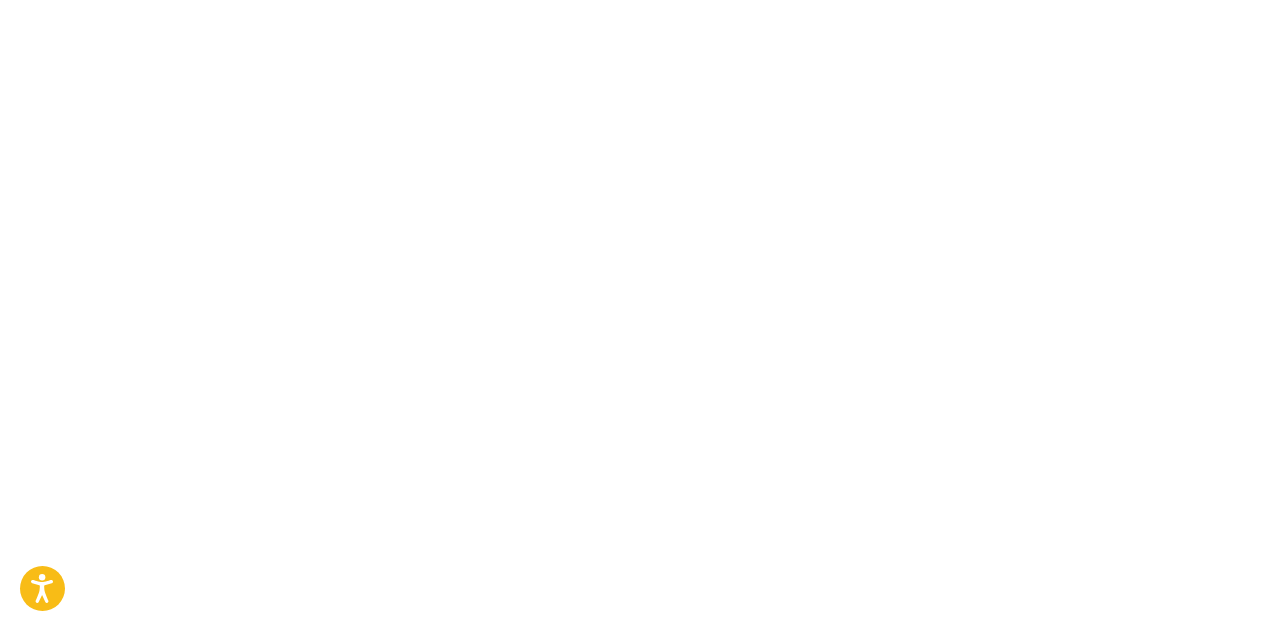 scroll, scrollTop: 0, scrollLeft: 0, axis: both 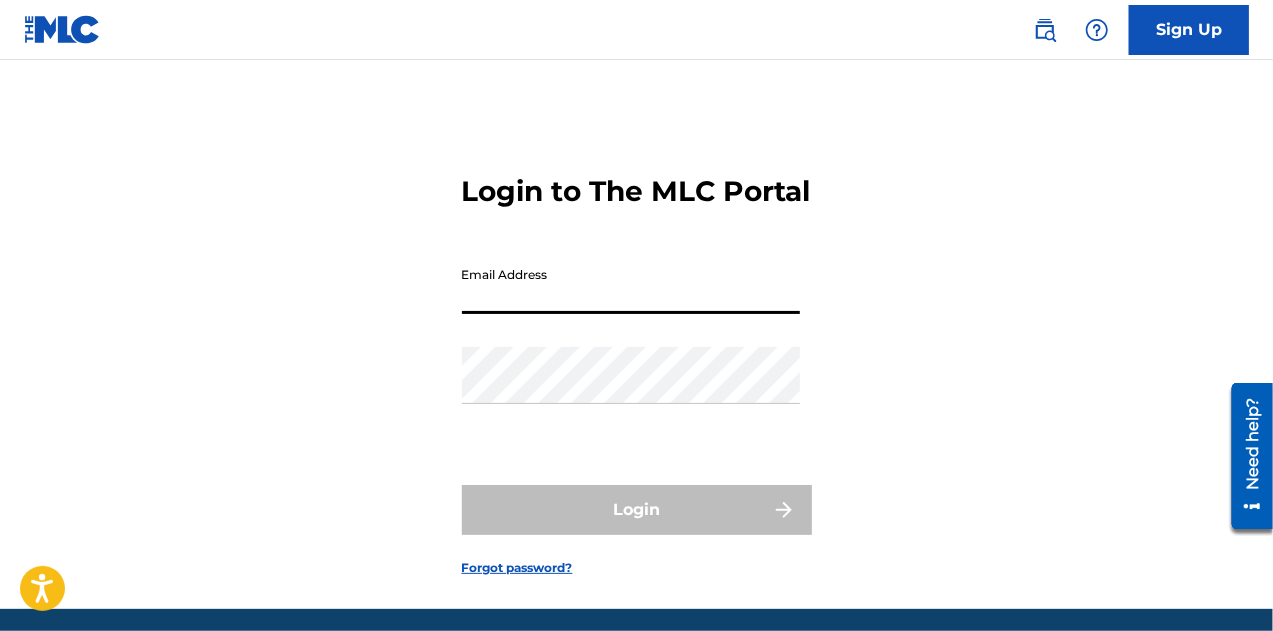 click on "Email Address" at bounding box center (631, 285) 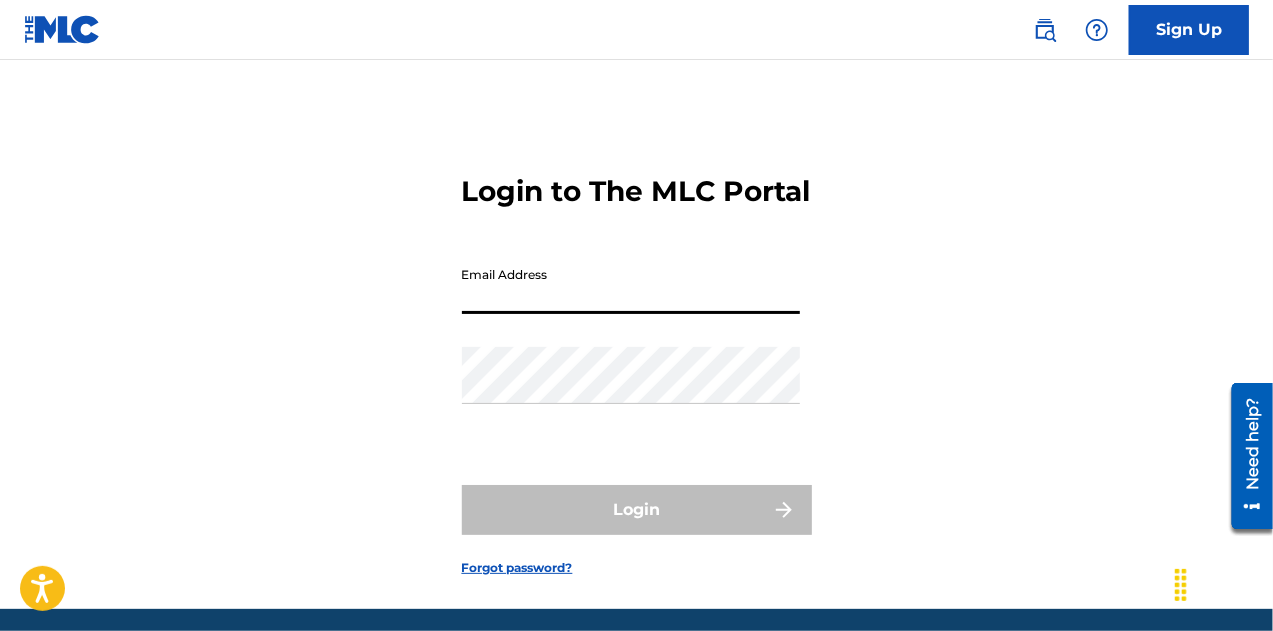 type on "[EMAIL]" 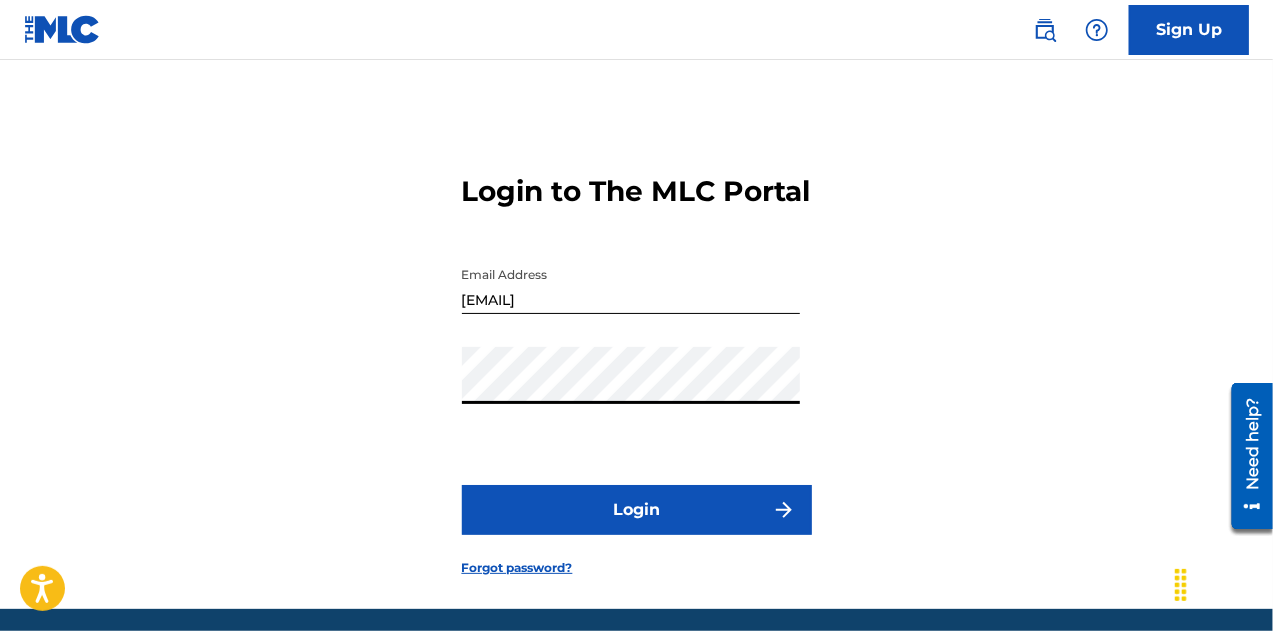 click on "Login" at bounding box center [637, 510] 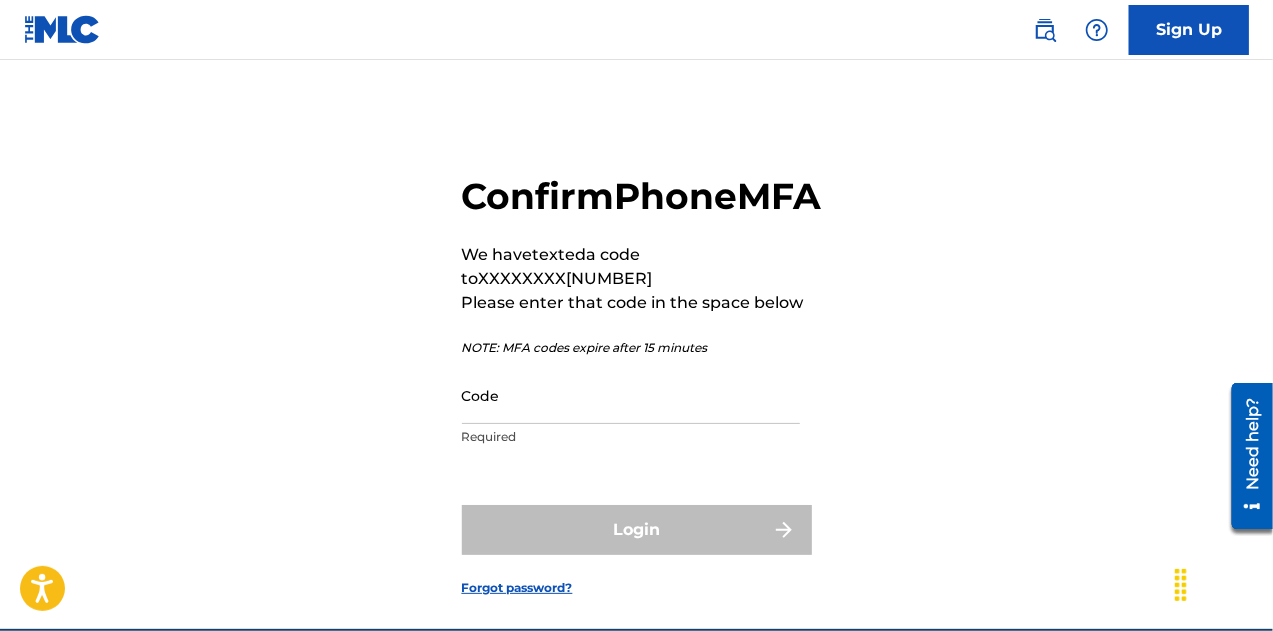 click on "Code" at bounding box center [631, 395] 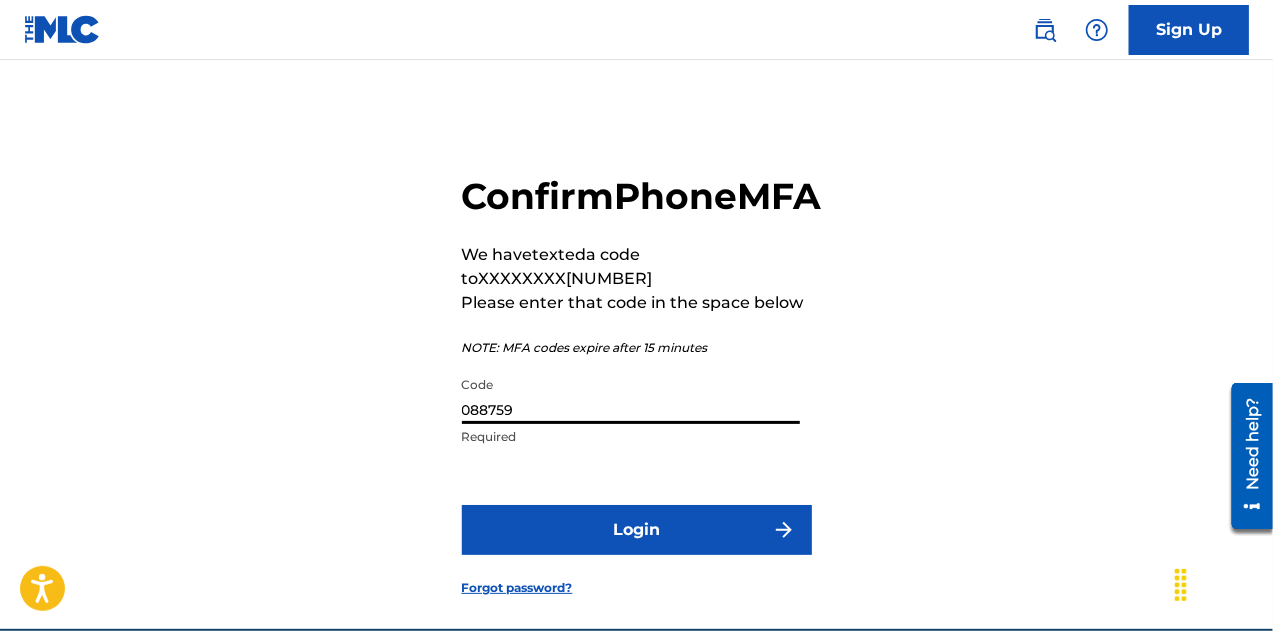 type on "088759" 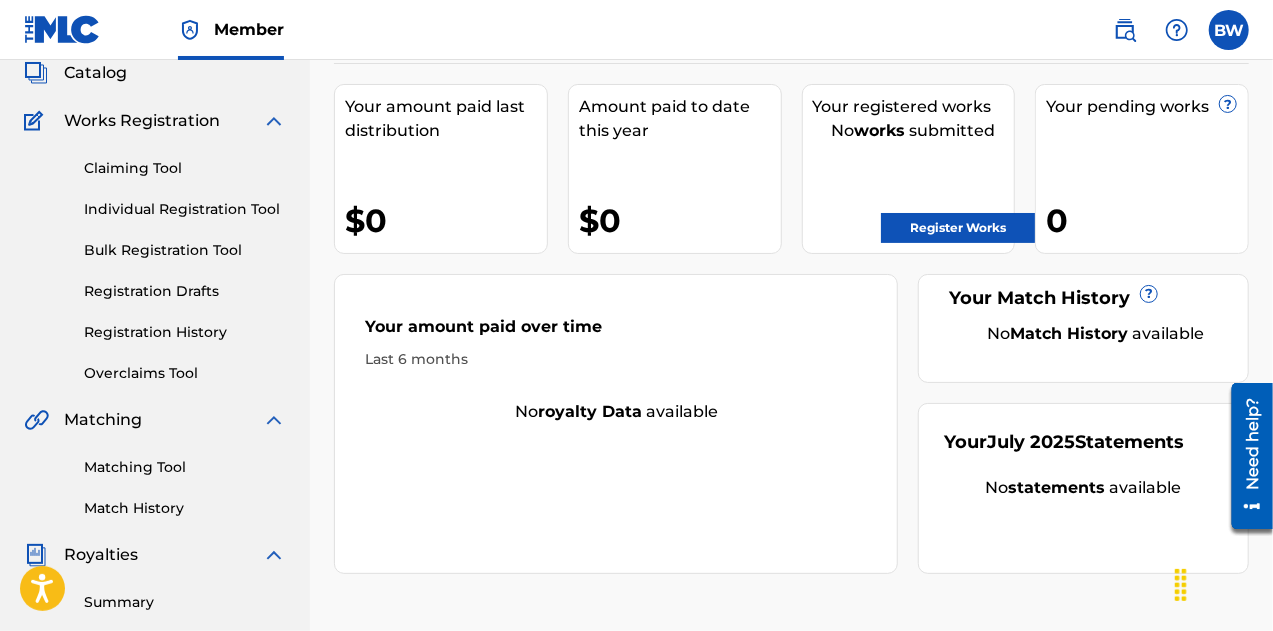 scroll, scrollTop: 127, scrollLeft: 0, axis: vertical 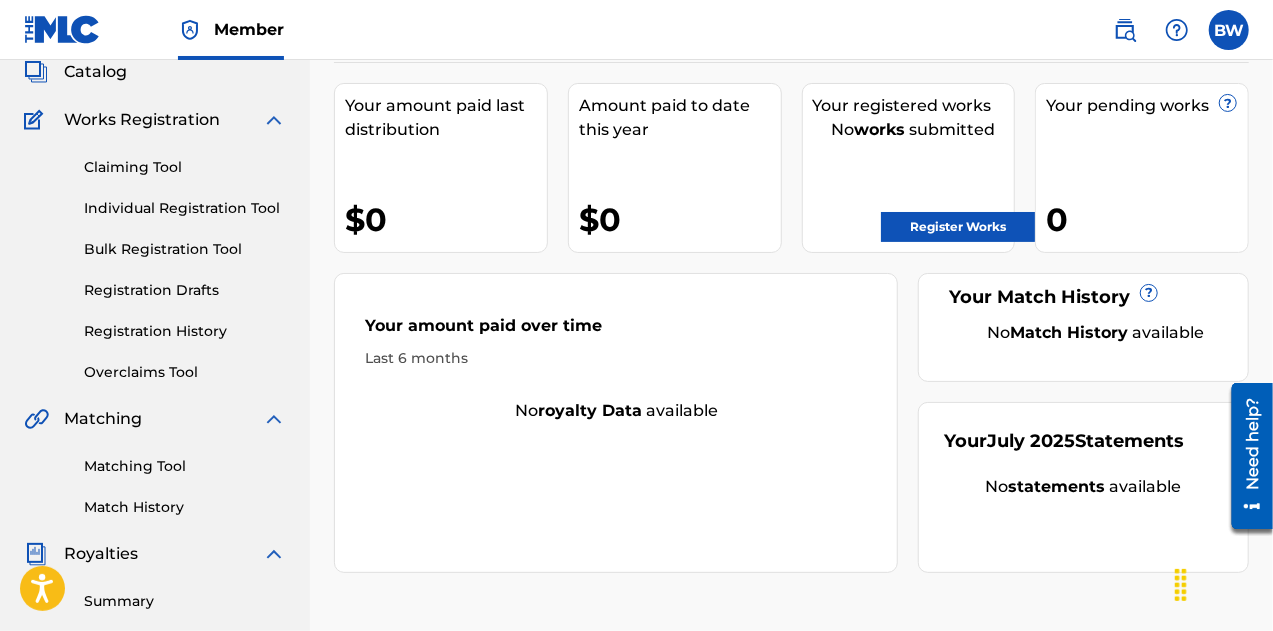click on "Registration Drafts" at bounding box center (185, 290) 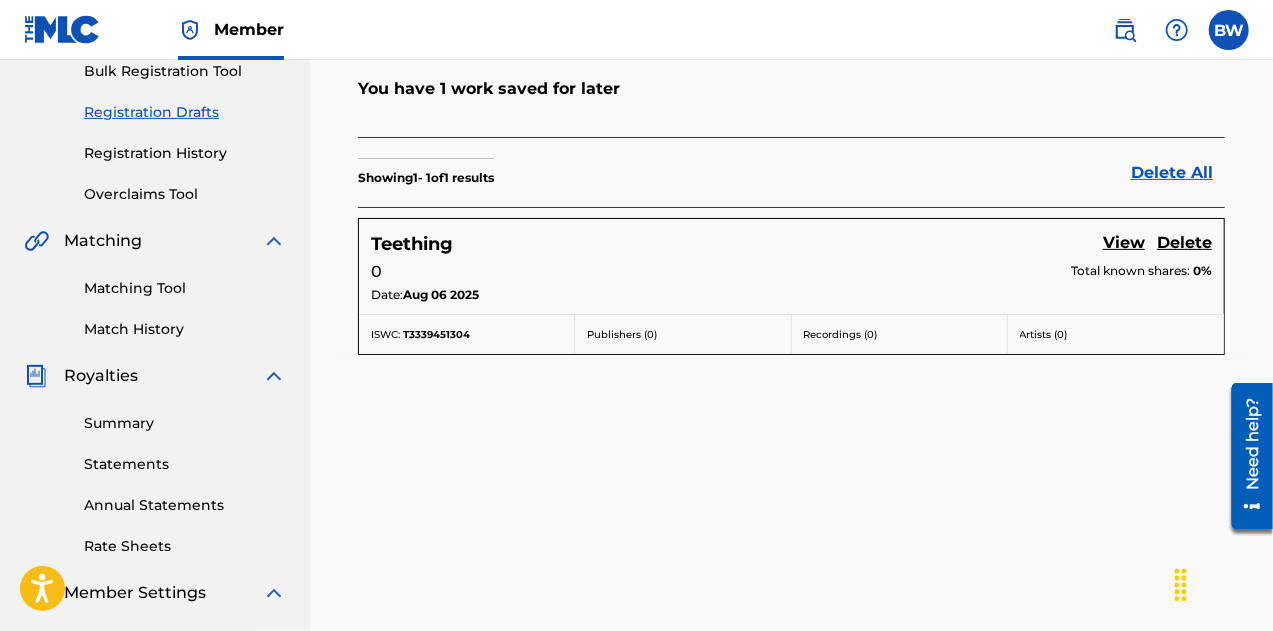 scroll, scrollTop: 306, scrollLeft: 0, axis: vertical 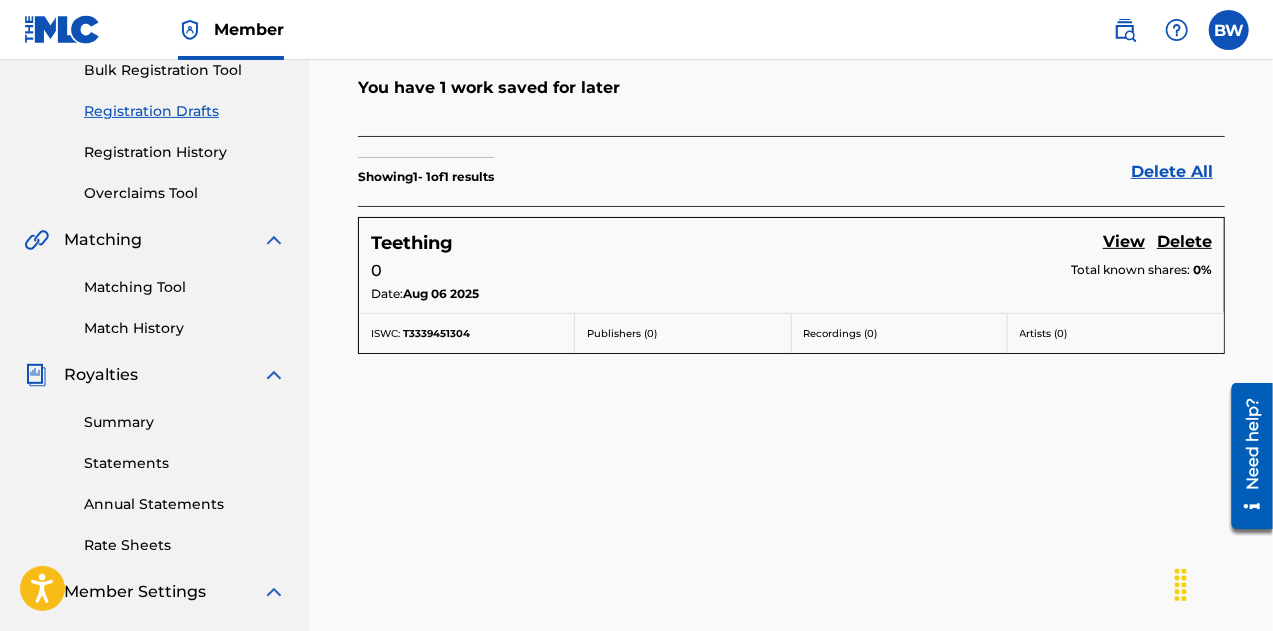 click on "View" at bounding box center (1124, 243) 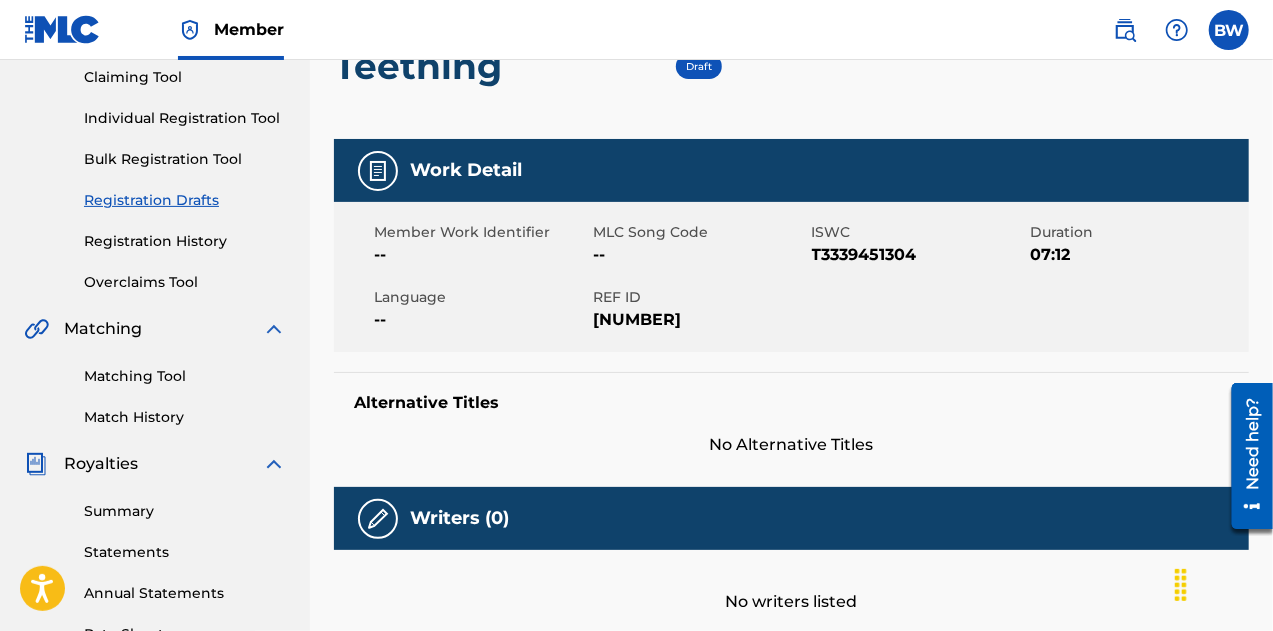 scroll, scrollTop: 218, scrollLeft: 0, axis: vertical 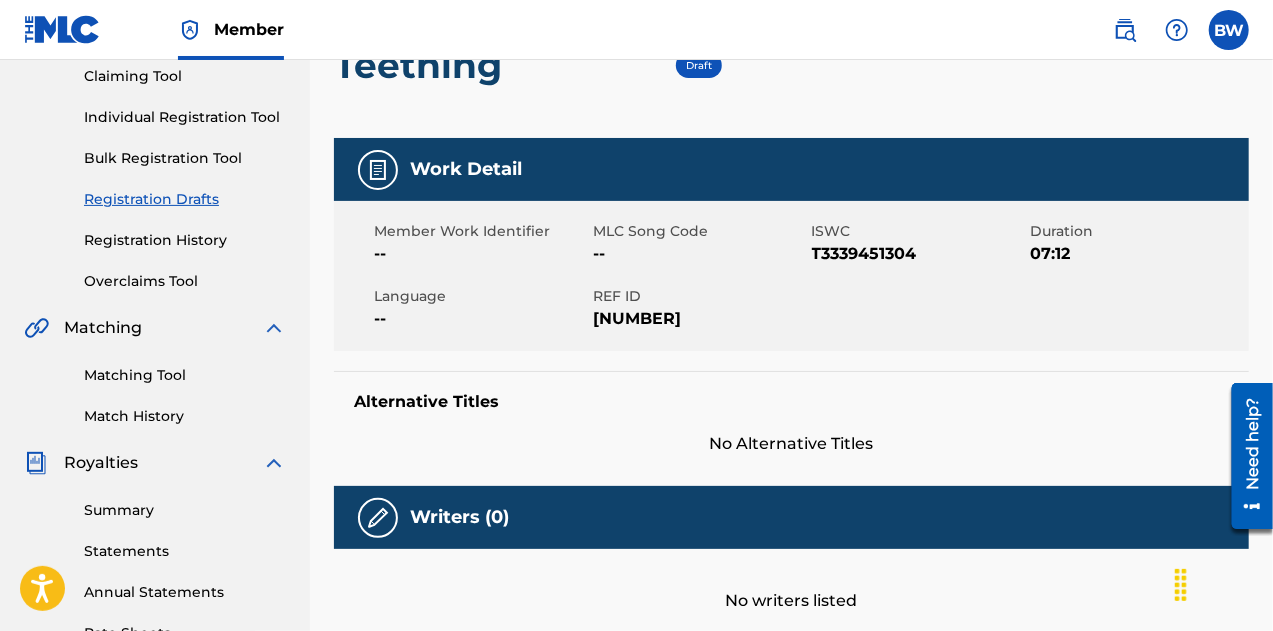 click at bounding box center (378, 170) 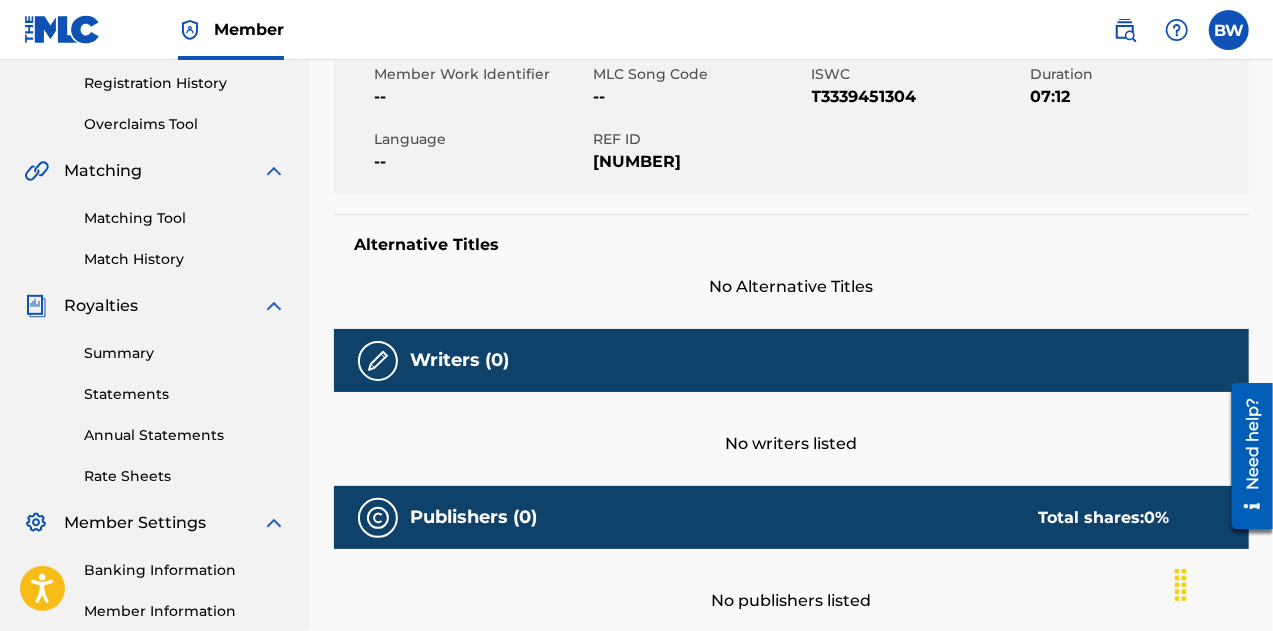 scroll, scrollTop: 376, scrollLeft: 0, axis: vertical 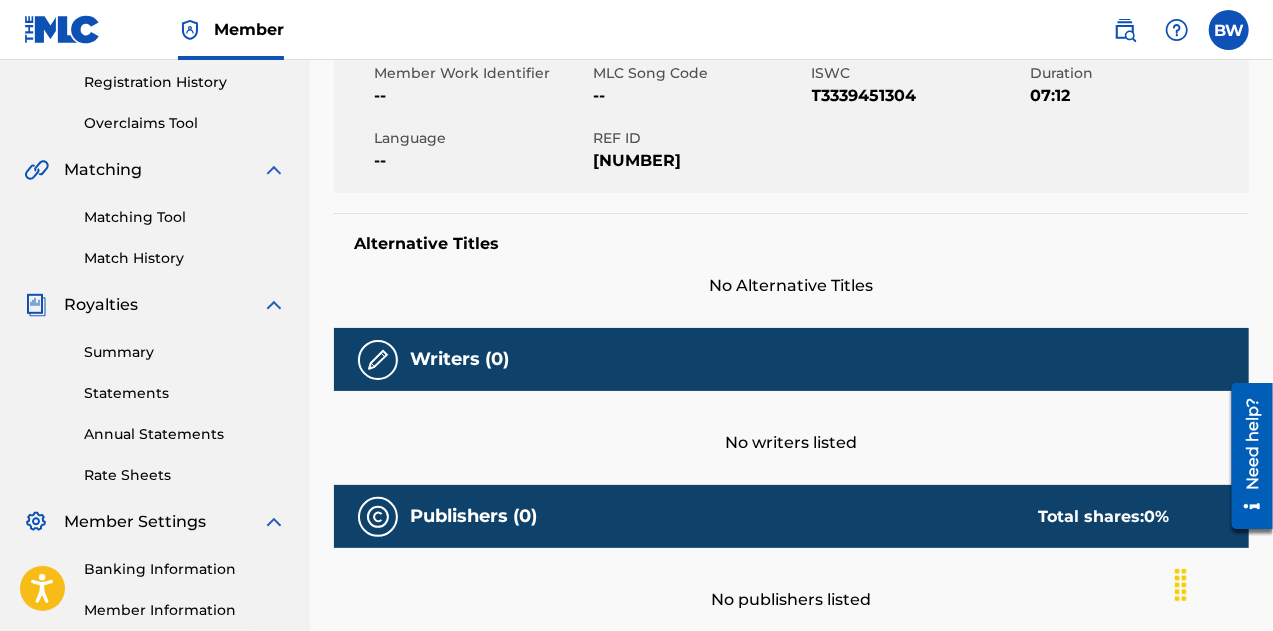 click on "Writers   (0)" at bounding box center [459, 359] 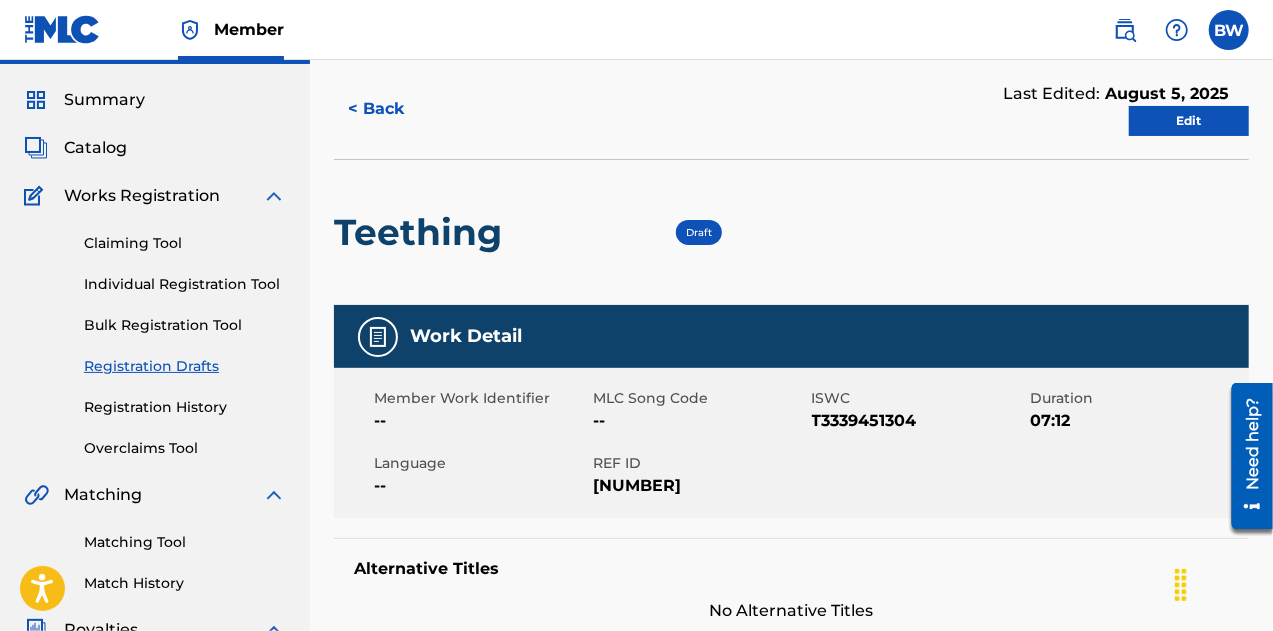 scroll, scrollTop: 50, scrollLeft: 0, axis: vertical 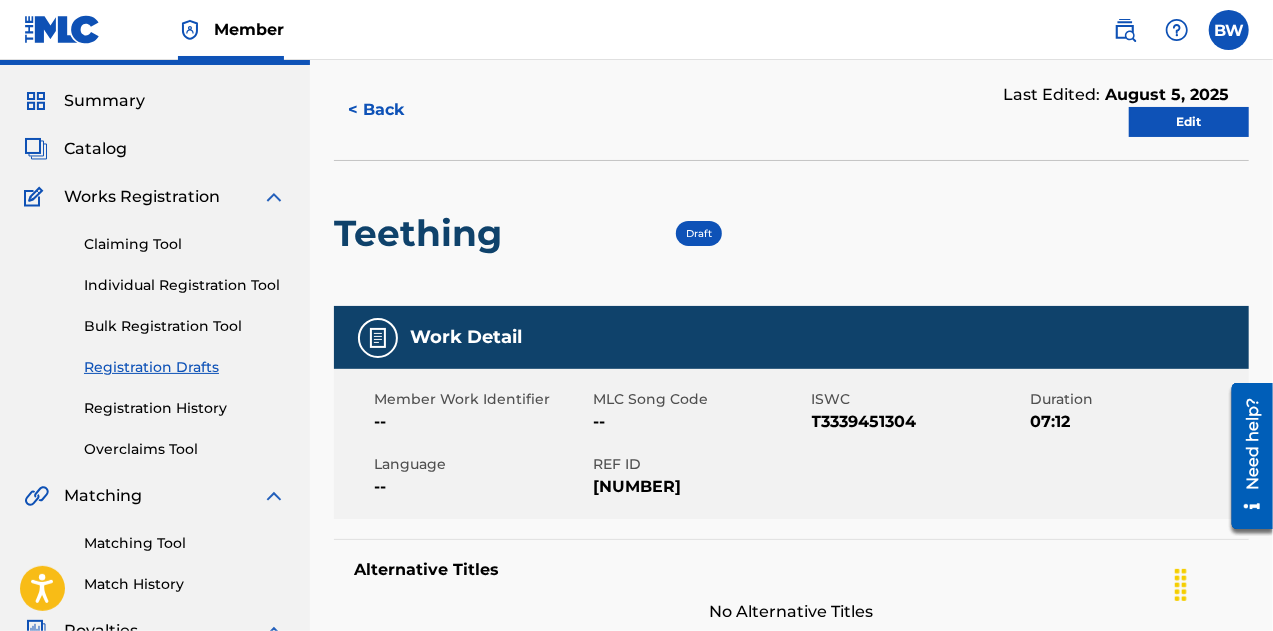 click on "Edit" at bounding box center [1189, 122] 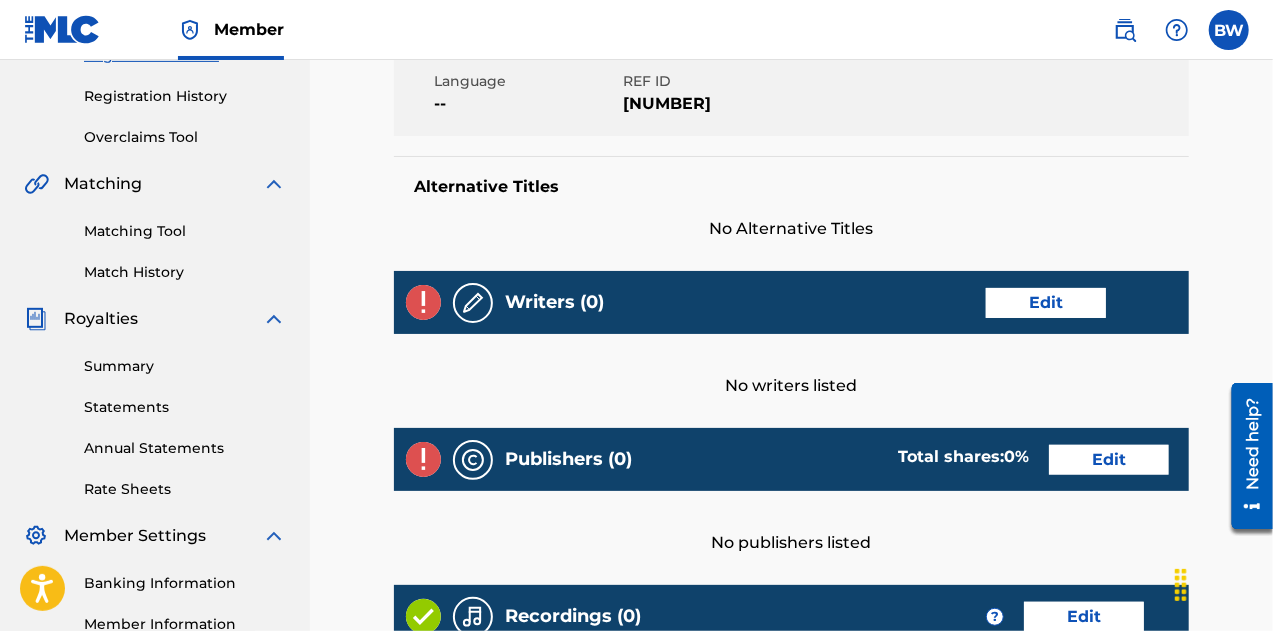 scroll, scrollTop: 363, scrollLeft: 0, axis: vertical 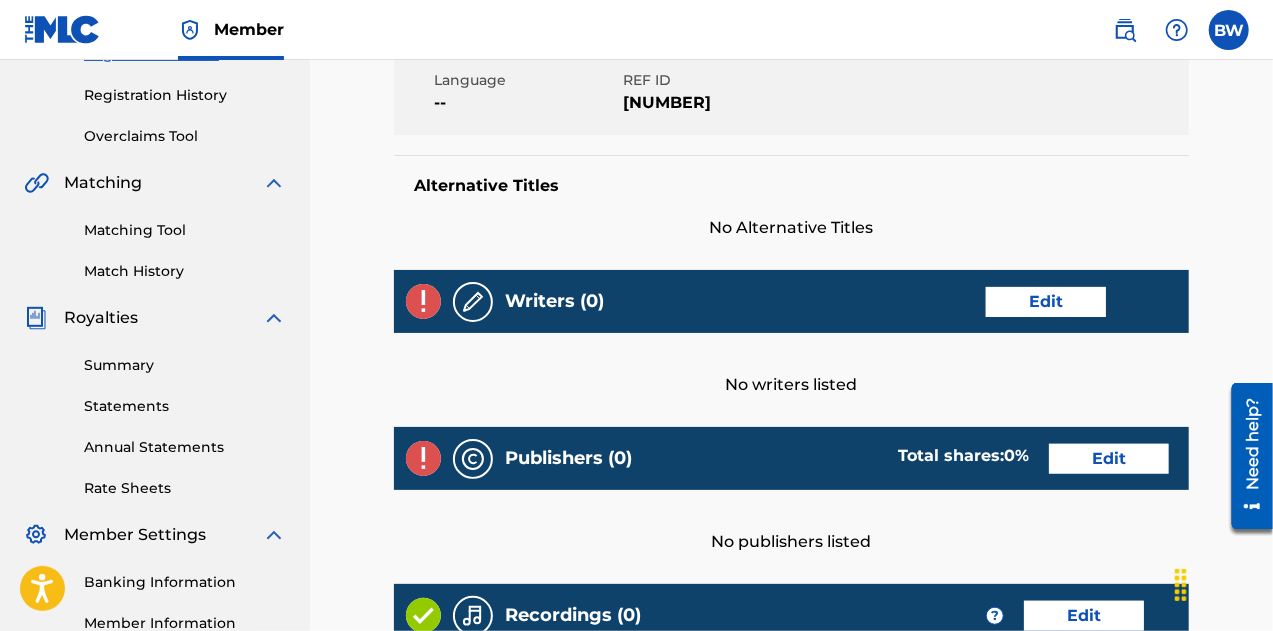click on "Edit" at bounding box center (1046, 302) 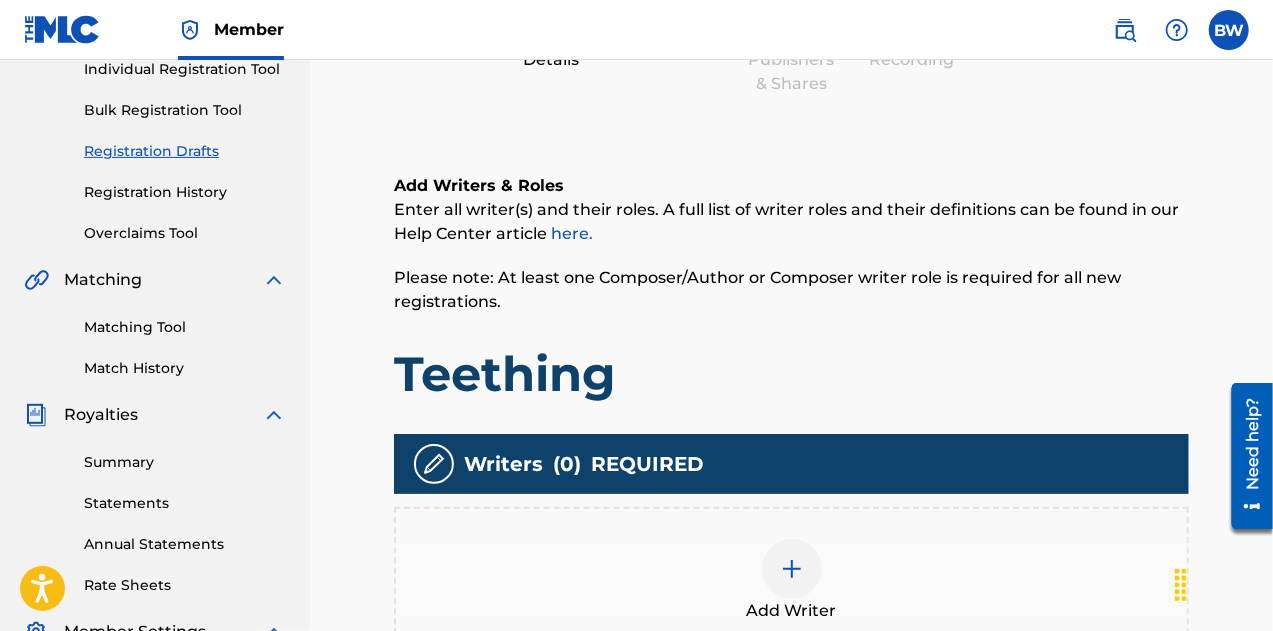 scroll, scrollTop: 608, scrollLeft: 0, axis: vertical 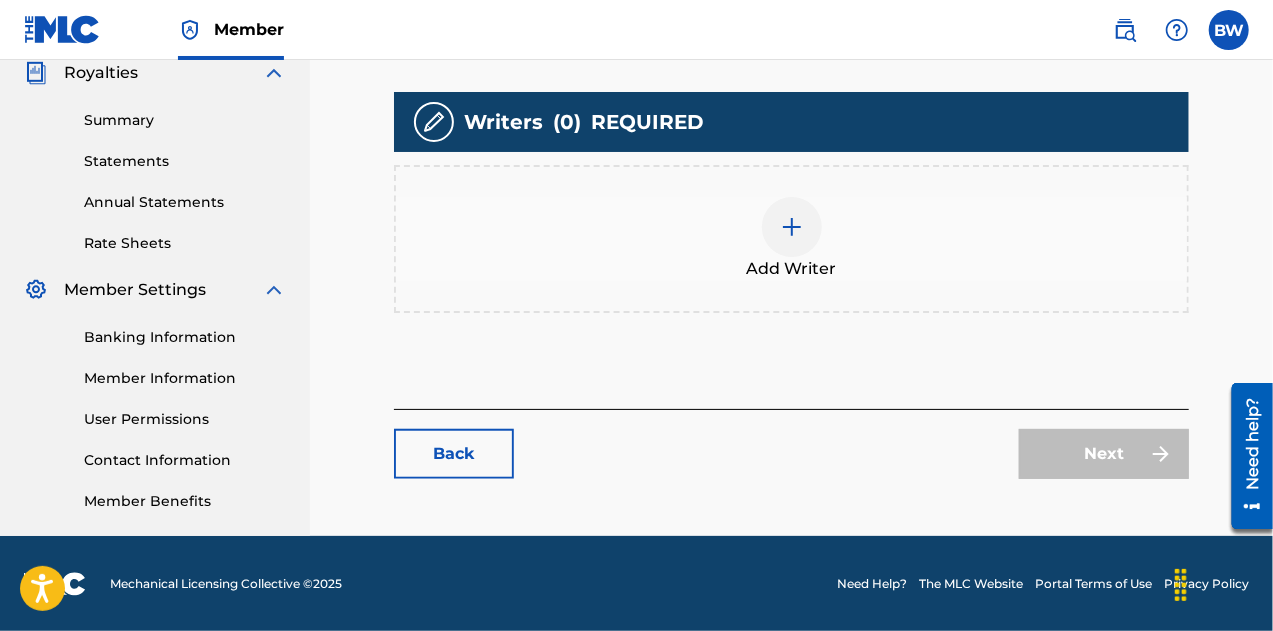 click at bounding box center (792, 227) 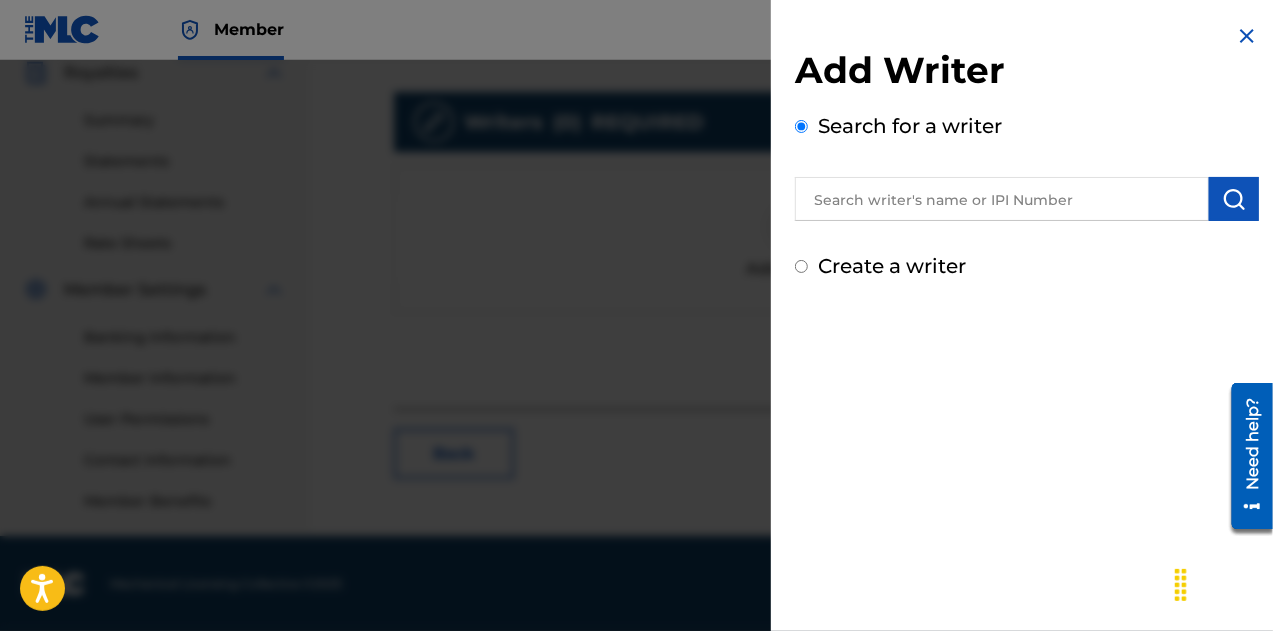 click at bounding box center (1002, 199) 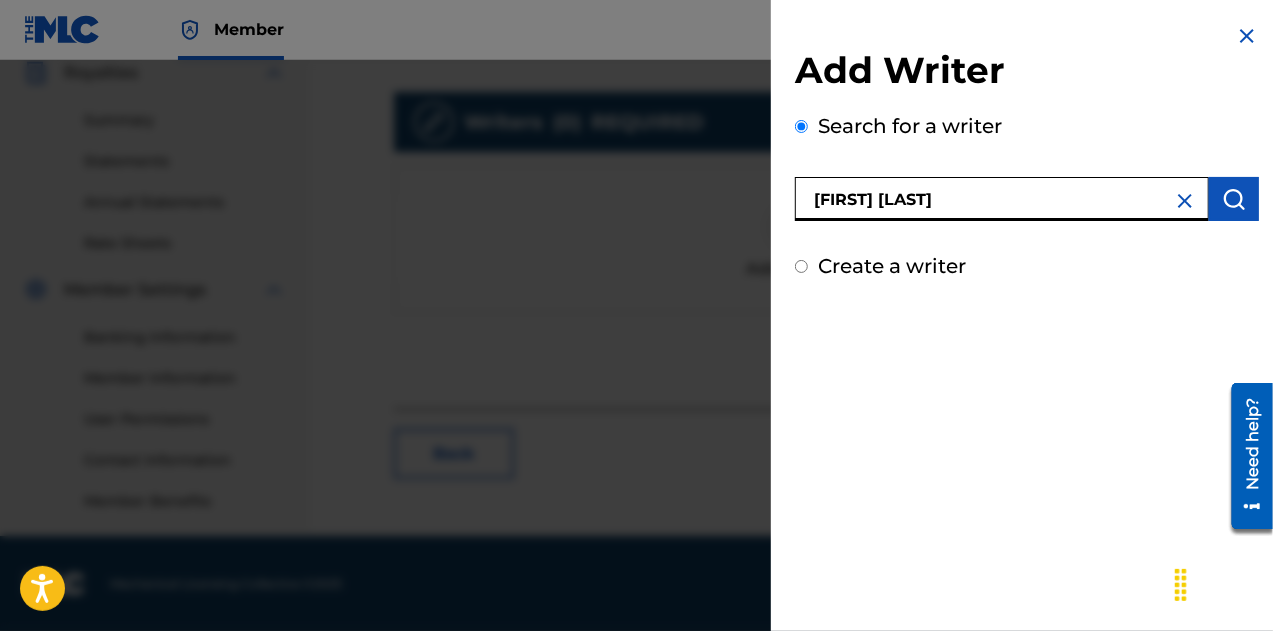 type on "[FIRST] [LAST]" 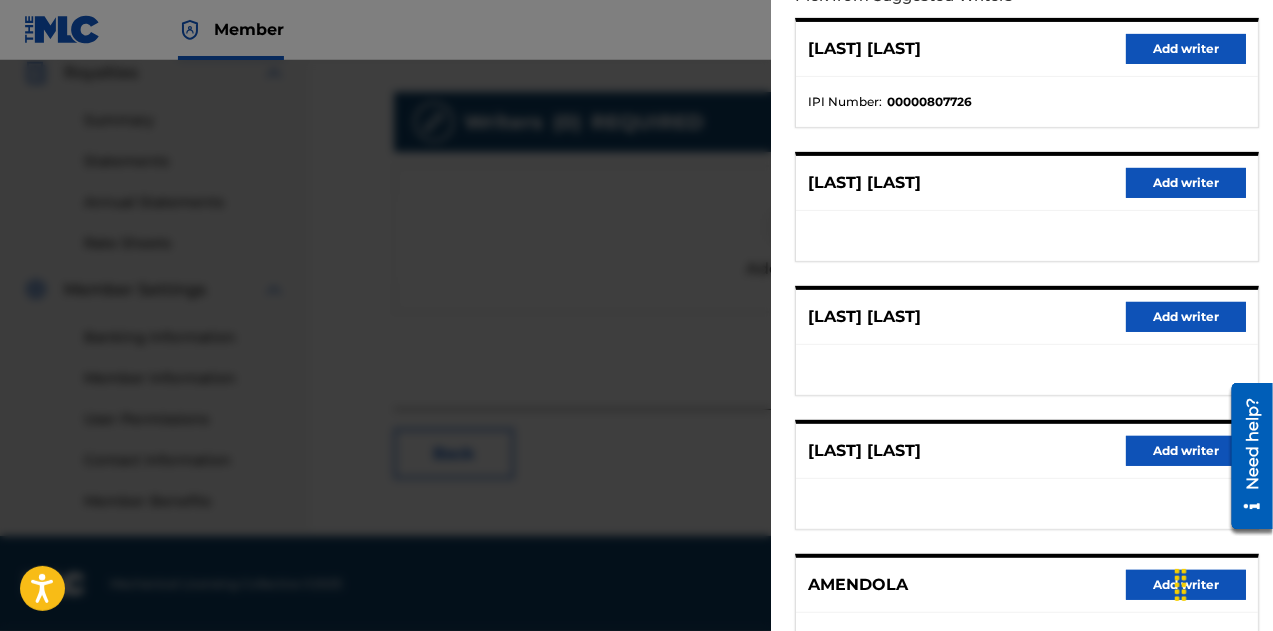 scroll, scrollTop: 407, scrollLeft: 0, axis: vertical 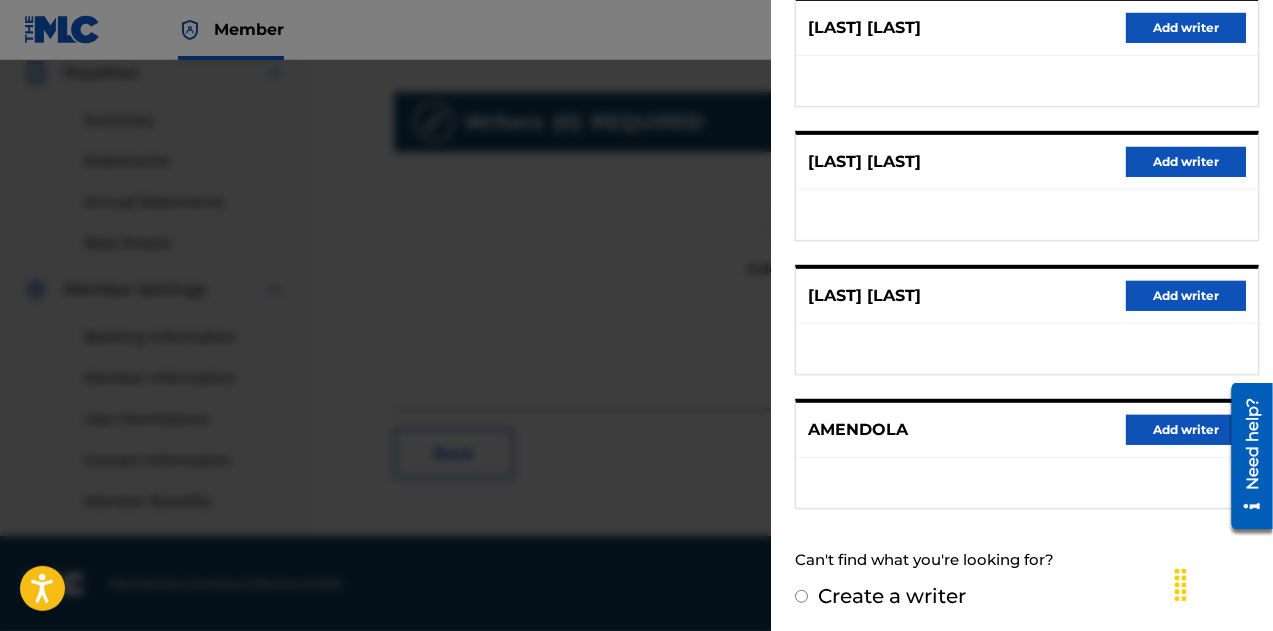 click on "Create a writer" at bounding box center (801, 596) 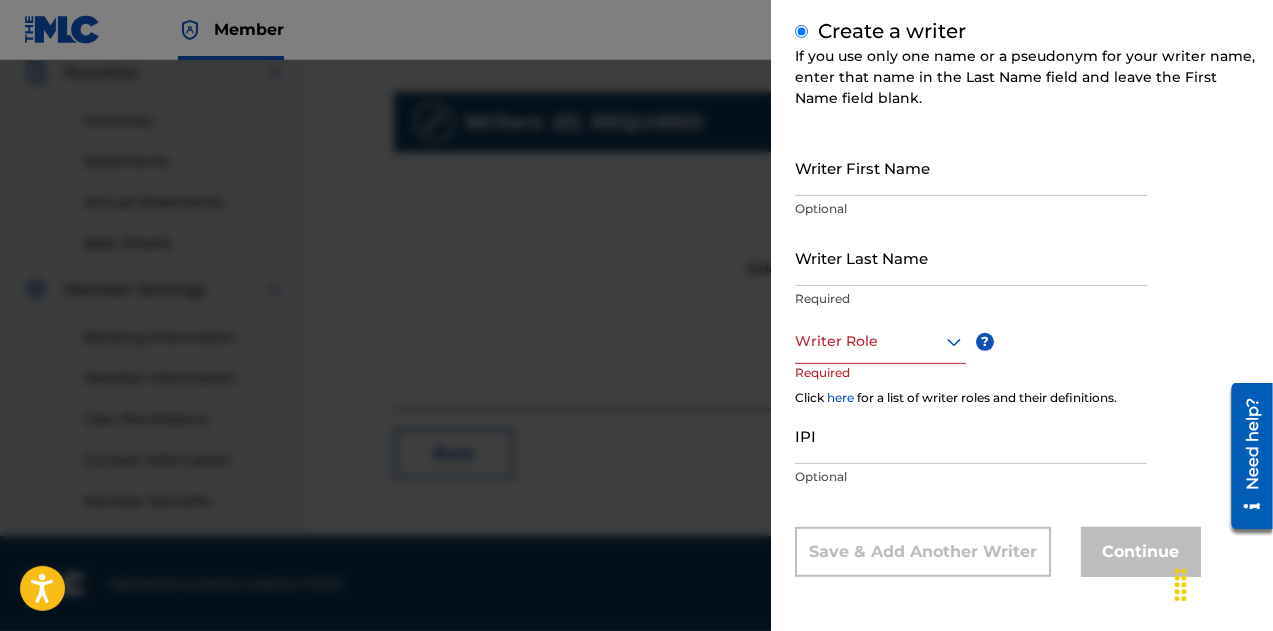 scroll, scrollTop: 234, scrollLeft: 0, axis: vertical 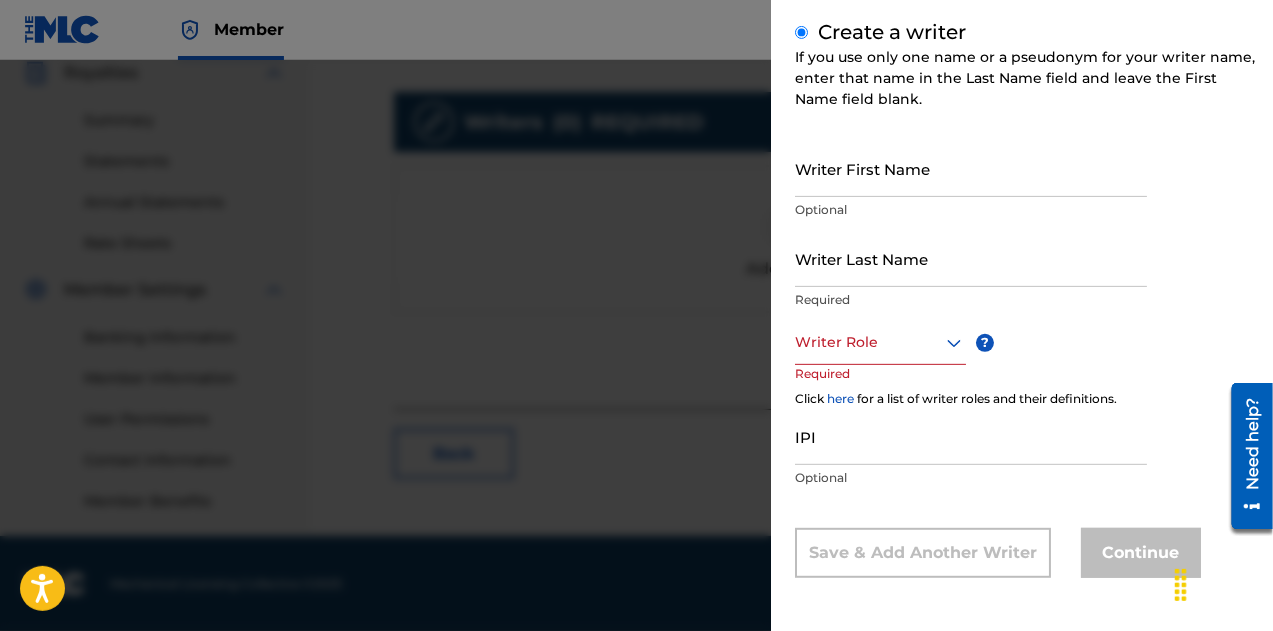click on "Writer First Name" at bounding box center (971, 168) 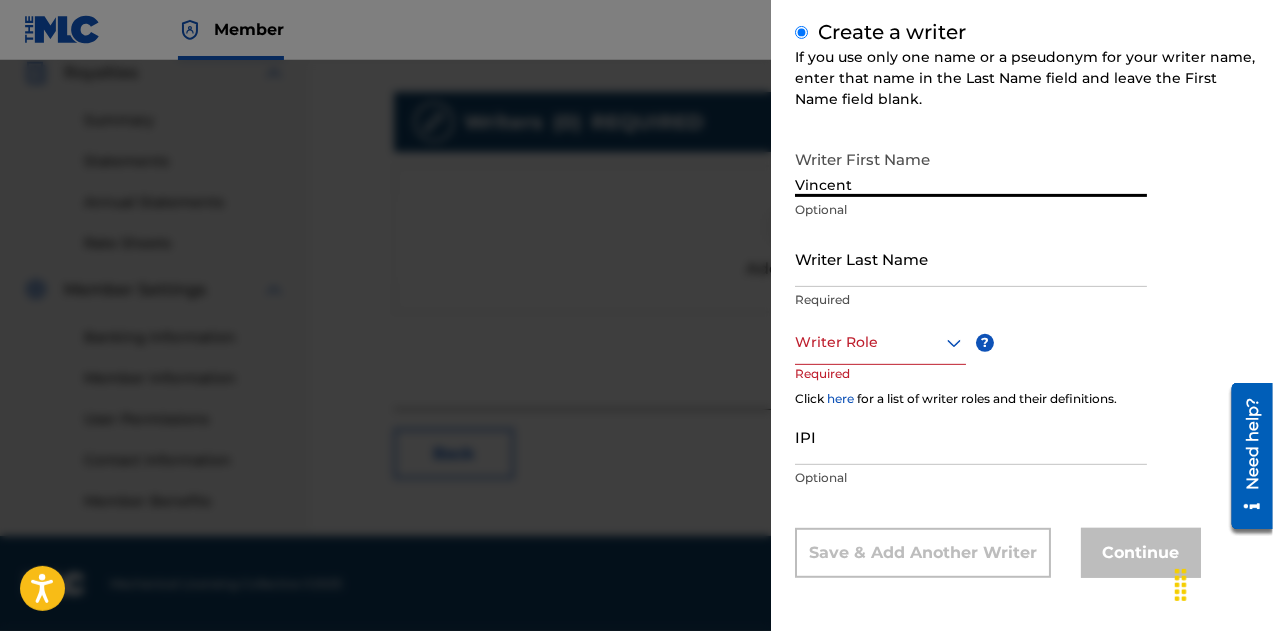 type on "Vincent" 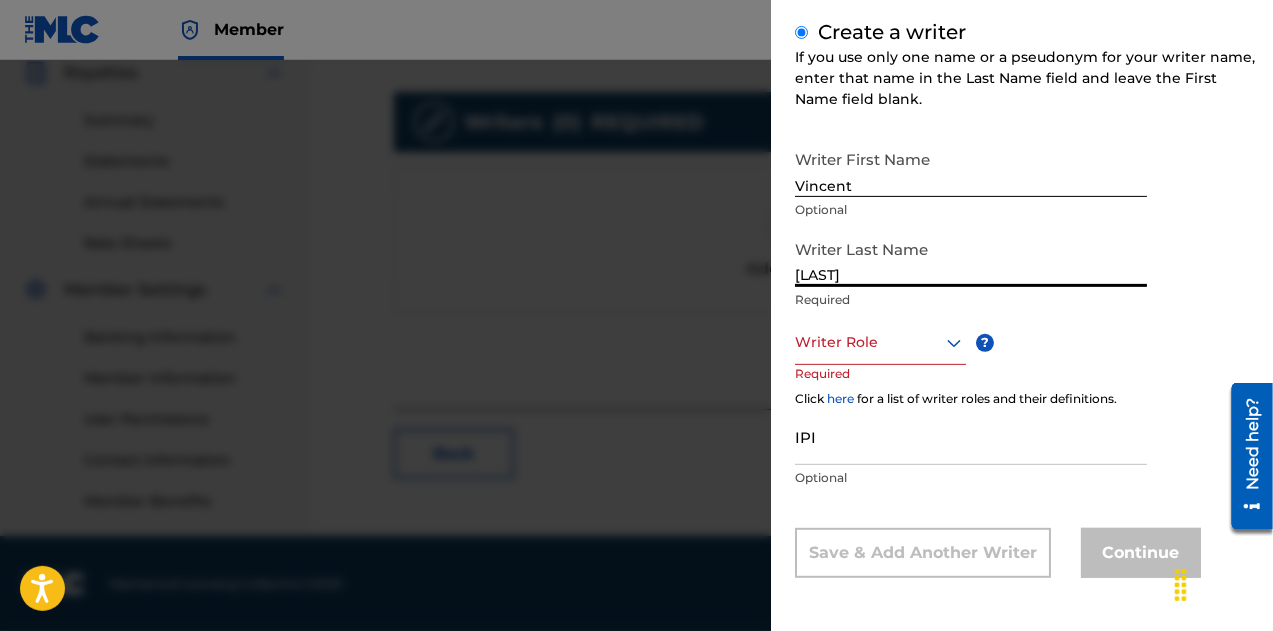 type on "[LAST]" 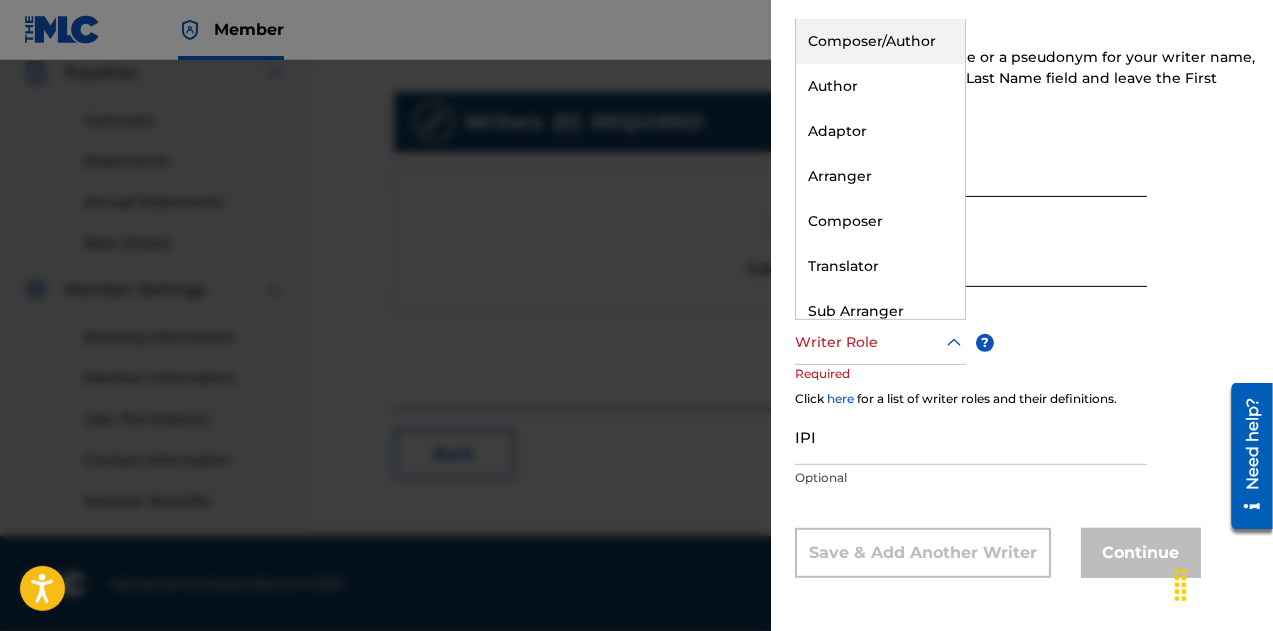 click on "Composer/Author" at bounding box center (880, 41) 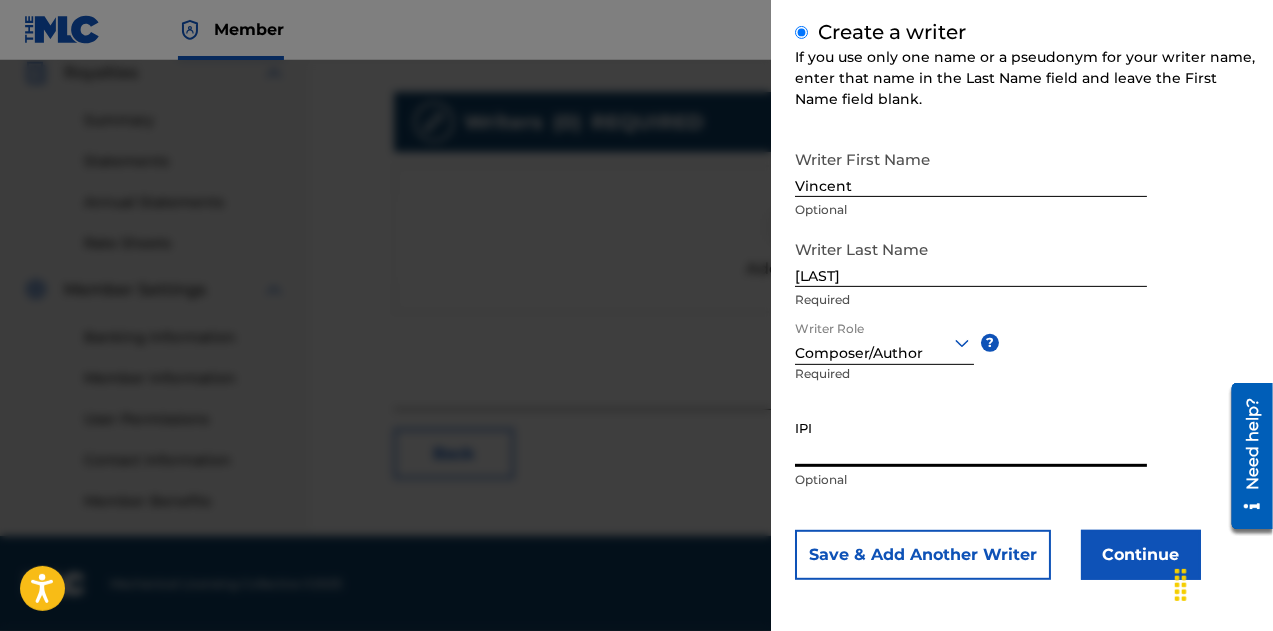 click on "IPI" at bounding box center (971, 438) 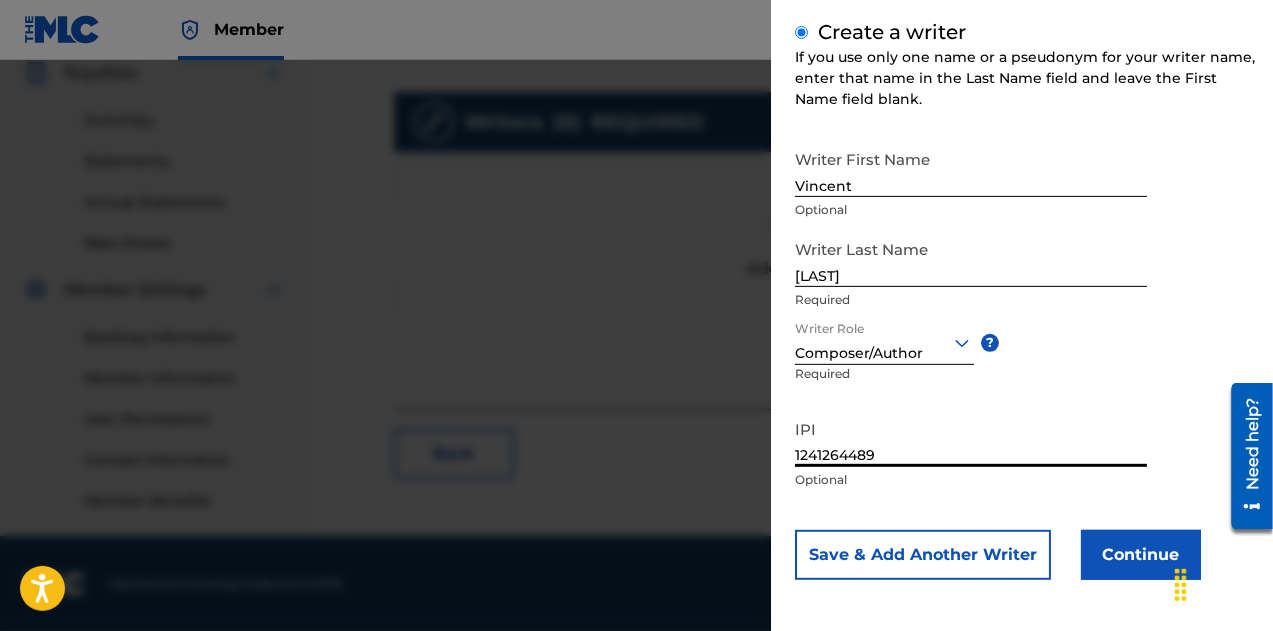type on "1241264489" 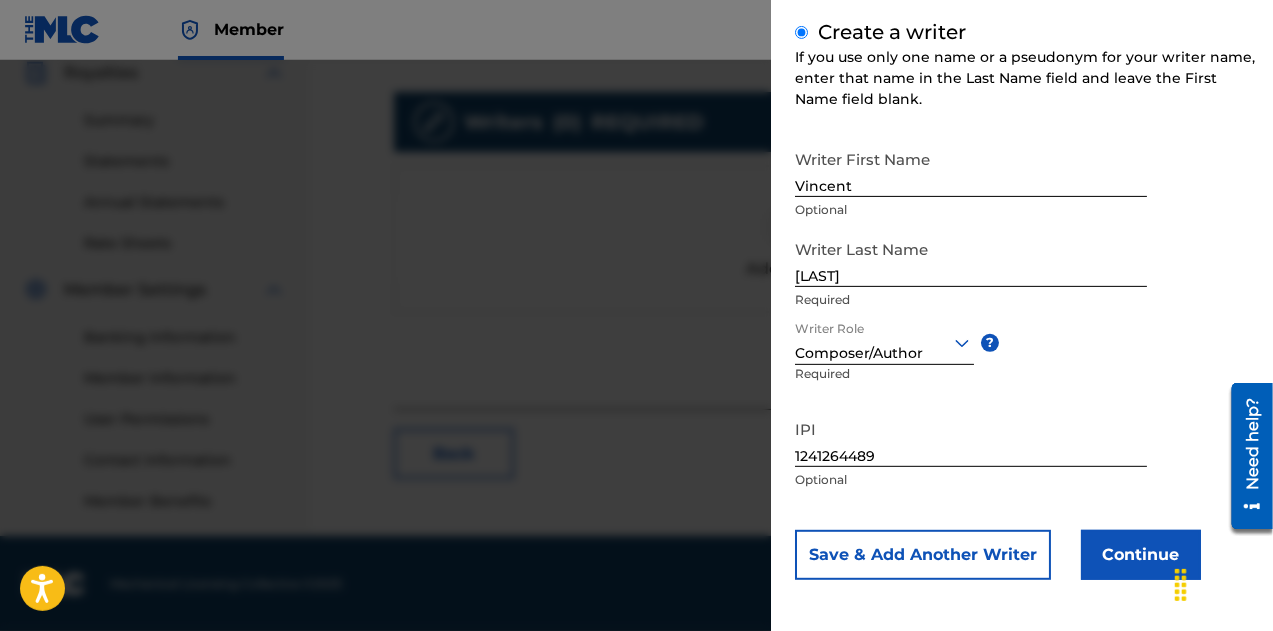 click on "Save & Add Another Writer" at bounding box center [923, 555] 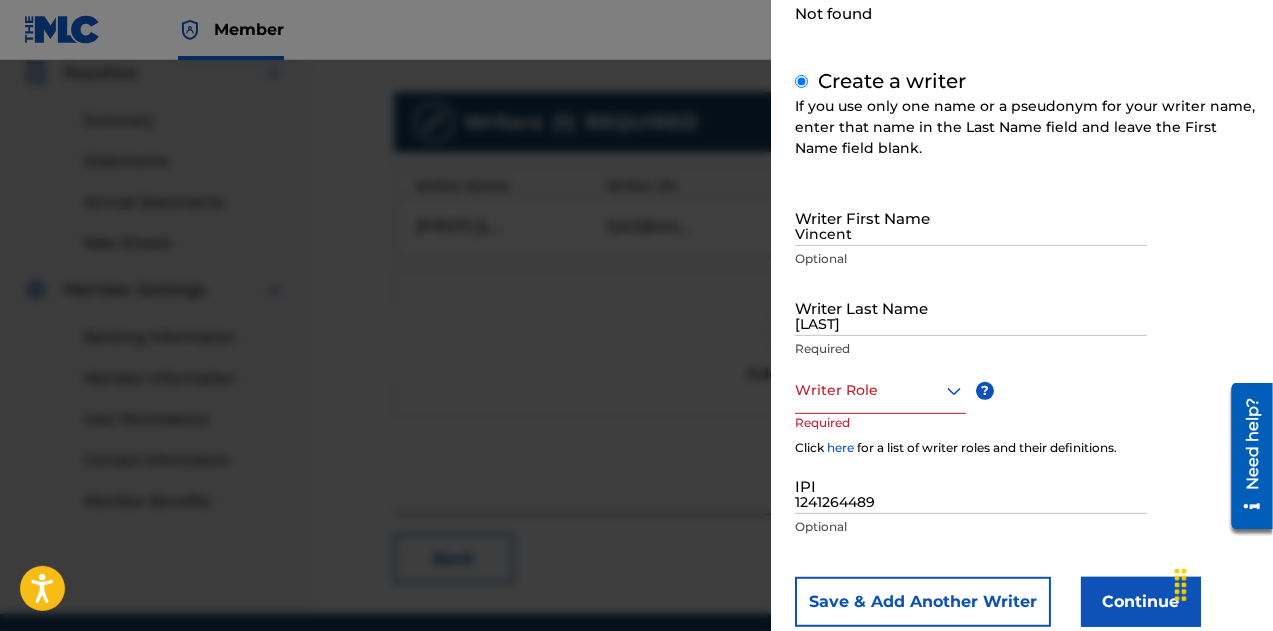 type 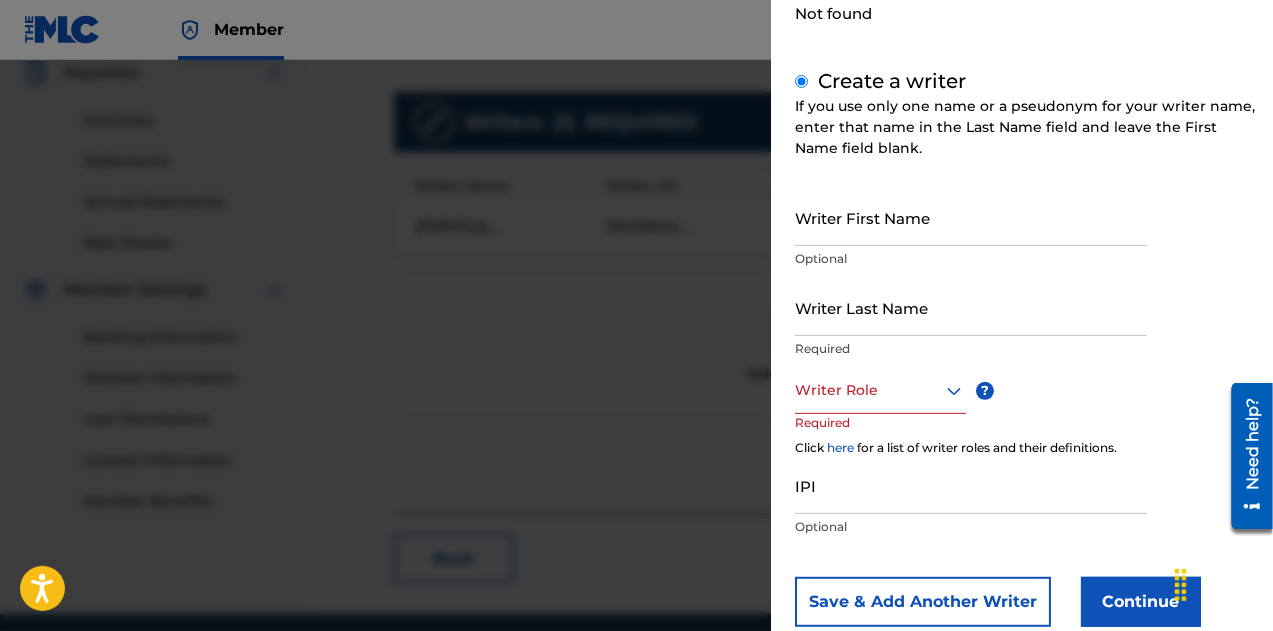 scroll, scrollTop: 282, scrollLeft: 0, axis: vertical 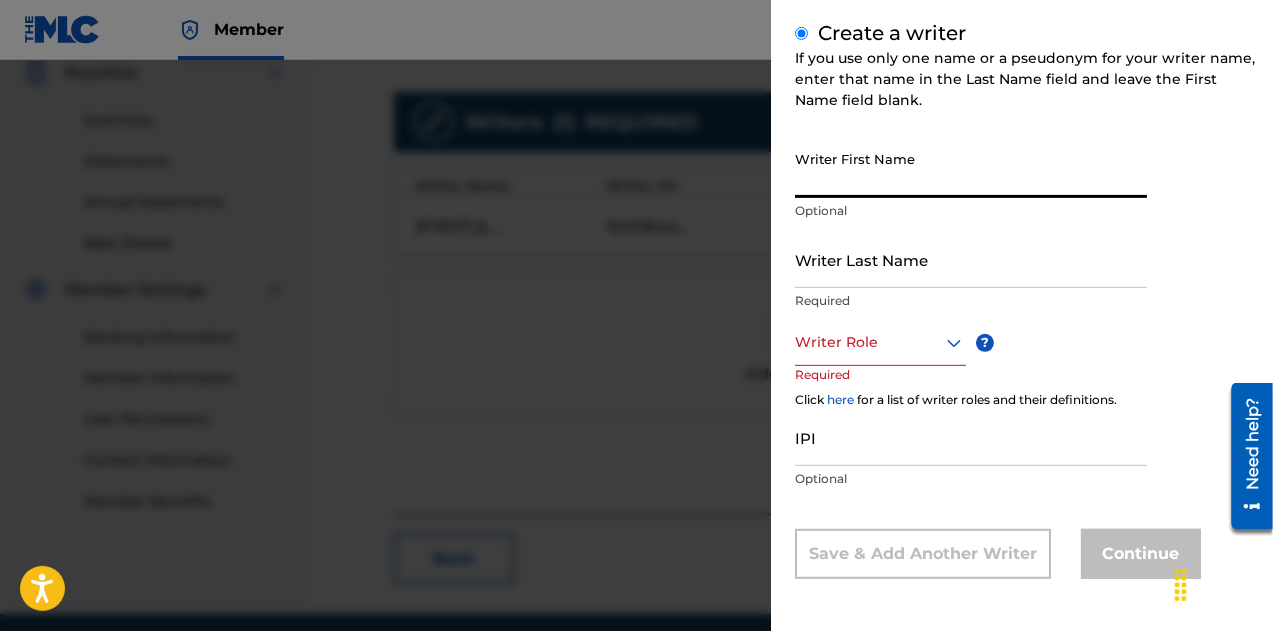 click on "Writer First Name" at bounding box center [971, 169] 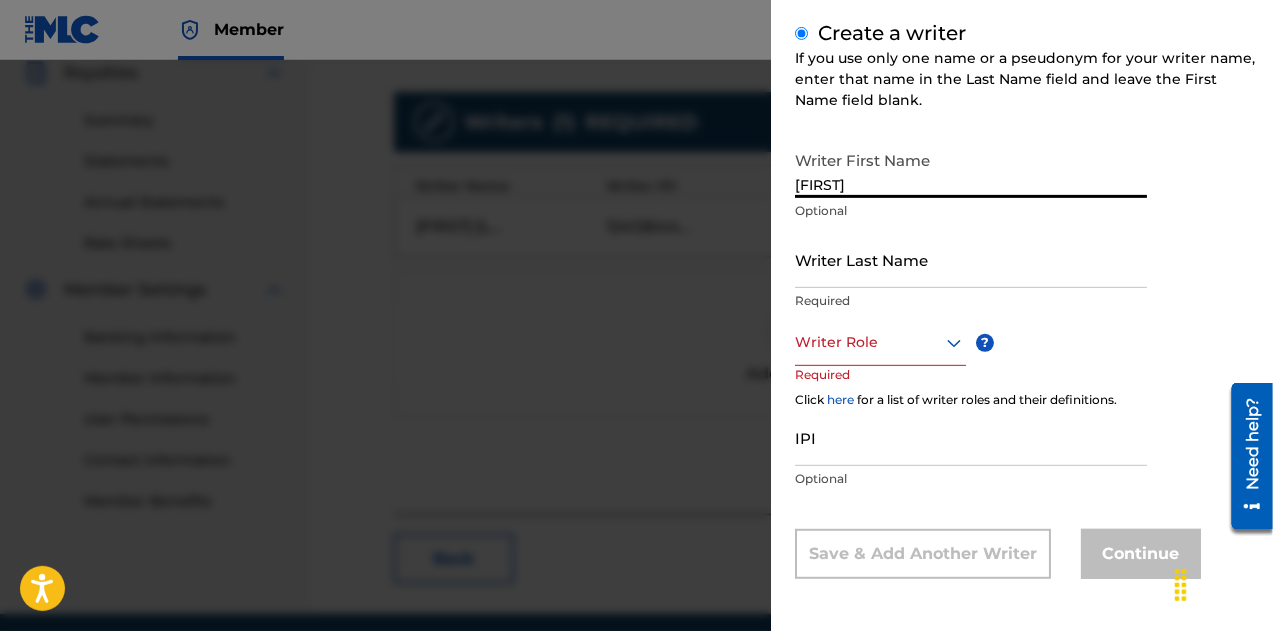 type on "[FIRST]" 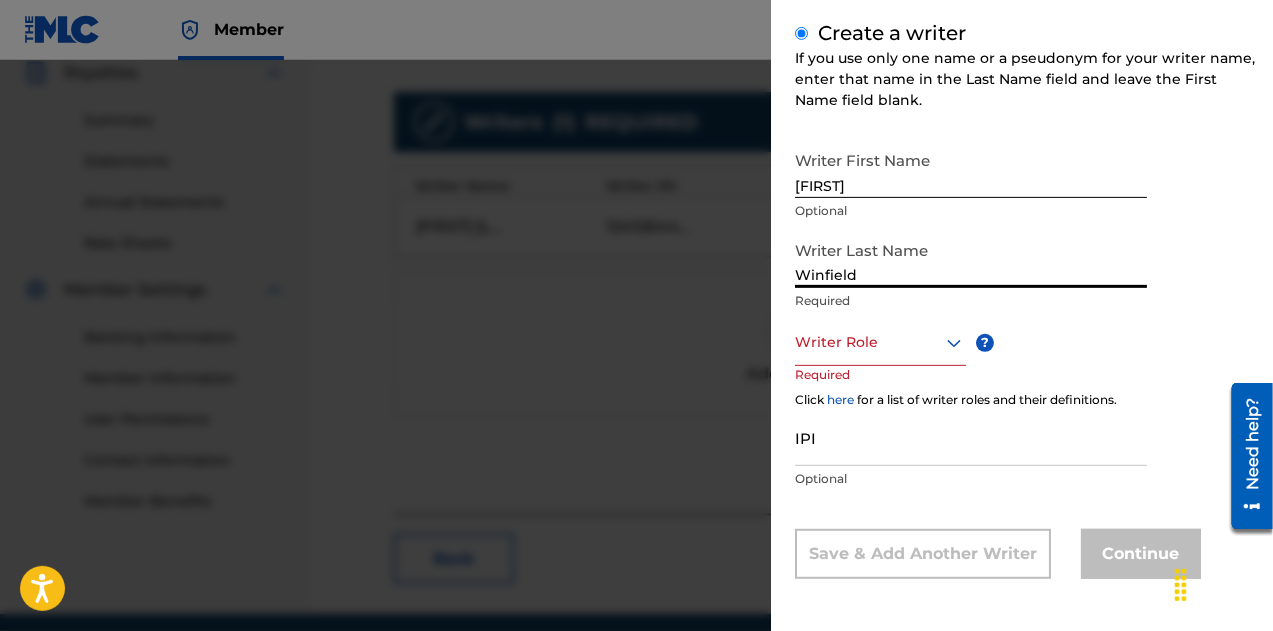 type on "Winfield" 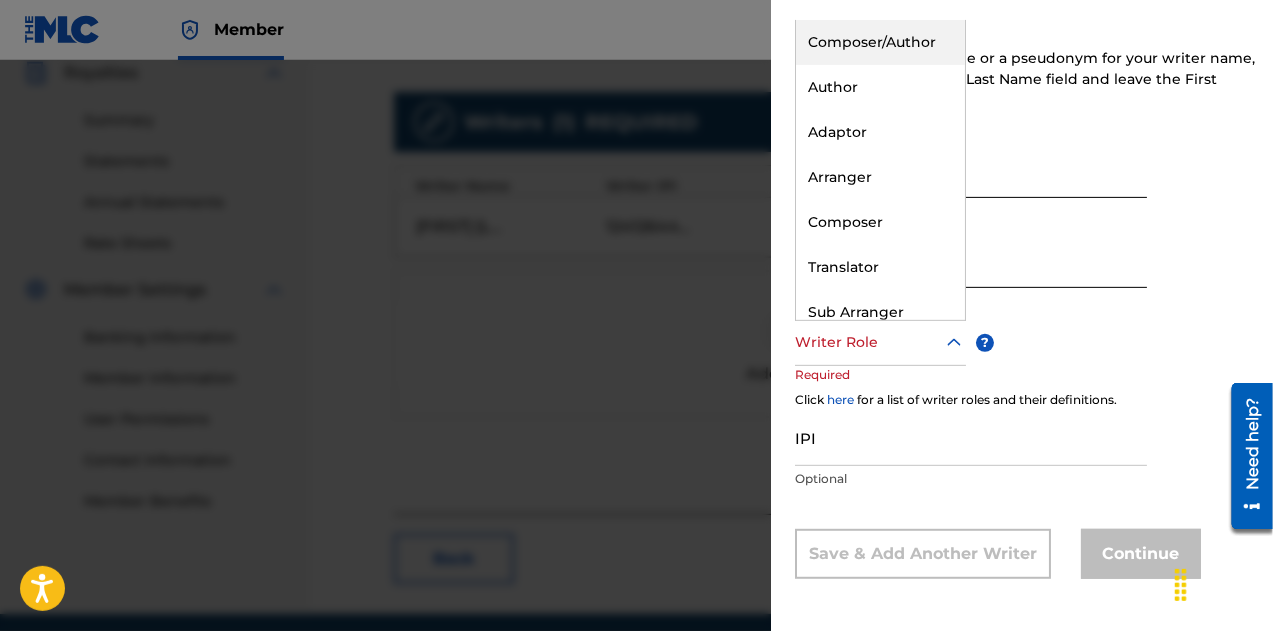 click at bounding box center [880, 342] 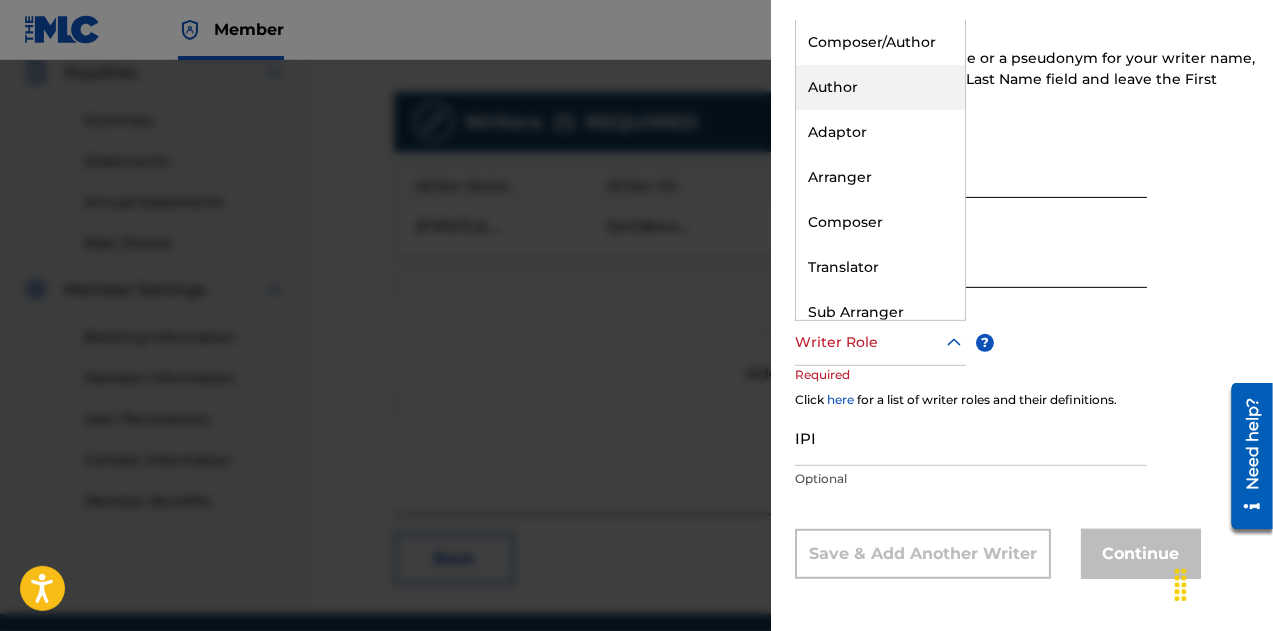 click on "Author" at bounding box center (880, 87) 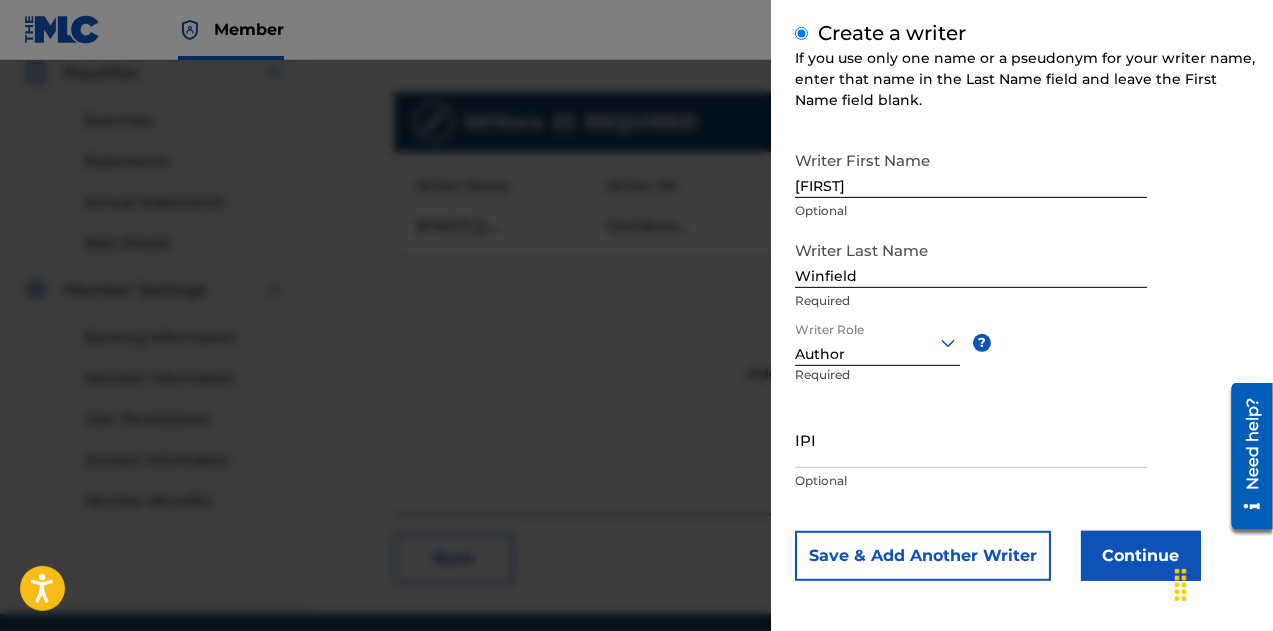 click on "IPI" at bounding box center (971, 439) 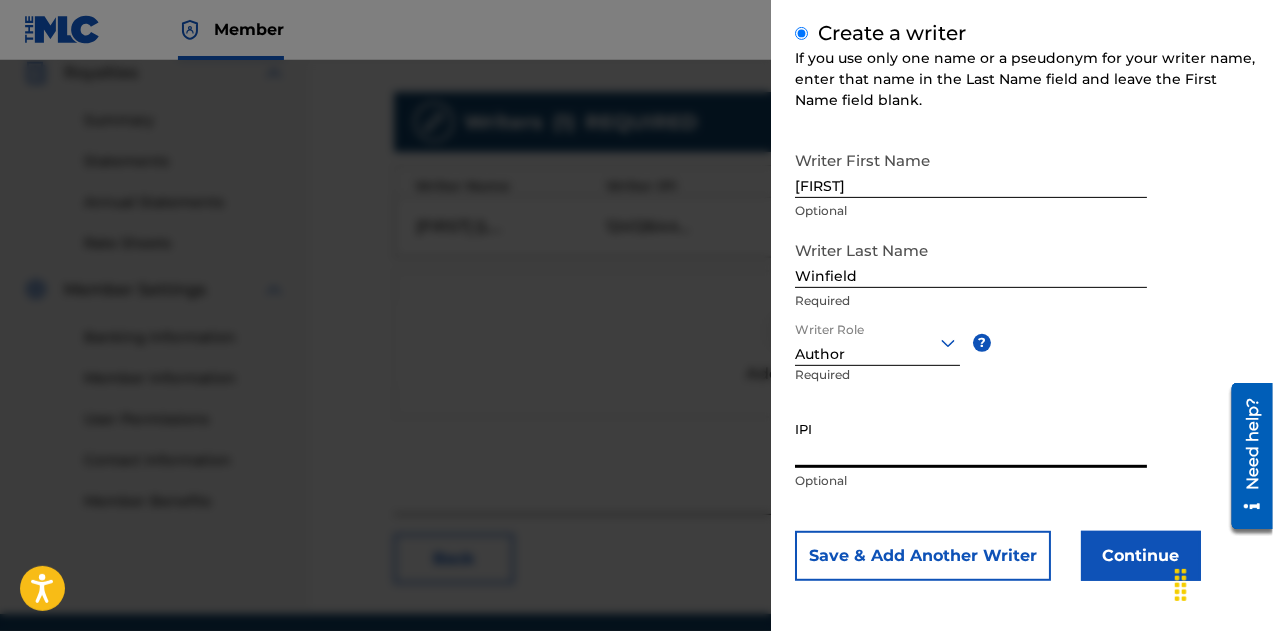 paste on "1241239290" 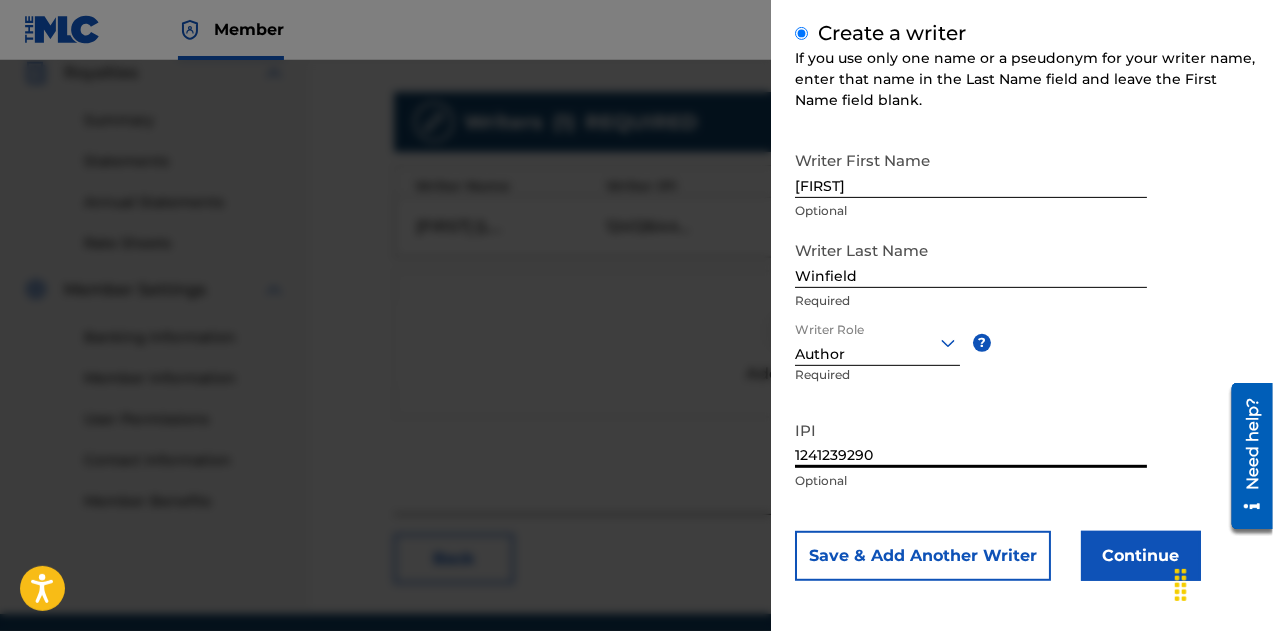 type on "1241239290" 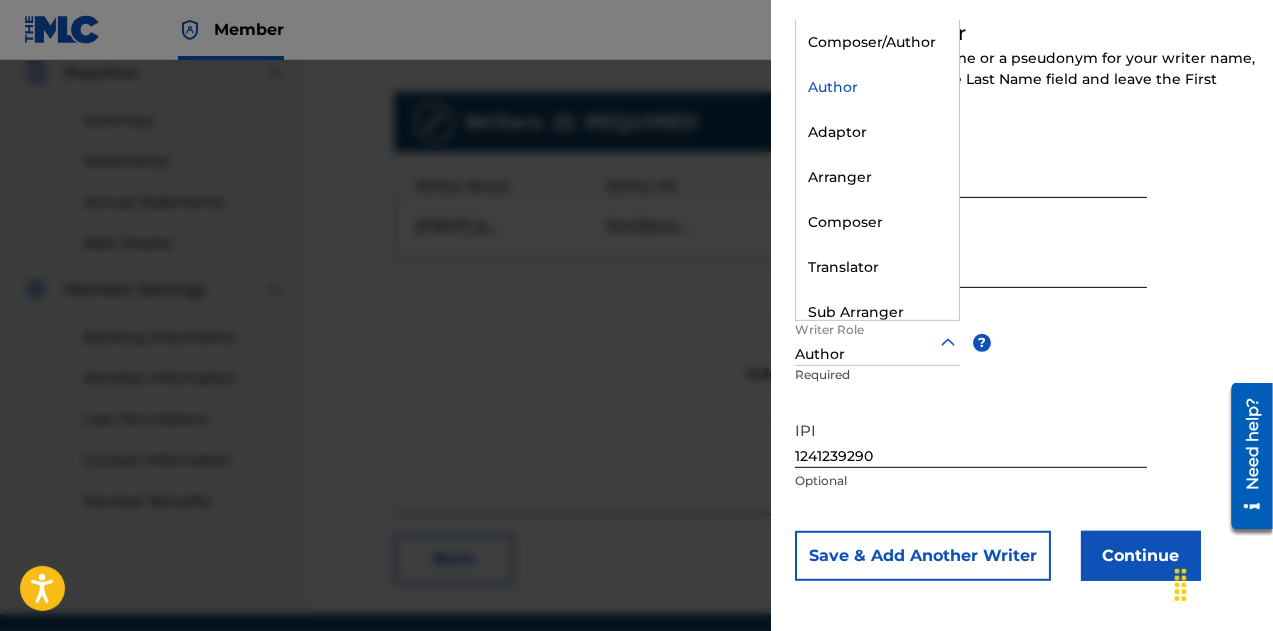 click at bounding box center [877, 342] 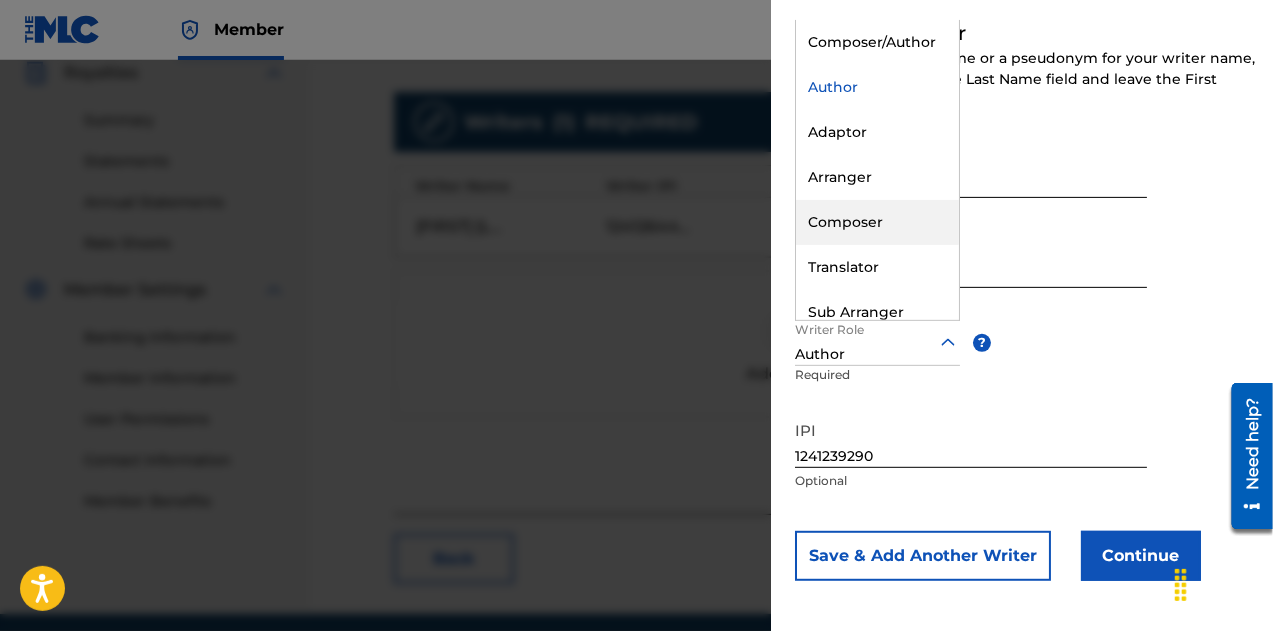 click on "Composer" at bounding box center [877, 222] 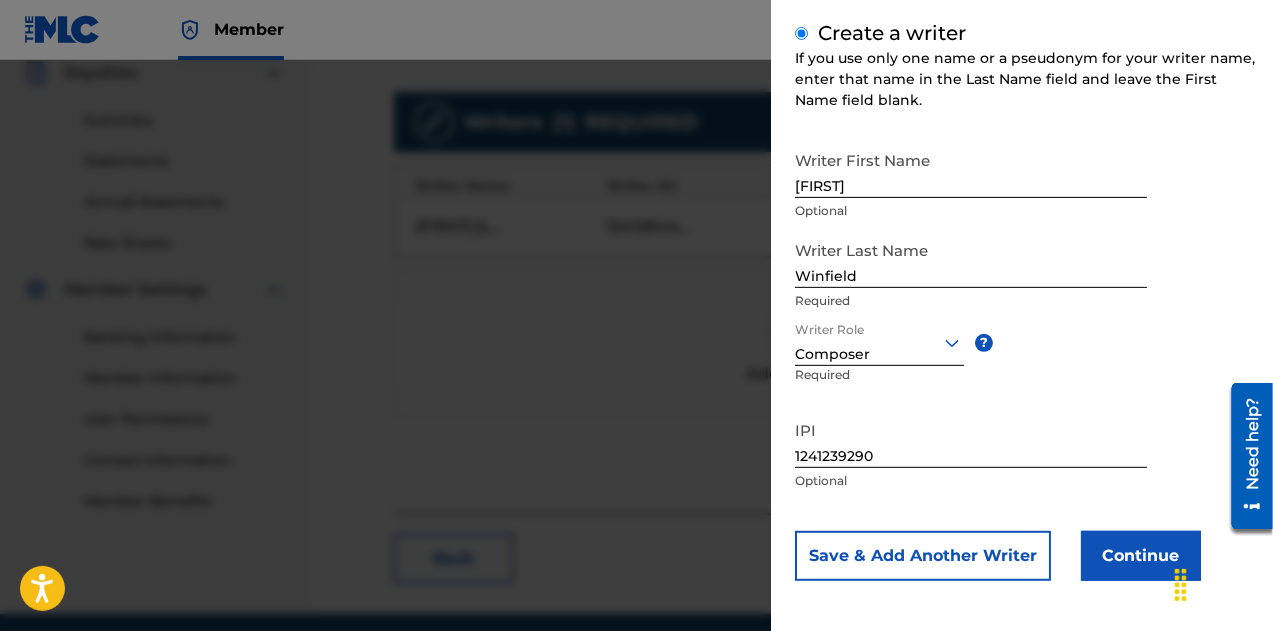 click on "Save & Add Another Writer" at bounding box center [923, 556] 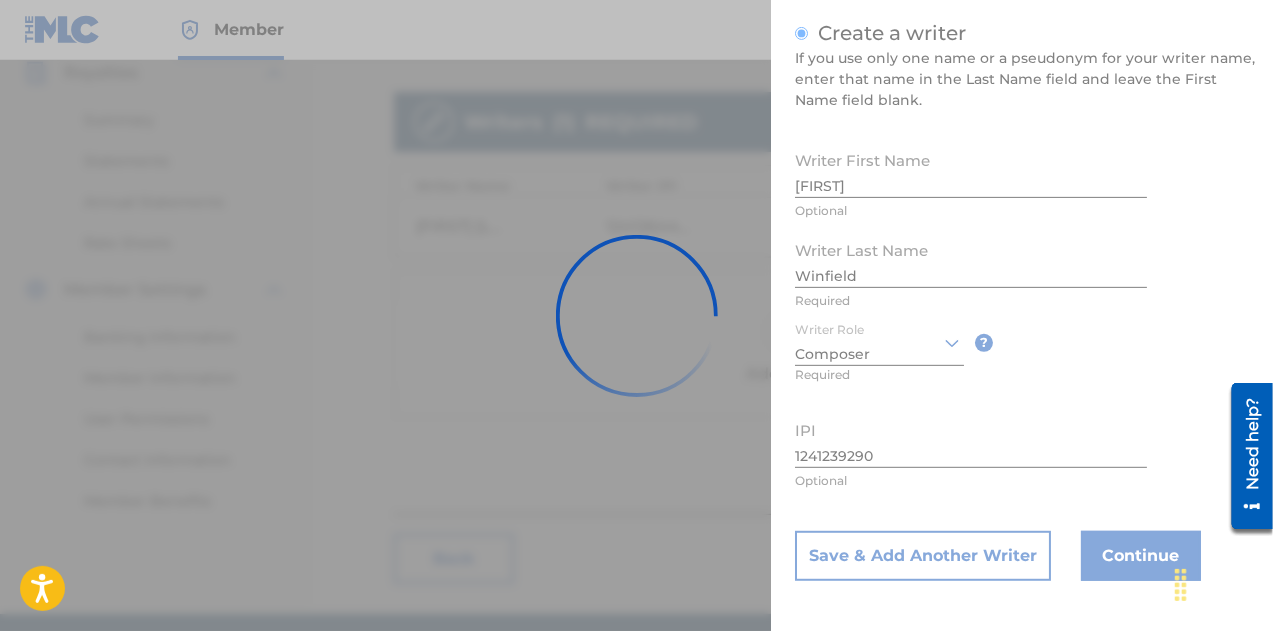 type 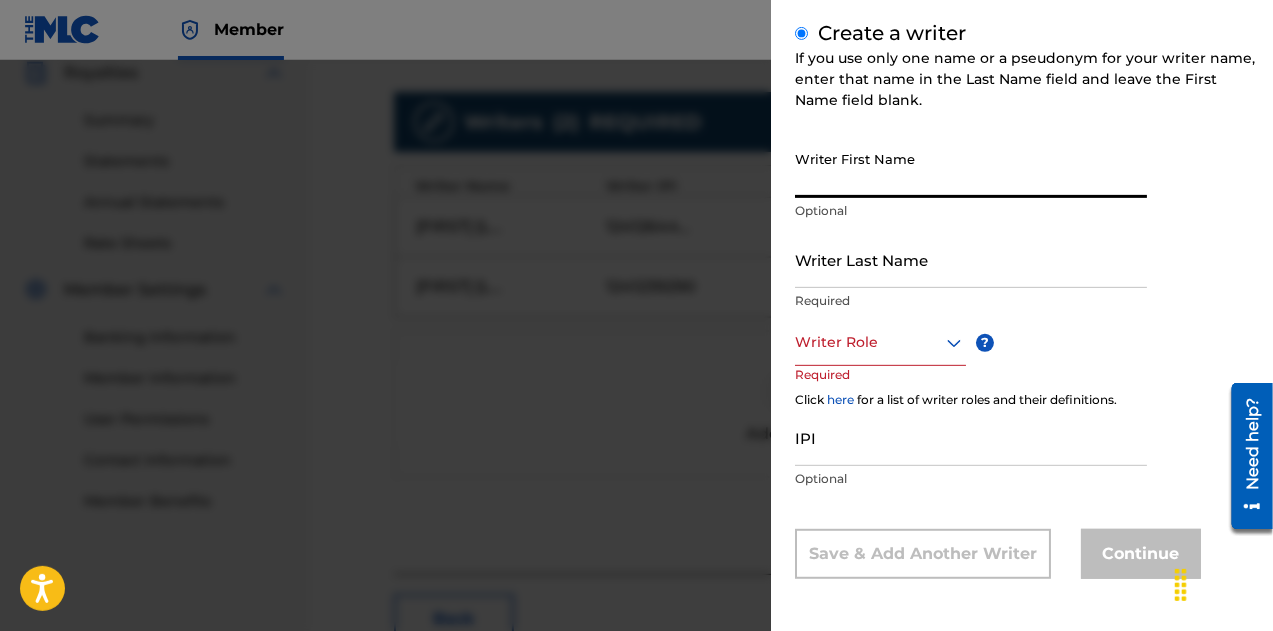 click on "Writer First Name" at bounding box center (971, 169) 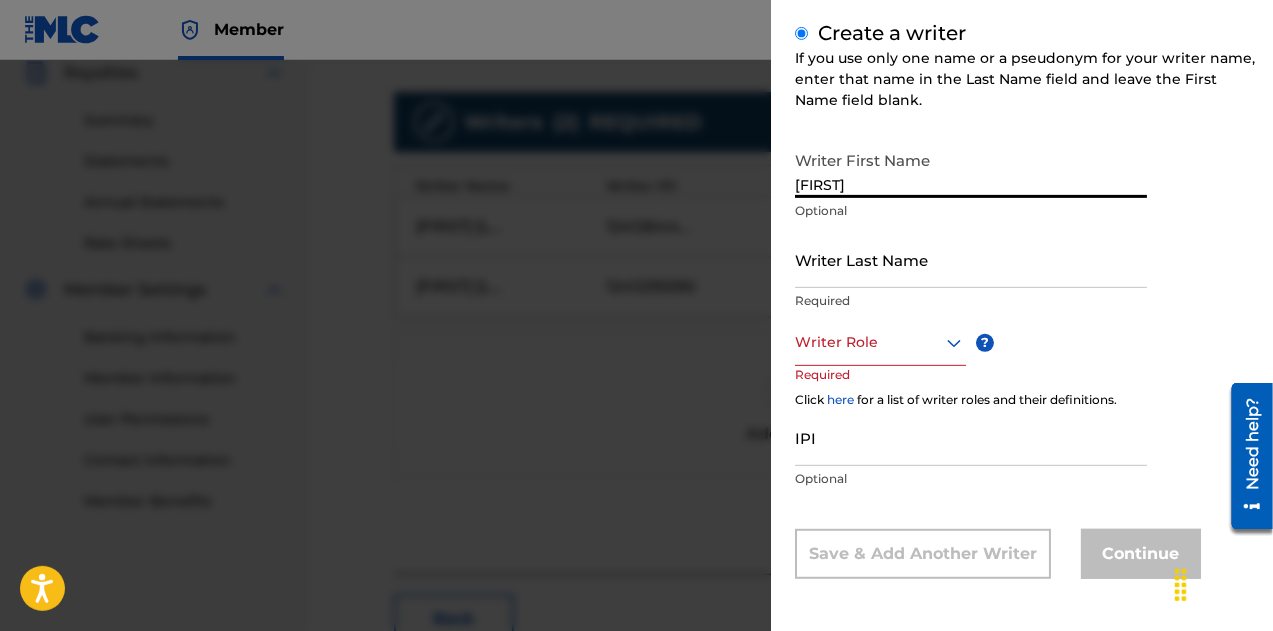 type on "[FIRST]" 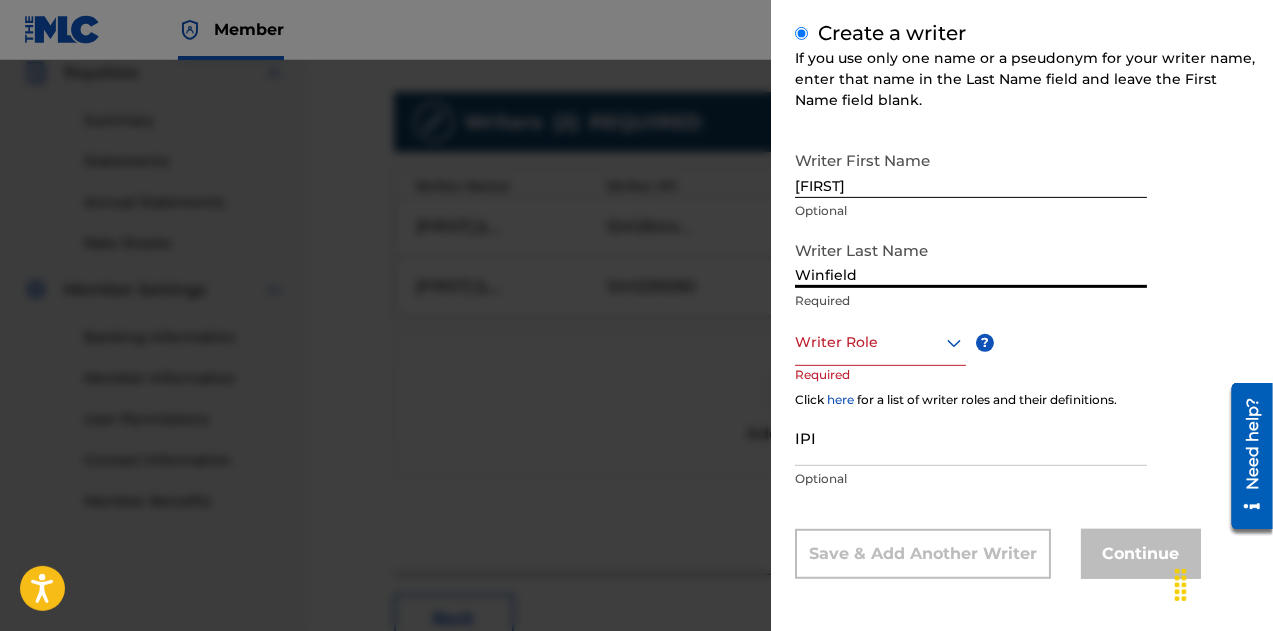 type on "Winfield" 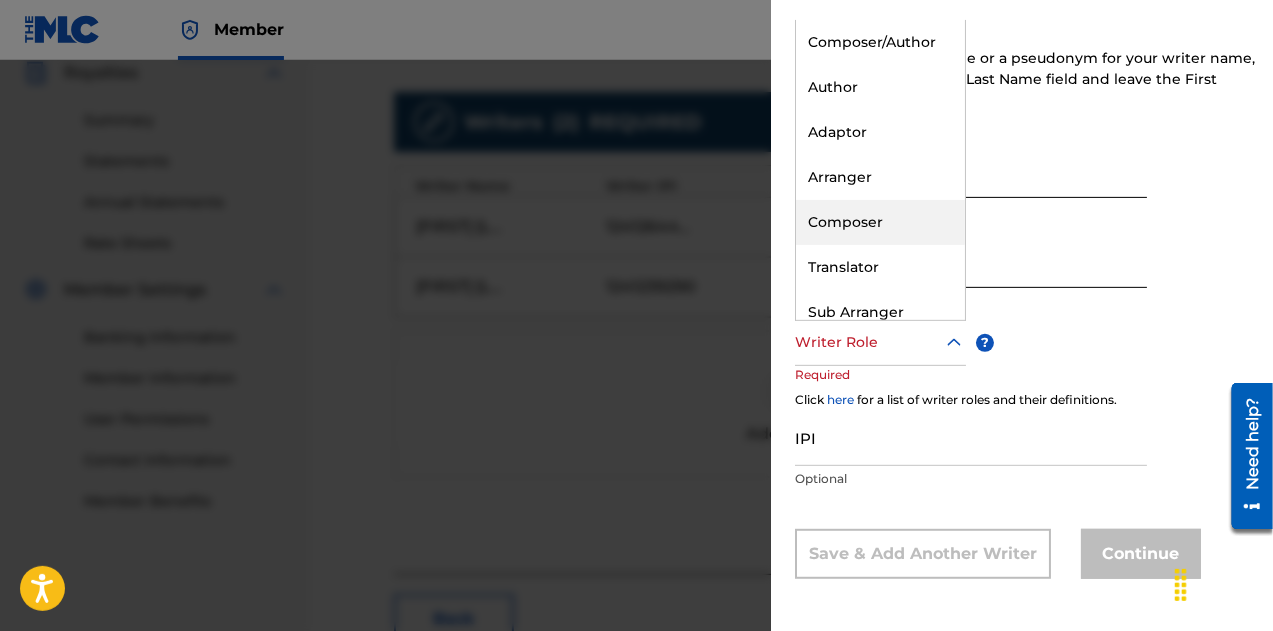 click on "Composer" at bounding box center (880, 222) 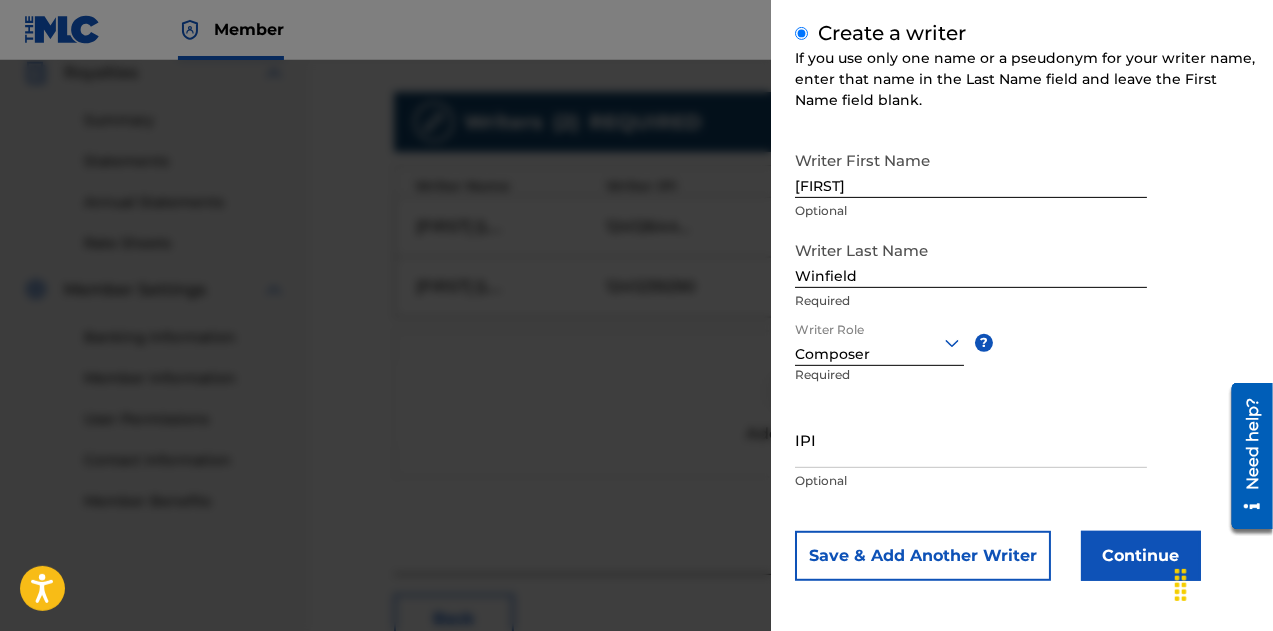 click on "IPI" at bounding box center (971, 439) 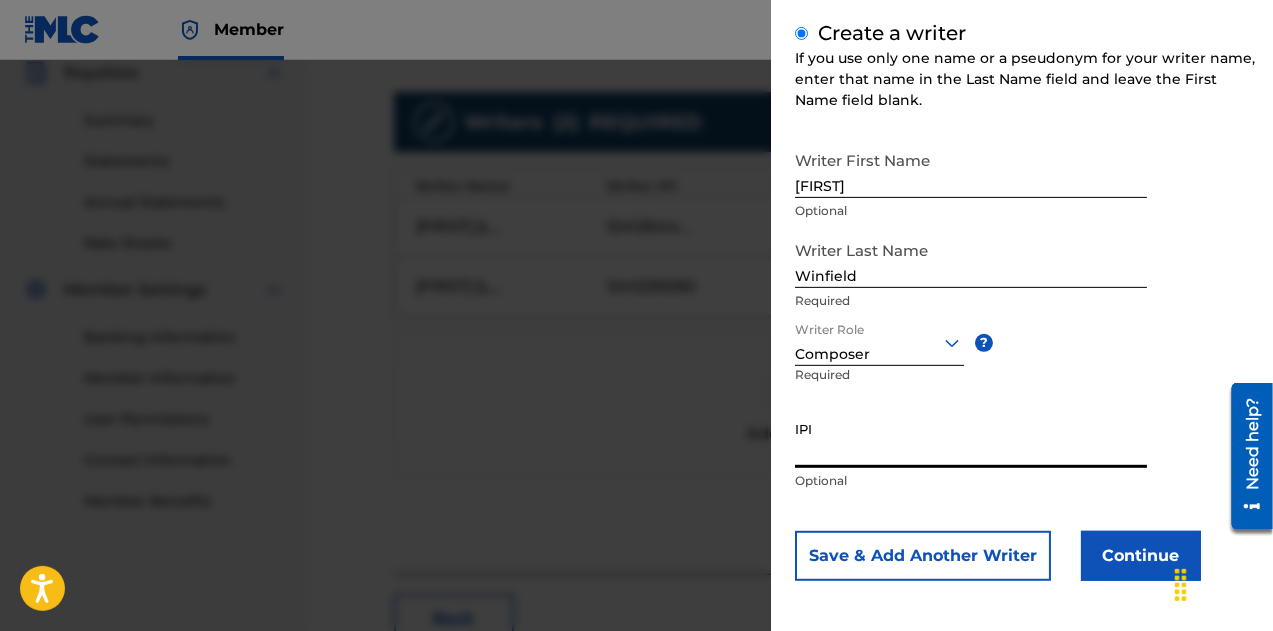 paste on "1241242500" 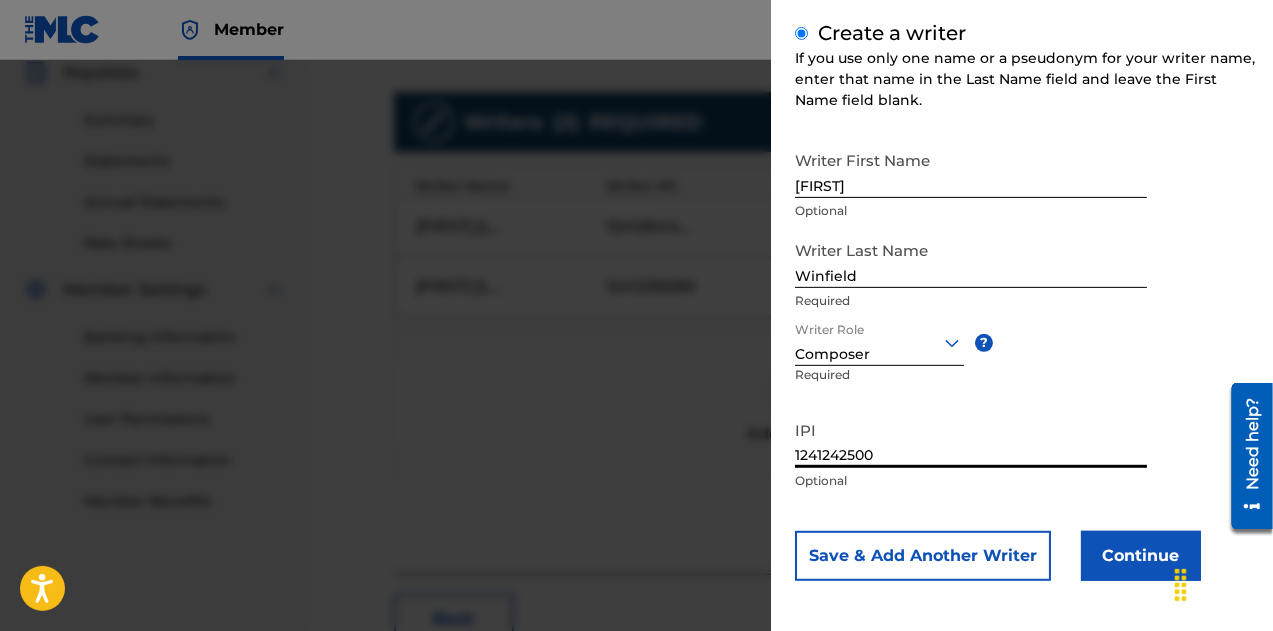 type on "1241242500" 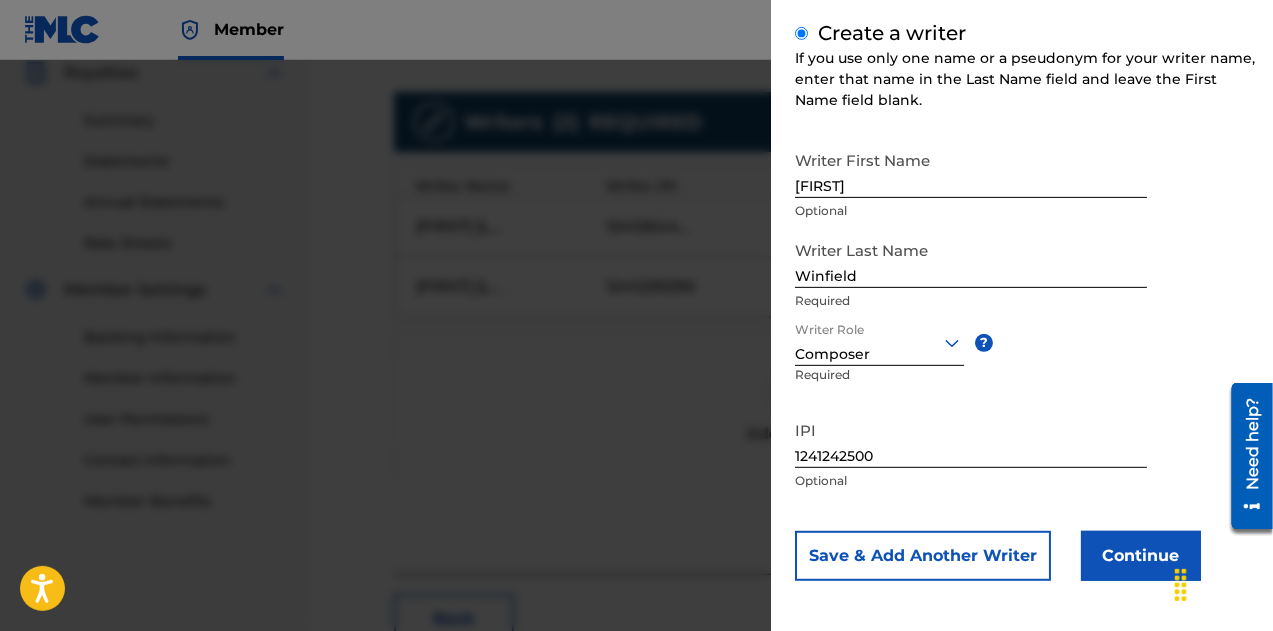 click on "Save & Add Another Writer" at bounding box center [923, 556] 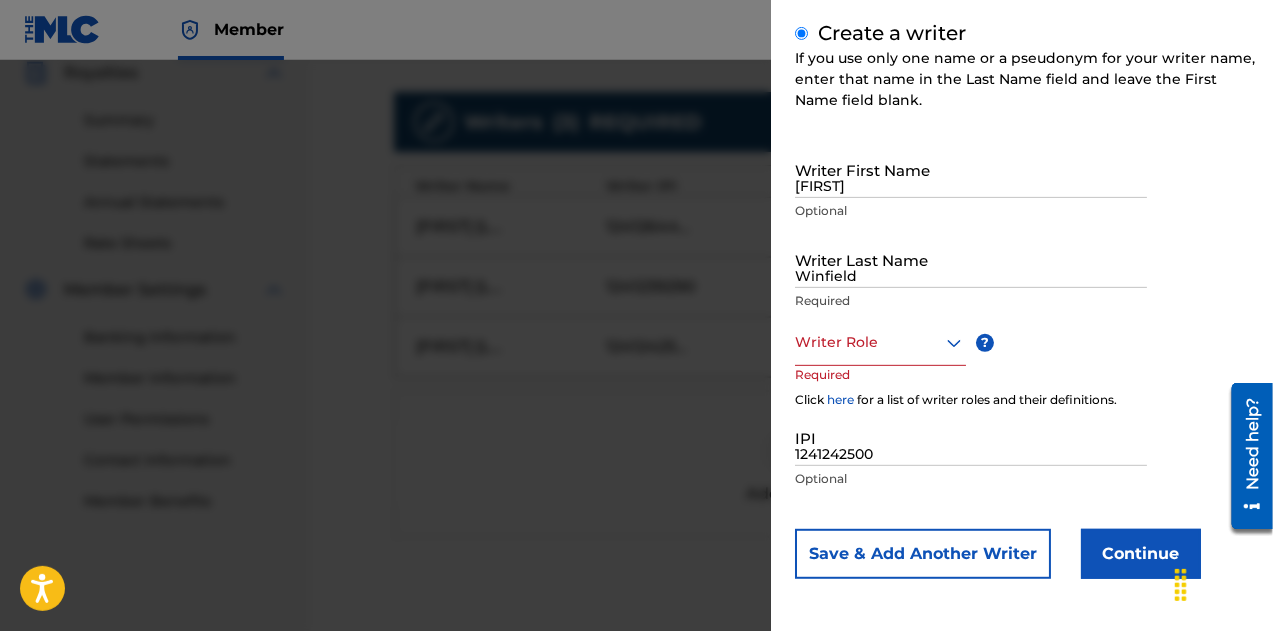 type 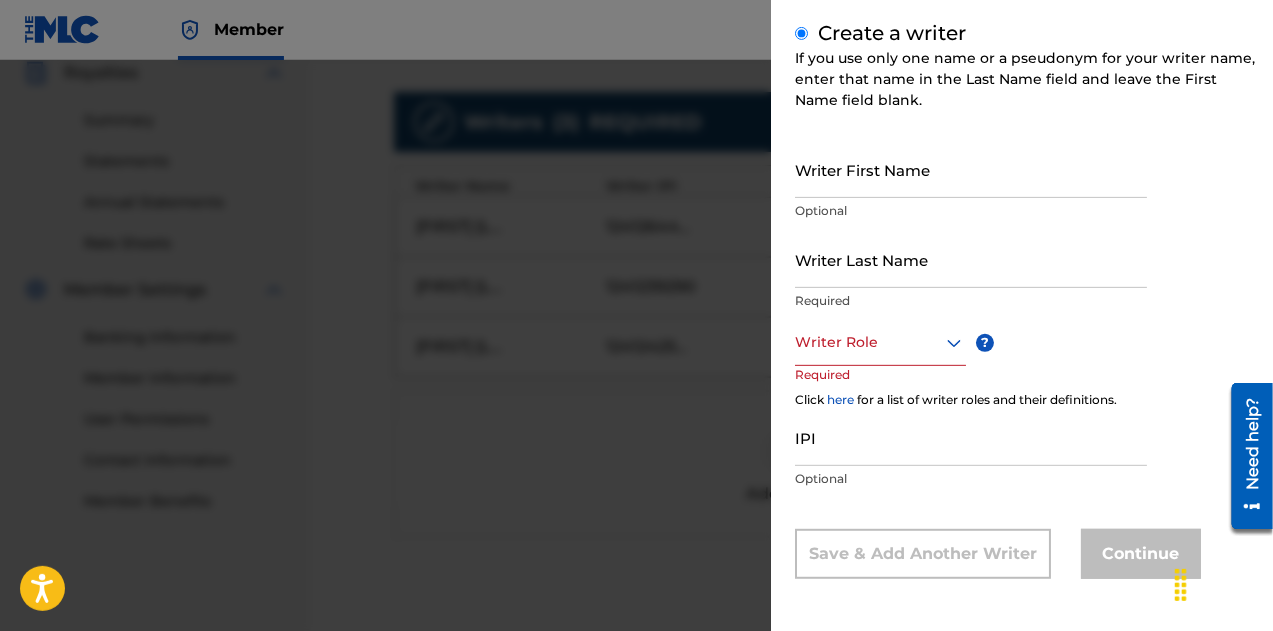 click on "Writer First Name" at bounding box center (971, 169) 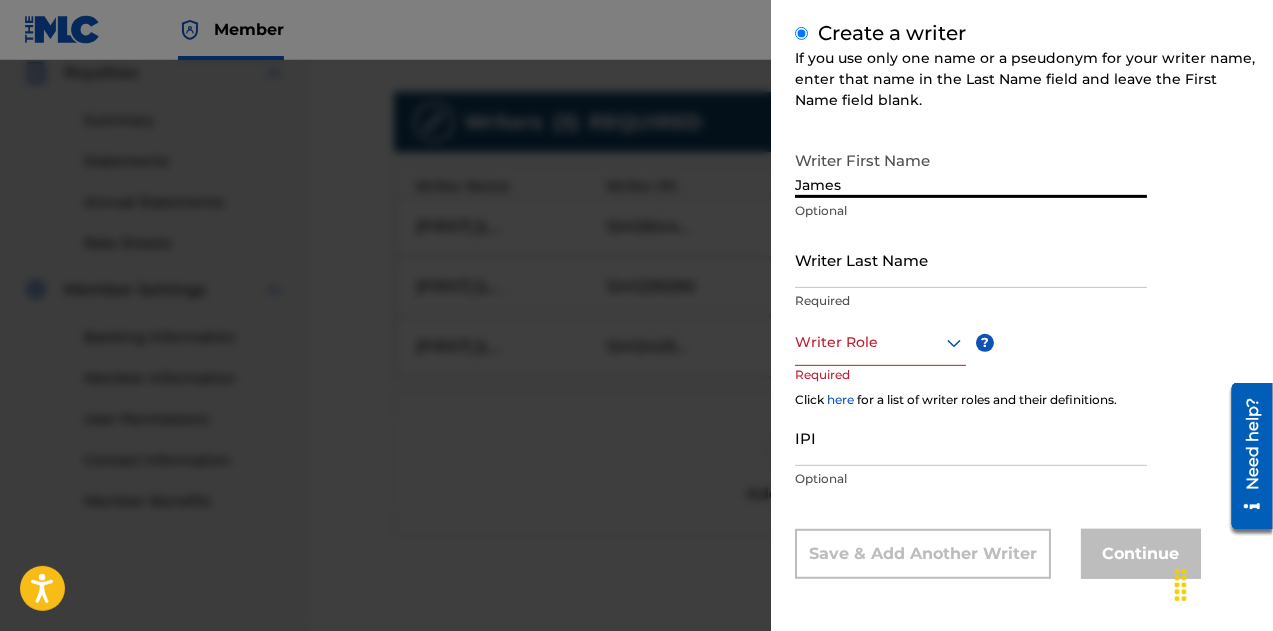 type on "James" 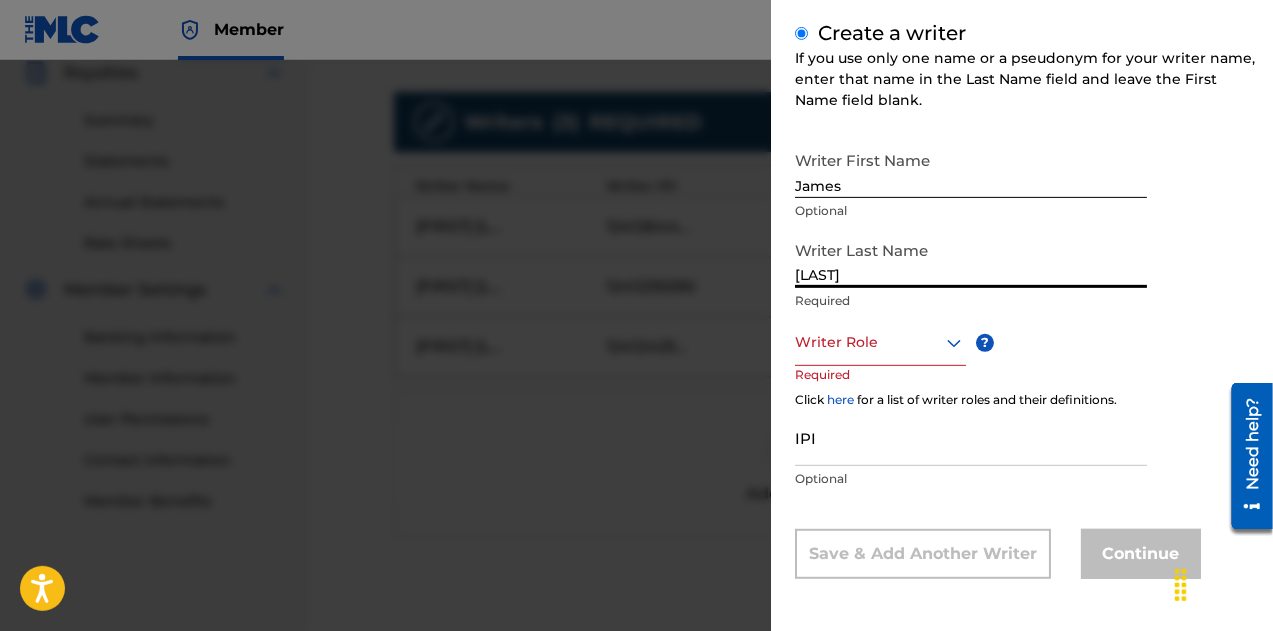 type on "[LAST]" 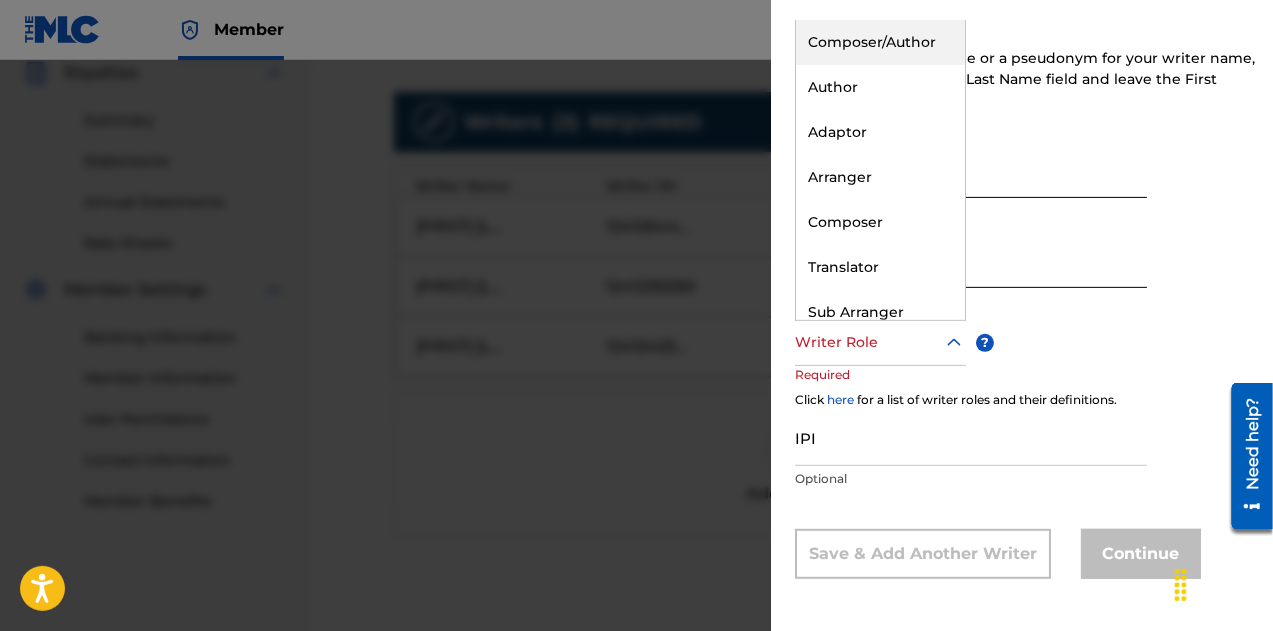 click at bounding box center (880, 342) 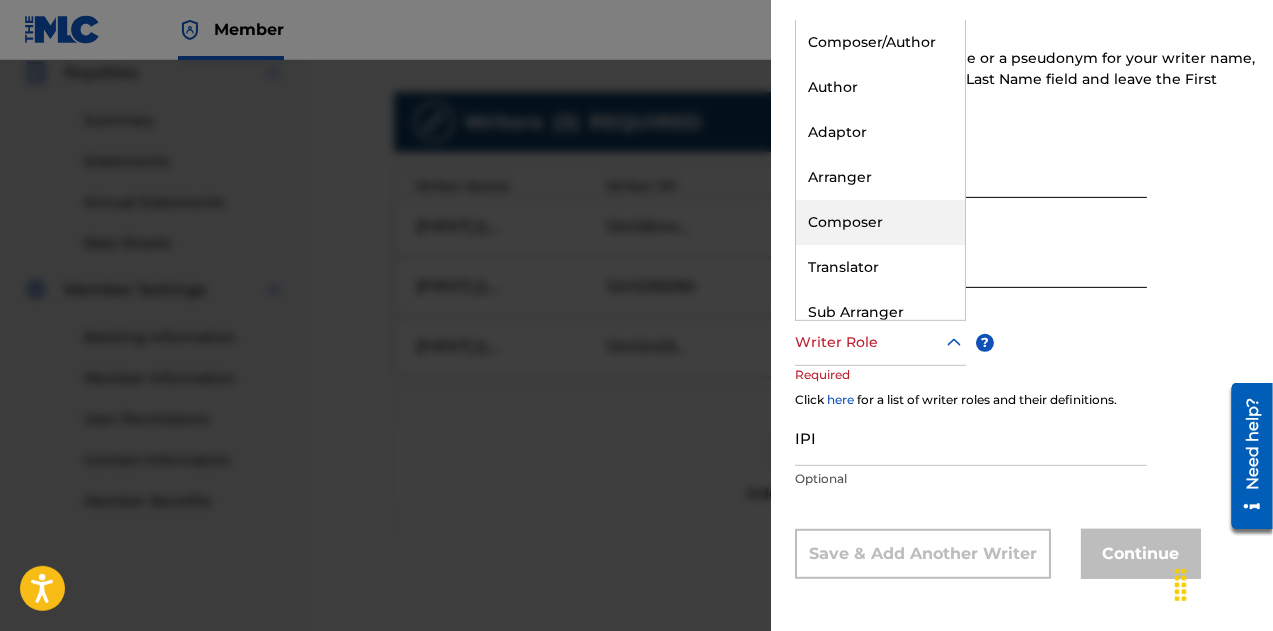 click on "Composer" at bounding box center (880, 222) 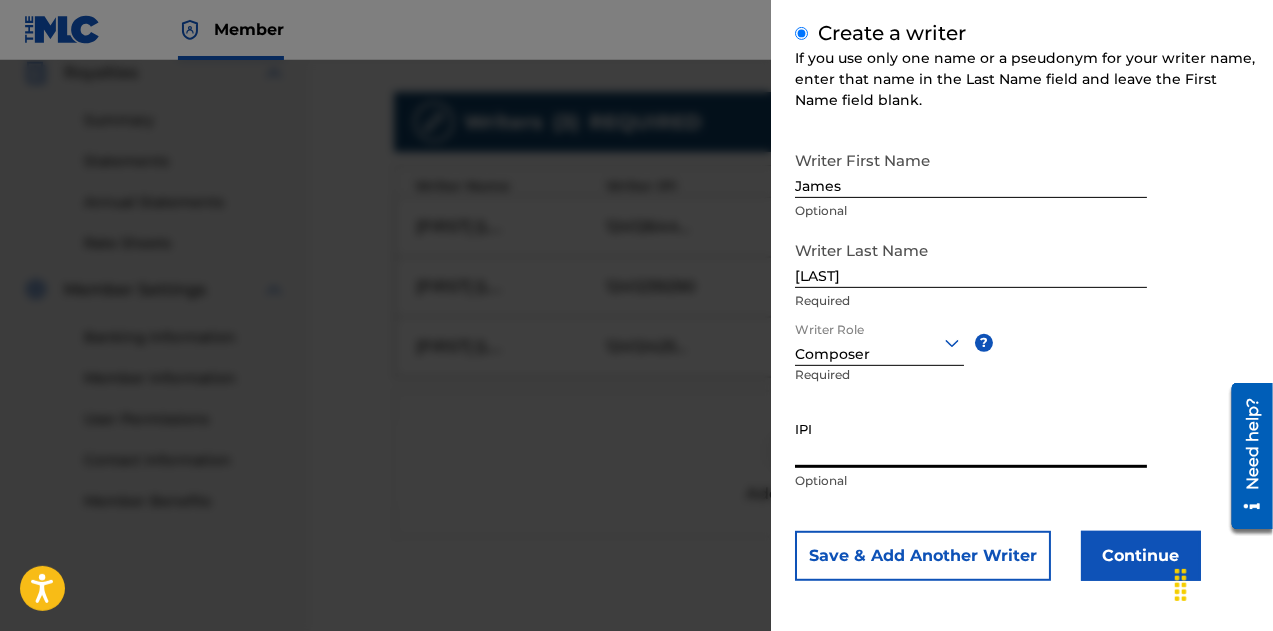 click on "IPI" at bounding box center [971, 439] 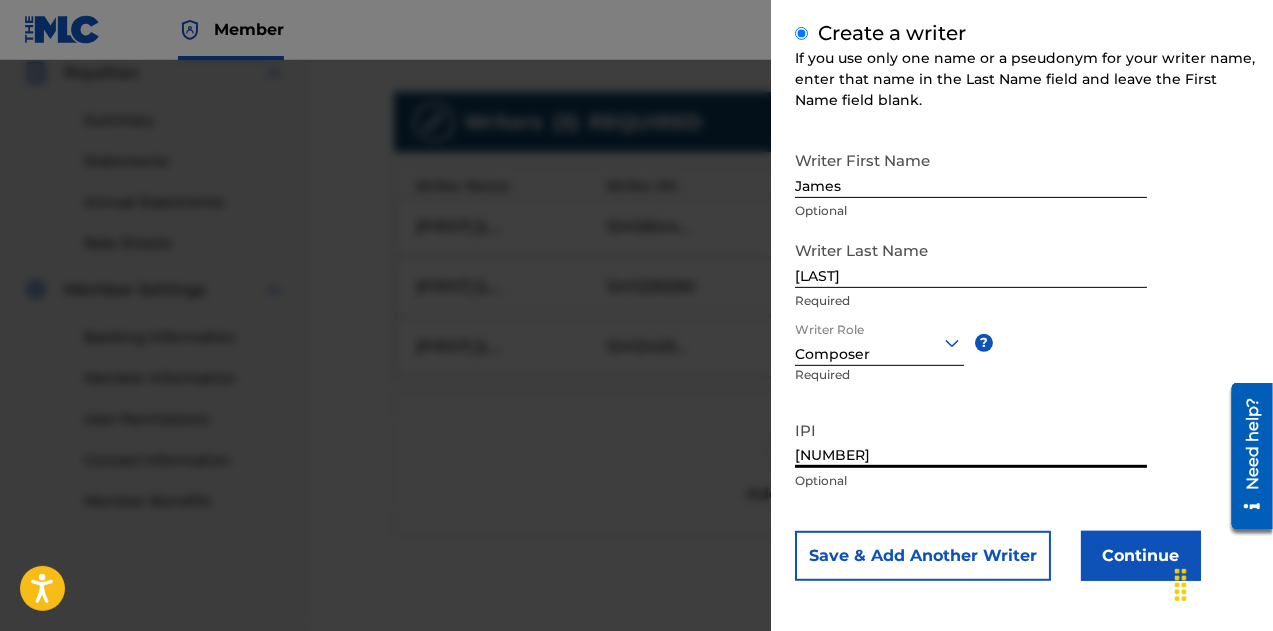 type on "[NUMBER]" 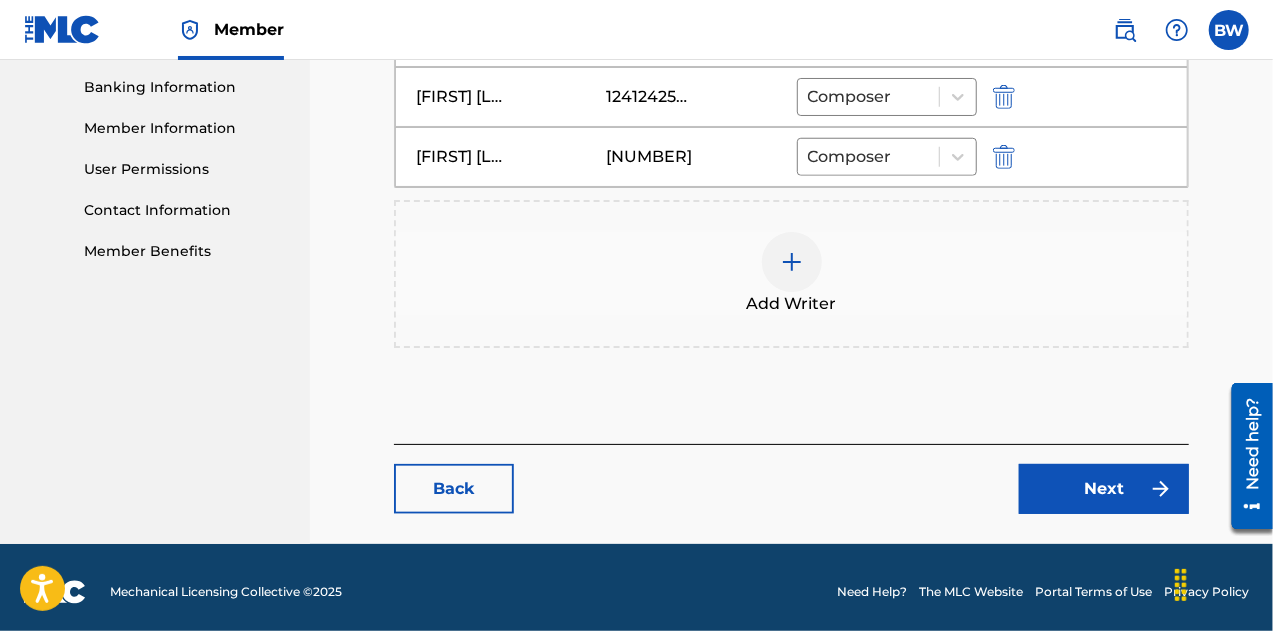 scroll, scrollTop: 858, scrollLeft: 0, axis: vertical 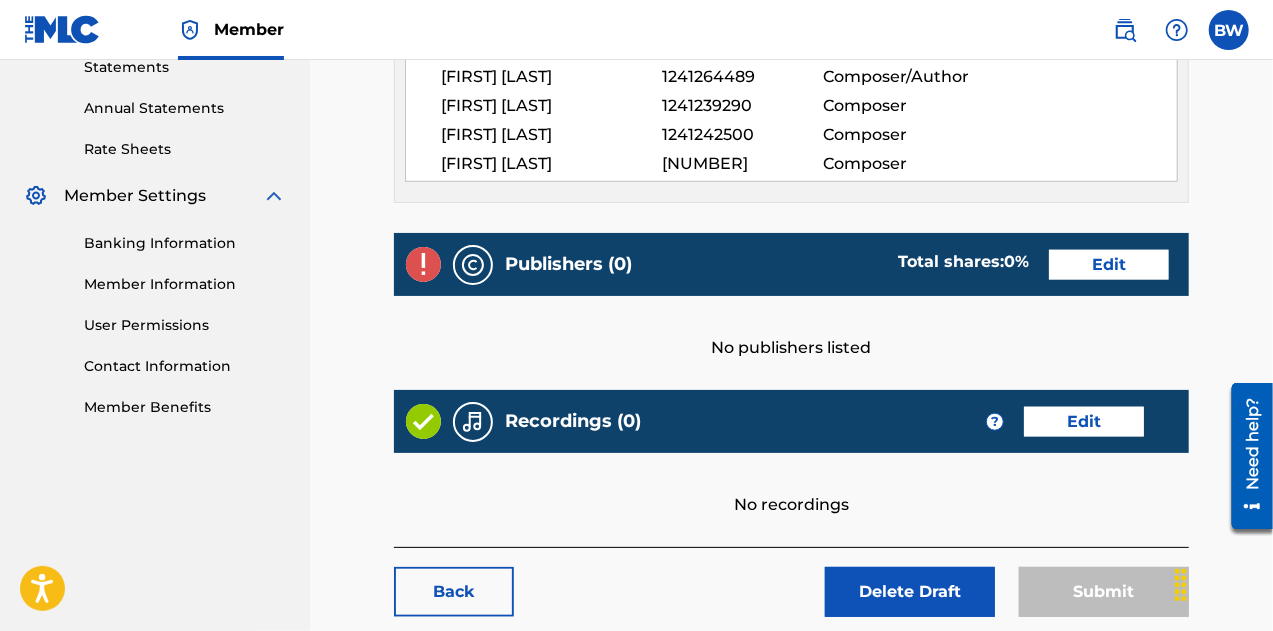 click on "Edit" at bounding box center (1109, 265) 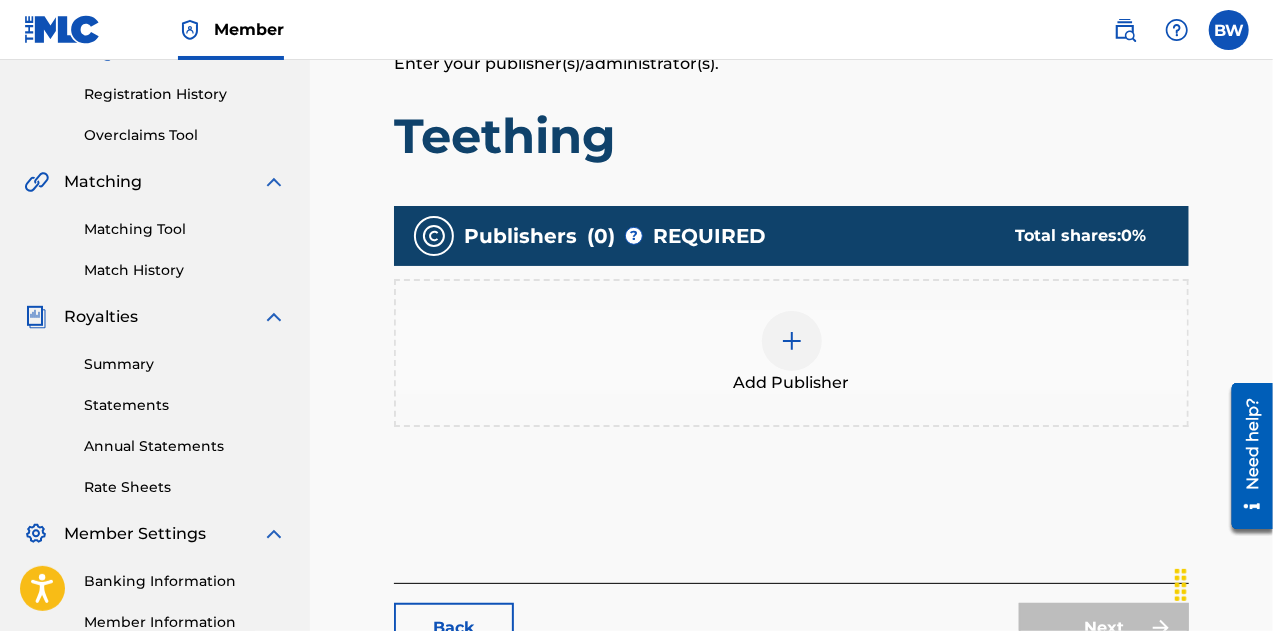 scroll, scrollTop: 365, scrollLeft: 0, axis: vertical 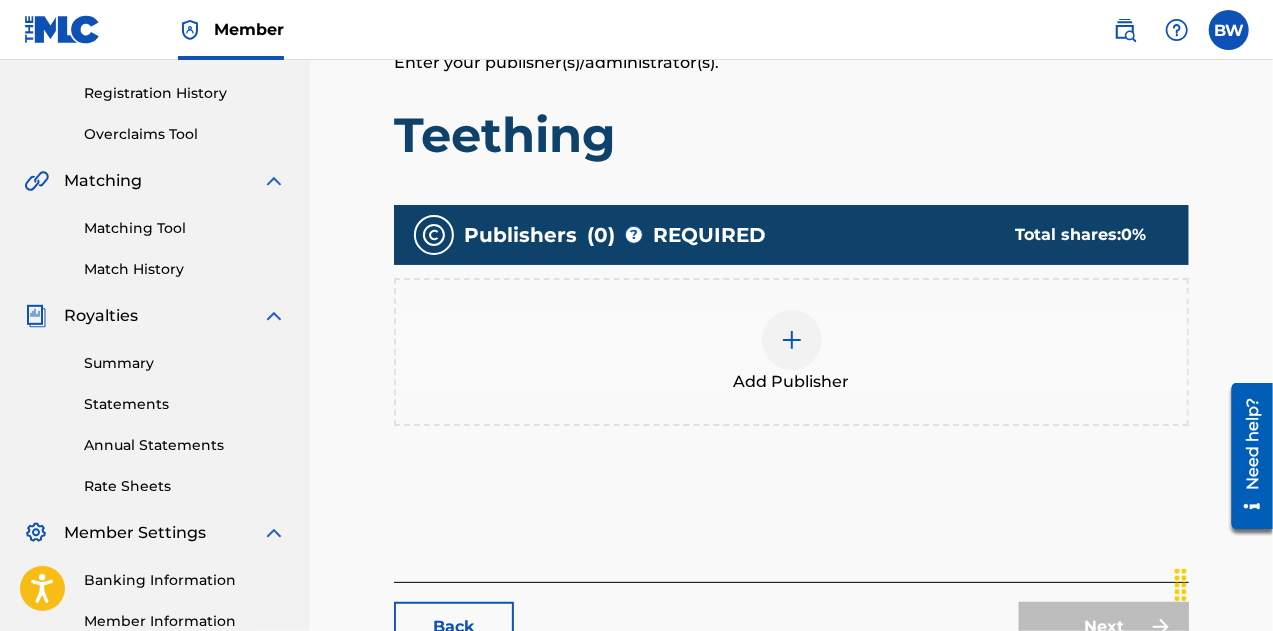 click on "Add Publisher" at bounding box center [791, 352] 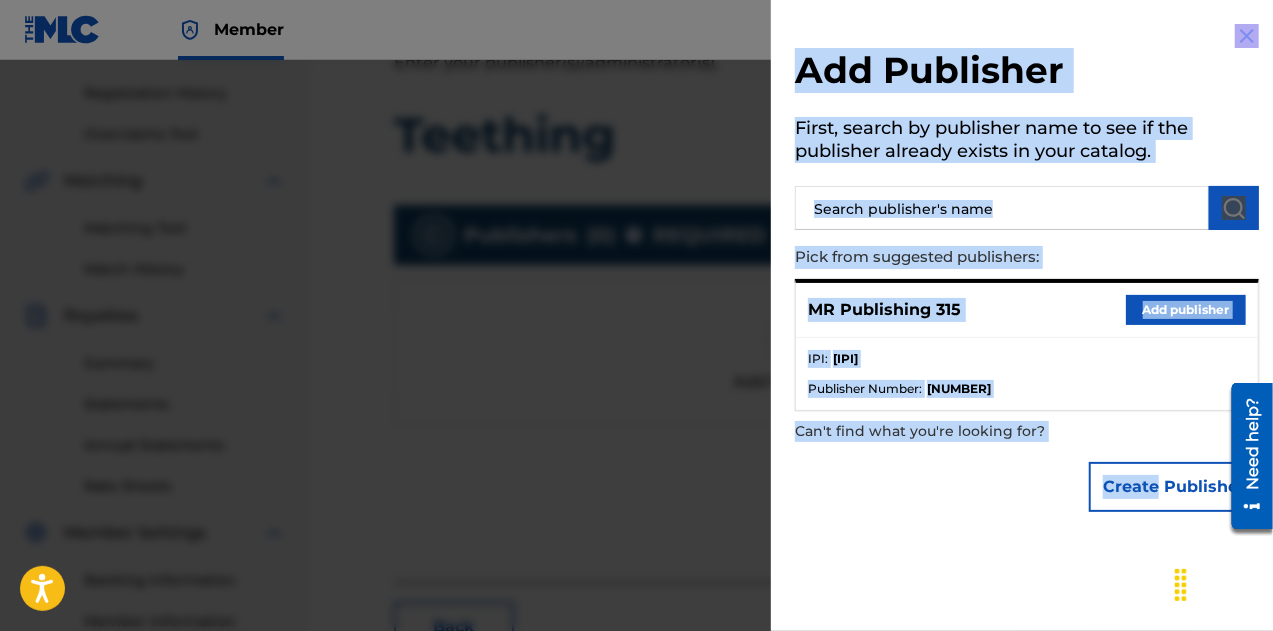 drag, startPoint x: 763, startPoint y: 364, endPoint x: 848, endPoint y: 509, distance: 168.07736 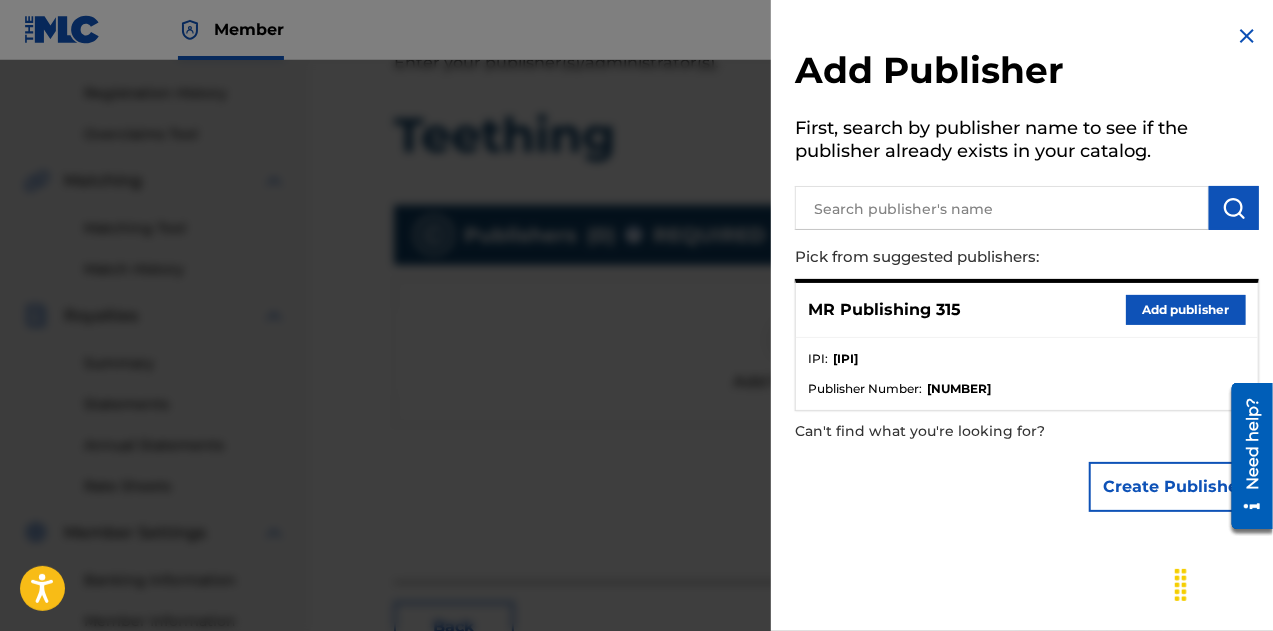 click on "Add publisher" at bounding box center (1186, 310) 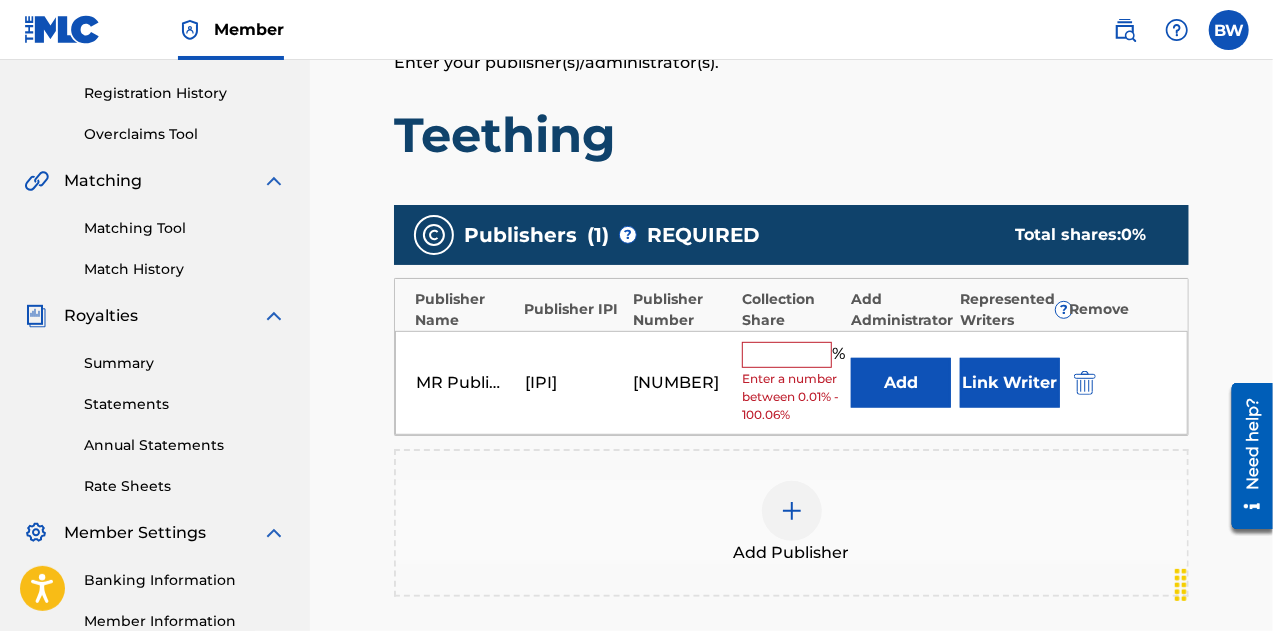 click at bounding box center [787, 355] 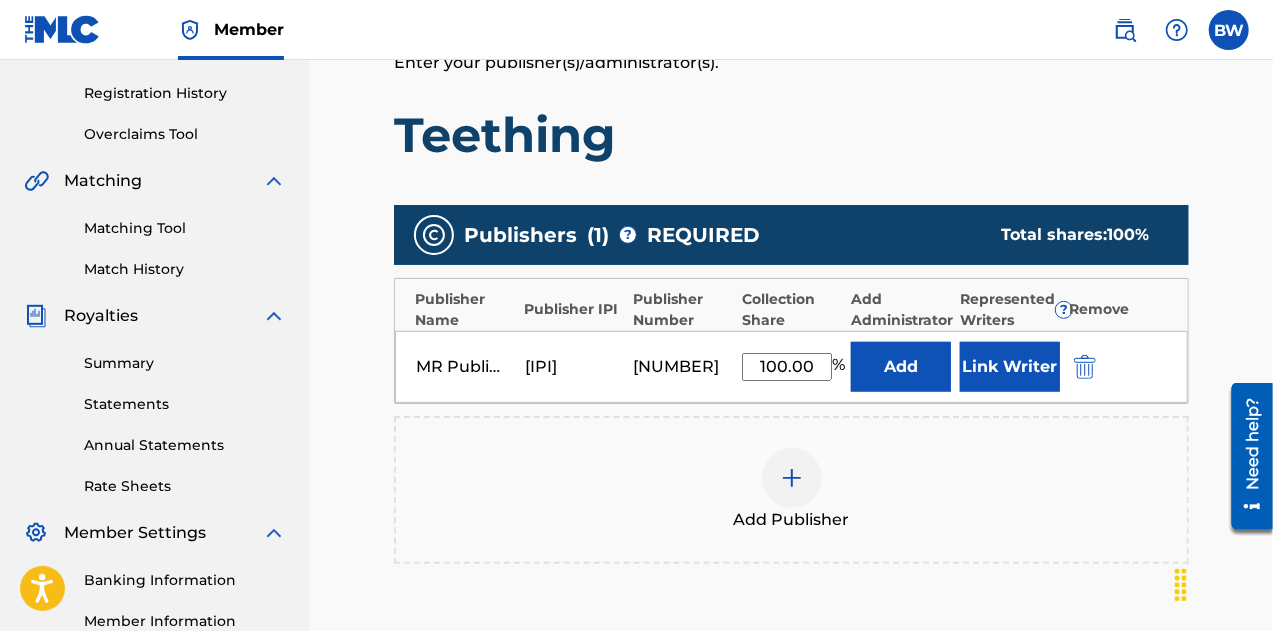 type on "100.00" 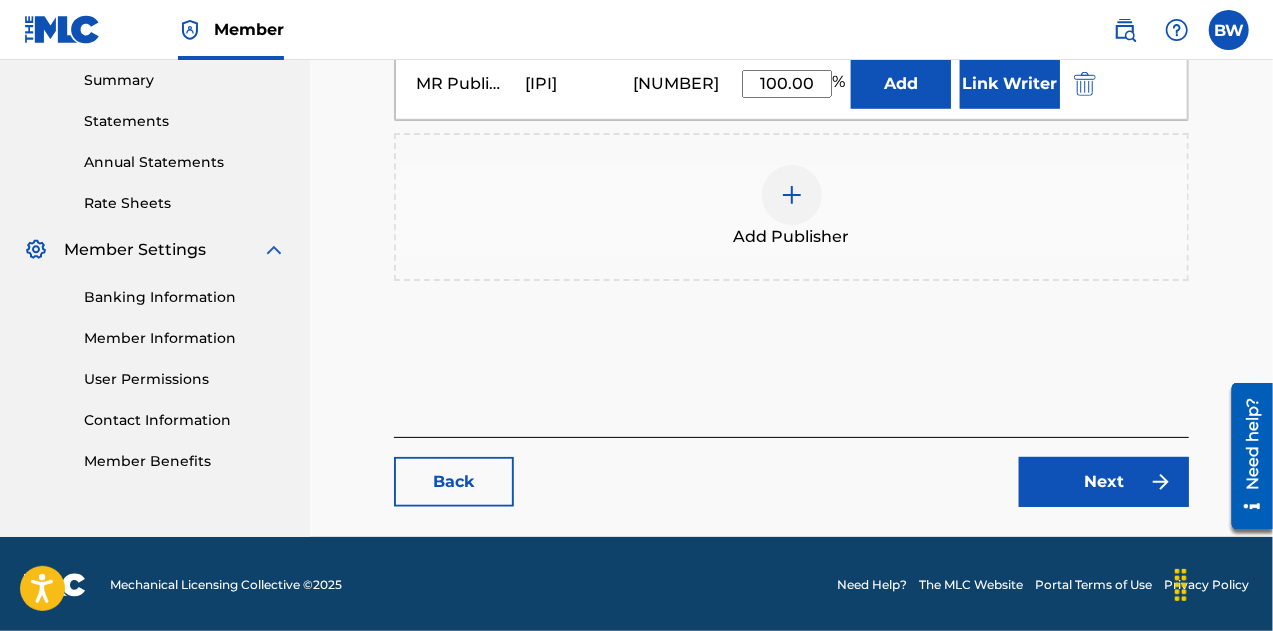 click on "Next" at bounding box center [1104, 482] 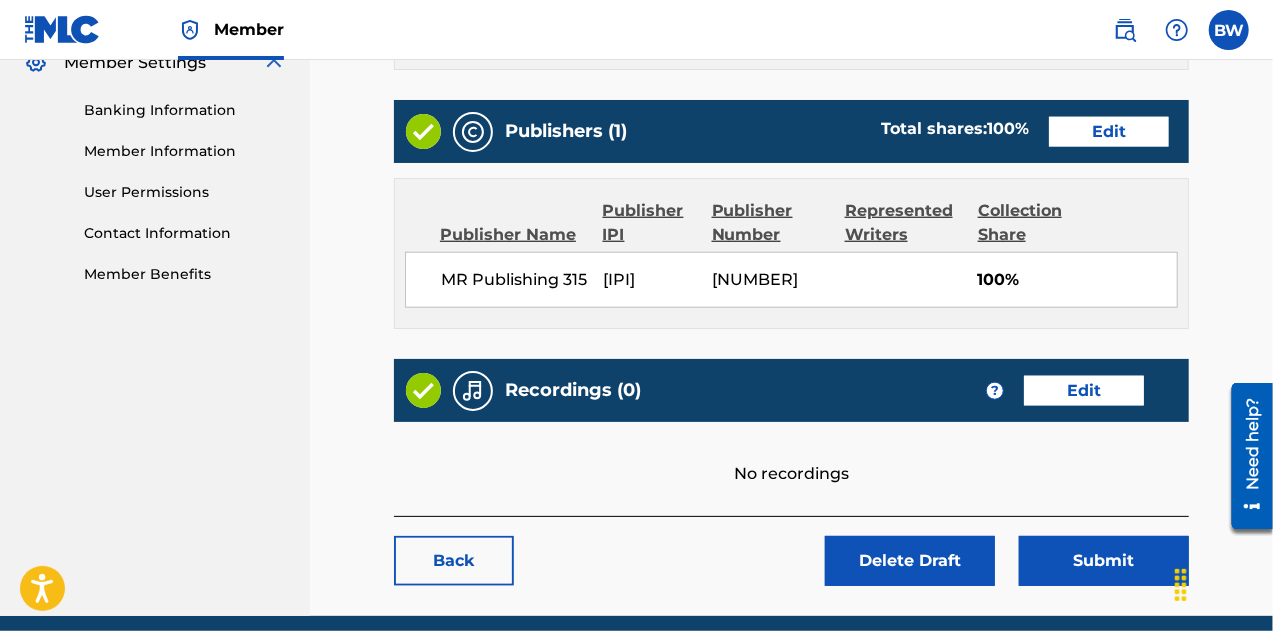 scroll, scrollTop: 836, scrollLeft: 0, axis: vertical 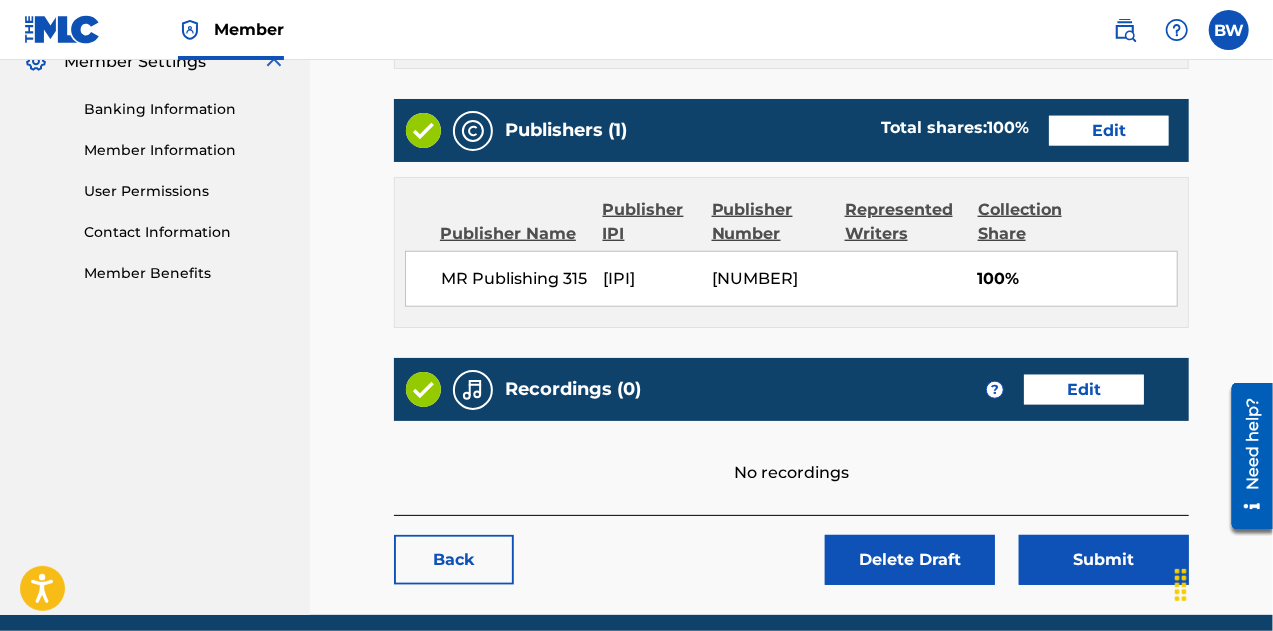 click on "Edit" at bounding box center (1084, 390) 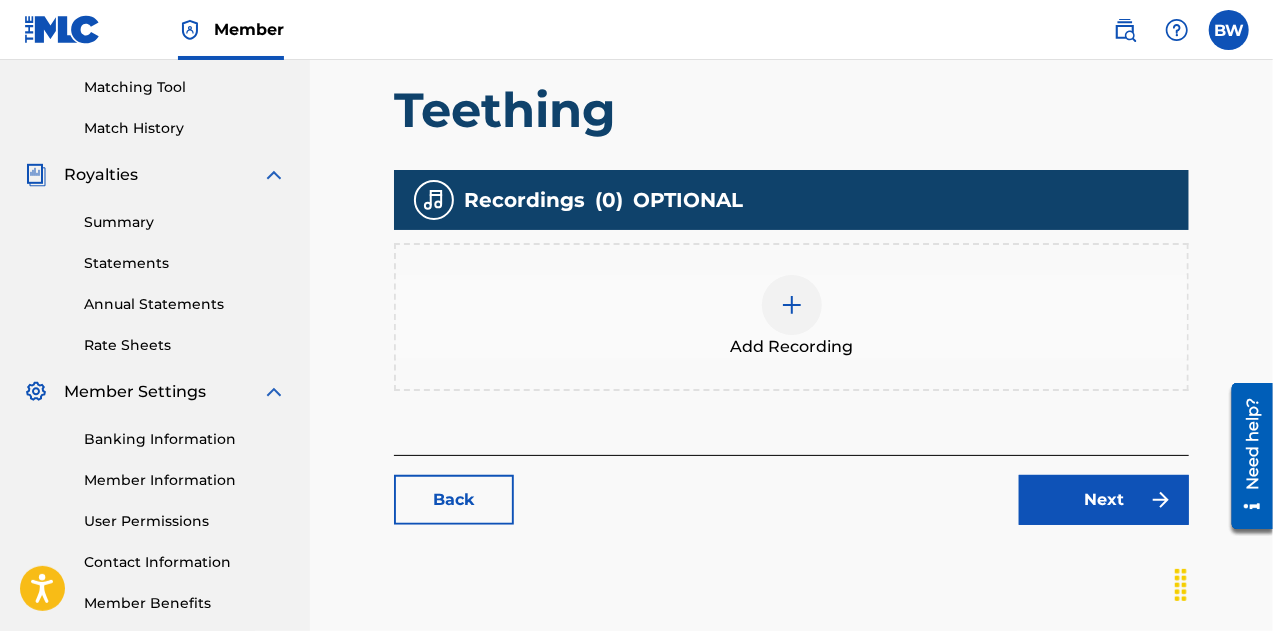 scroll, scrollTop: 511, scrollLeft: 0, axis: vertical 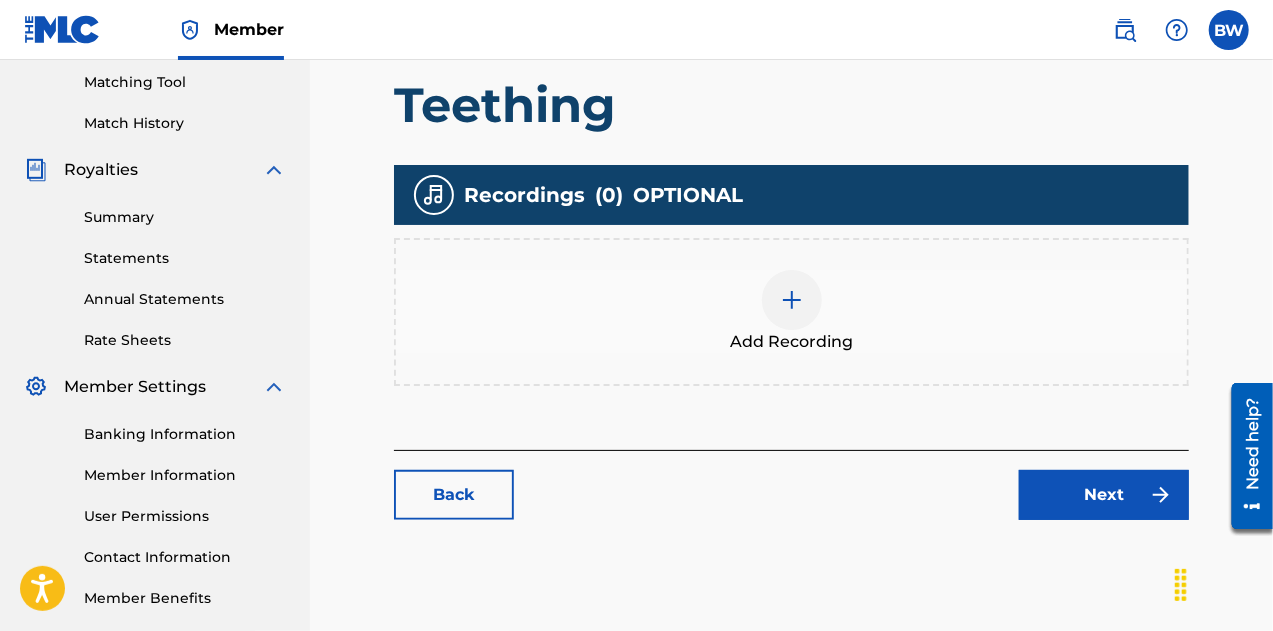 click at bounding box center (792, 300) 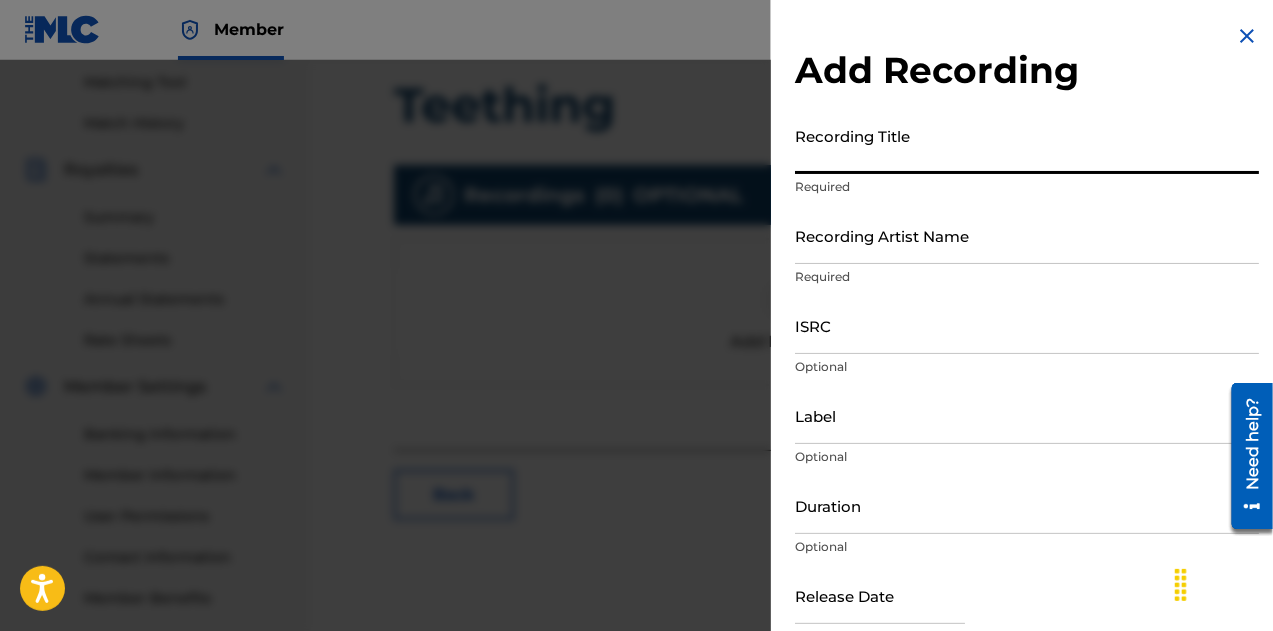 click on "Recording Title" at bounding box center (1027, 145) 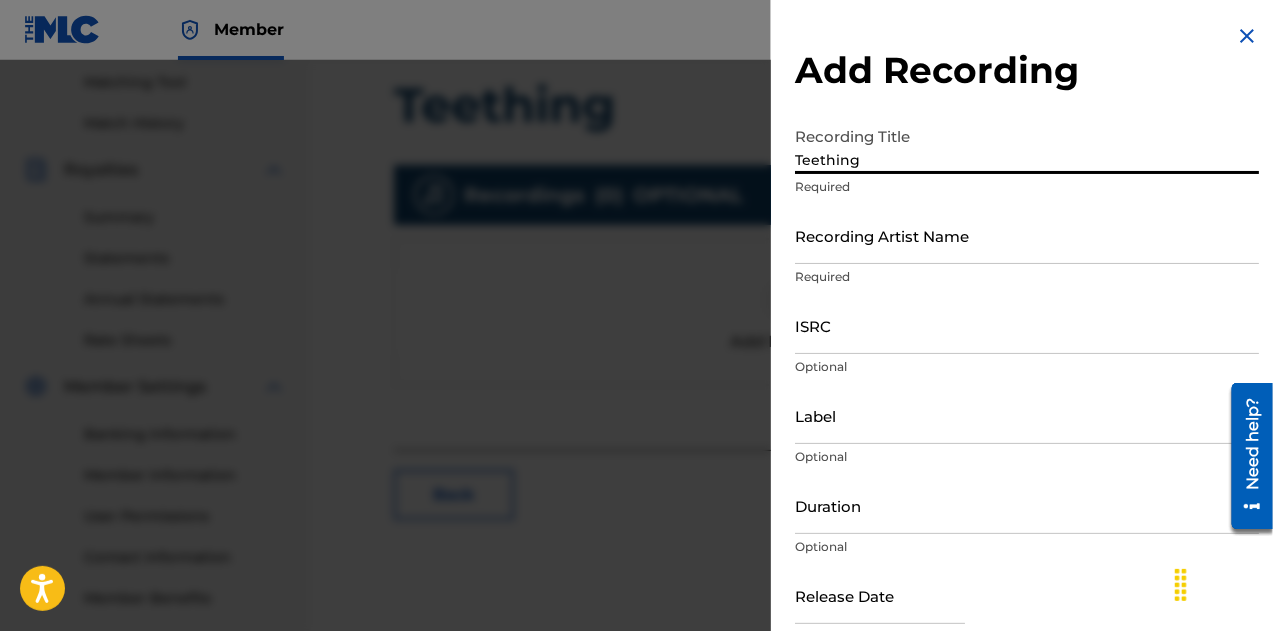 type on "Teething" 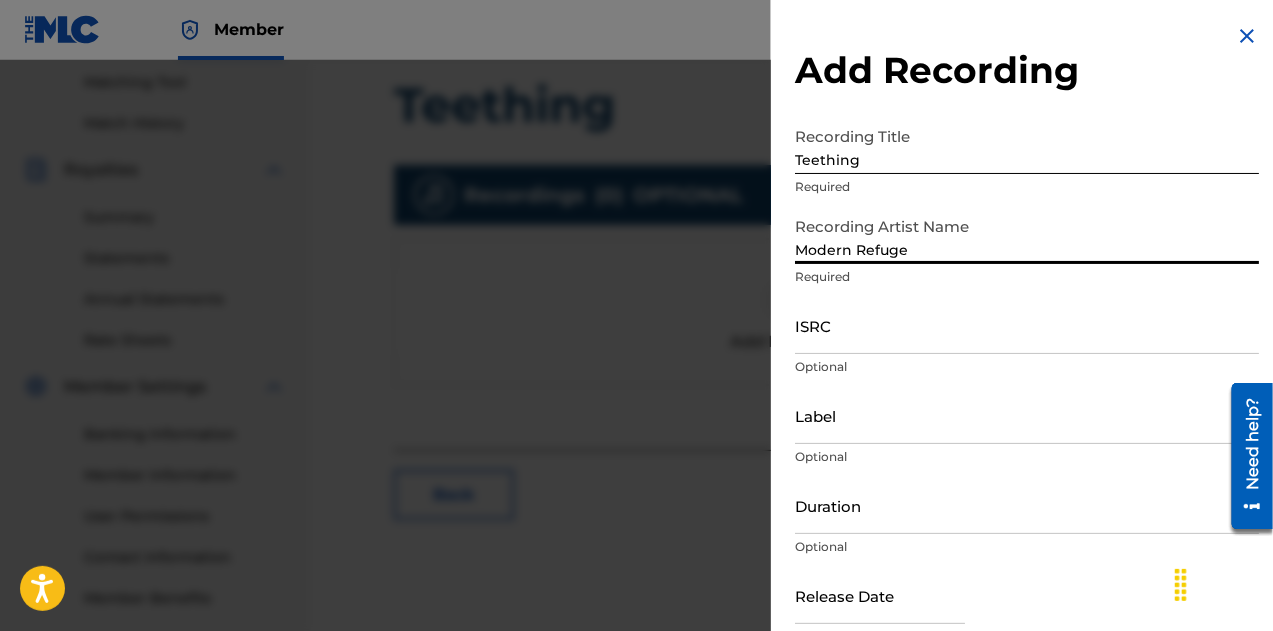 type on "Modern Refuge" 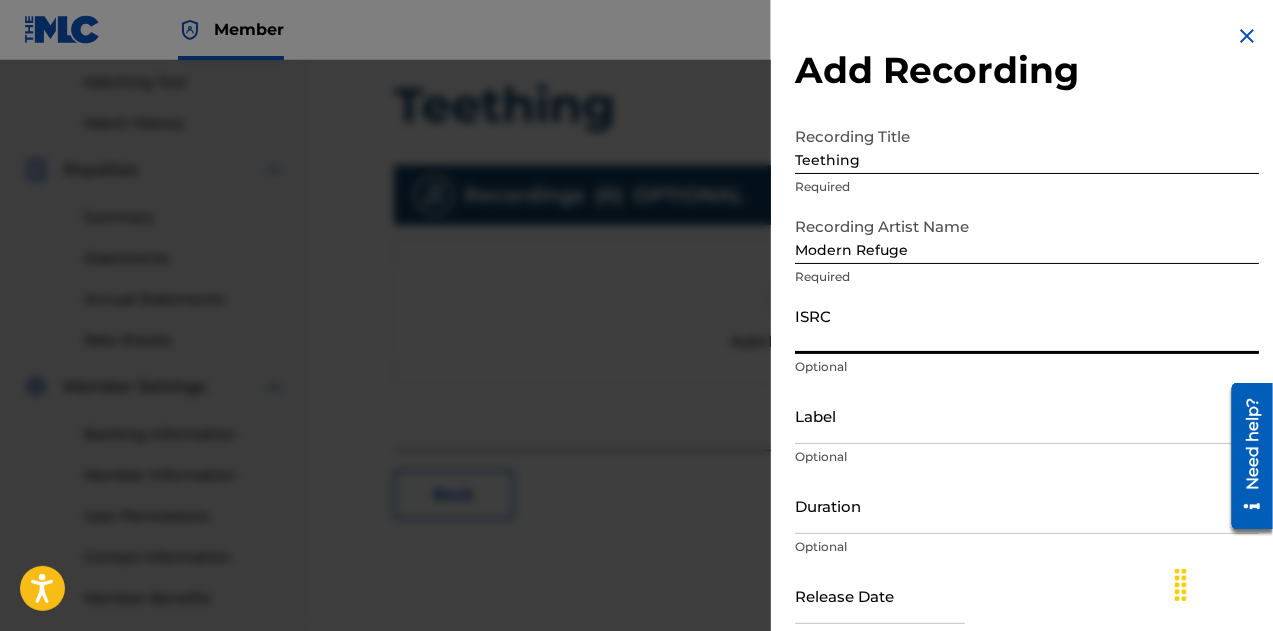 paste on "QMEU[NUMBER]" 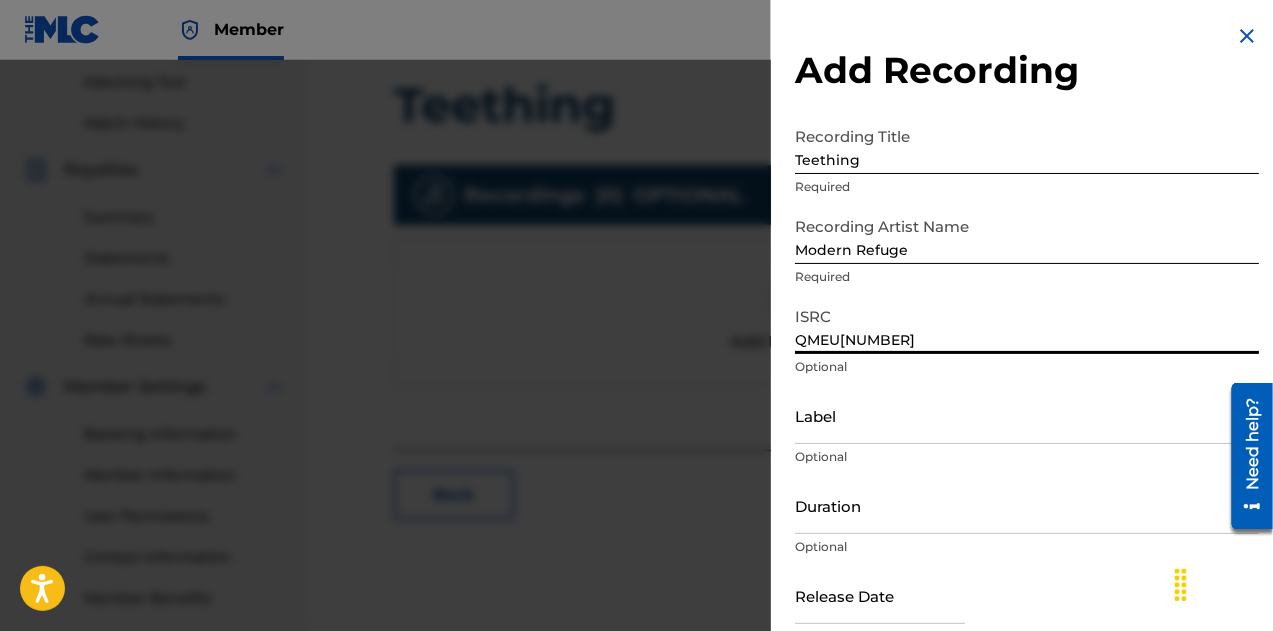 type on "QMEU[NUMBER]" 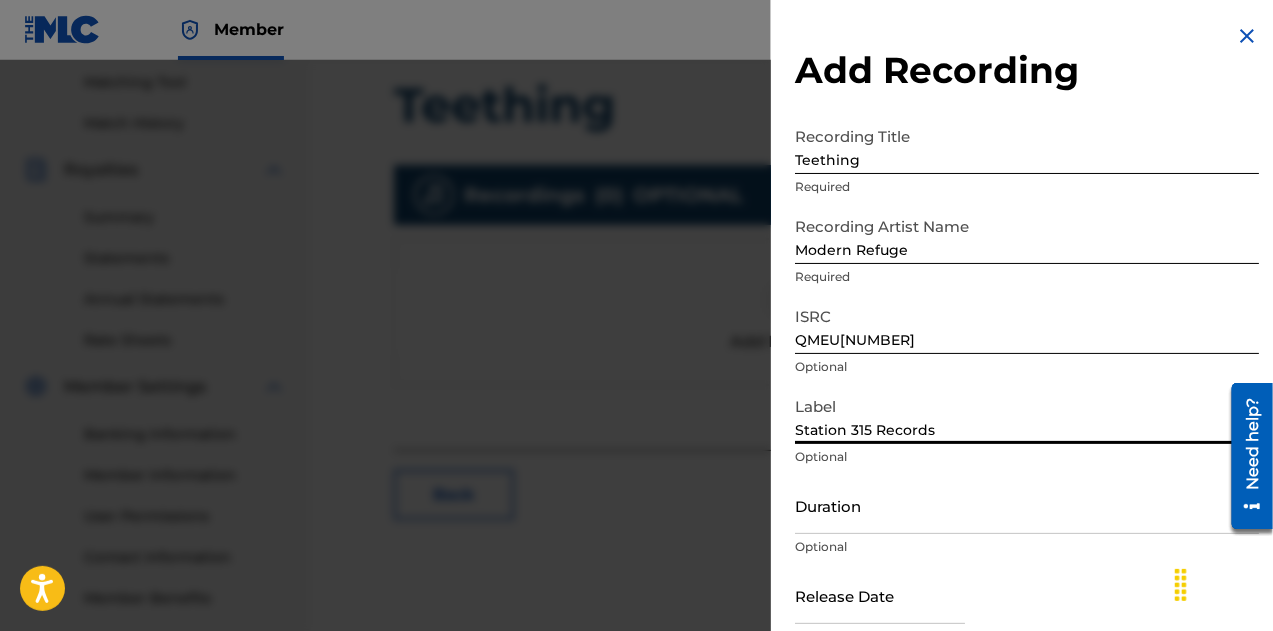 type on "Station 315 Records" 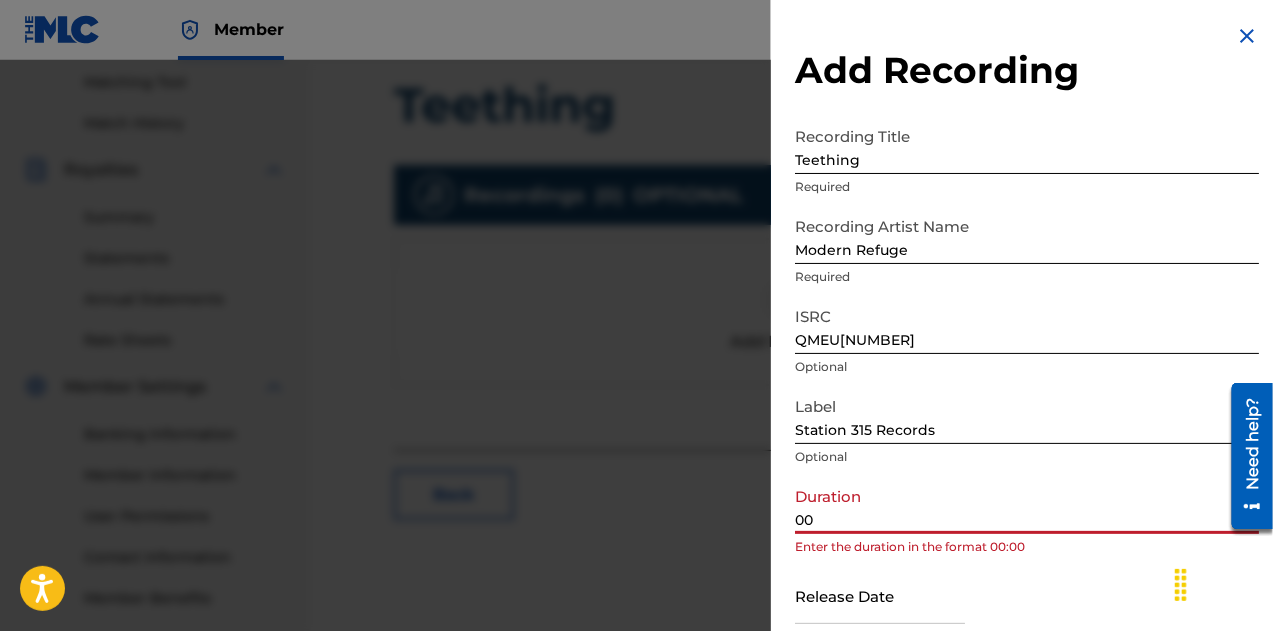 type on "0" 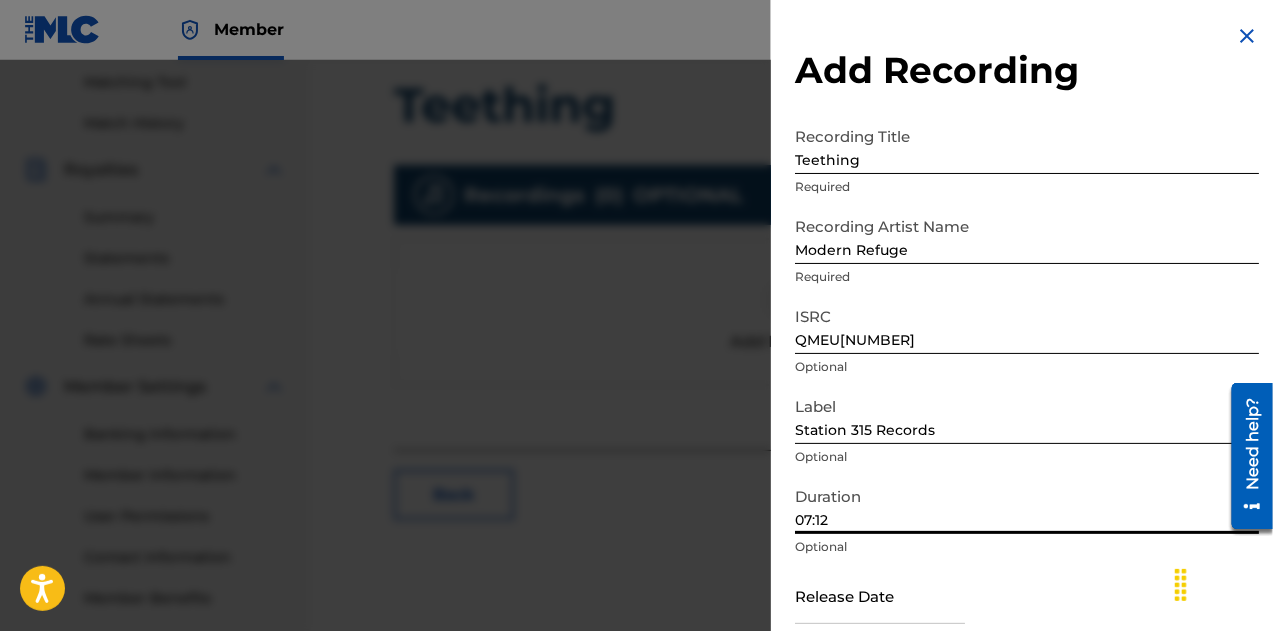 scroll, scrollTop: 100, scrollLeft: 0, axis: vertical 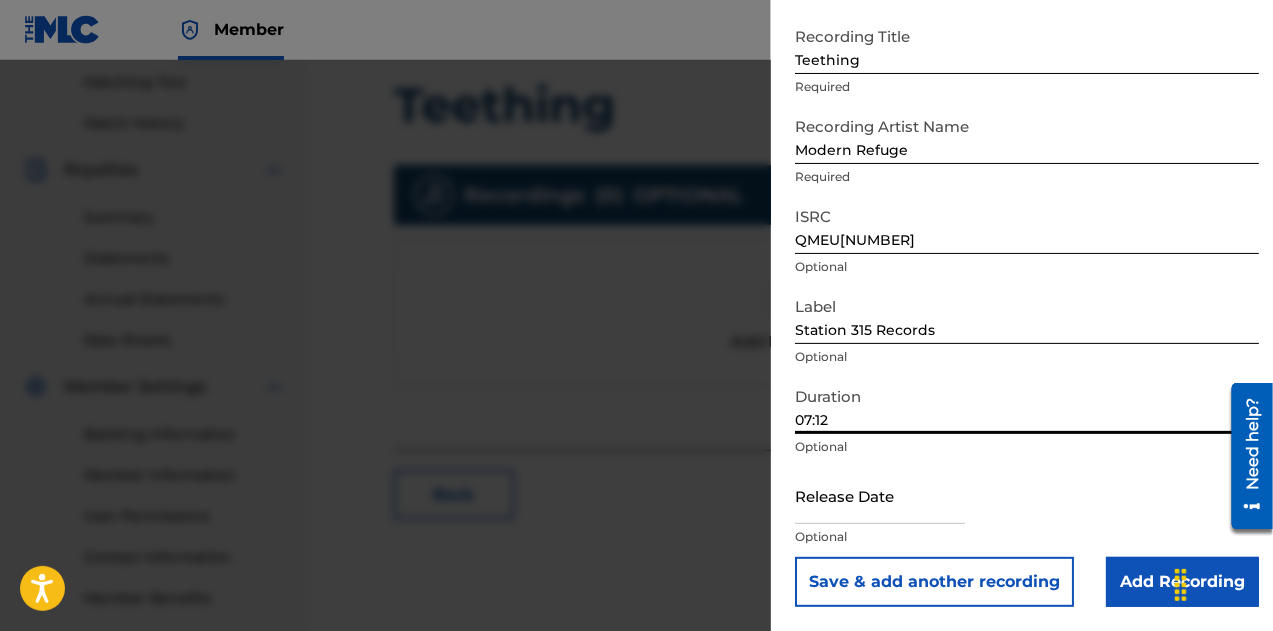 type on "07:12" 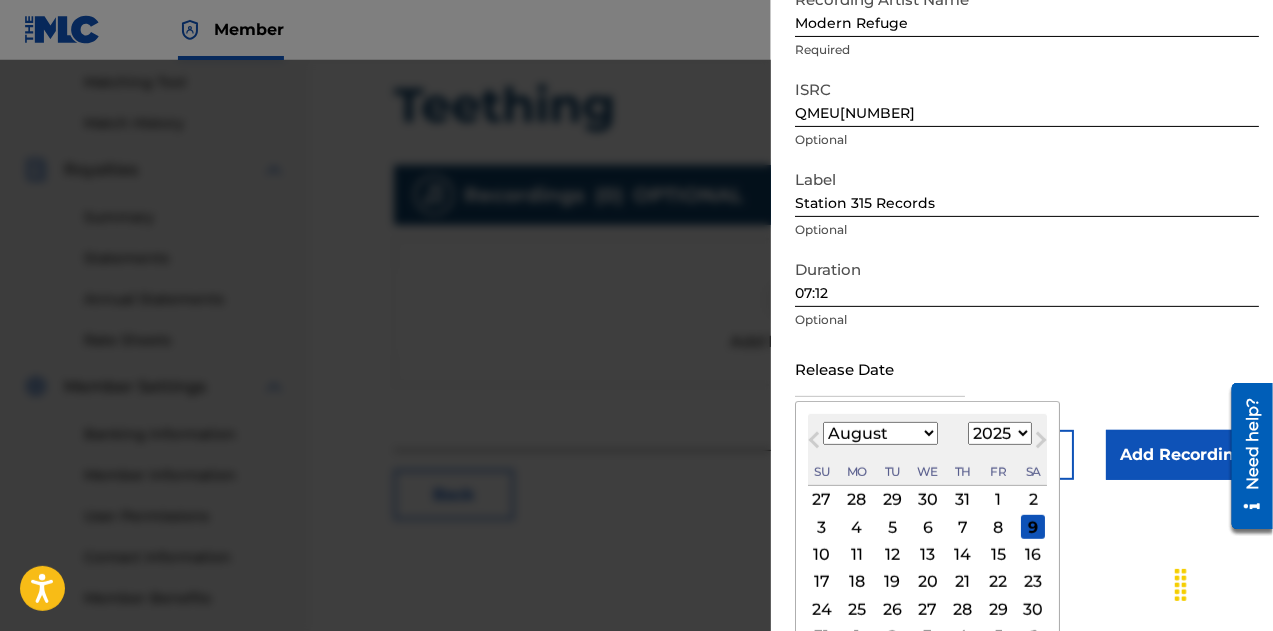 scroll, scrollTop: 285, scrollLeft: 0, axis: vertical 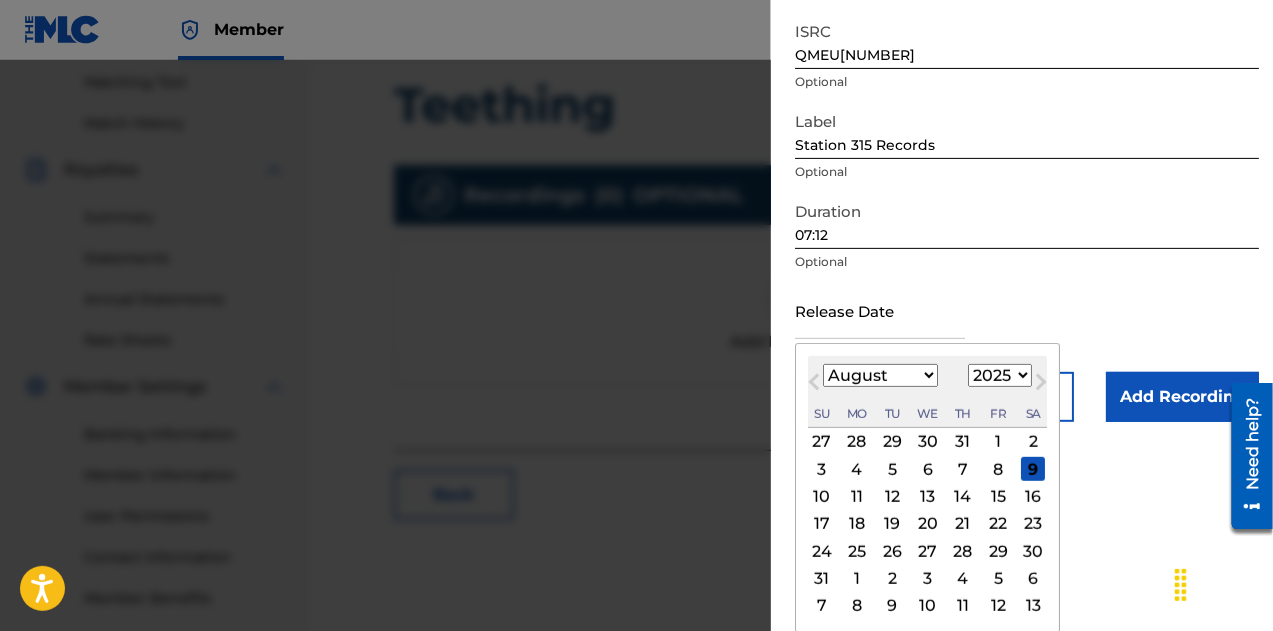 click on "1" at bounding box center [998, 442] 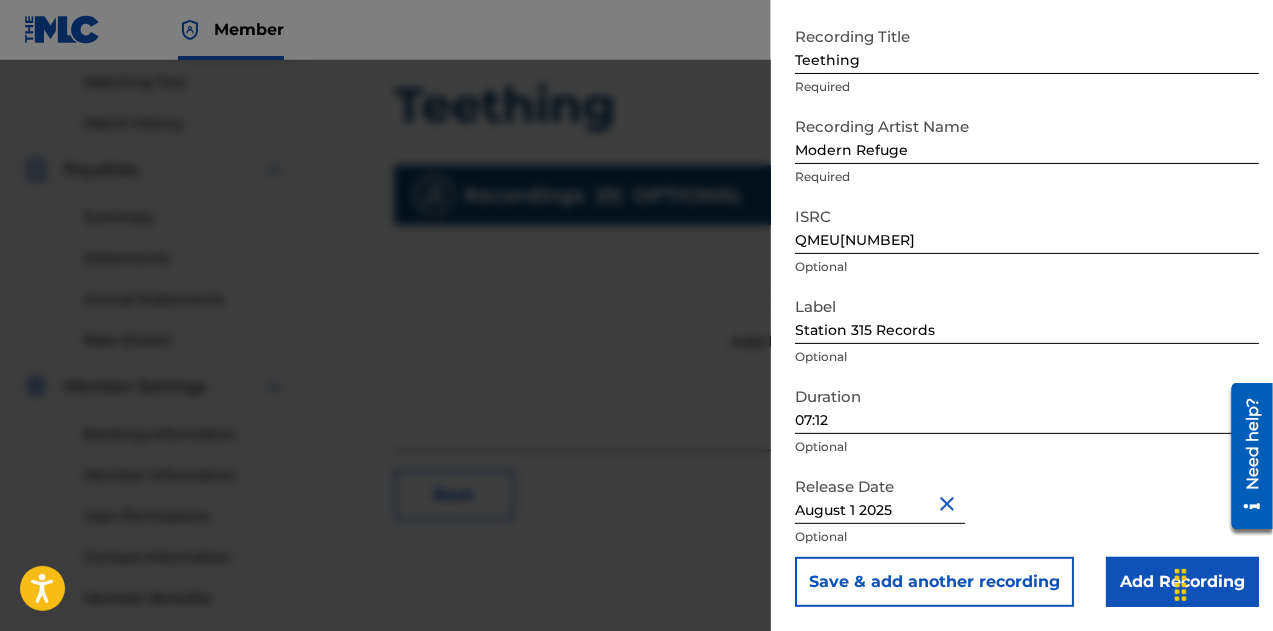 scroll, scrollTop: 100, scrollLeft: 0, axis: vertical 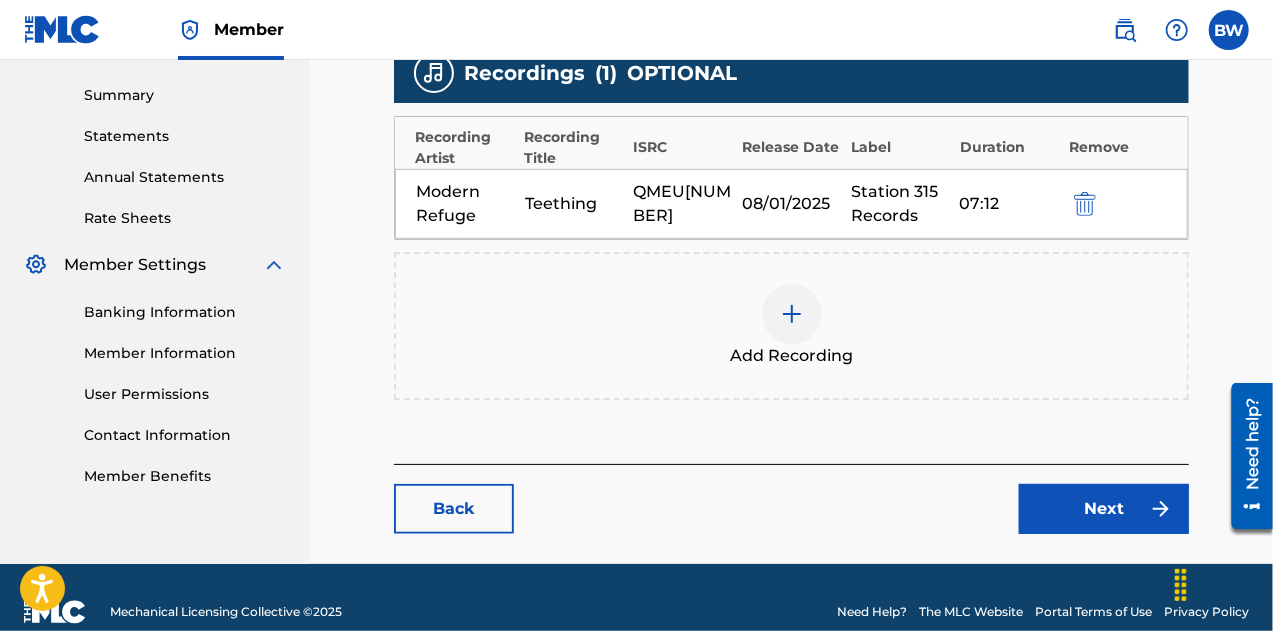 click on "Next" at bounding box center (1104, 509) 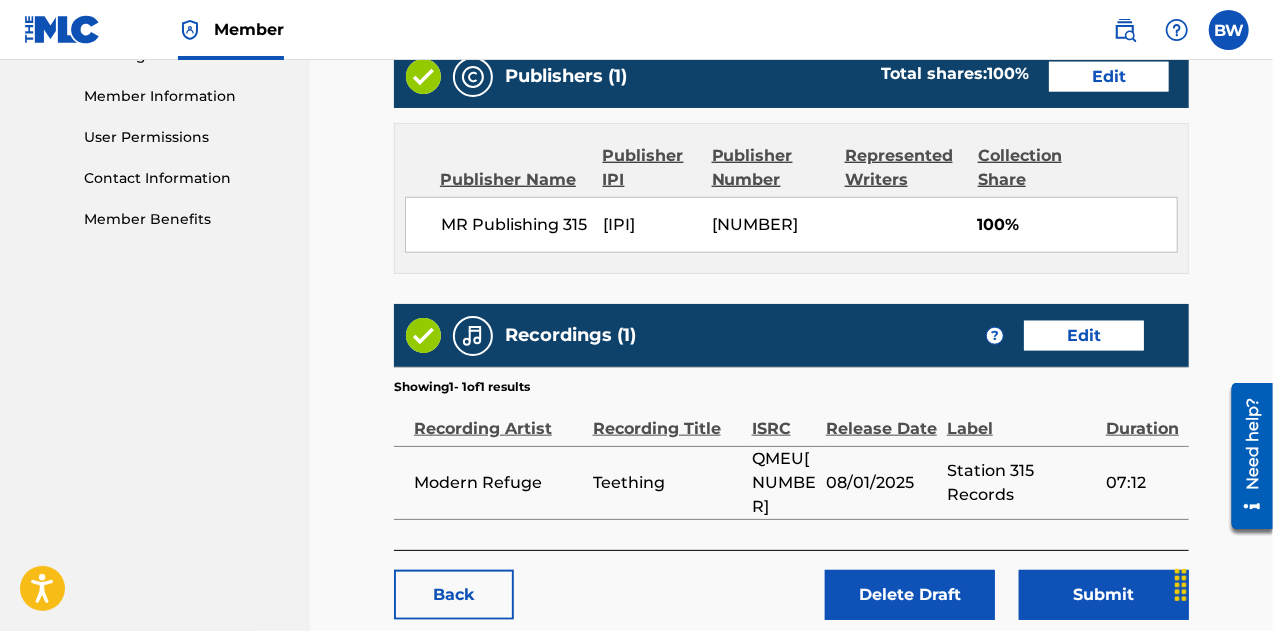 scroll, scrollTop: 1024, scrollLeft: 0, axis: vertical 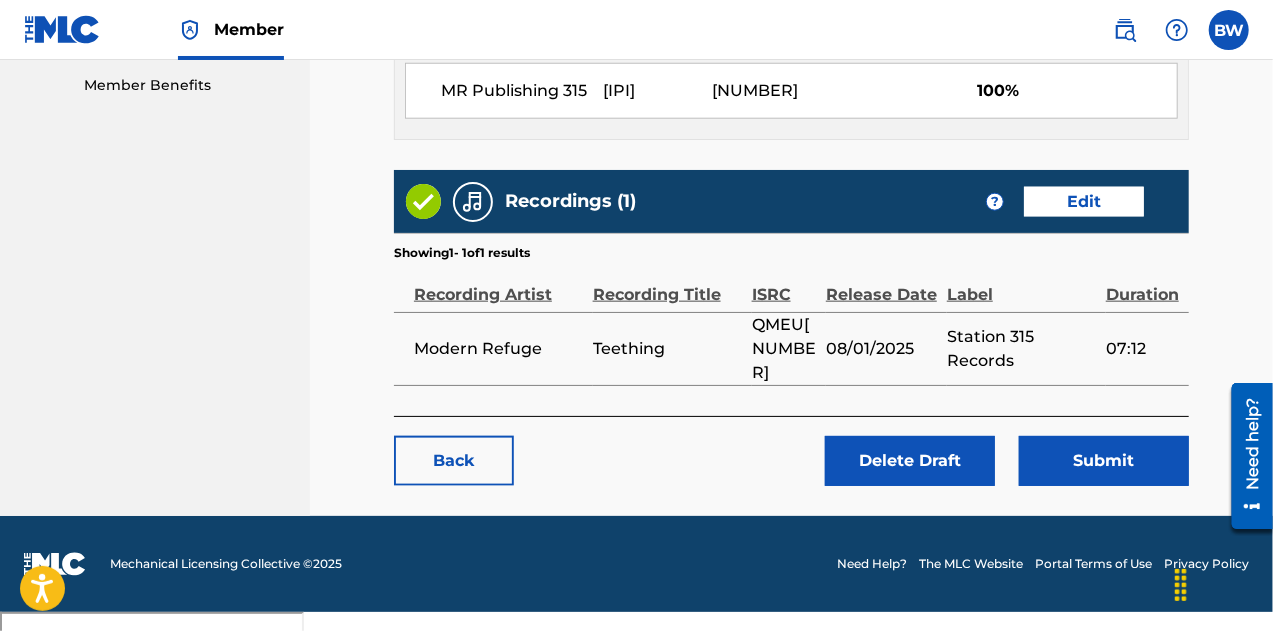 click on "Submit" at bounding box center [1104, 461] 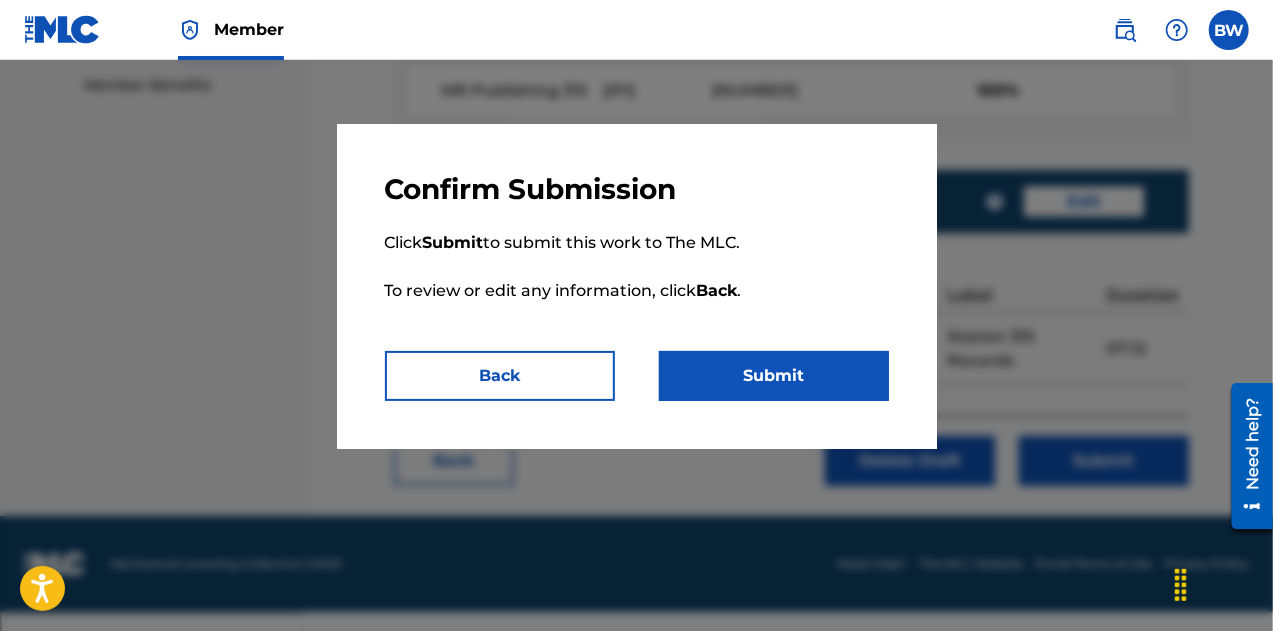 click on "Submit" at bounding box center (774, 376) 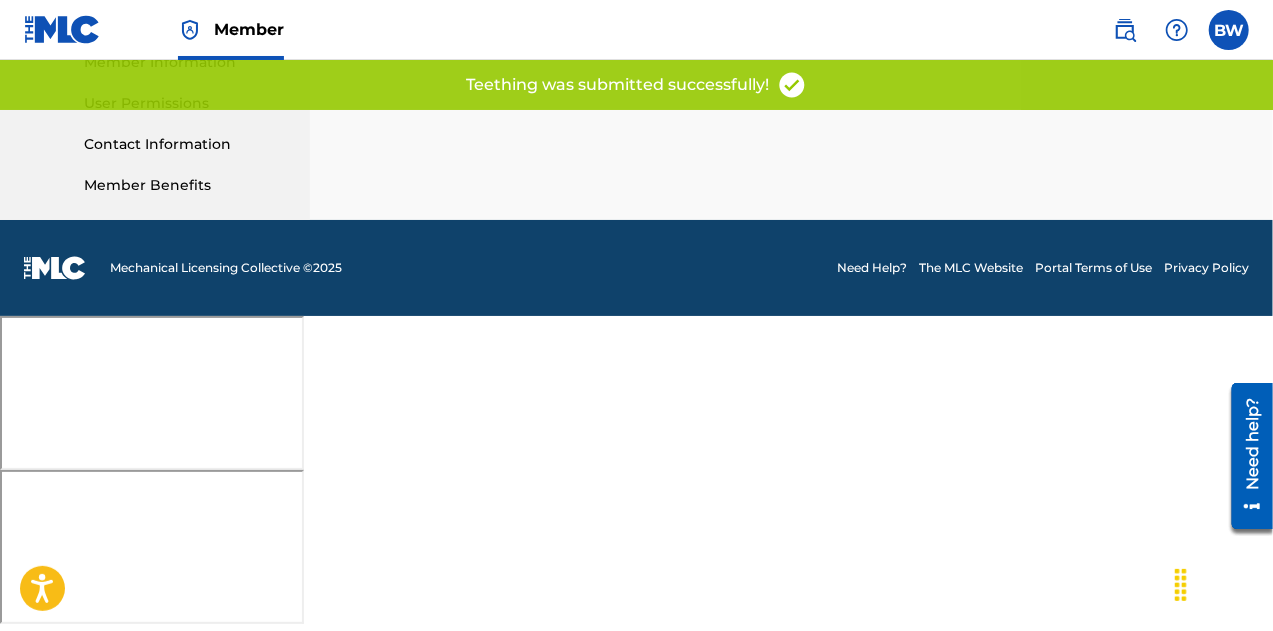 scroll, scrollTop: 0, scrollLeft: 0, axis: both 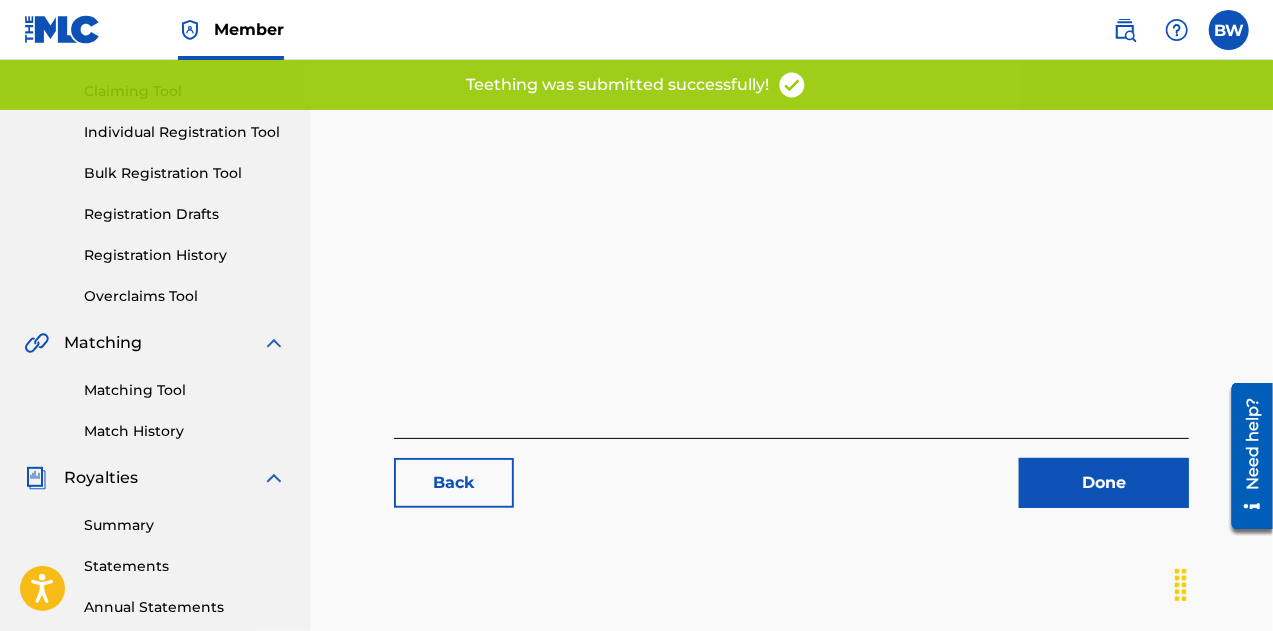 click on "Back Done" at bounding box center [791, 222] 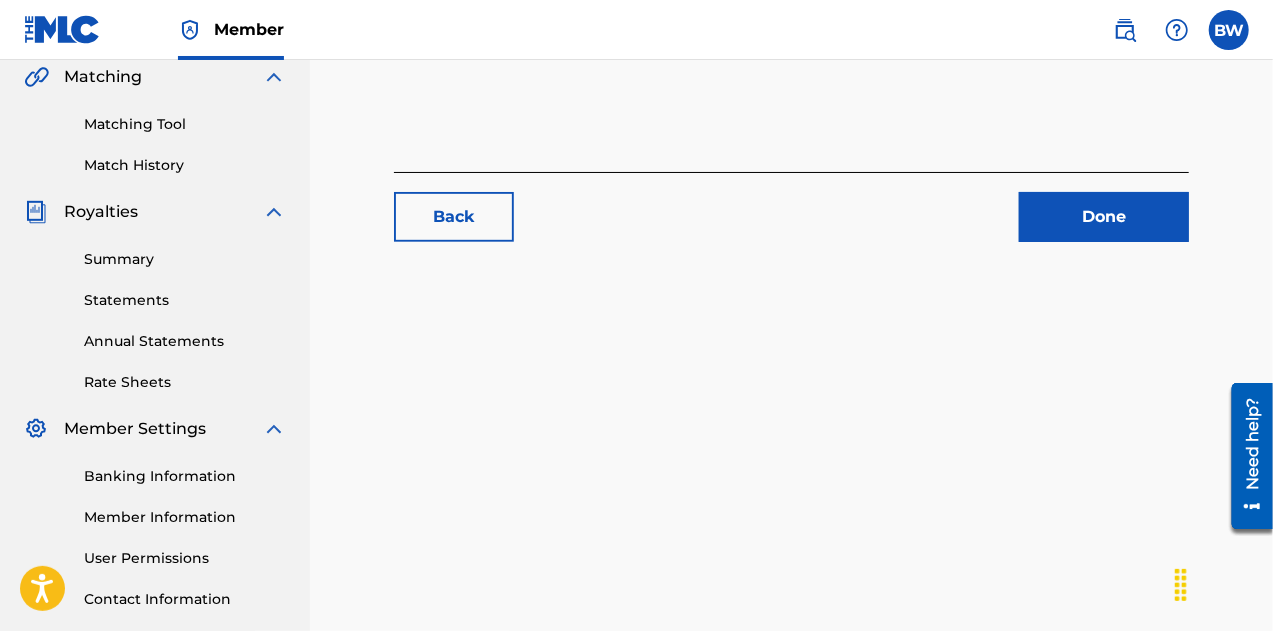 scroll, scrollTop: 0, scrollLeft: 0, axis: both 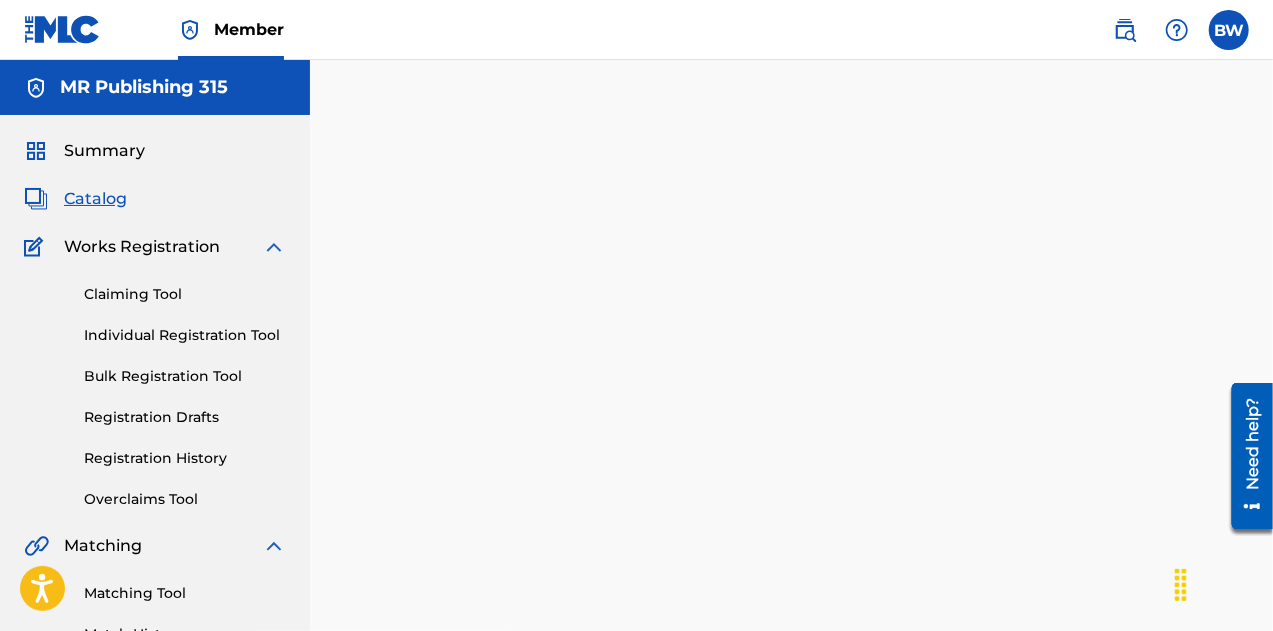 click on "Individual Registration Tool" at bounding box center [185, 335] 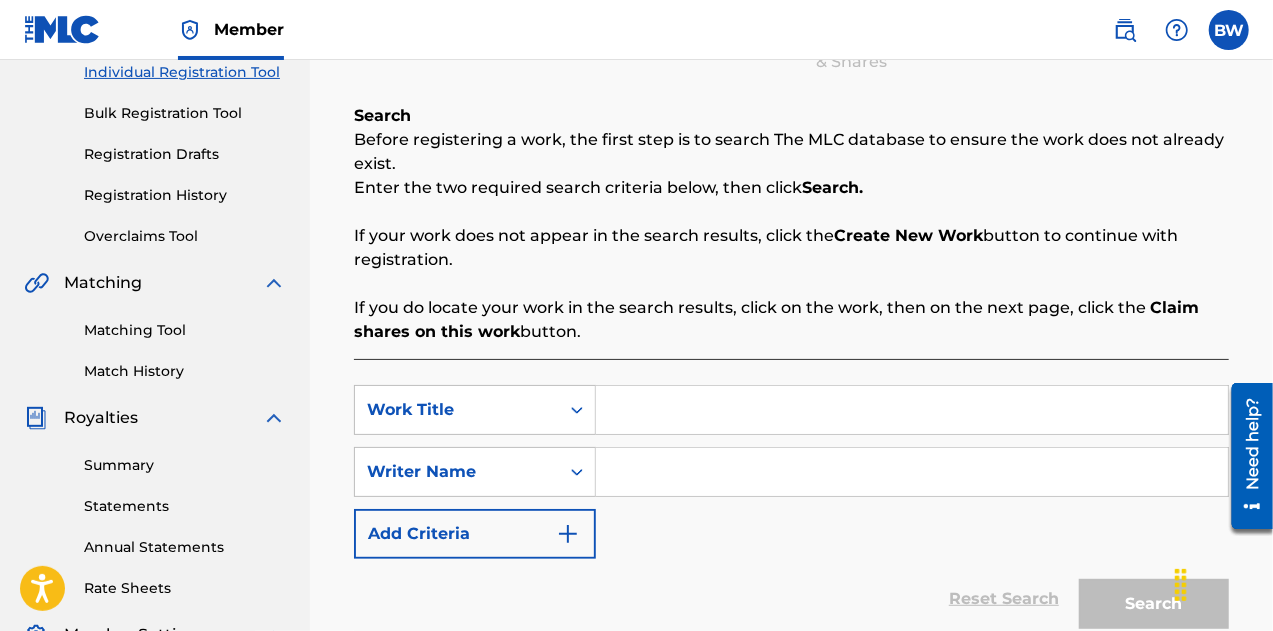 scroll, scrollTop: 253, scrollLeft: 0, axis: vertical 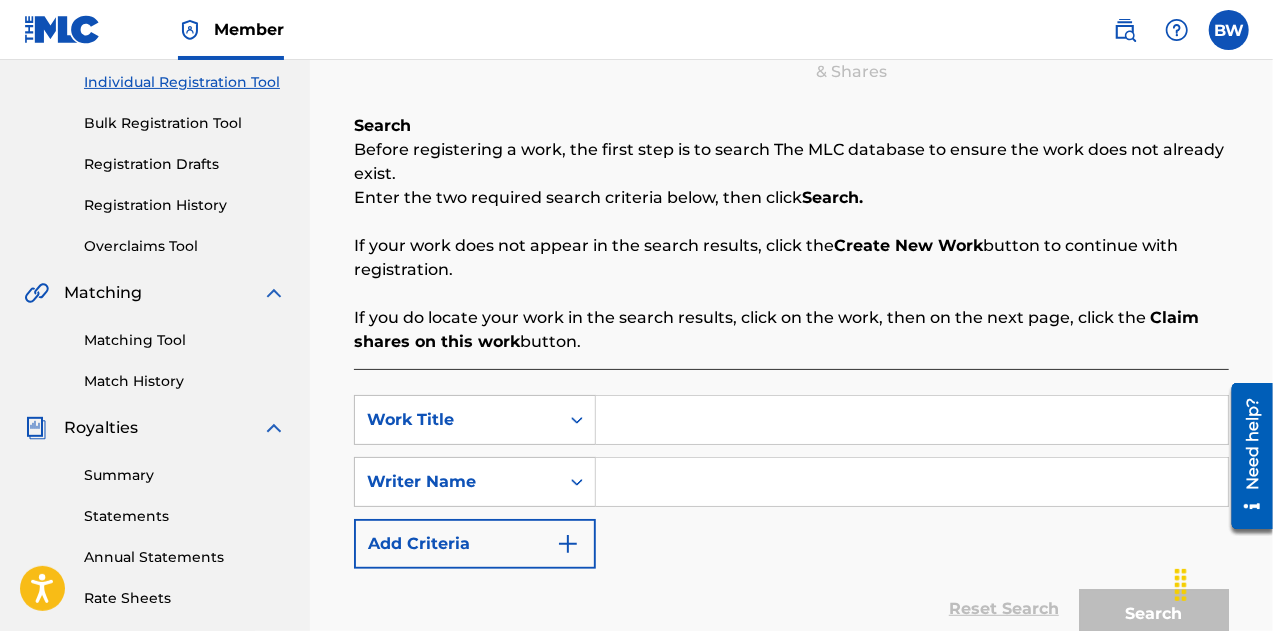 click at bounding box center (912, 420) 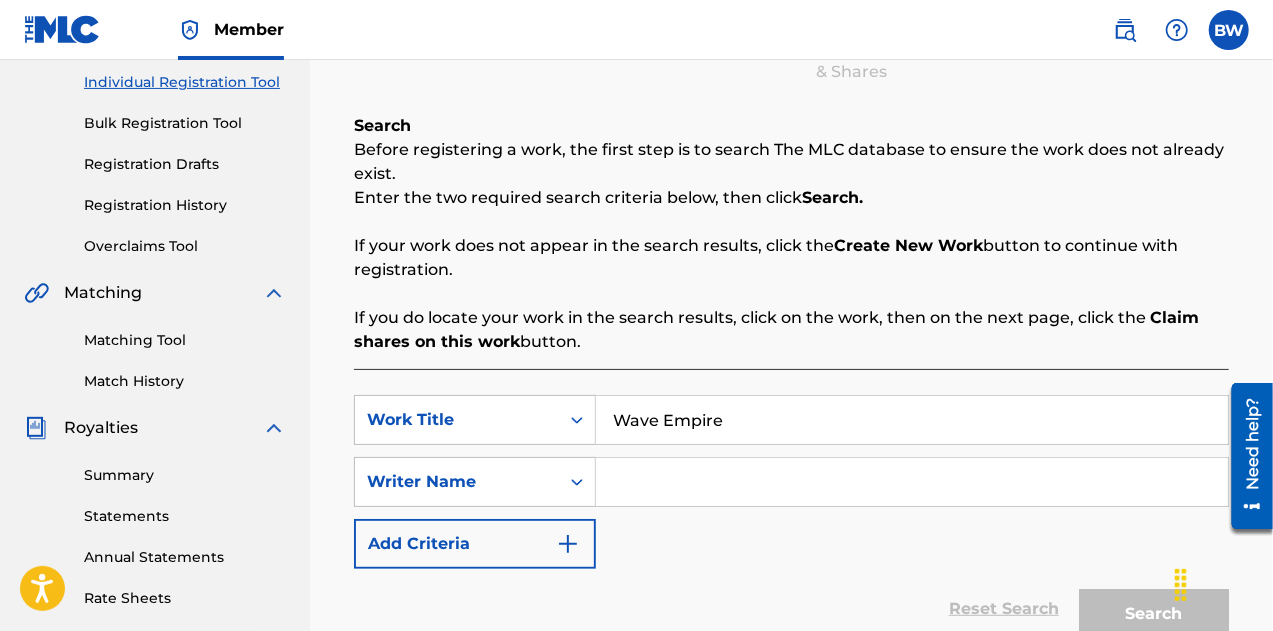 type on "Wave Empire" 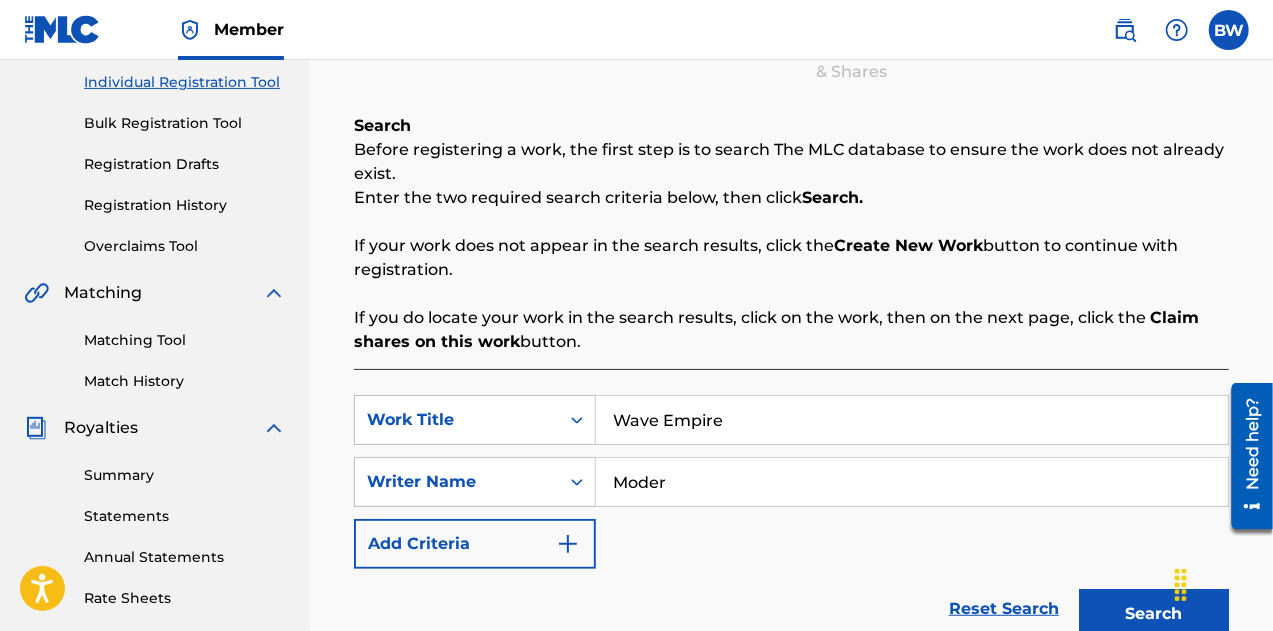 type on "Modern Refuge" 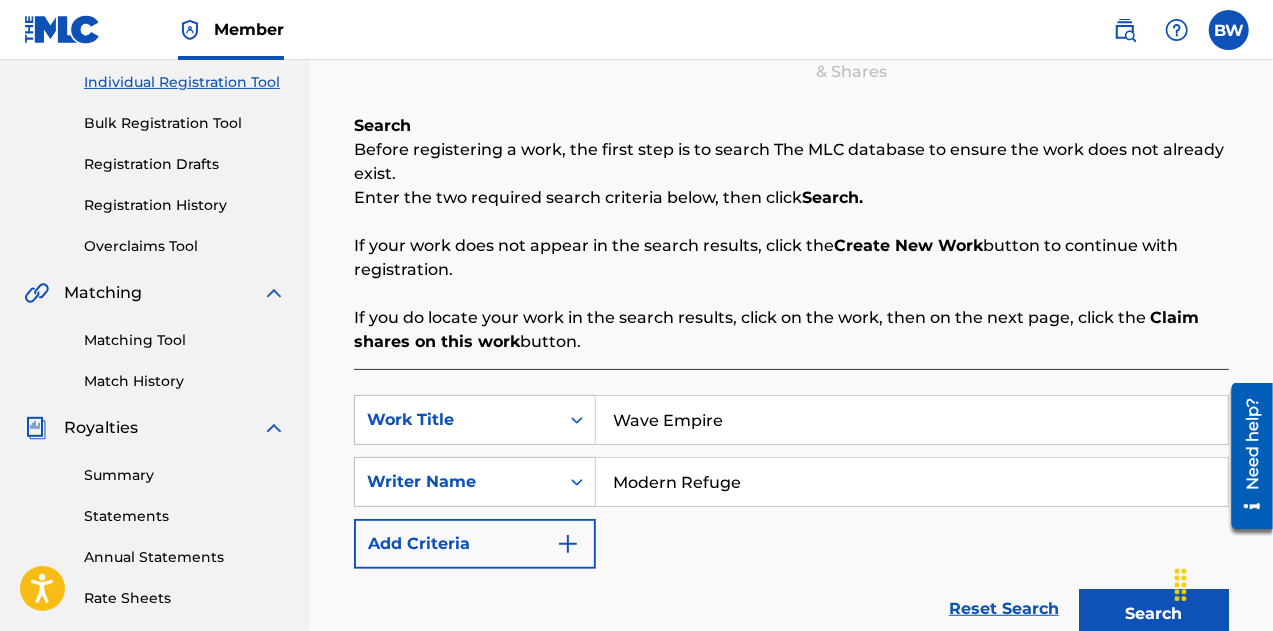 click on "Search" at bounding box center (1154, 614) 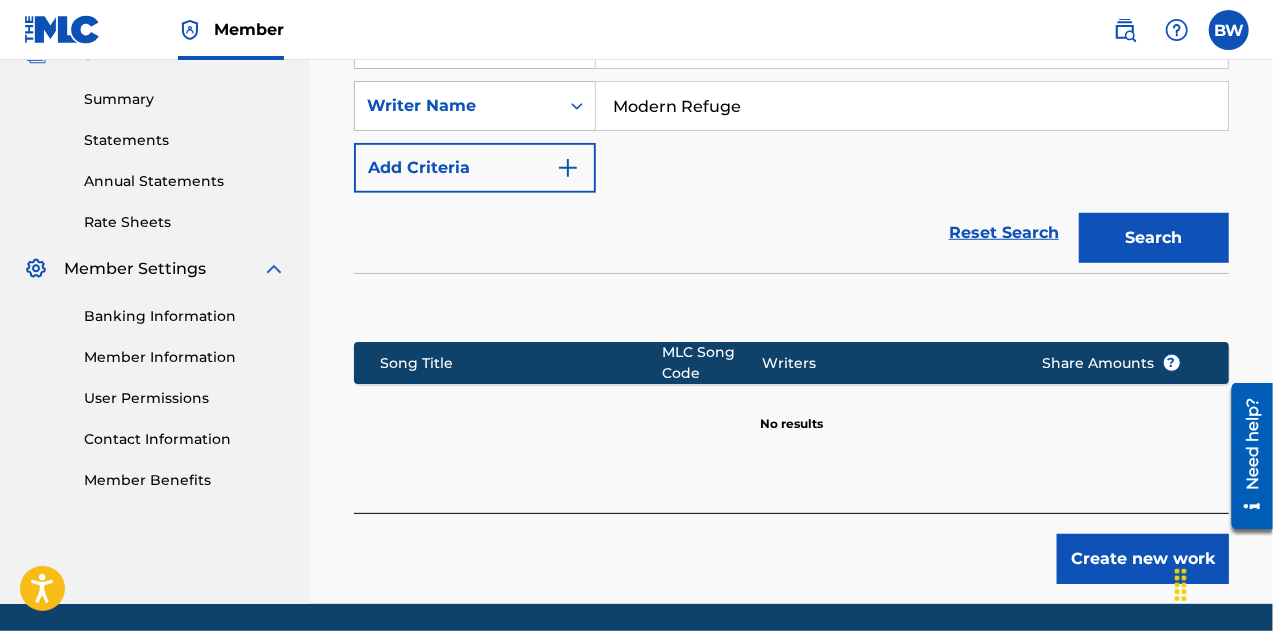 scroll, scrollTop: 635, scrollLeft: 0, axis: vertical 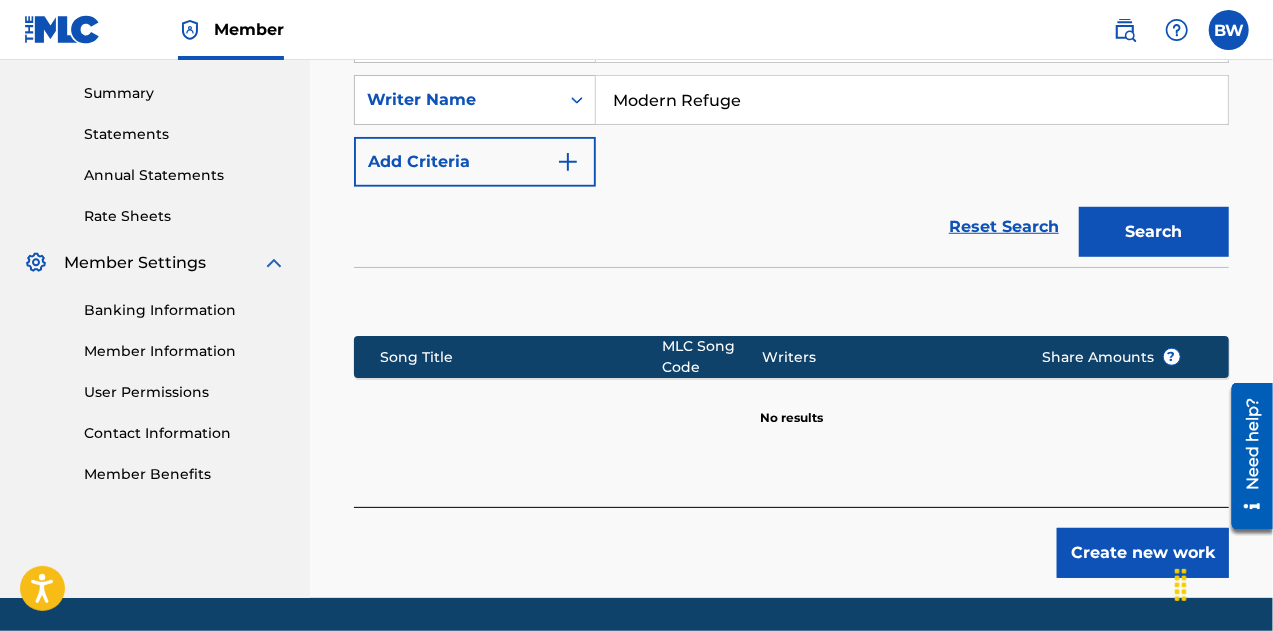 click on "Create new work" at bounding box center (1143, 553) 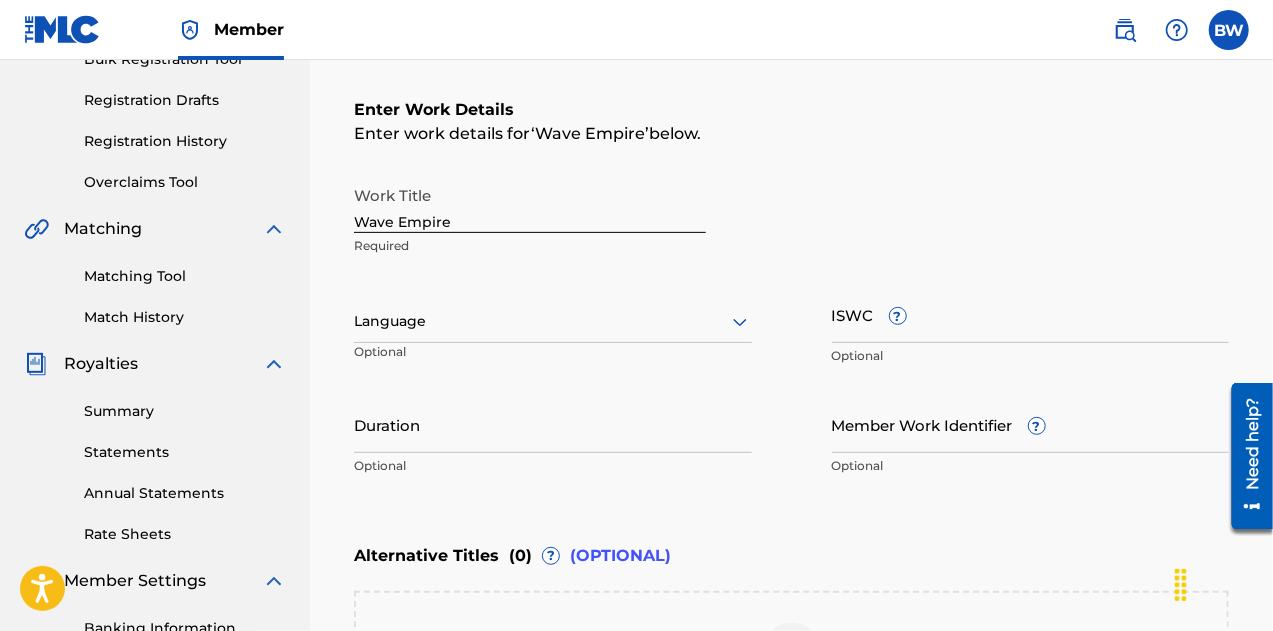 scroll, scrollTop: 319, scrollLeft: 0, axis: vertical 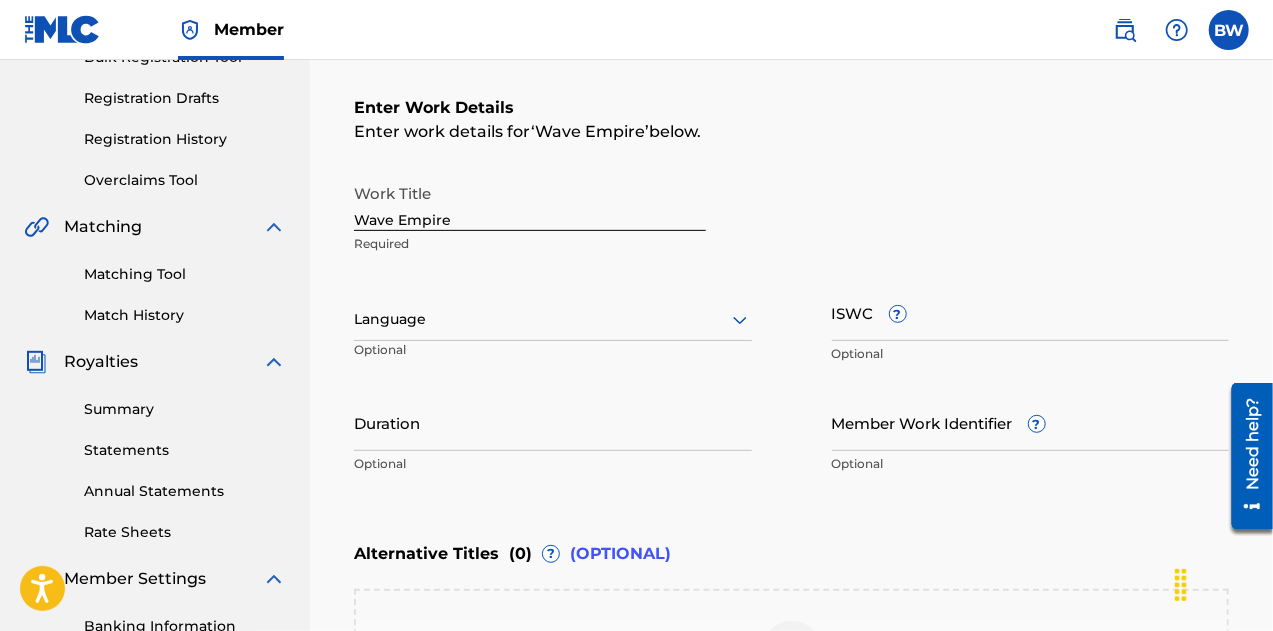 click at bounding box center (553, 319) 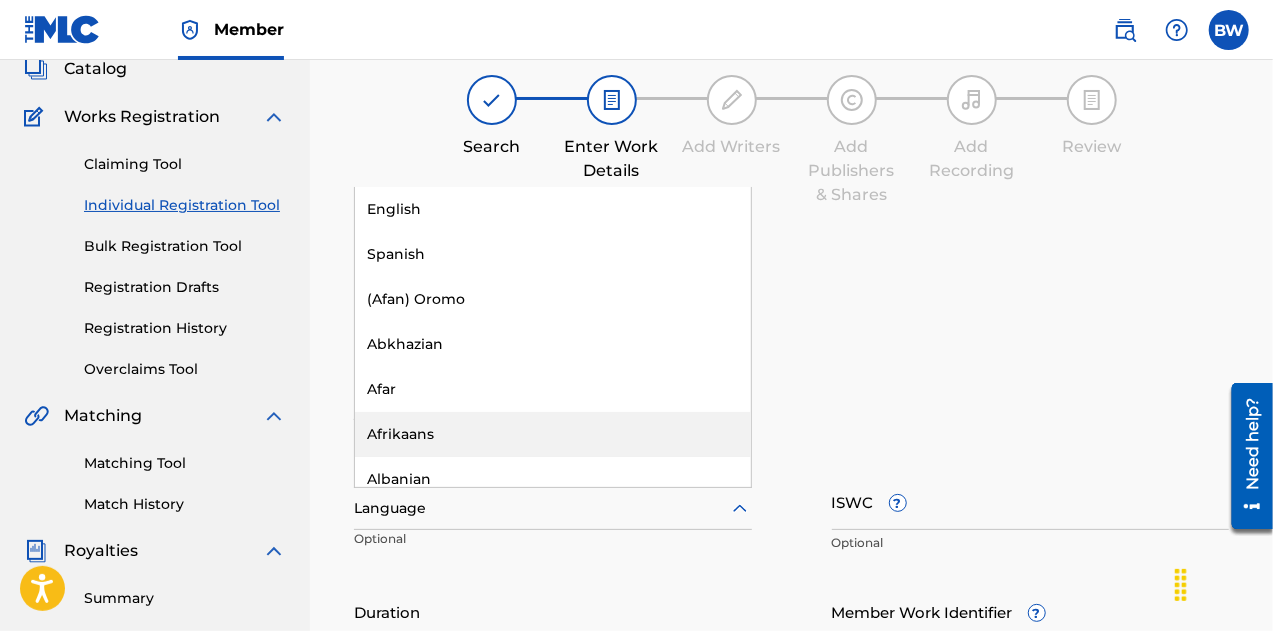 scroll, scrollTop: 129, scrollLeft: 0, axis: vertical 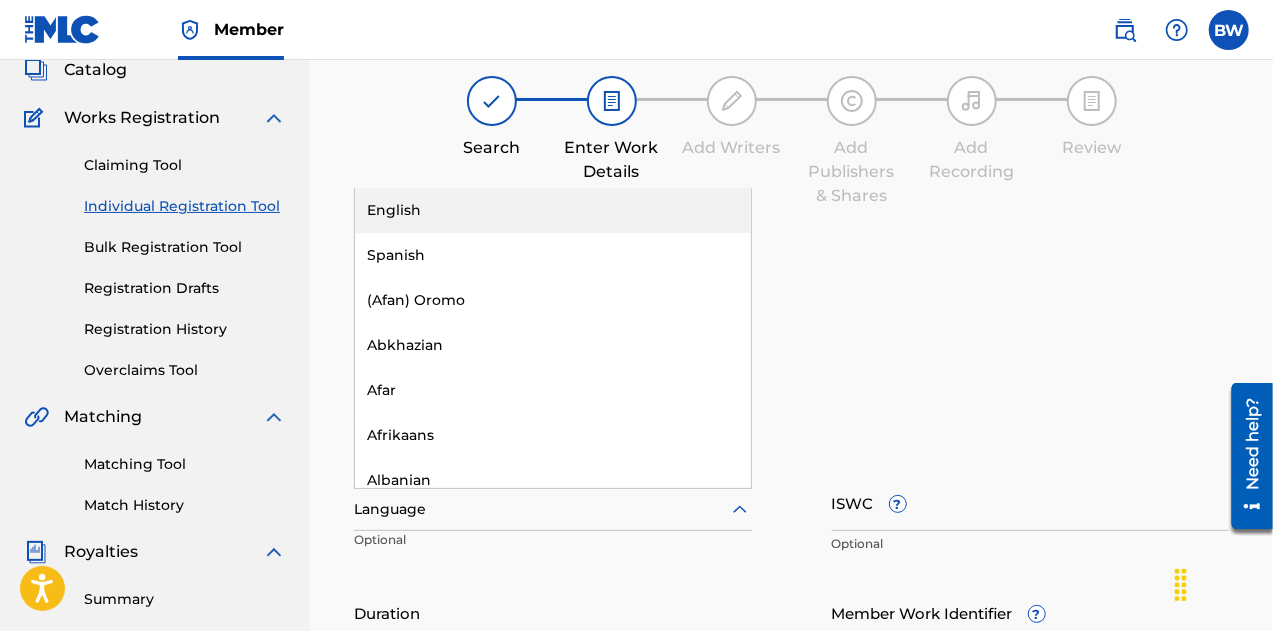 click on "English" at bounding box center [553, 210] 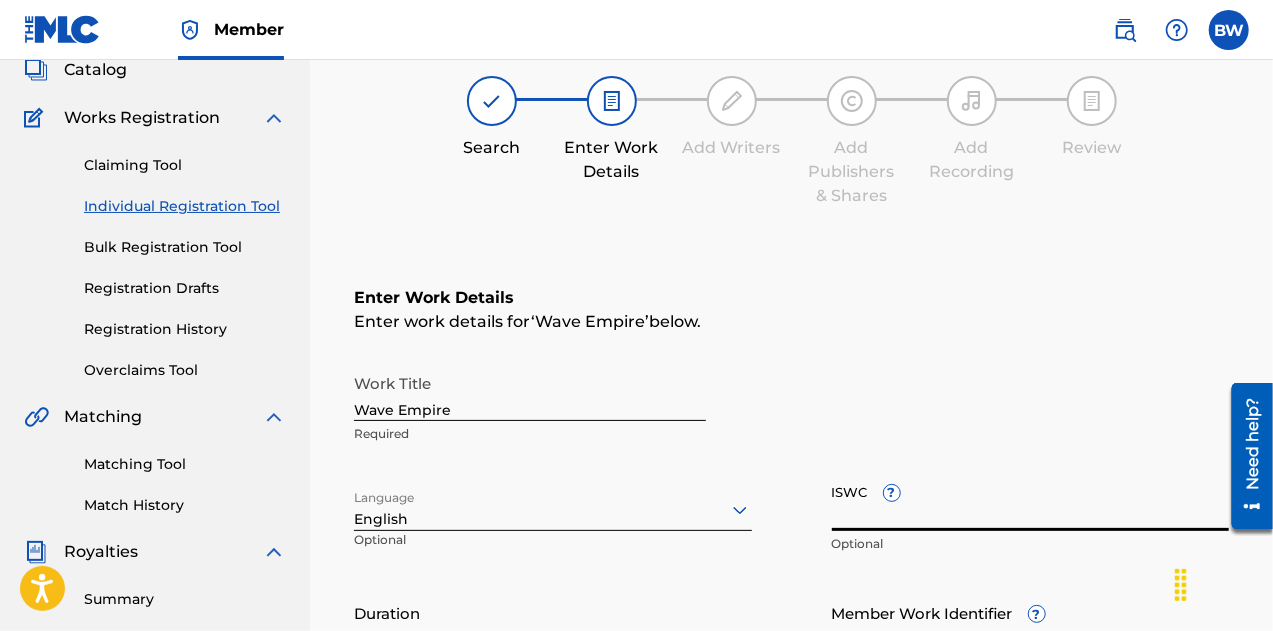 click on "ISWC   ?" at bounding box center [1031, 502] 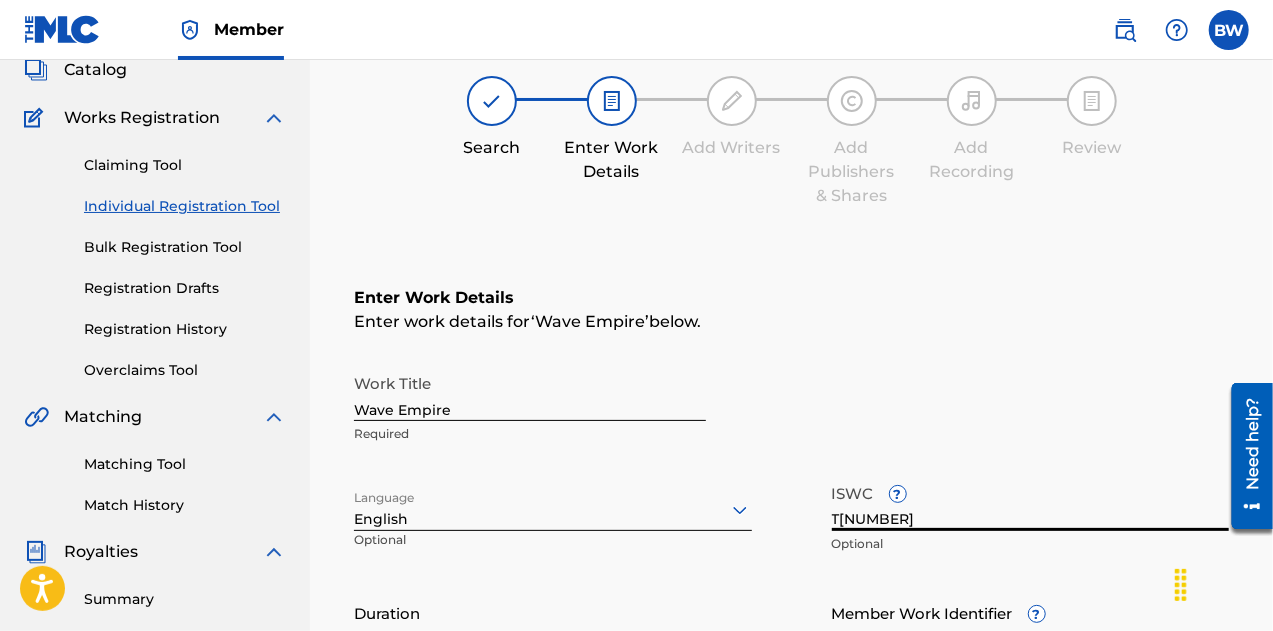 type on "T[NUMBER]" 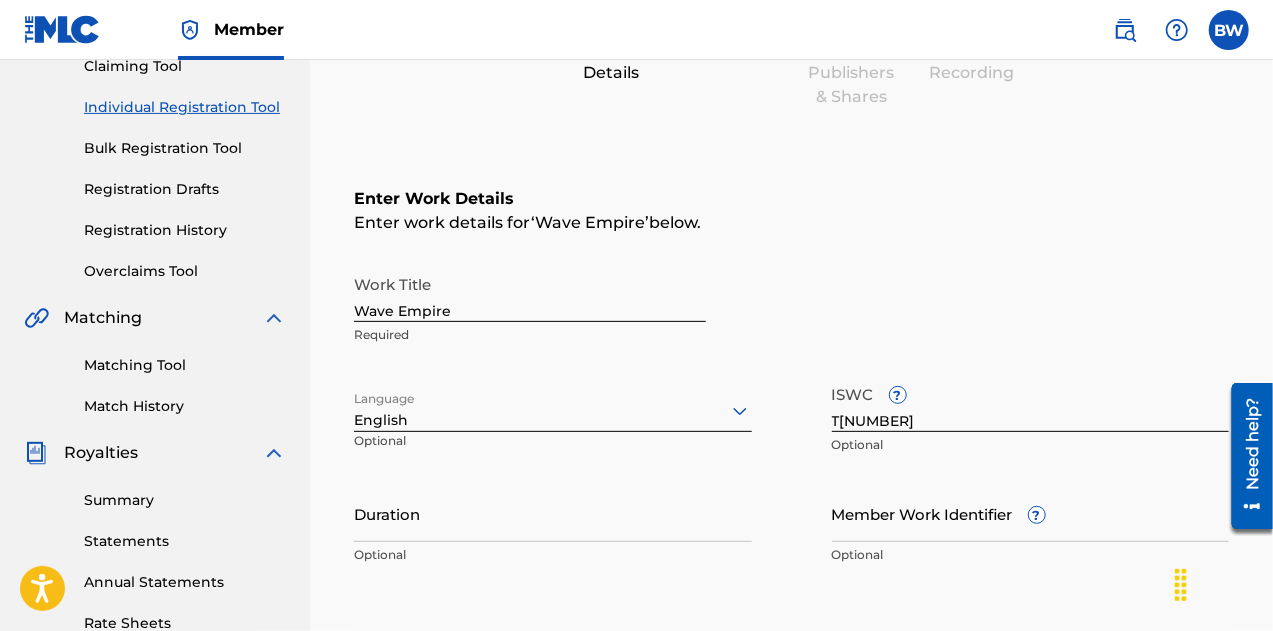 scroll, scrollTop: 229, scrollLeft: 0, axis: vertical 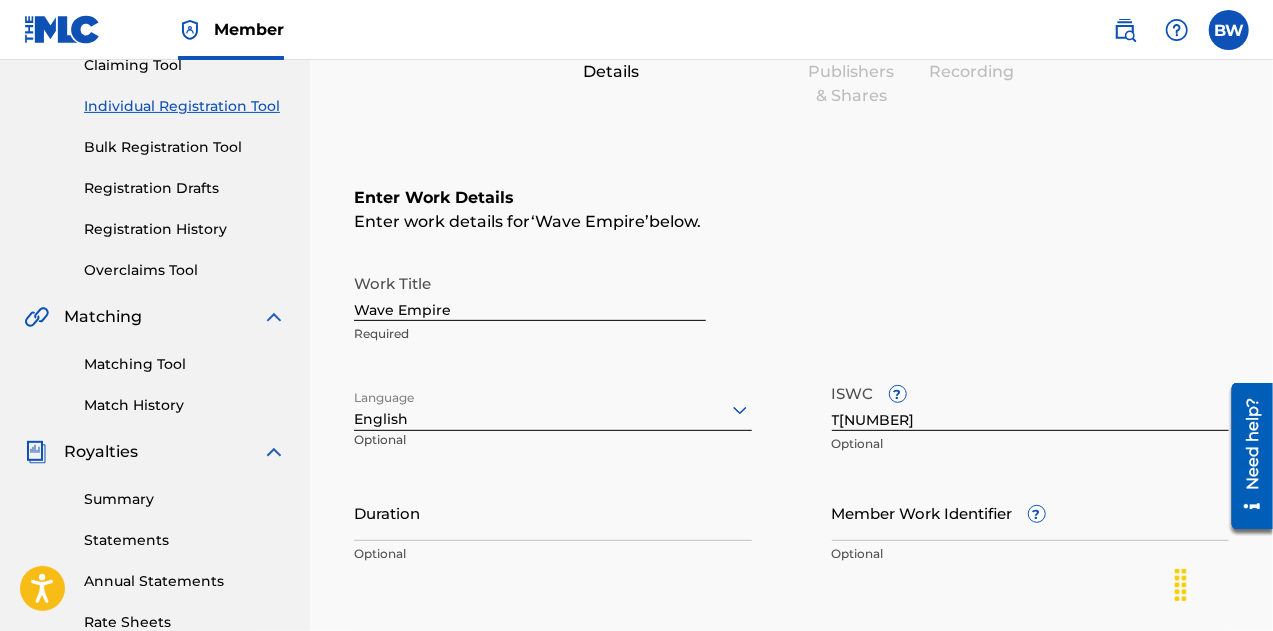 click on "Duration" at bounding box center [553, 512] 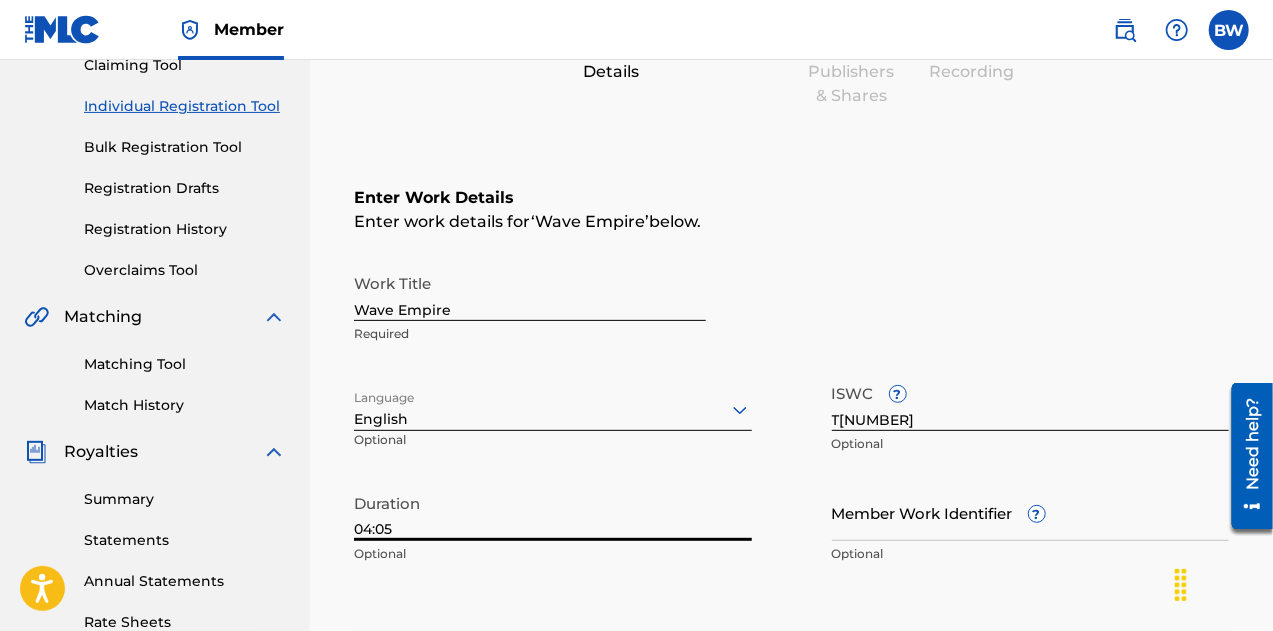 type on "04:05" 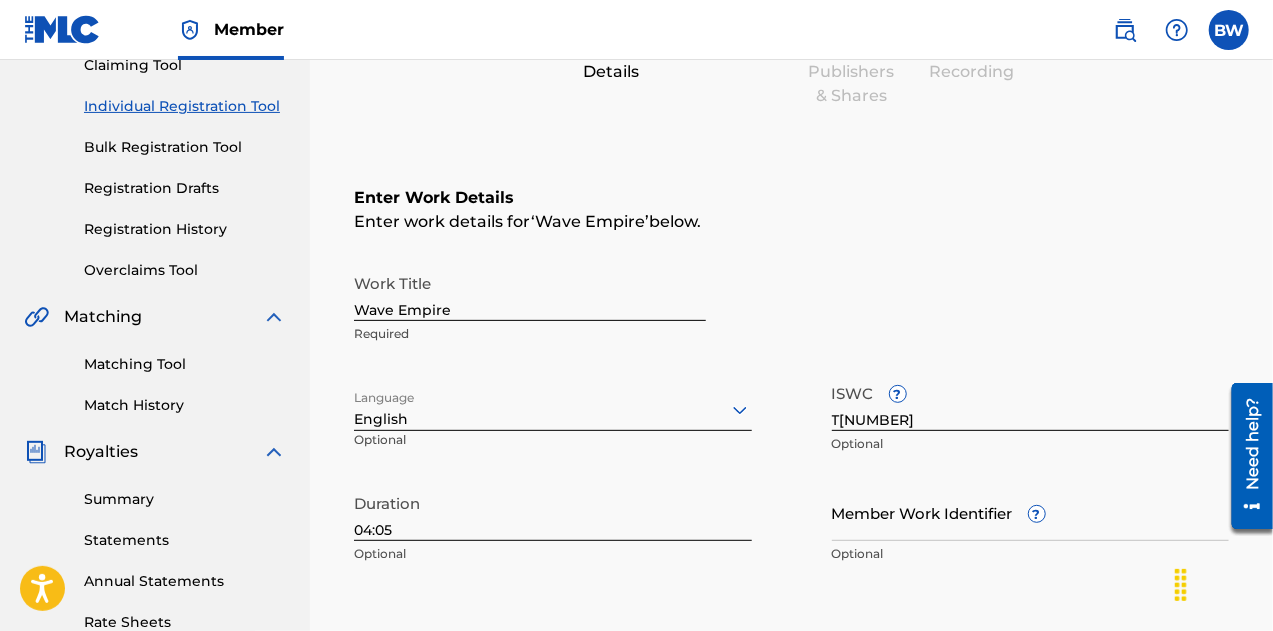 click on "Work Title   Wave Empire Required Language English Optional ISWC   ? T3339451213 Optional Duration   04:05 Optional Member Work Identifier   ? Optional" at bounding box center [791, 419] 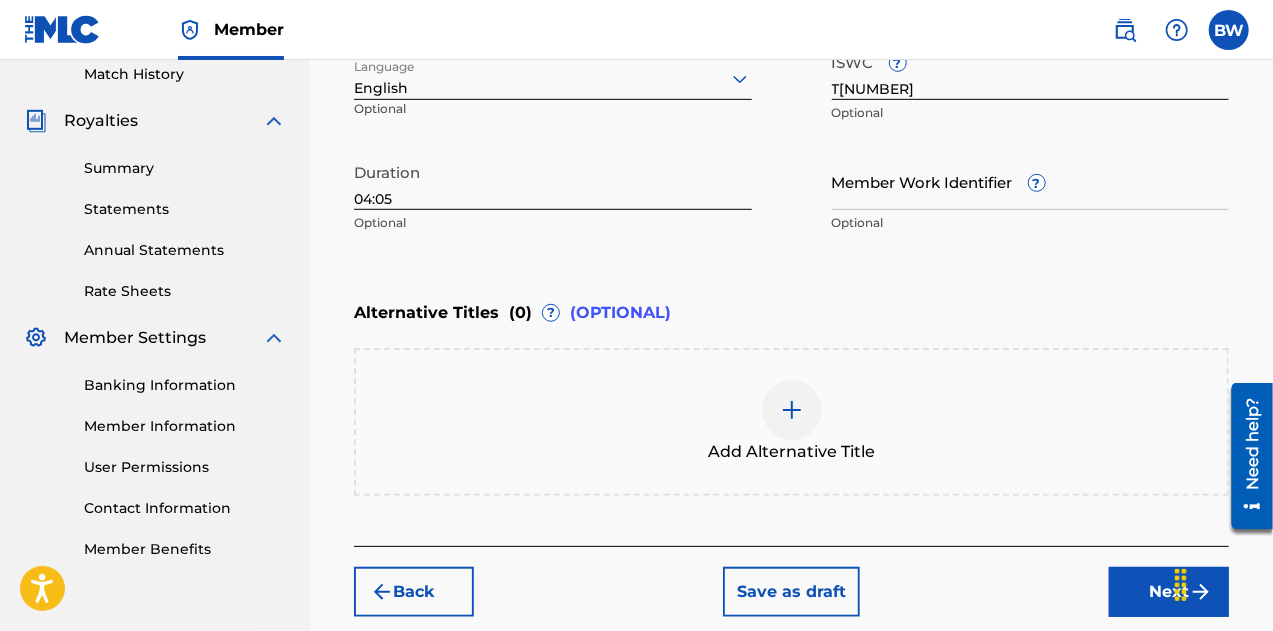 scroll, scrollTop: 562, scrollLeft: 0, axis: vertical 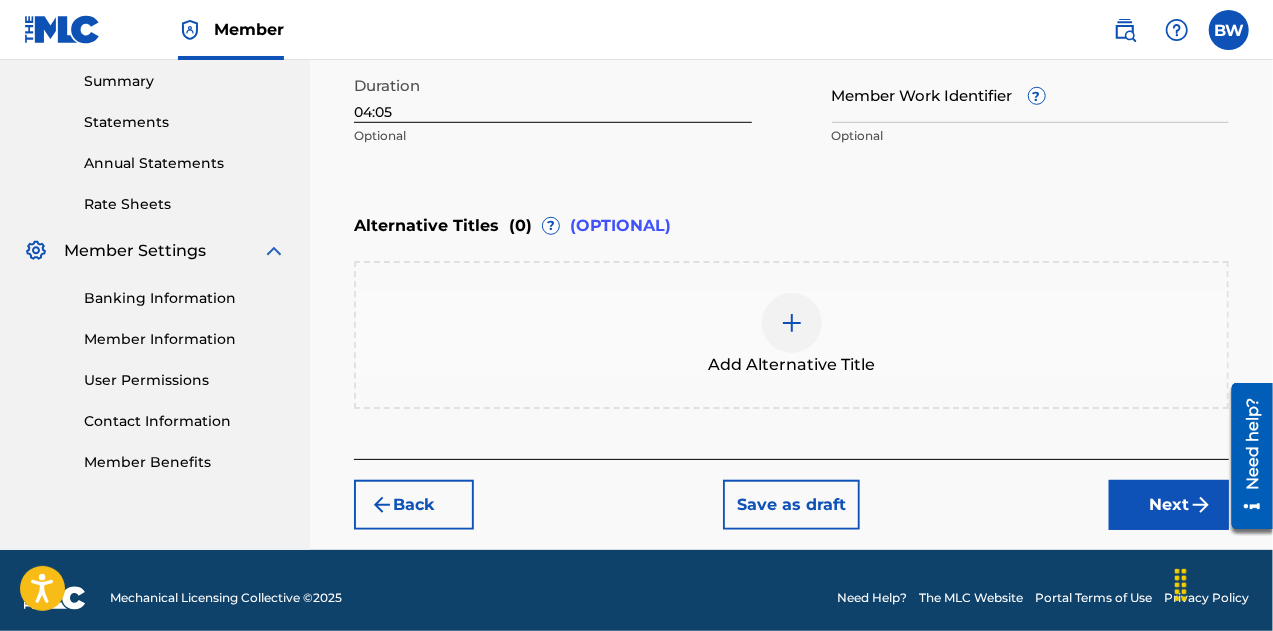 click on "Next" at bounding box center [1169, 505] 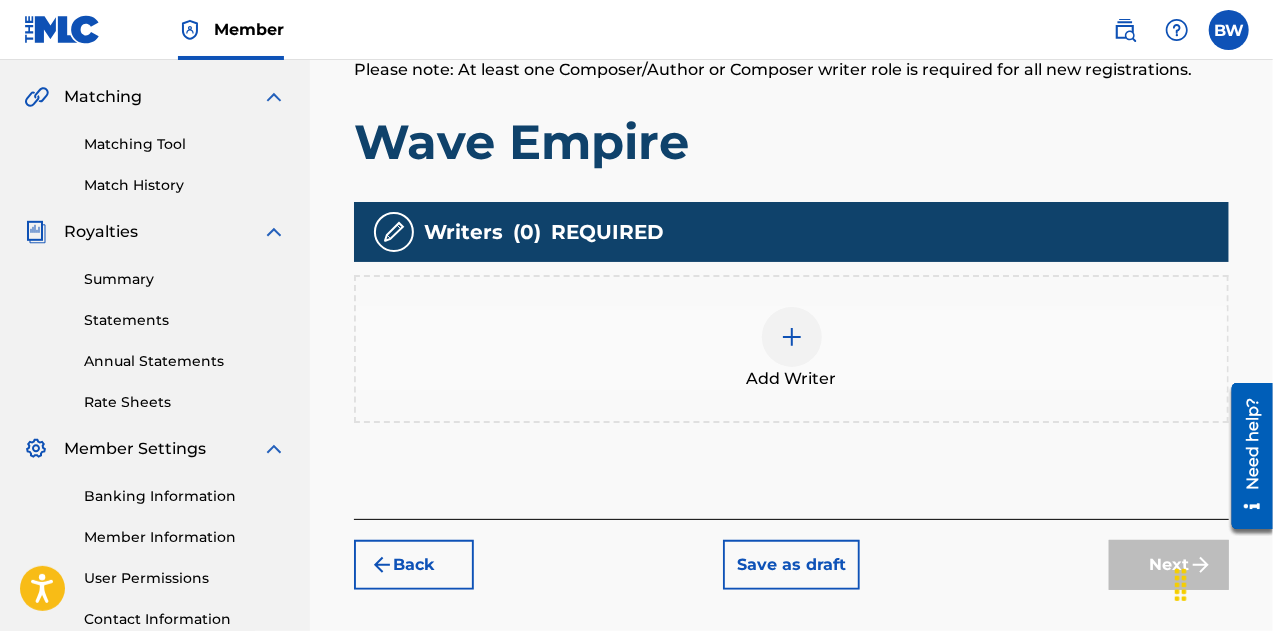 scroll, scrollTop: 450, scrollLeft: 0, axis: vertical 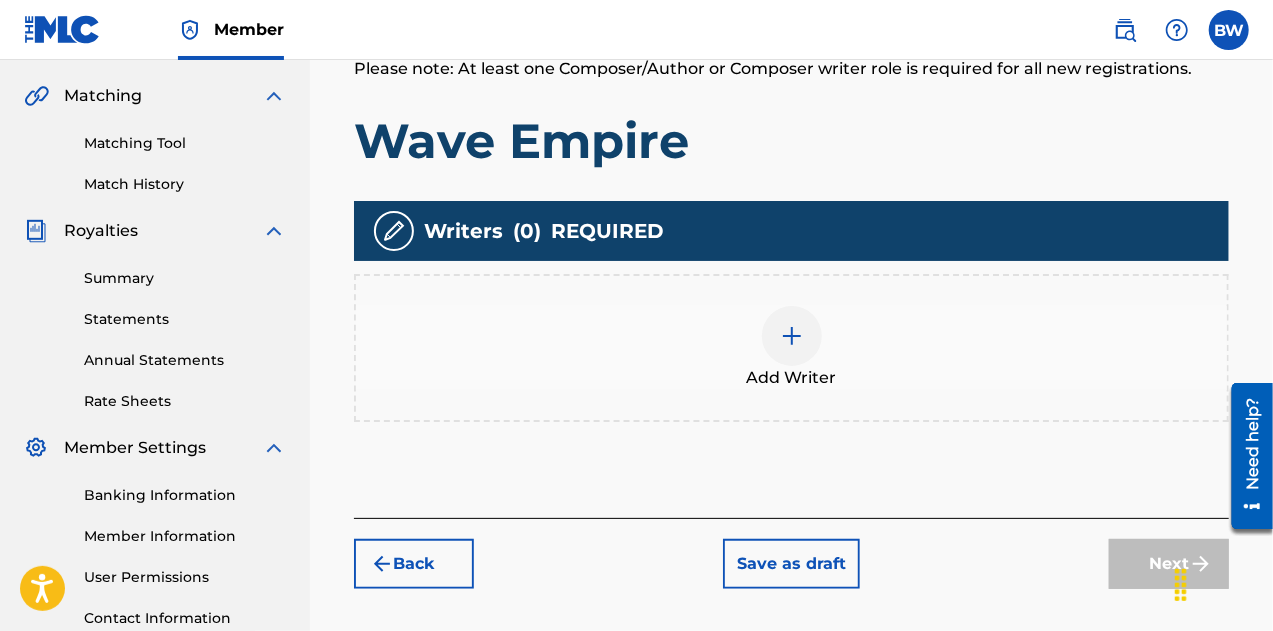 click at bounding box center [792, 336] 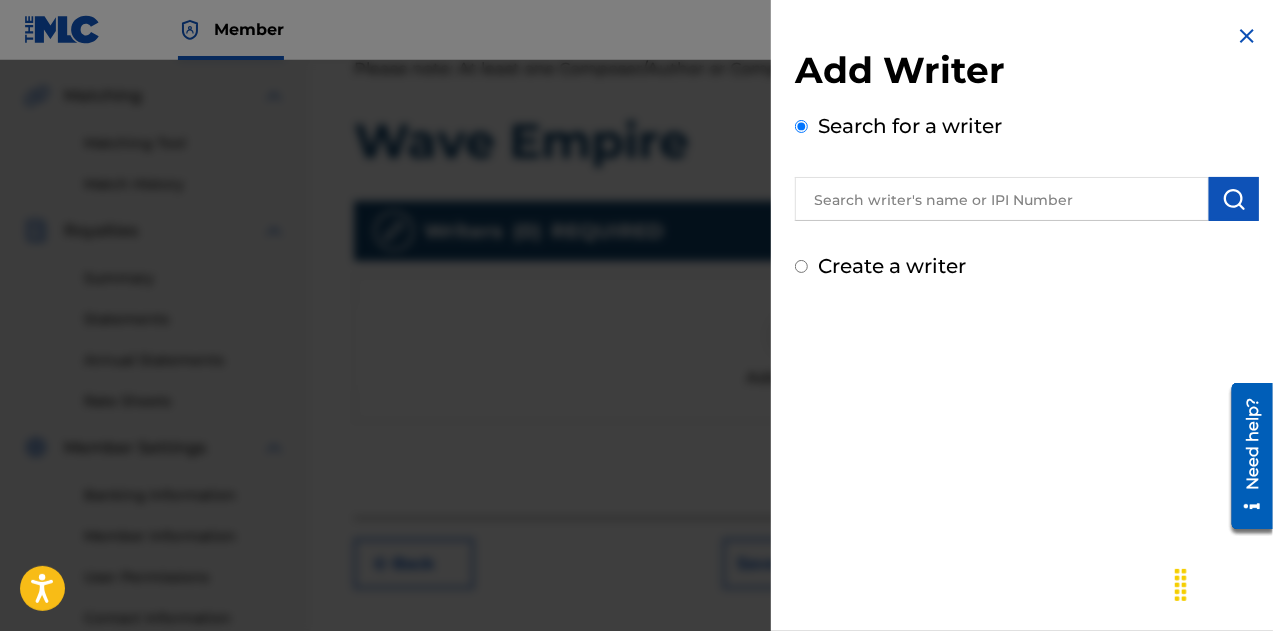 click at bounding box center [1002, 199] 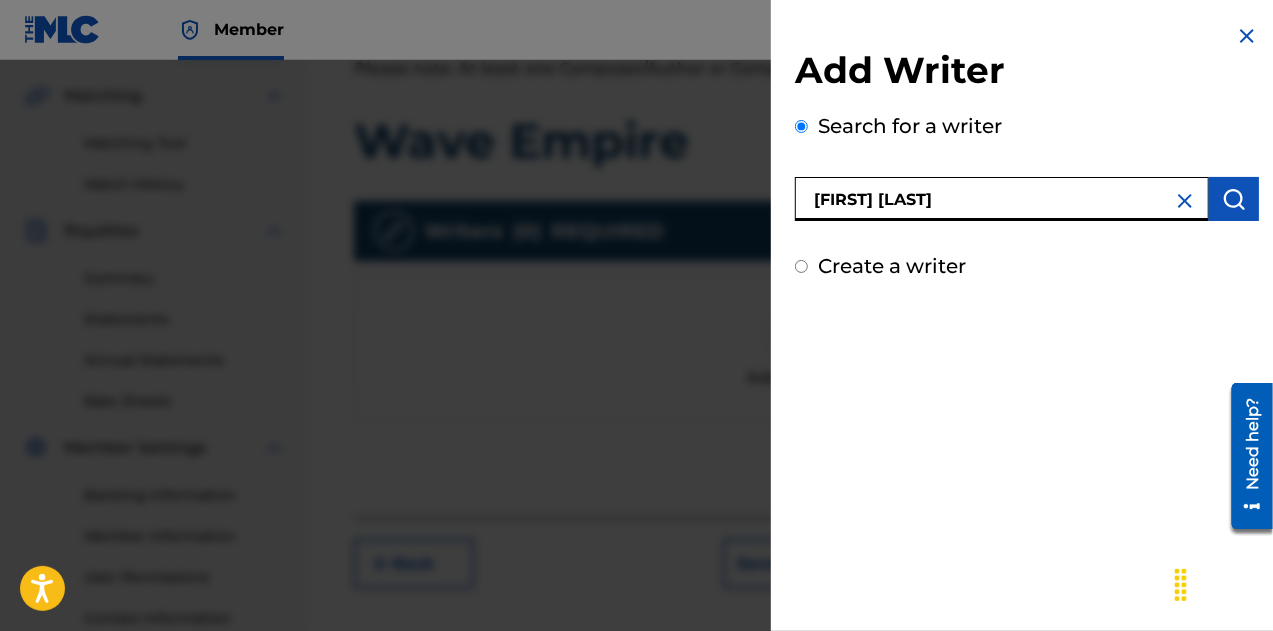 type on "[FIRST] [LAST]" 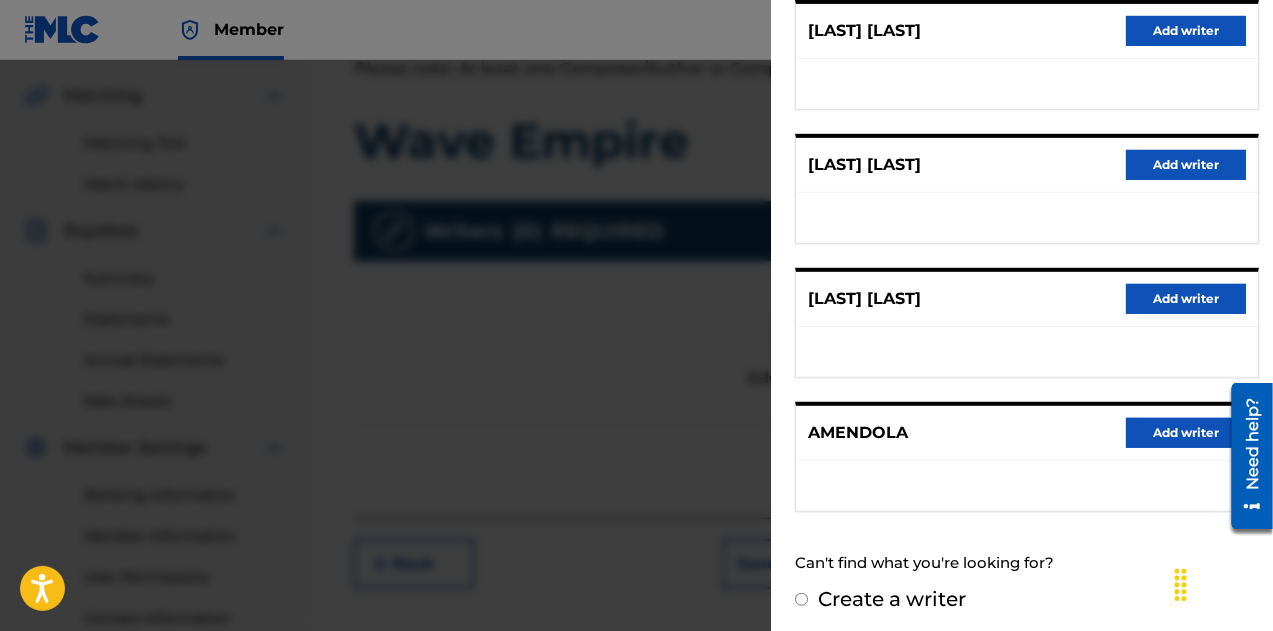 scroll, scrollTop: 407, scrollLeft: 0, axis: vertical 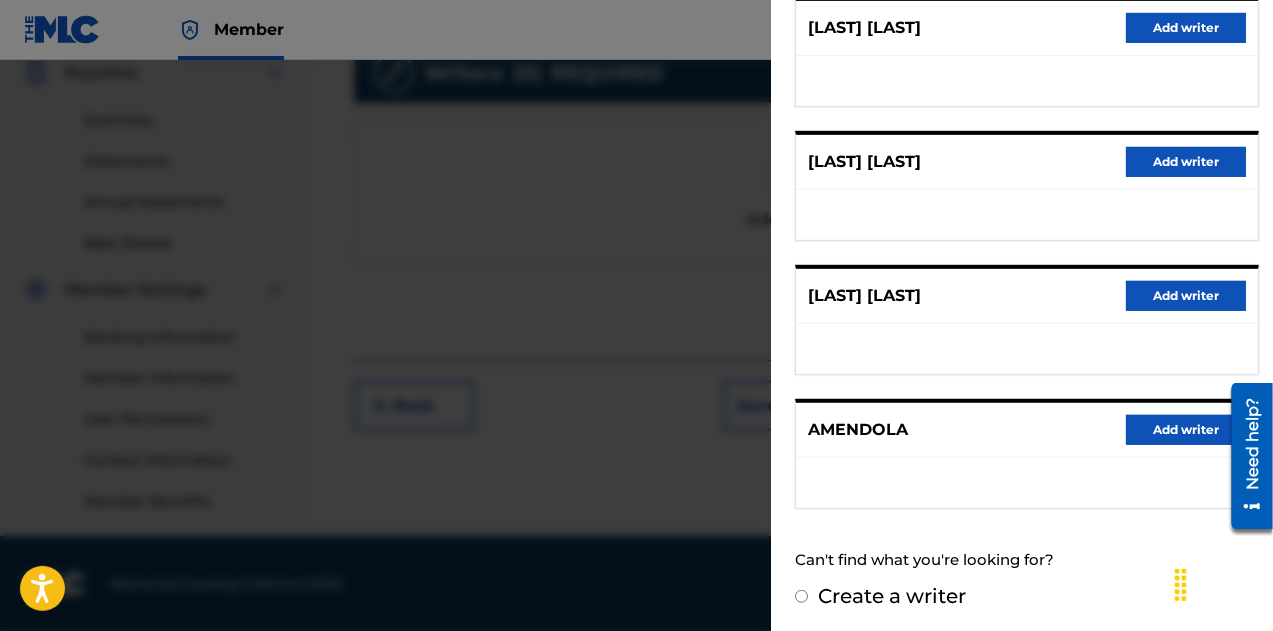 click on "Create a writer" at bounding box center [801, 596] 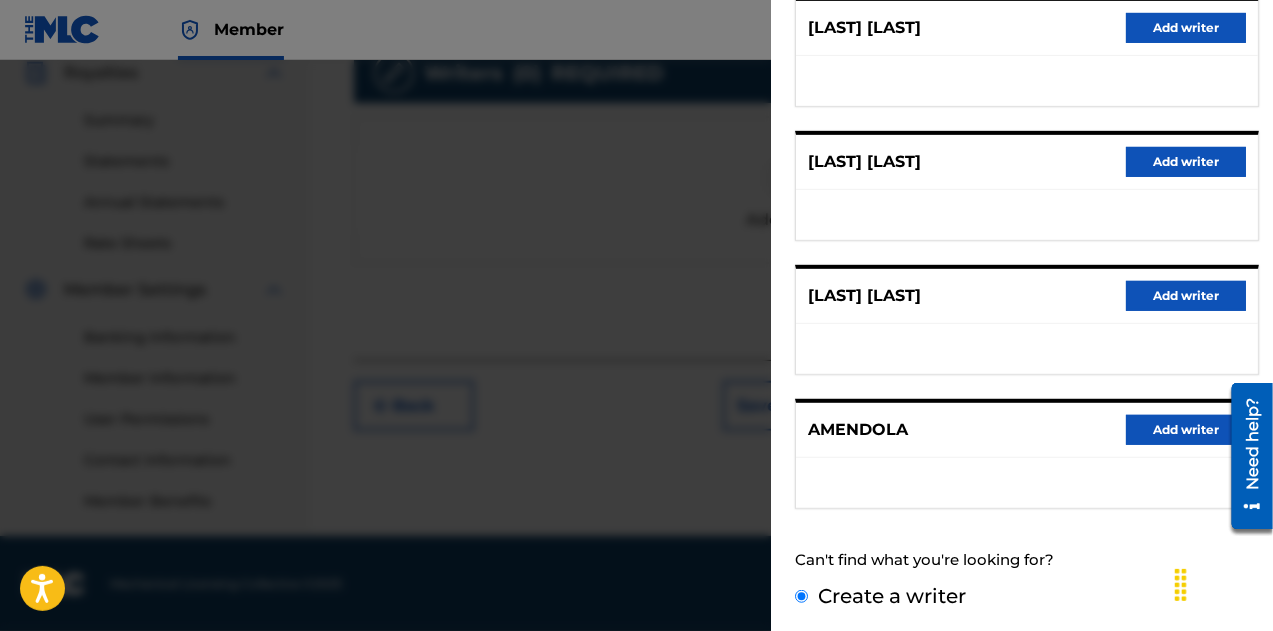 scroll, scrollTop: 234, scrollLeft: 0, axis: vertical 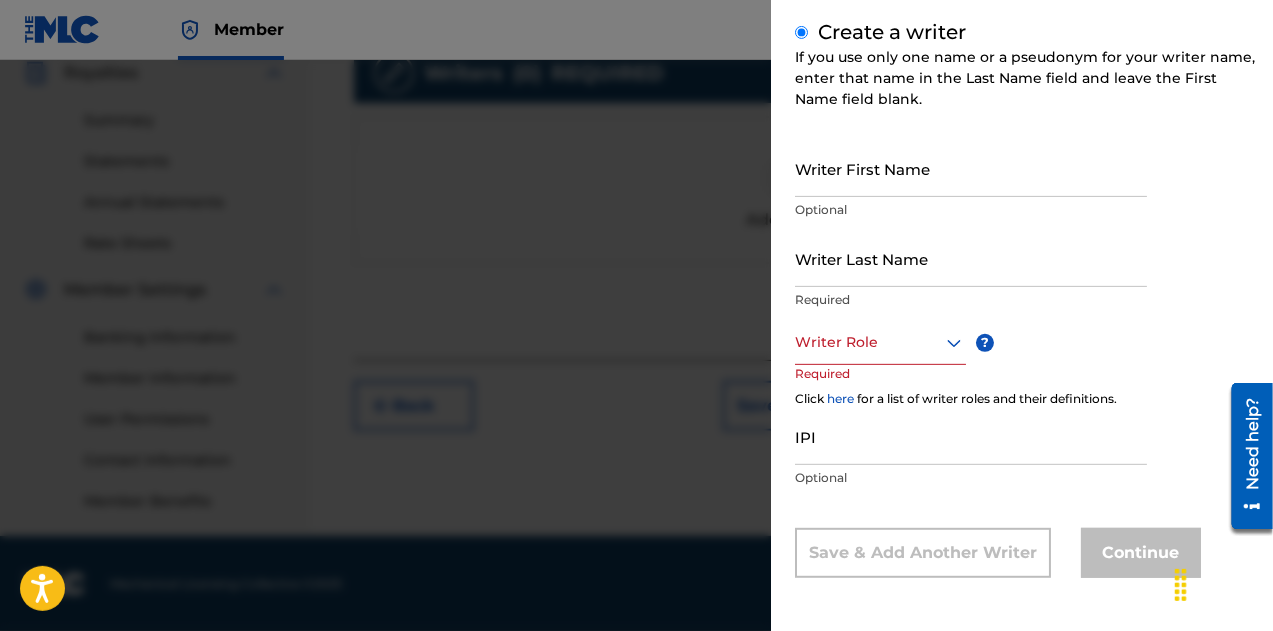 click on "Writer First Name" at bounding box center (971, 168) 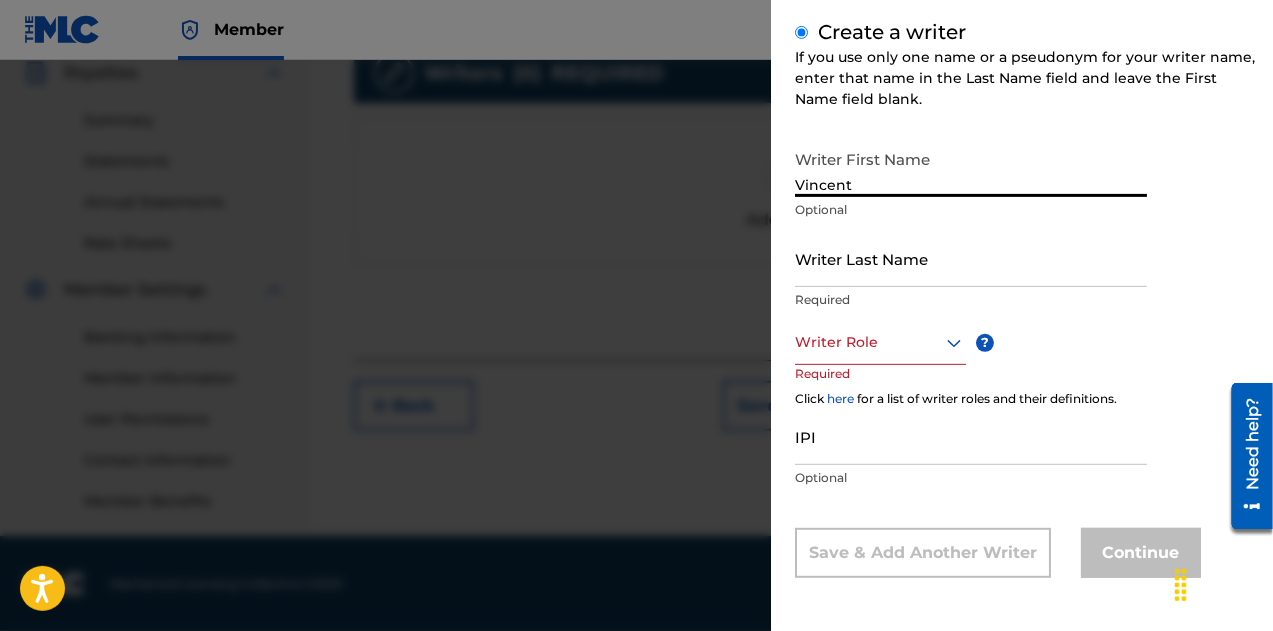 type on "Vincent" 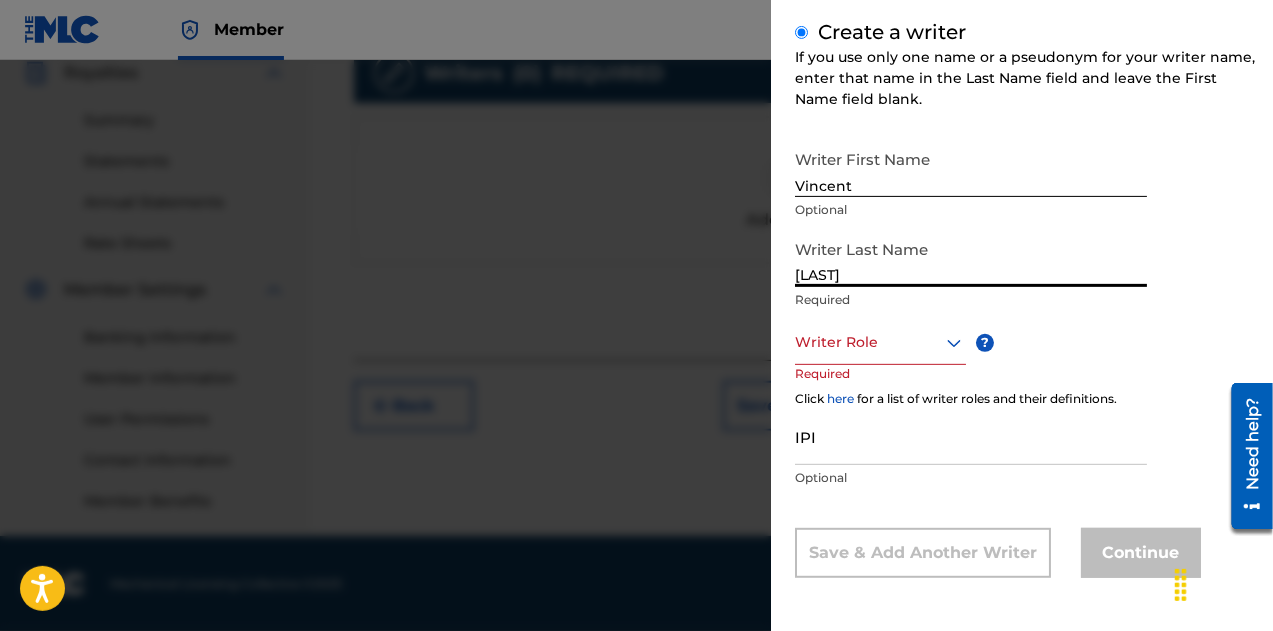 type on "[LAST]" 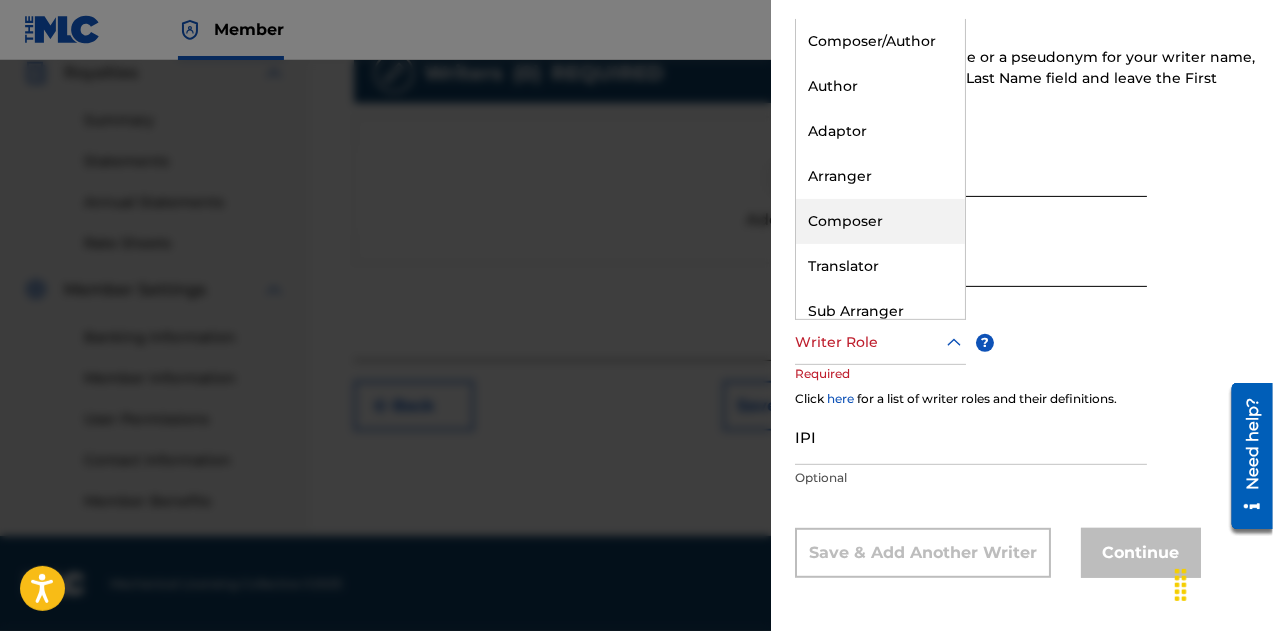 click on "Composer" at bounding box center [880, 221] 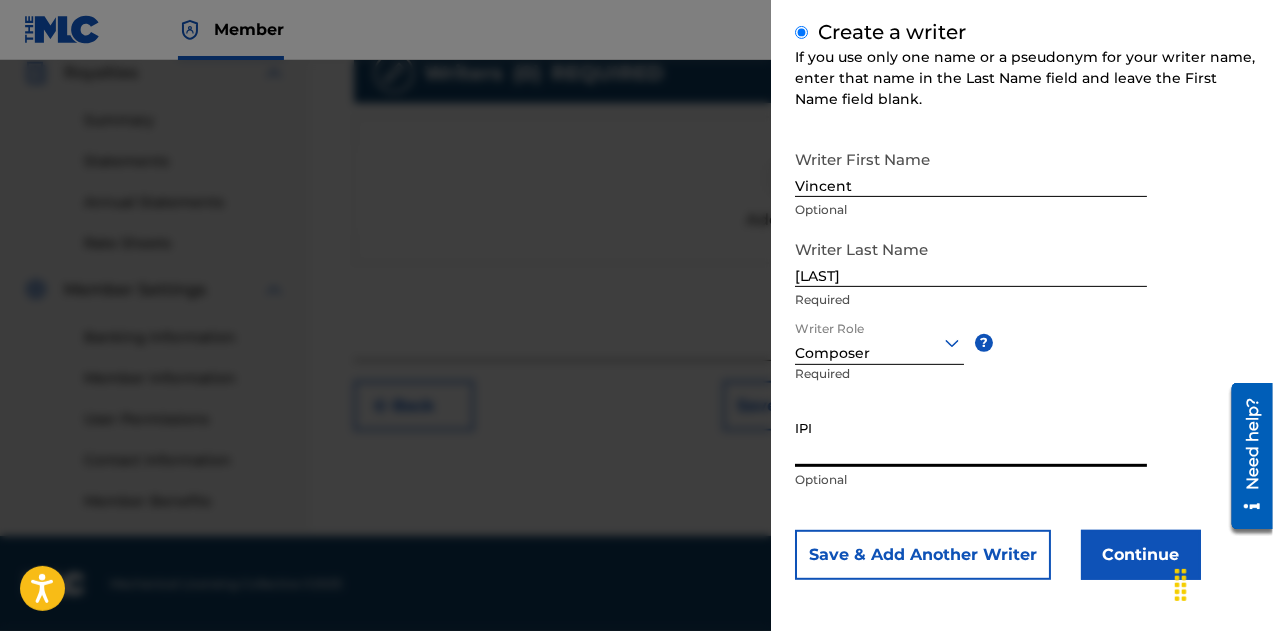click on "IPI" at bounding box center (971, 438) 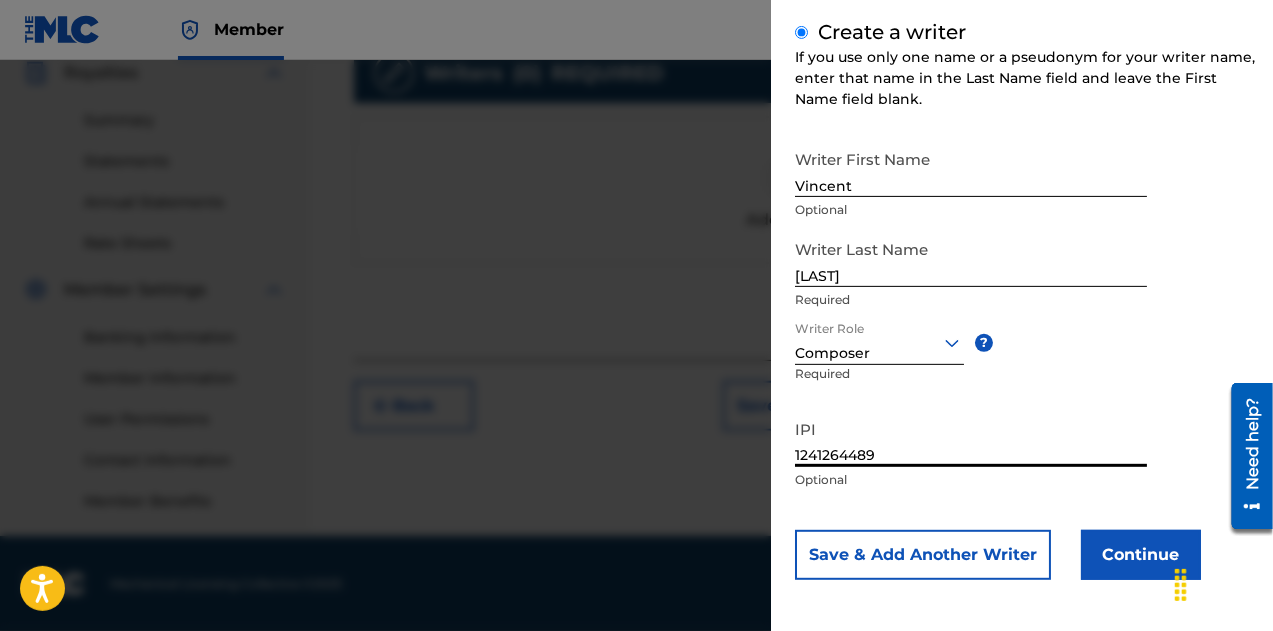 type on "1241264489" 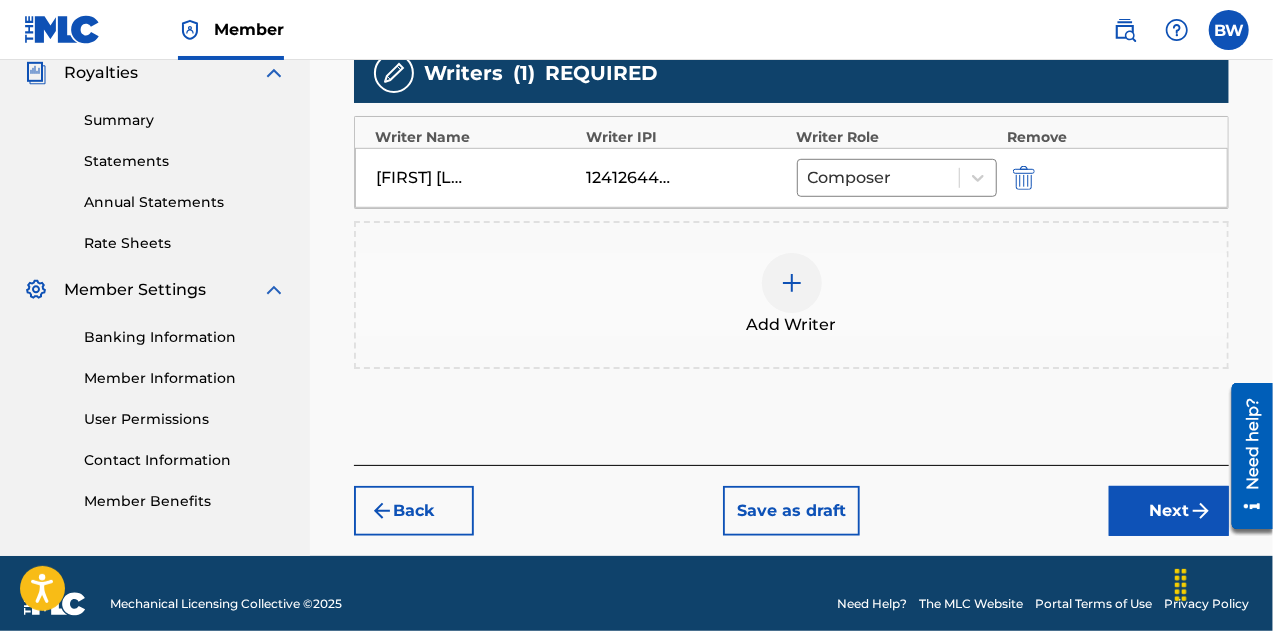 click at bounding box center [792, 283] 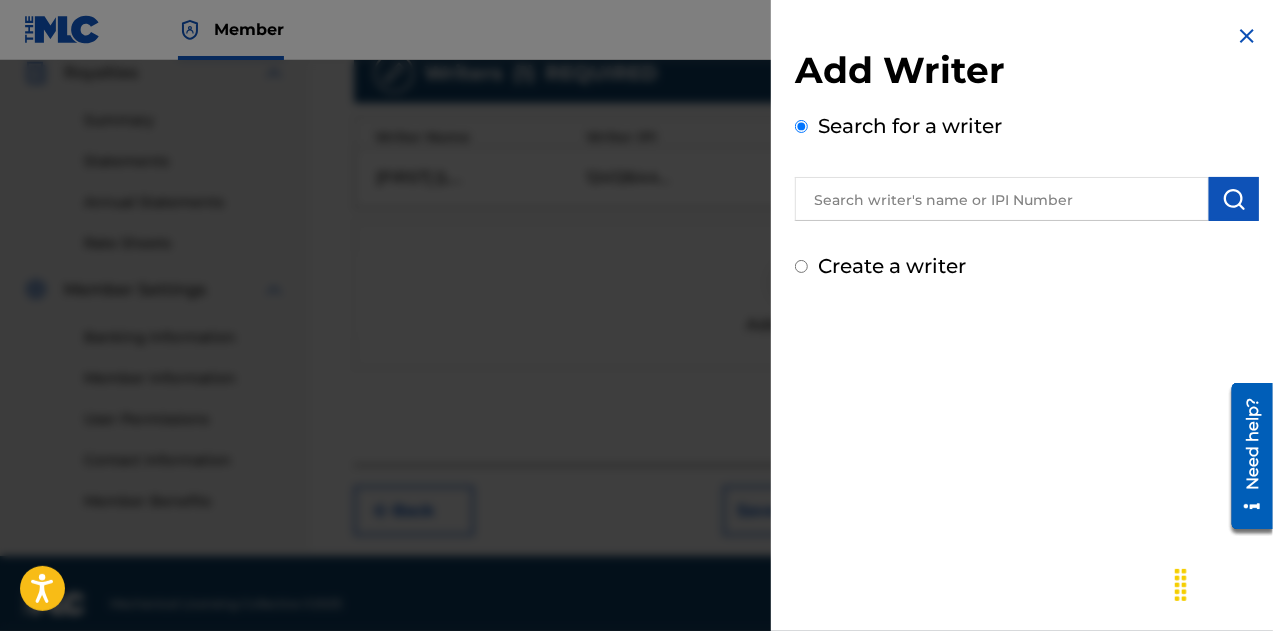 click at bounding box center [1002, 199] 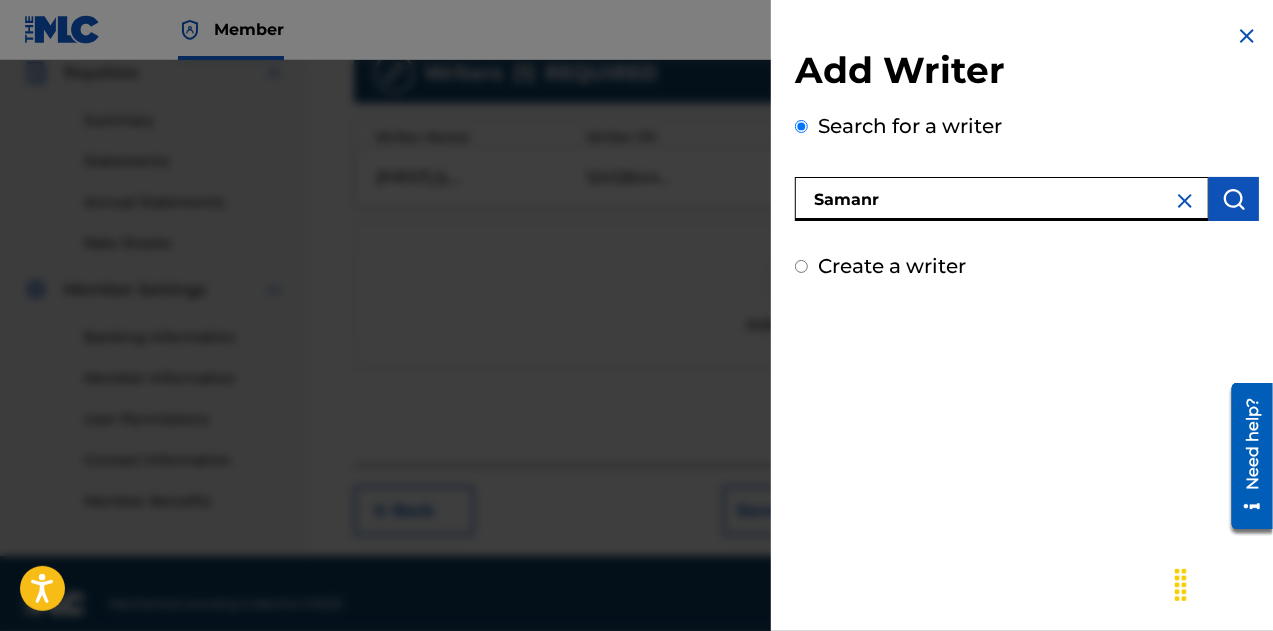 type on "Samanr" 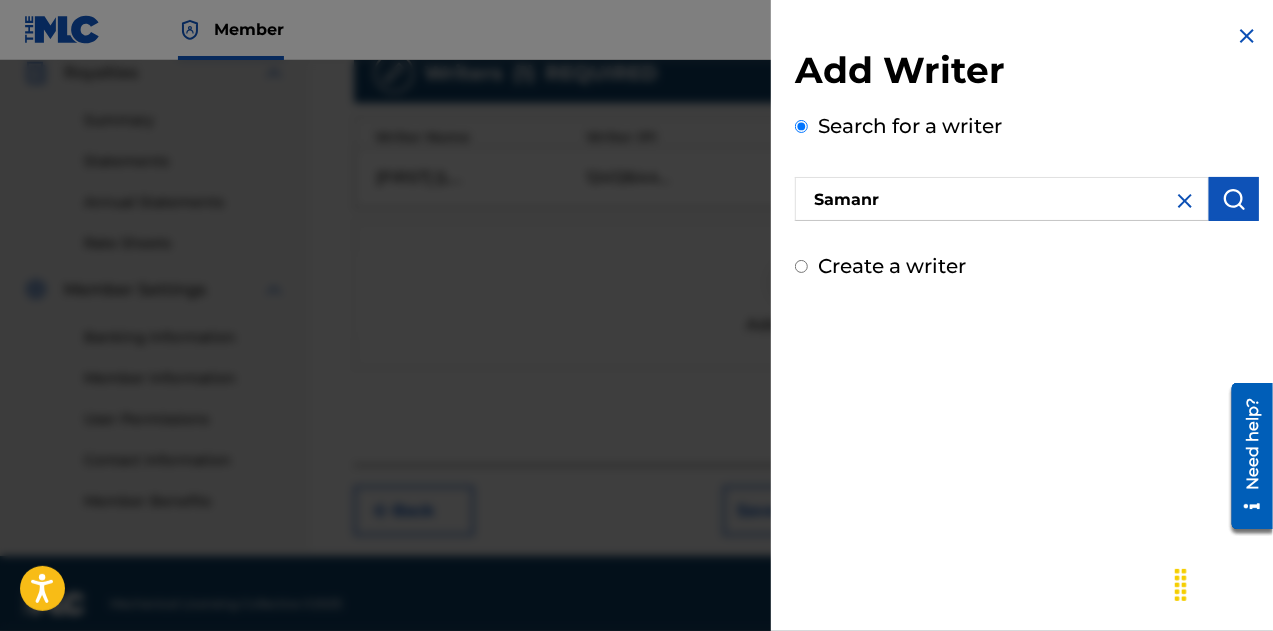 click on "Create a writer" at bounding box center [1027, 266] 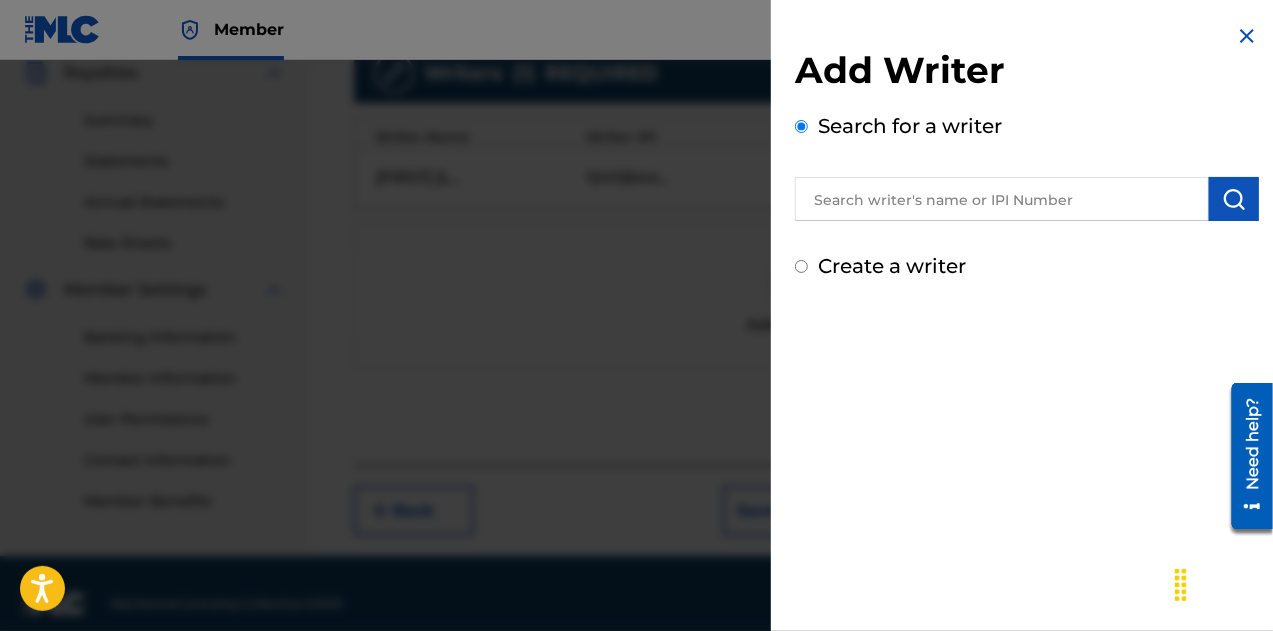 click on "Create a writer" at bounding box center (801, 266) 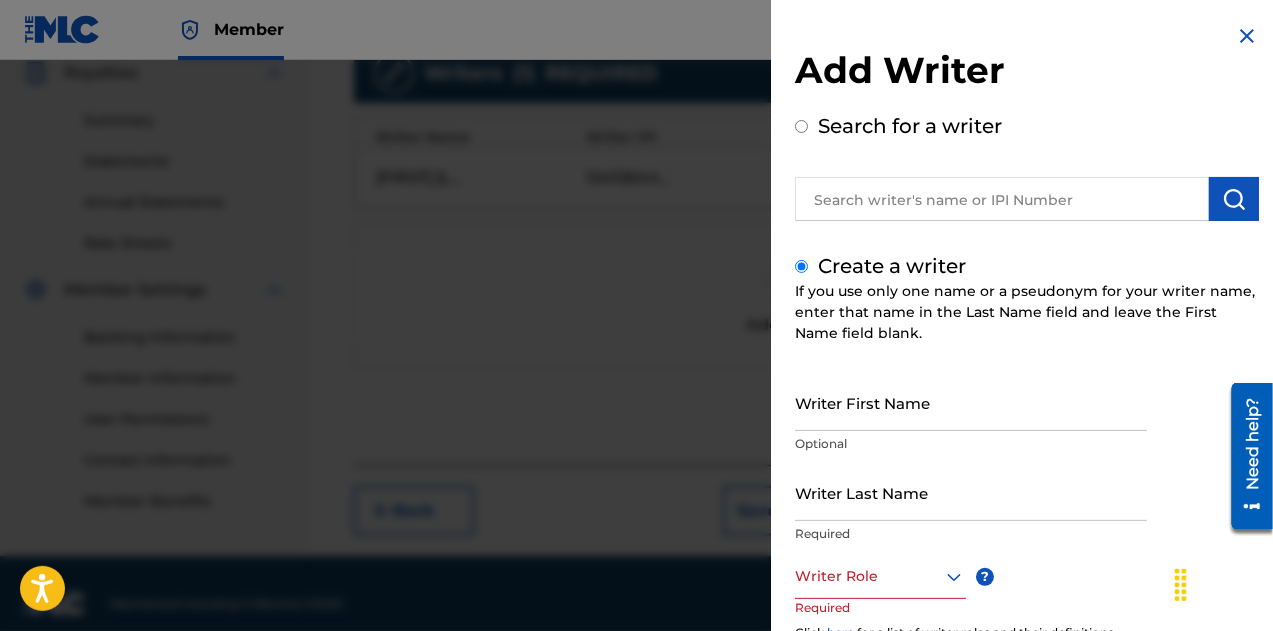 click on "Writer First Name" at bounding box center [971, 402] 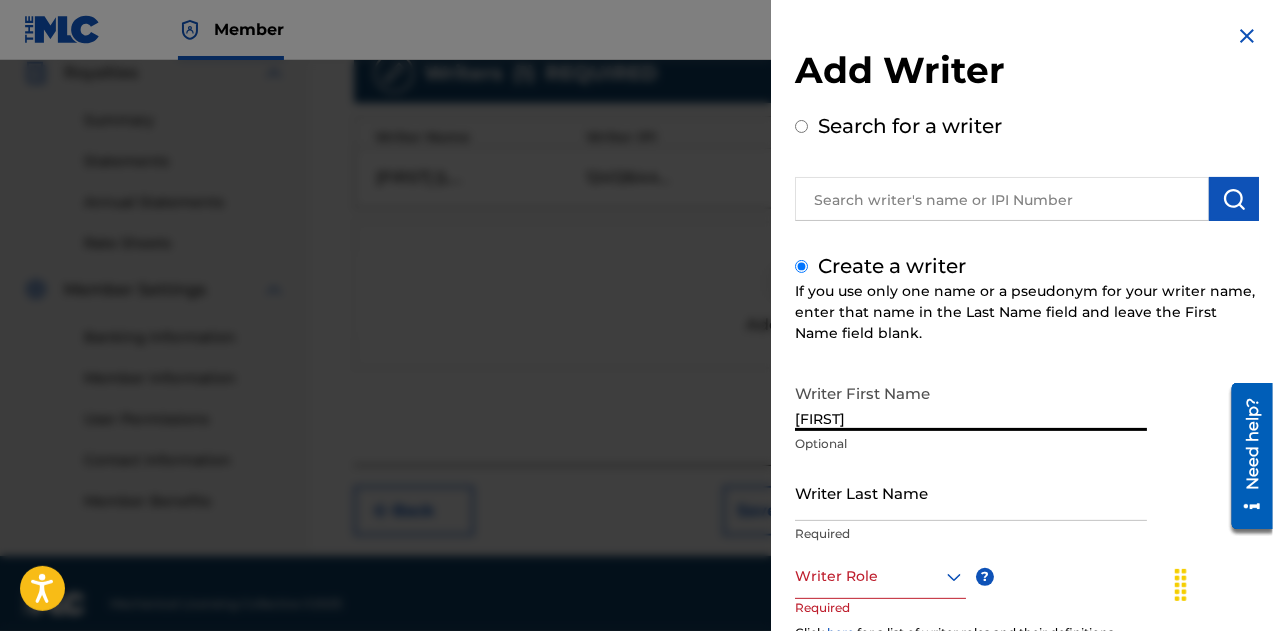 type on "[FIRST]" 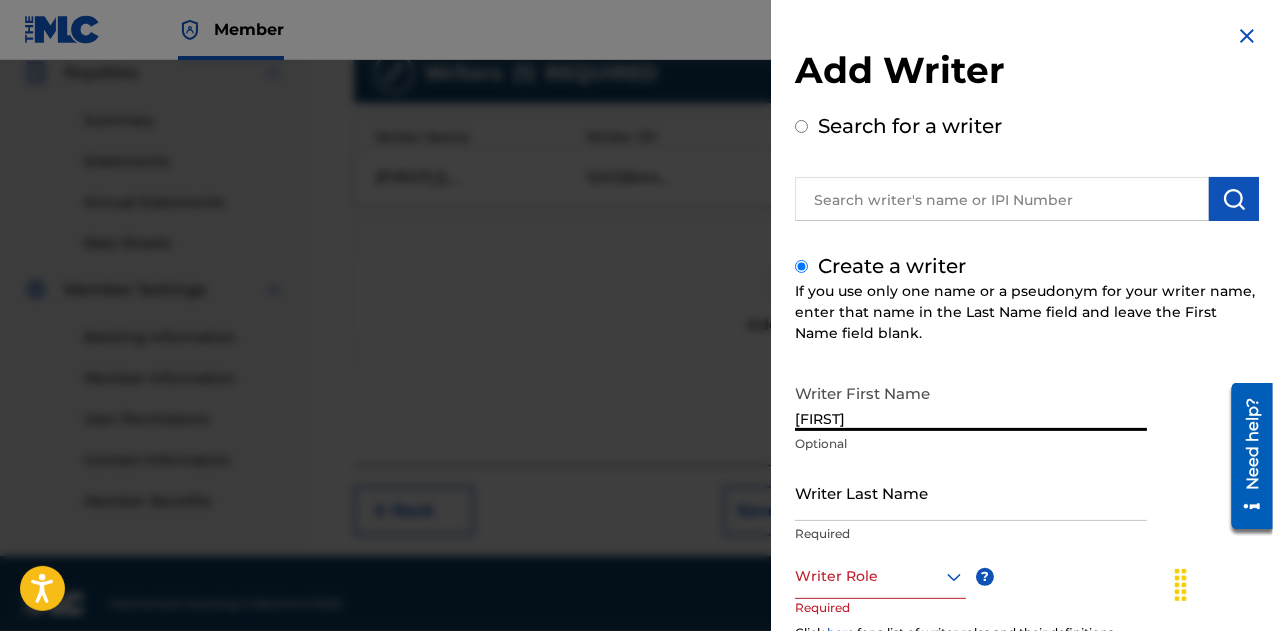 click on "Writer Last Name" at bounding box center [971, 492] 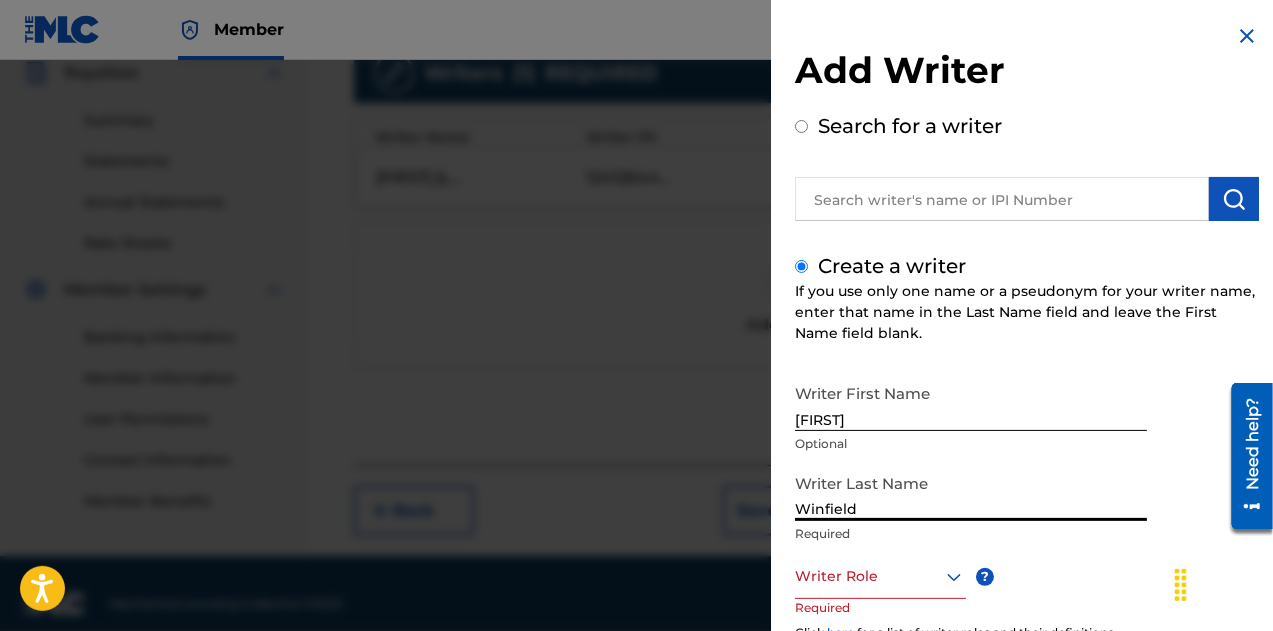 type on "Winfield" 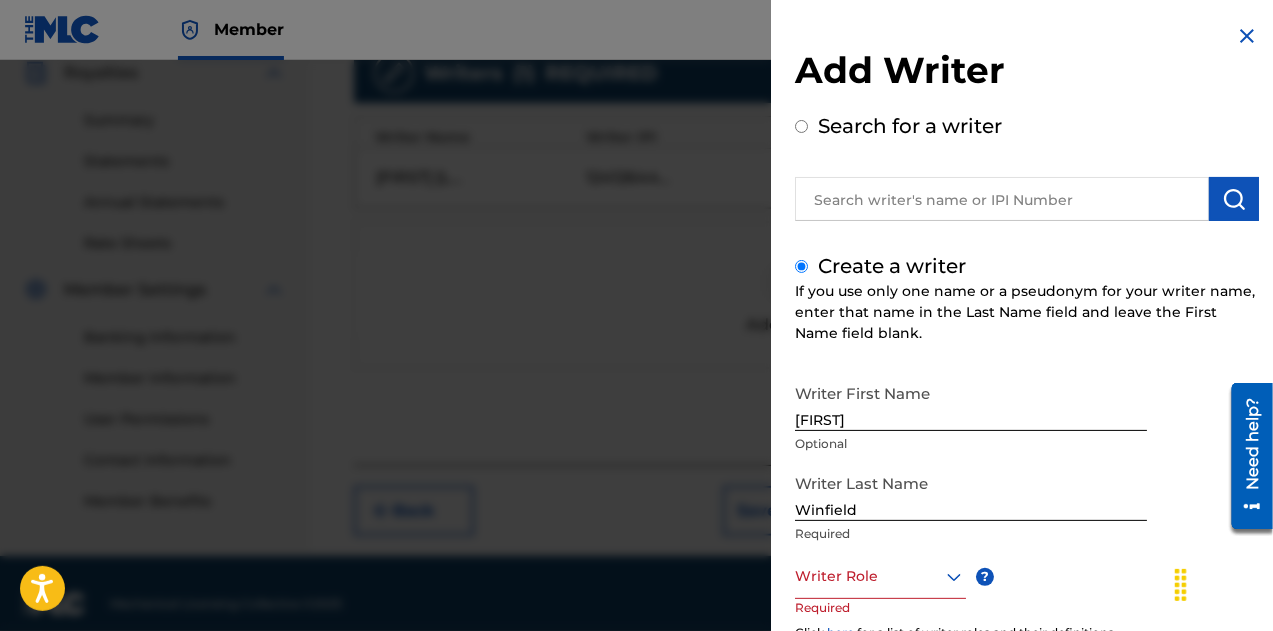 click on "Writer First Name   [FIRST] Optional Writer Last Name   [LAST] Required Writer Role ? Required Click   here   for a list of writer roles and their definitions. IPI   Optional Save & Add Another Writer Continue" at bounding box center [1027, 433] 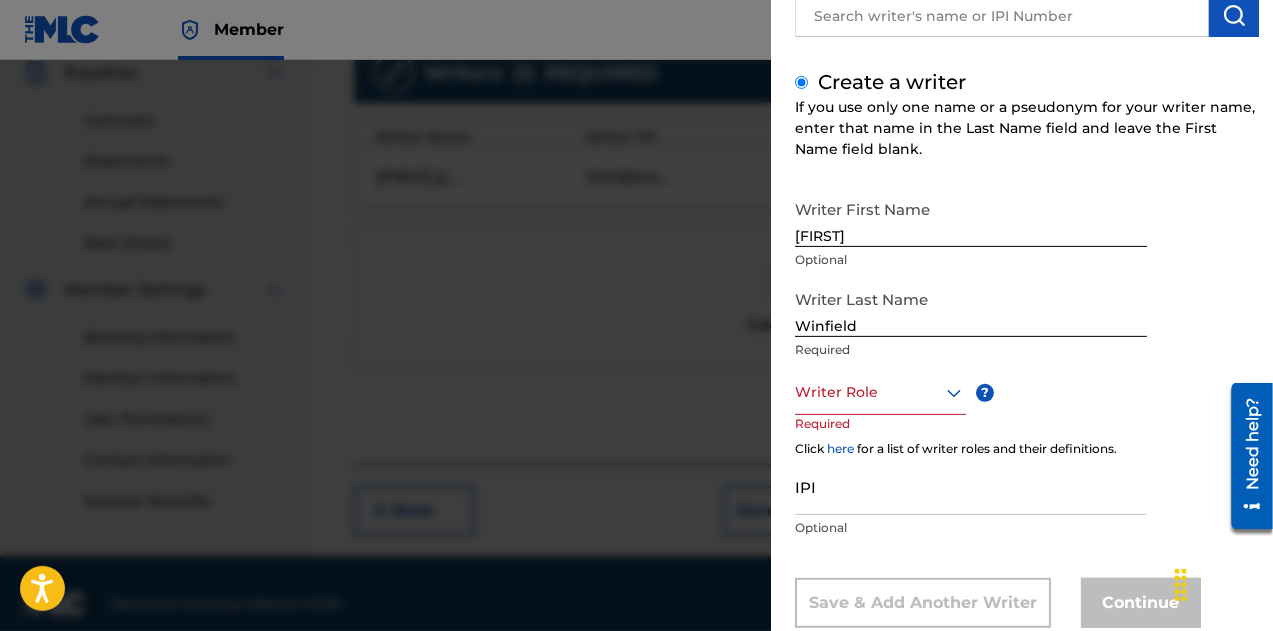 scroll, scrollTop: 189, scrollLeft: 0, axis: vertical 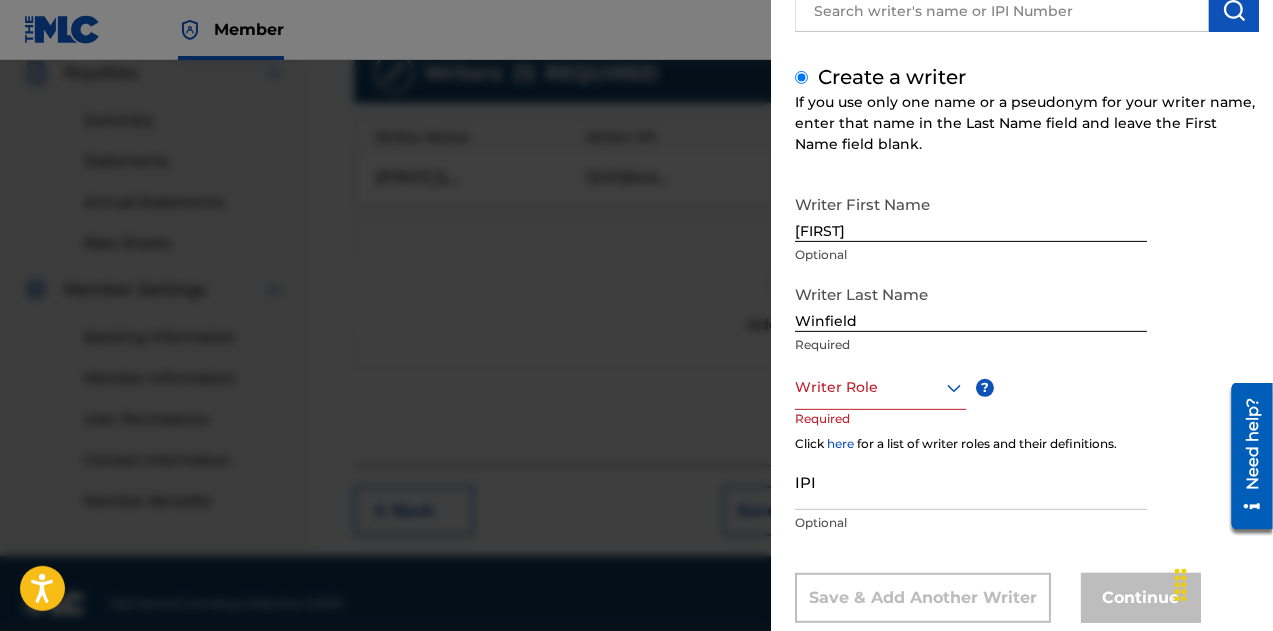 click on "Writer Role" at bounding box center (880, 387) 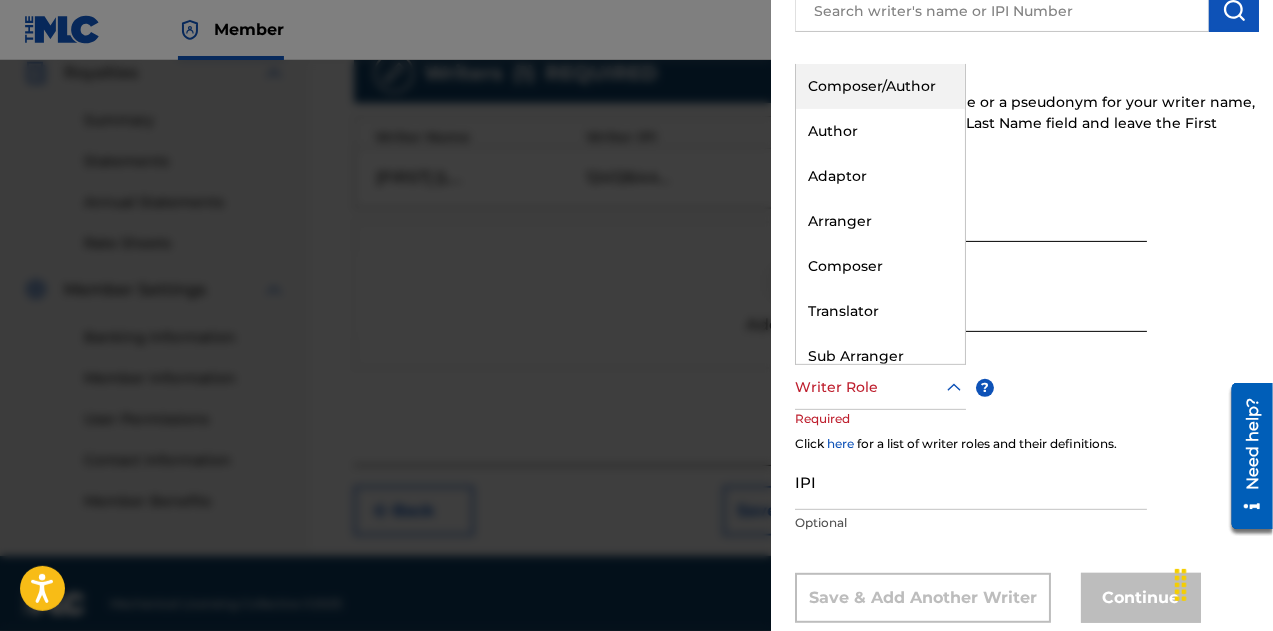 click on "Composer/Author" at bounding box center [880, 86] 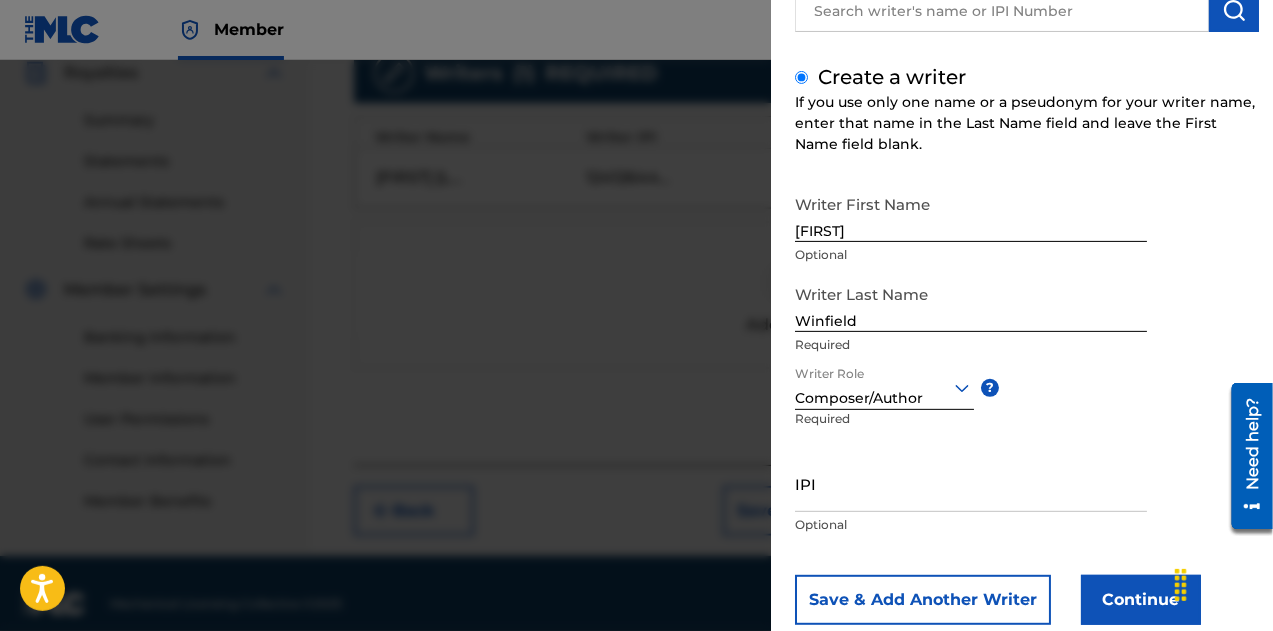 click on "IPI" at bounding box center (971, 483) 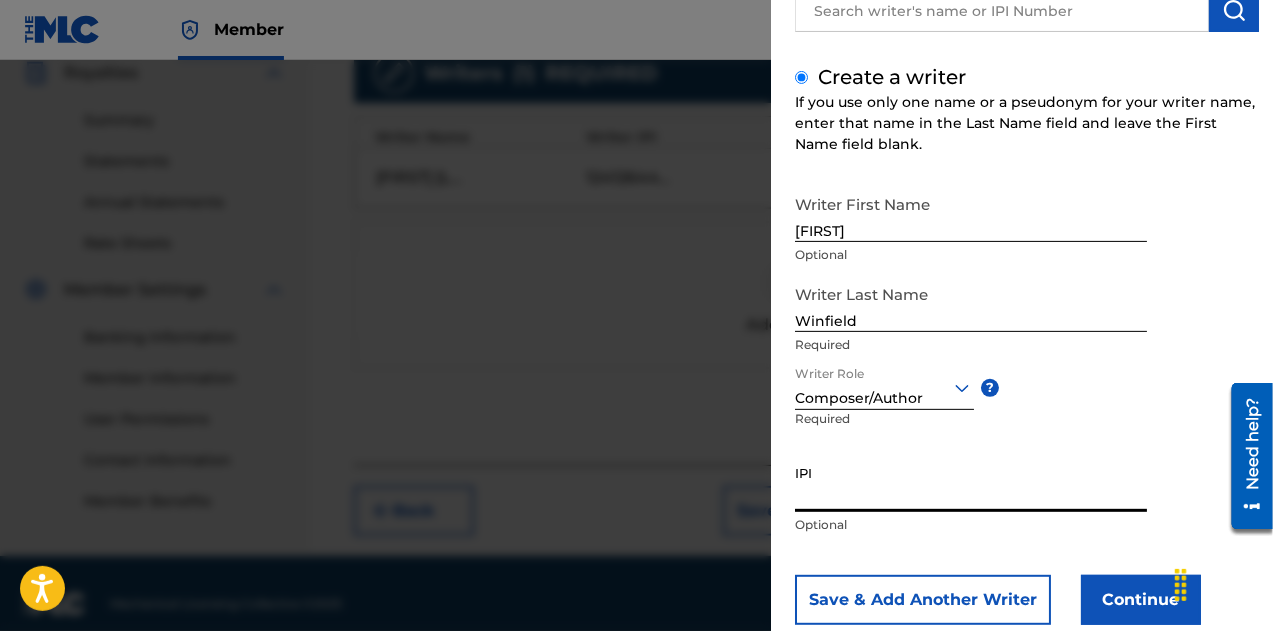 paste on "1241239290" 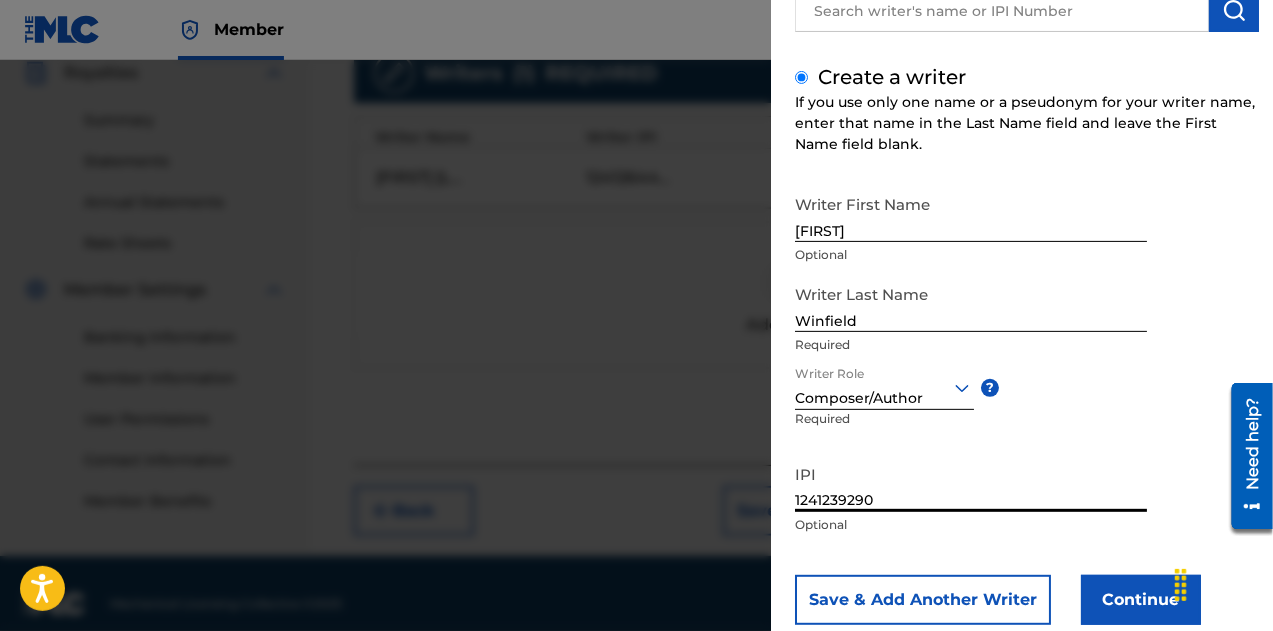 type on "1241239290" 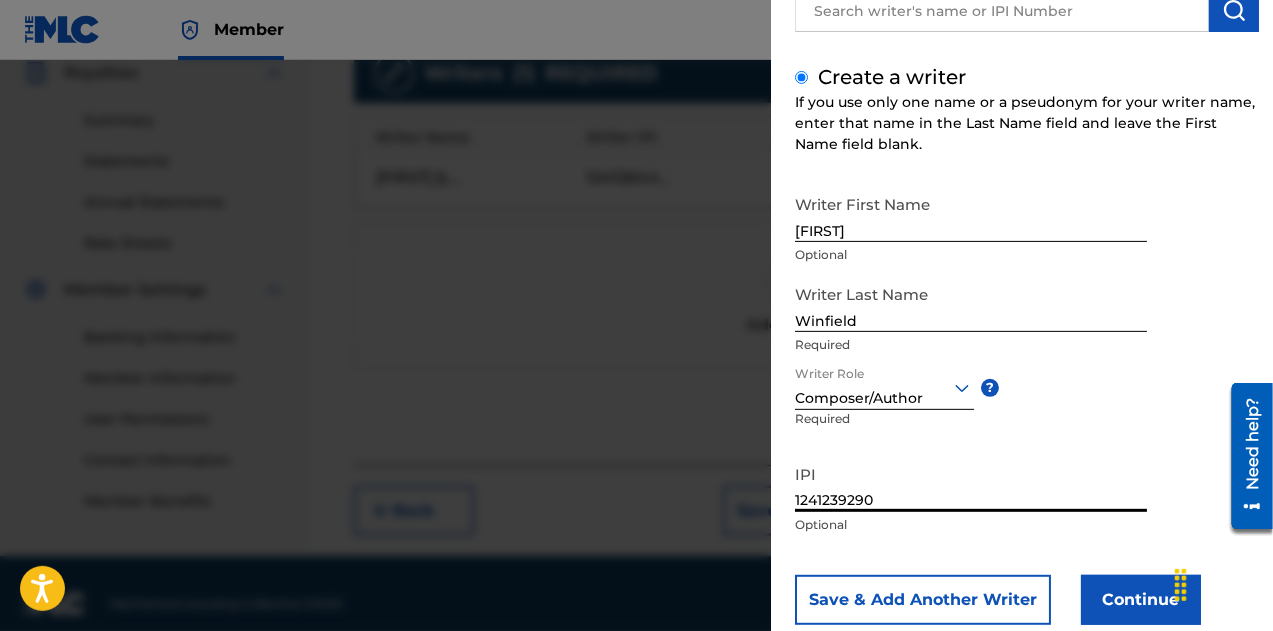 click on "Save & Add Another Writer" at bounding box center [923, 600] 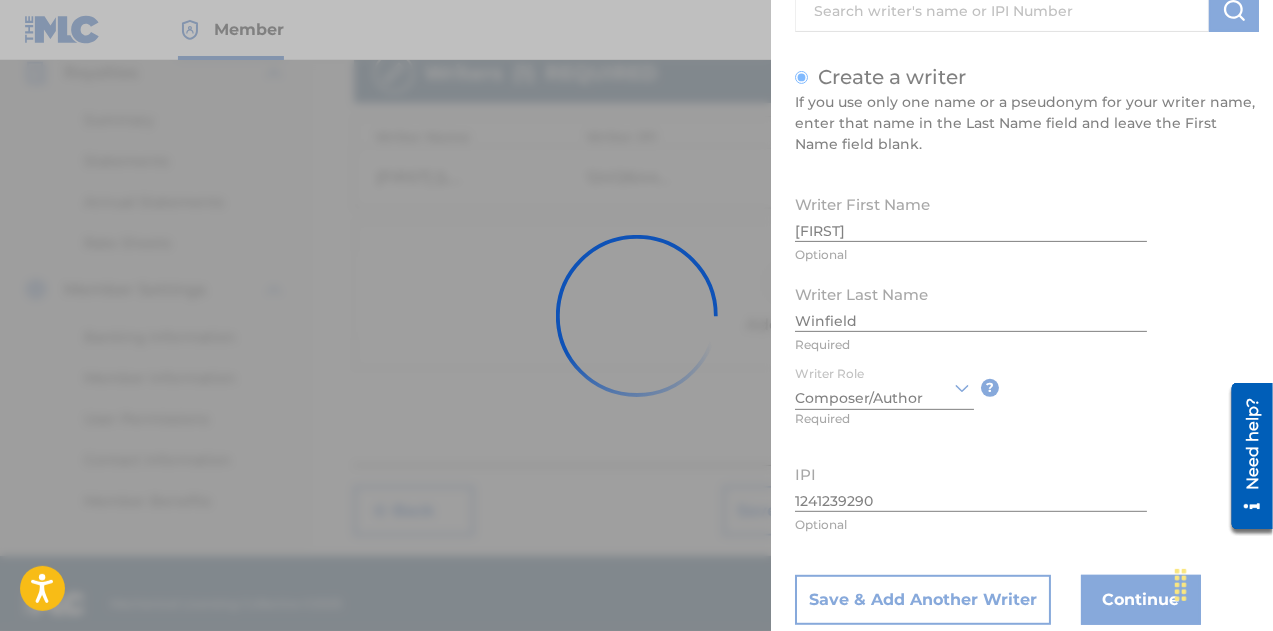 type 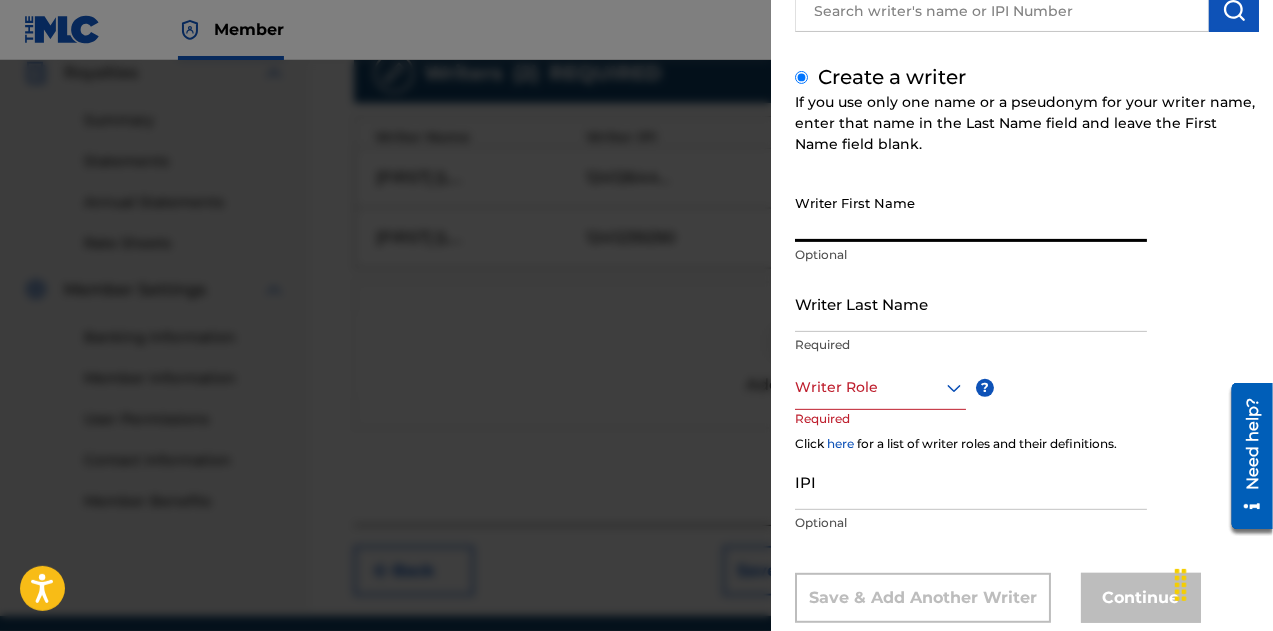 click on "Writer First Name" at bounding box center [971, 213] 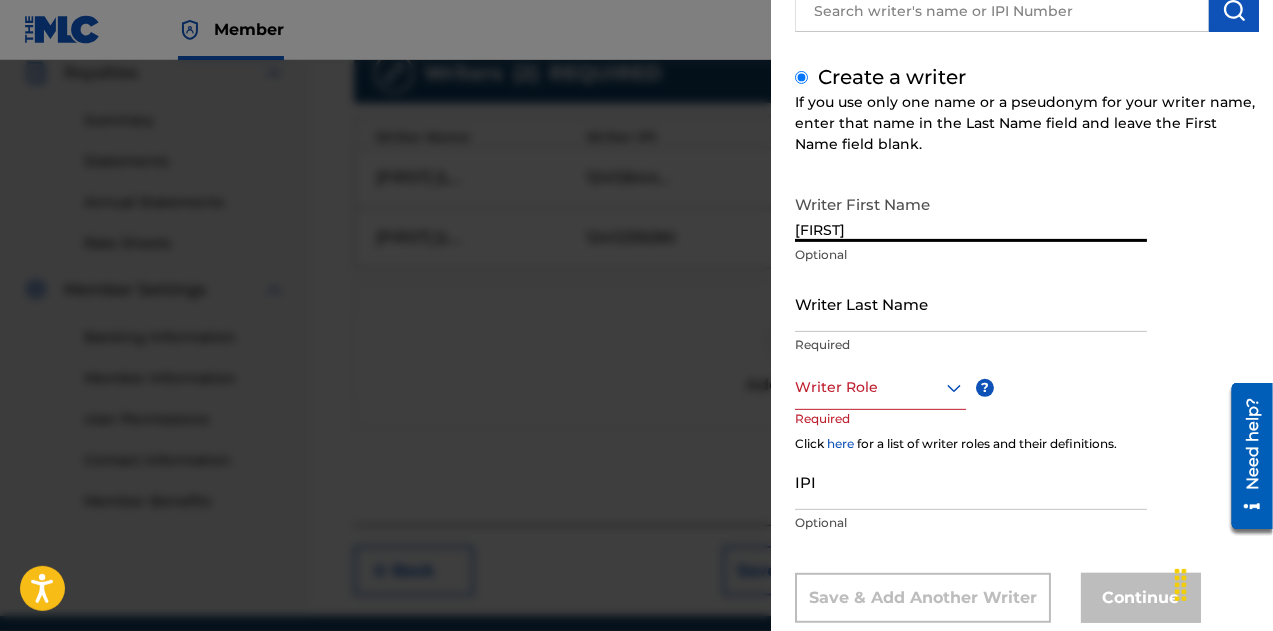 type on "[FIRST]" 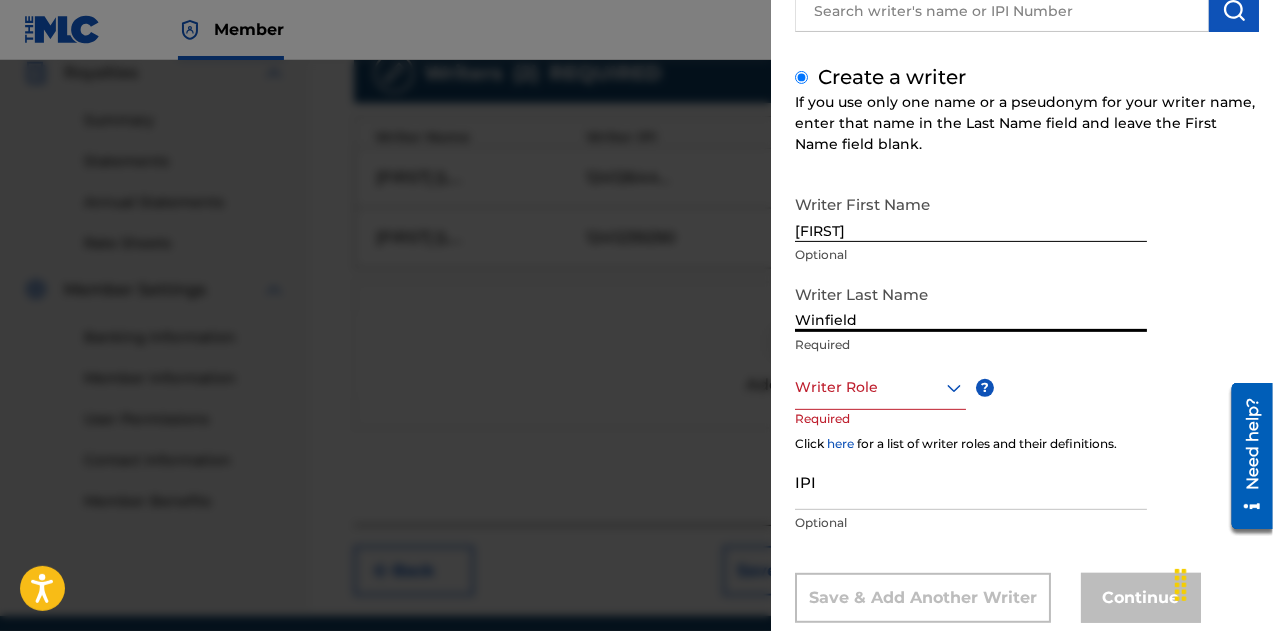 type on "Winfield" 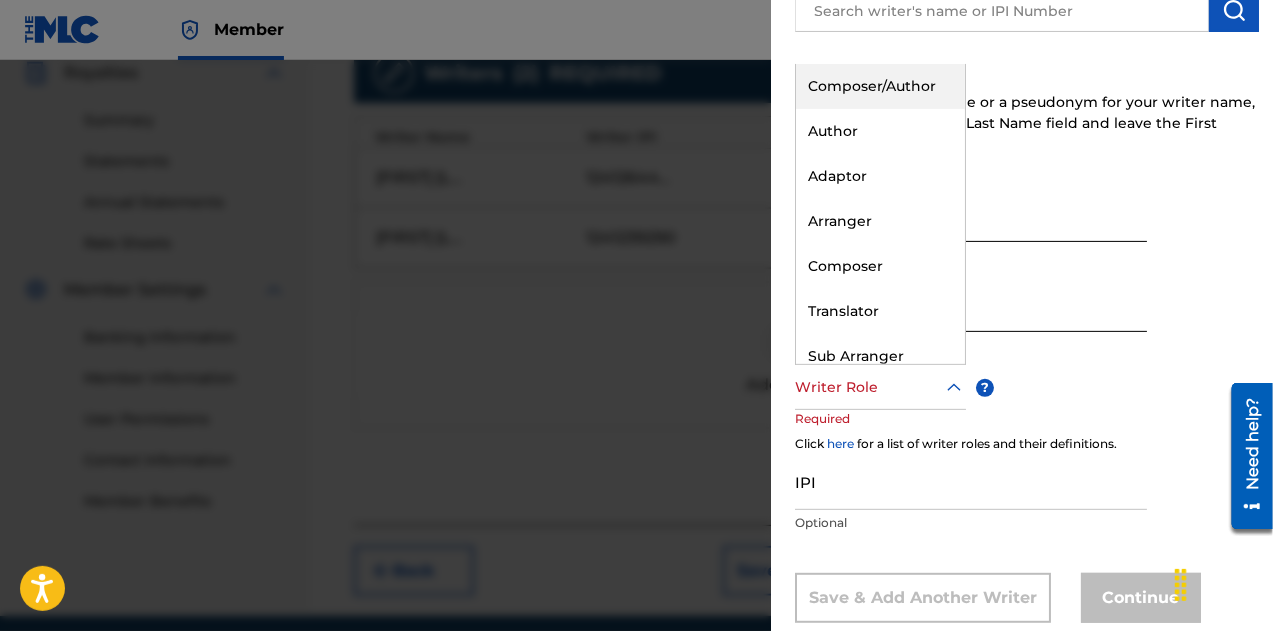 click at bounding box center (880, 387) 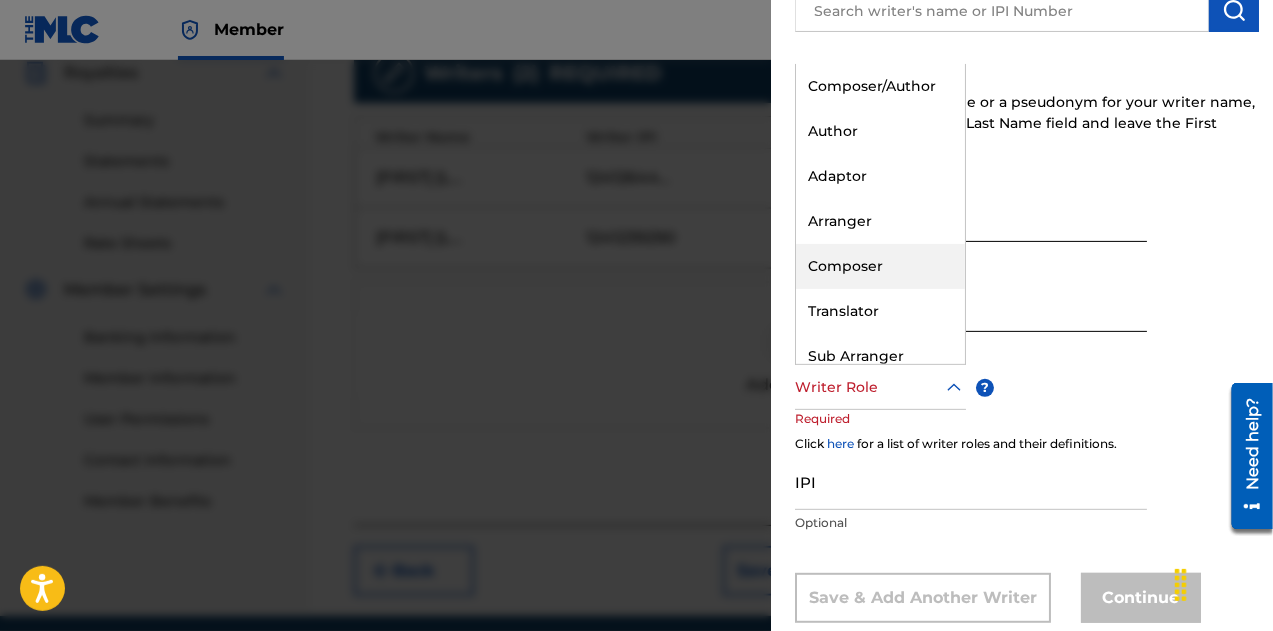 click on "Composer" at bounding box center (880, 266) 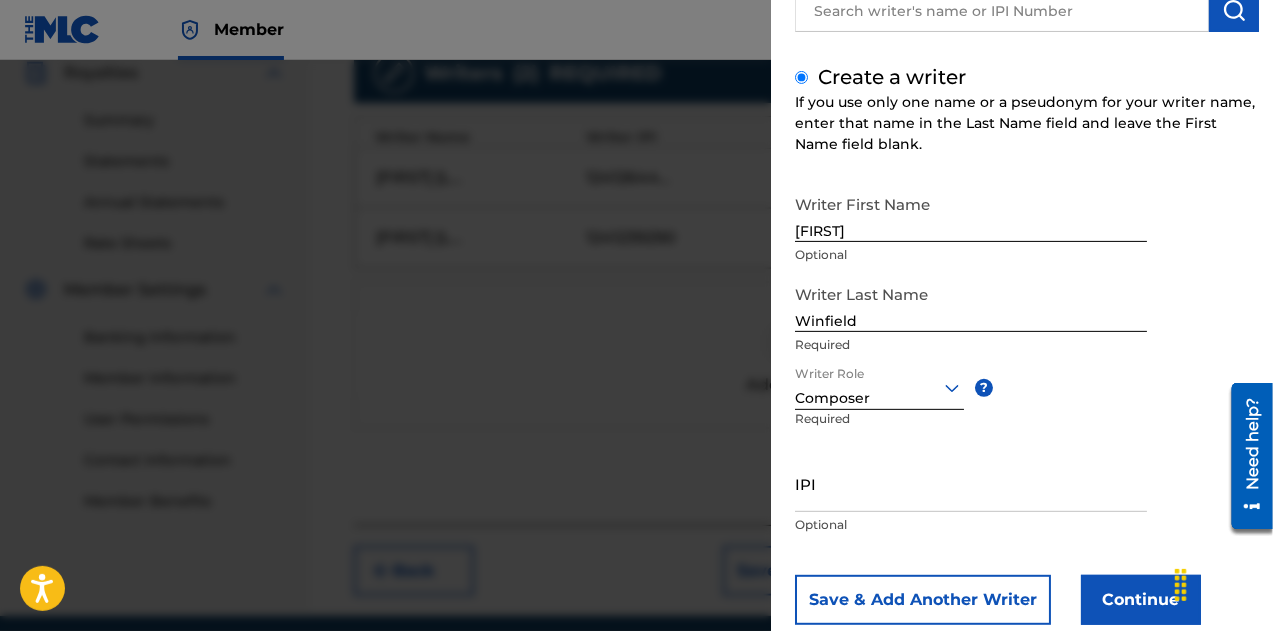 click on "IPI" at bounding box center (971, 483) 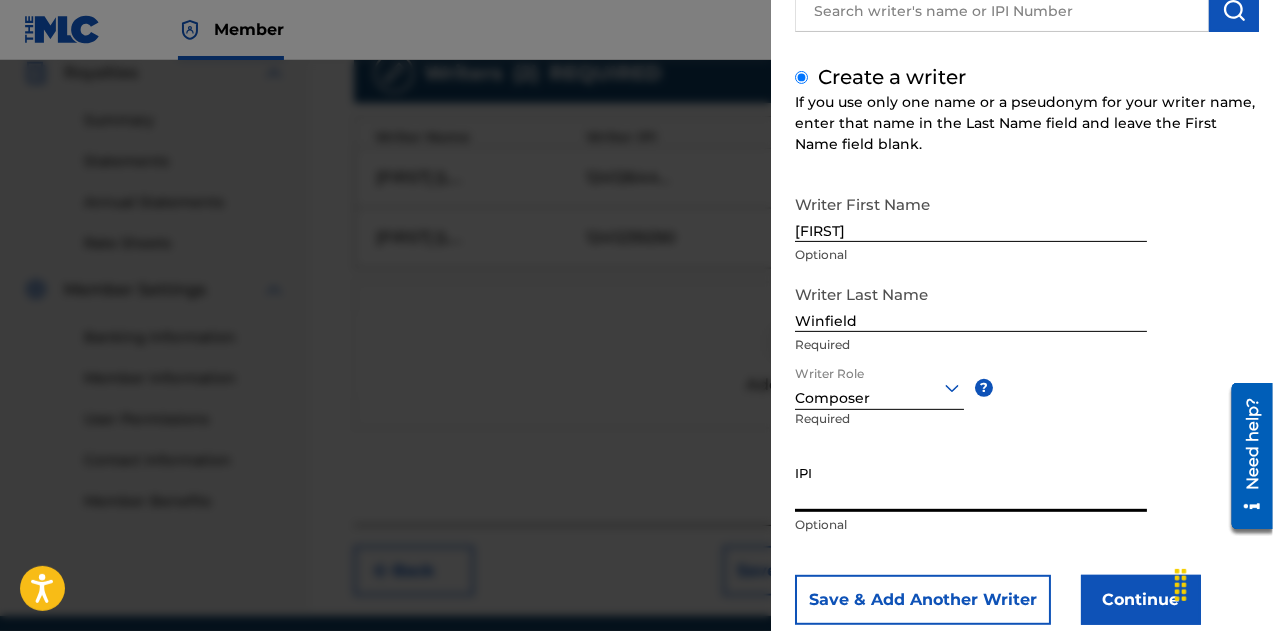 paste on "1241242500" 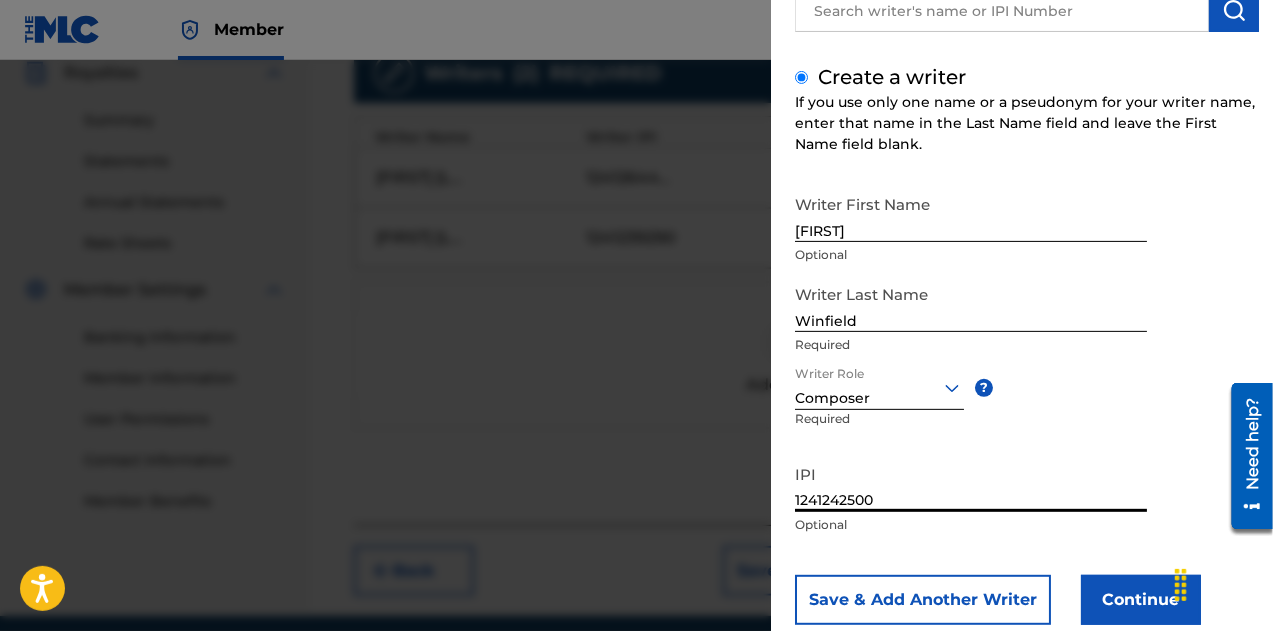 type on "1241242500" 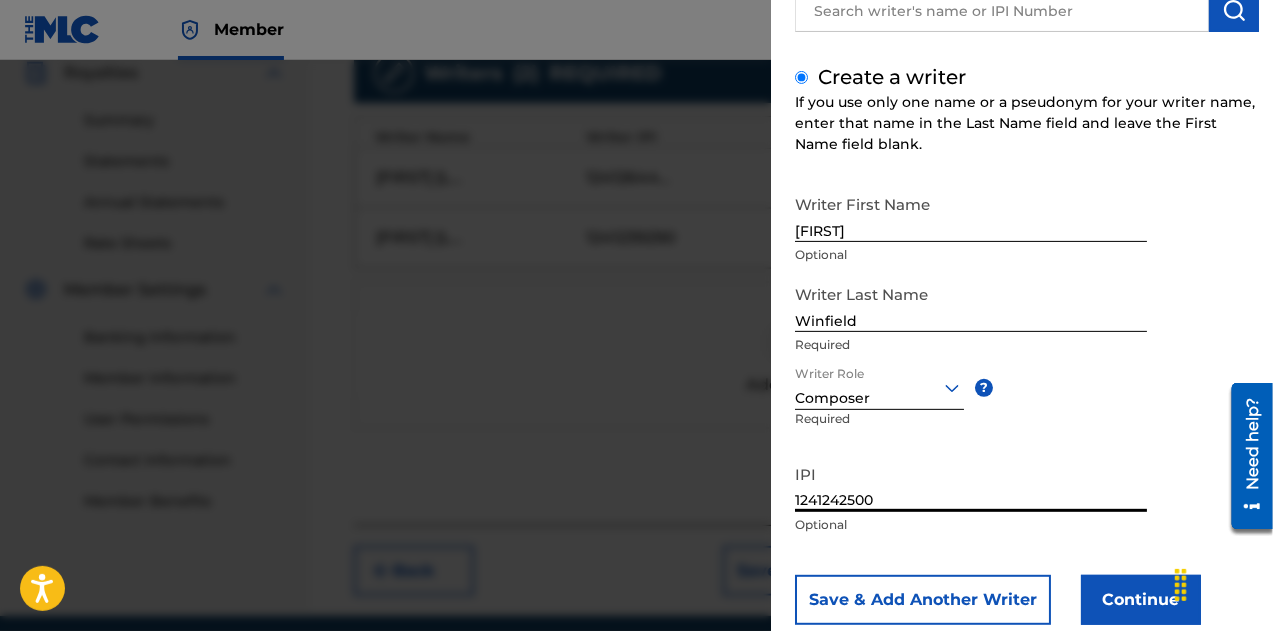click on "Save & Add Another Writer" at bounding box center [923, 600] 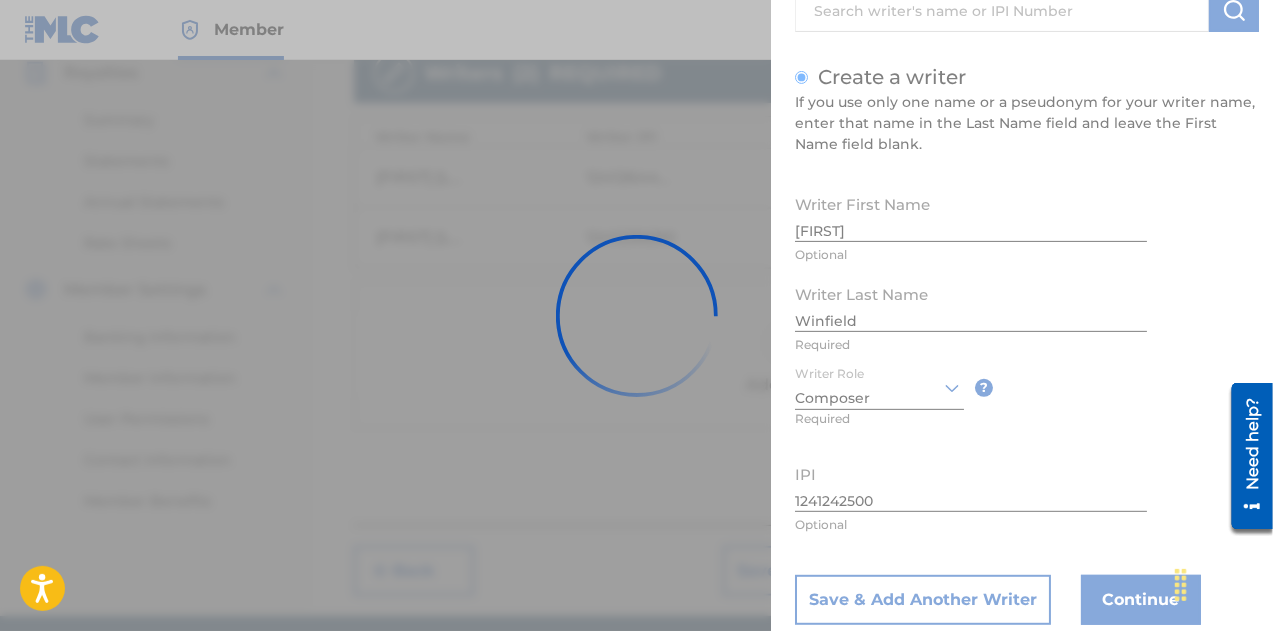 type 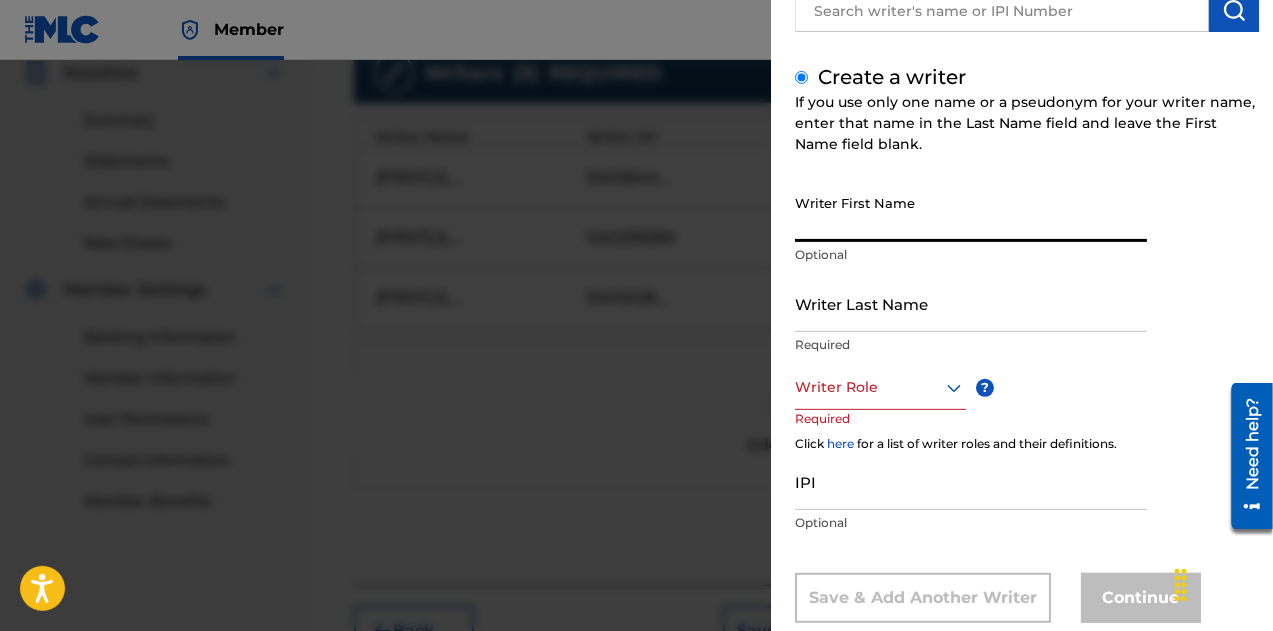 click on "Writer First Name" at bounding box center [971, 213] 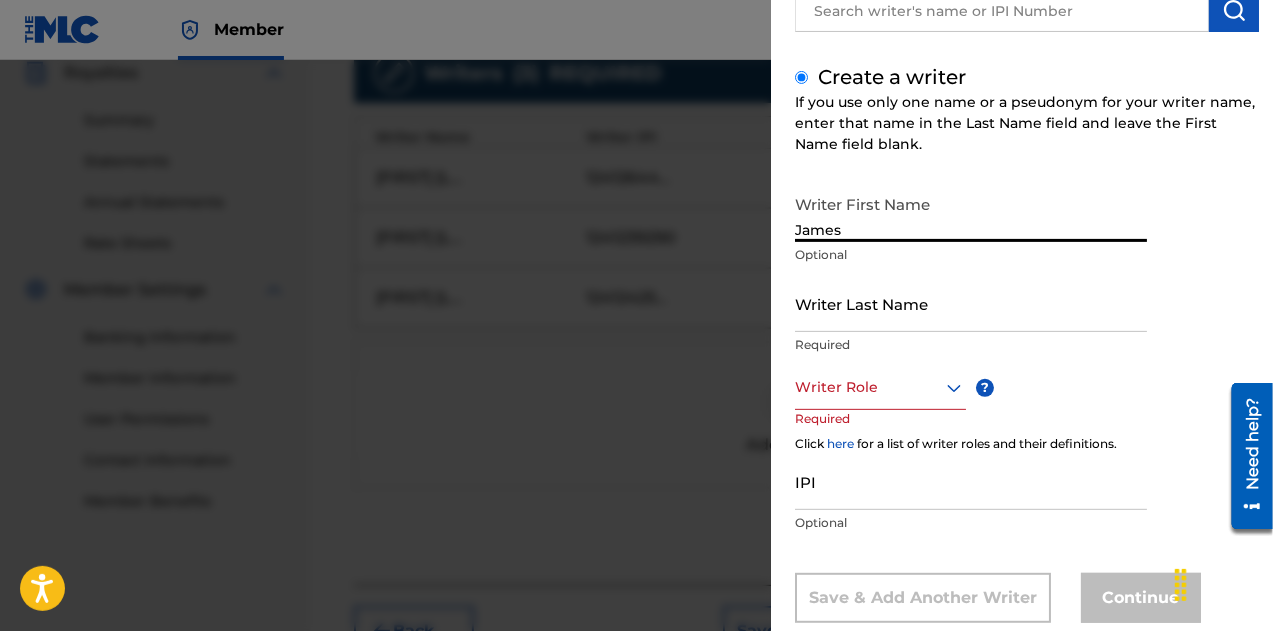 type on "James" 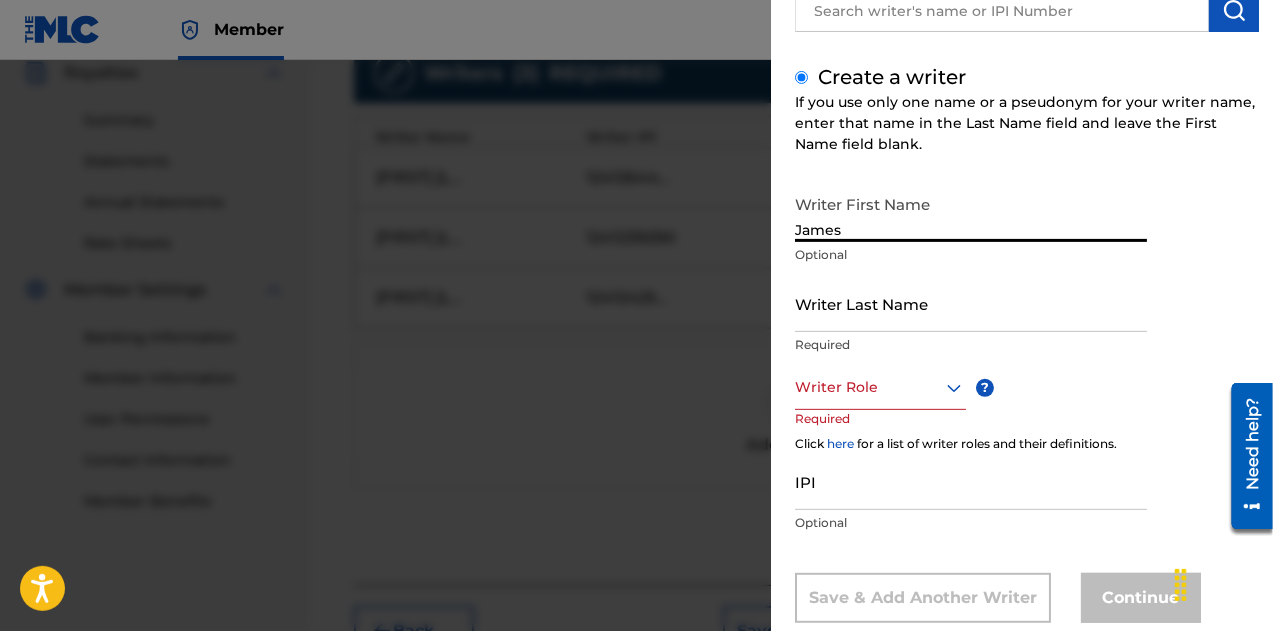 click on "Writer Last Name" at bounding box center [971, 303] 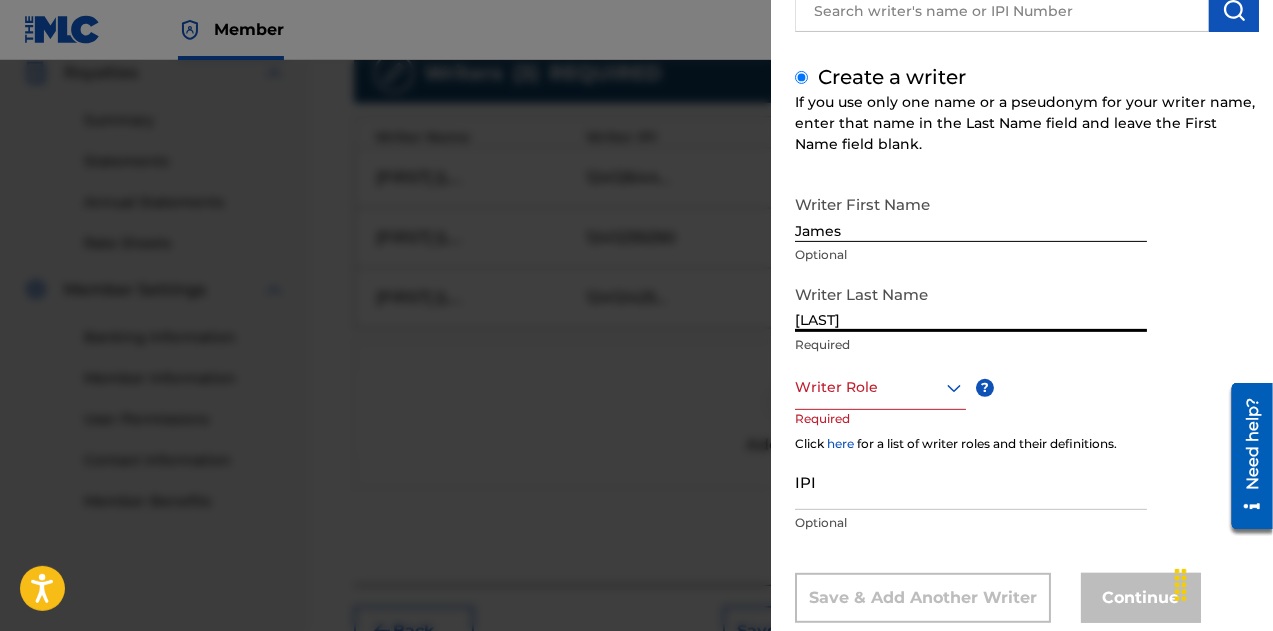 type on "[LAST]" 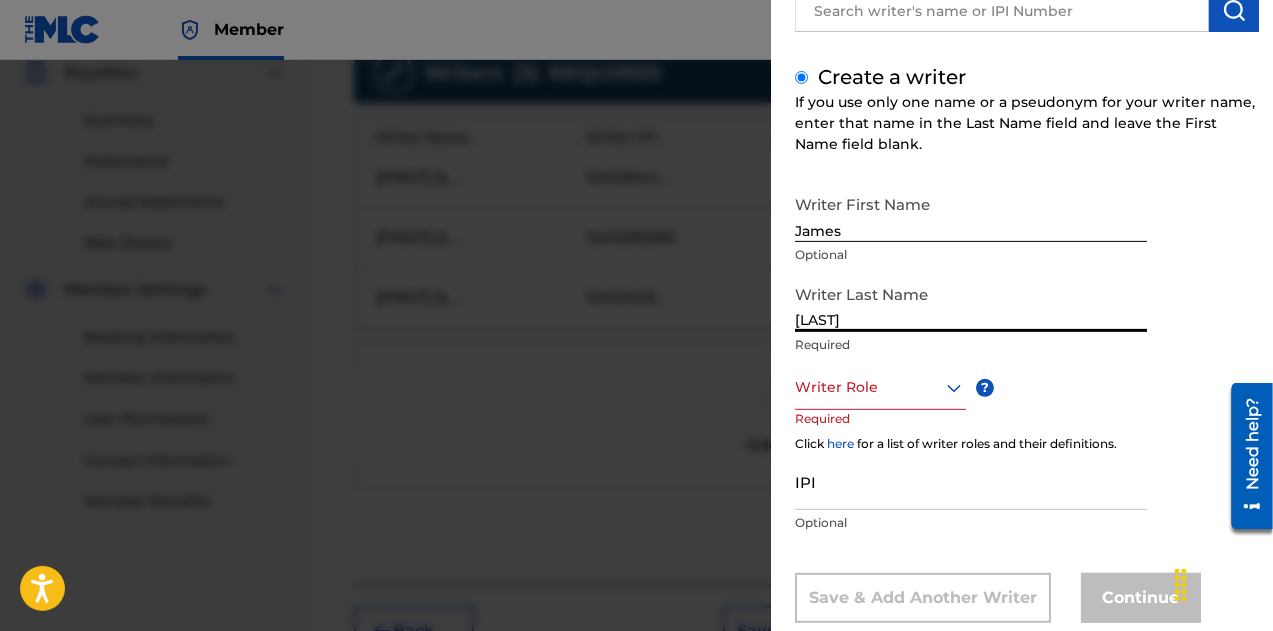 click on "Writer Role" at bounding box center (880, 387) 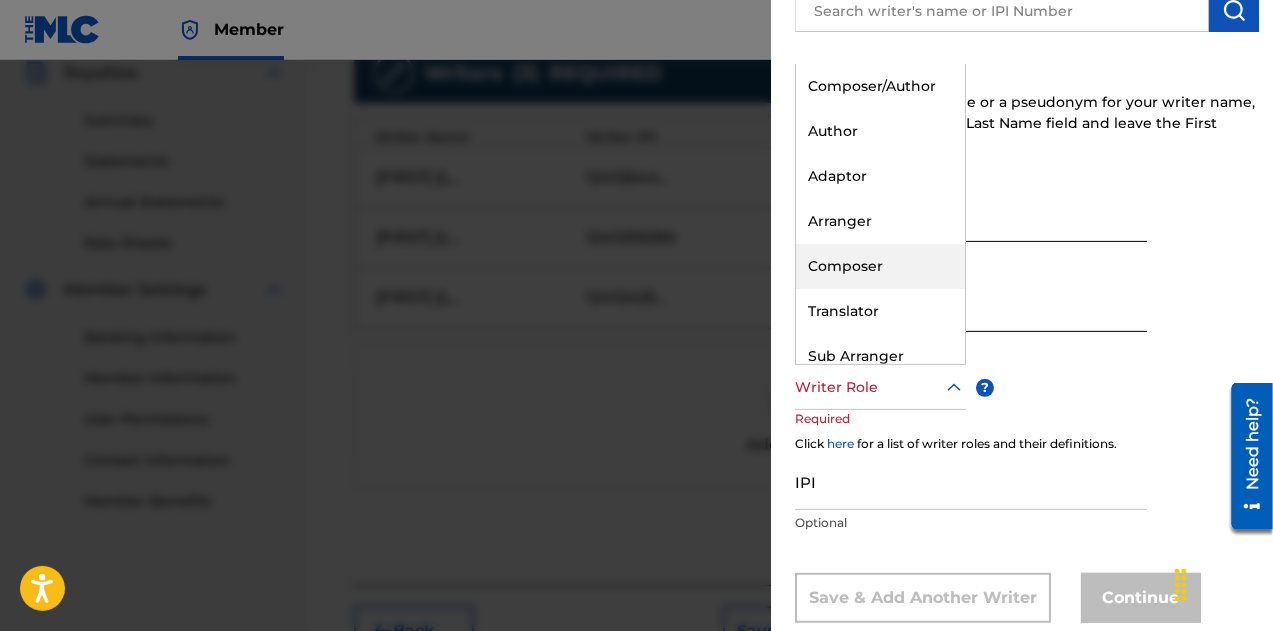 click on "Composer" at bounding box center (880, 266) 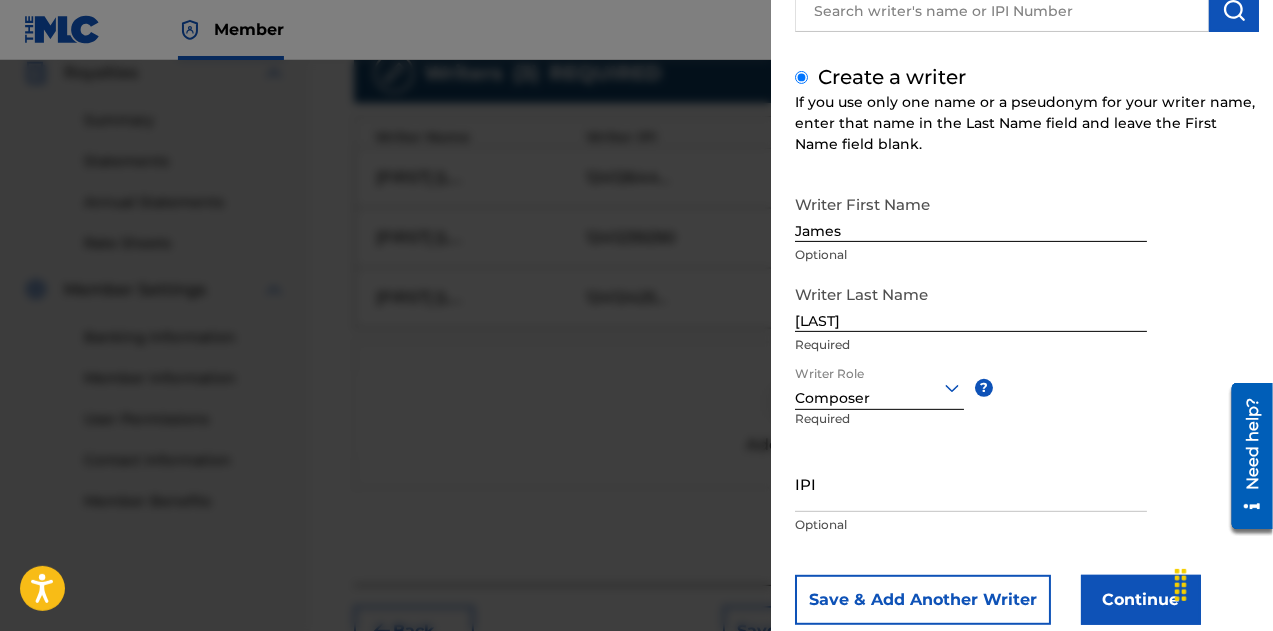 click on "IPI   Optional" at bounding box center [971, 500] 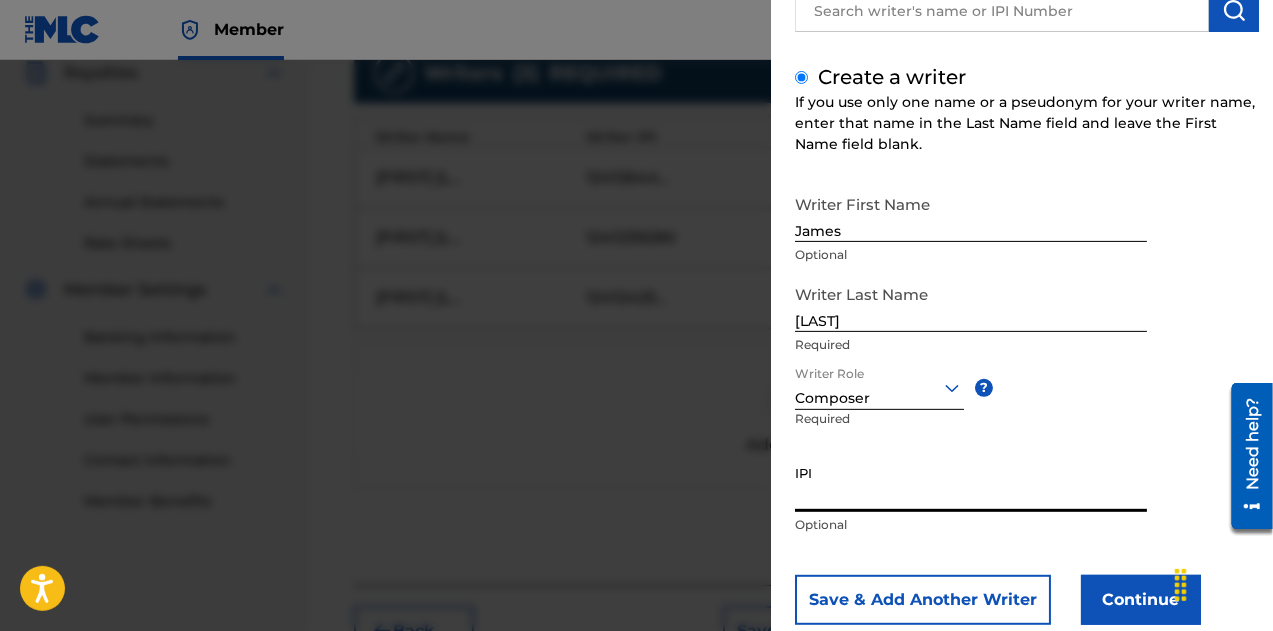 paste on "[NUMBER]" 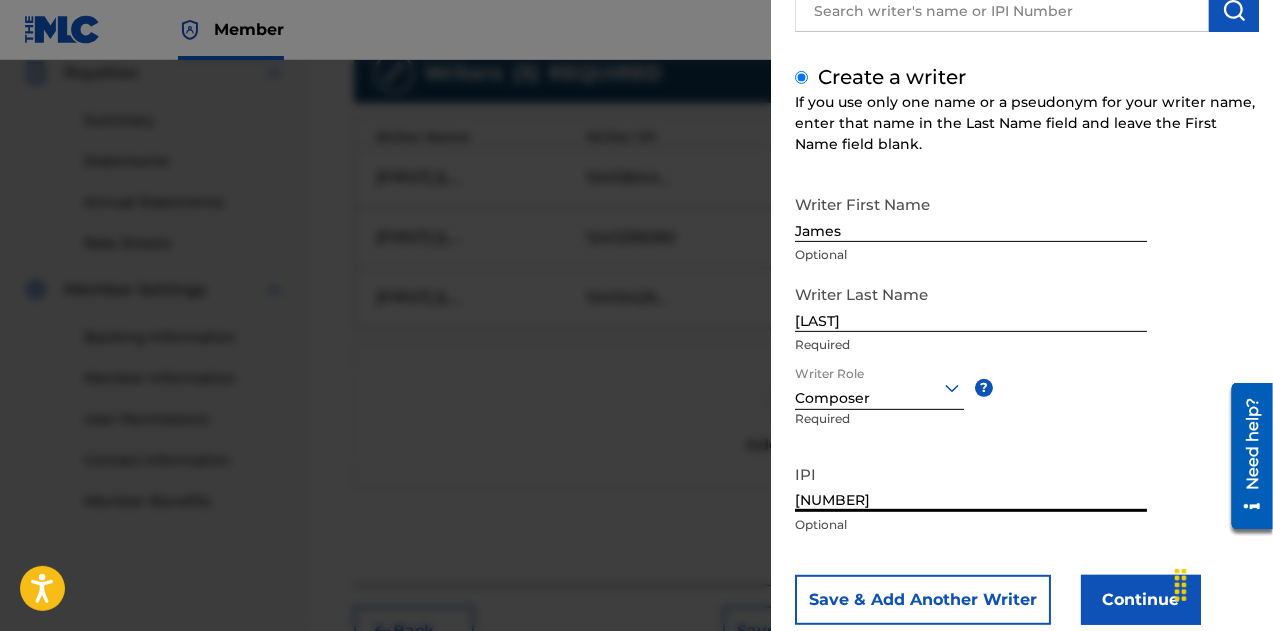 type on "[NUMBER]" 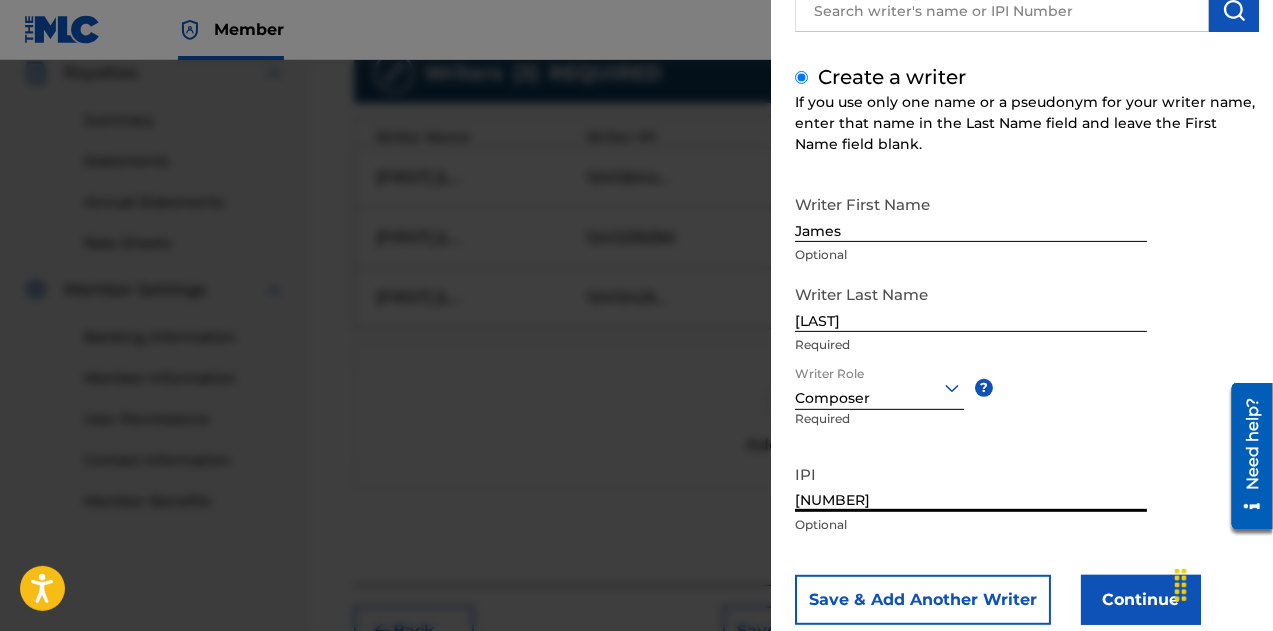 click on "Continue" at bounding box center (1141, 600) 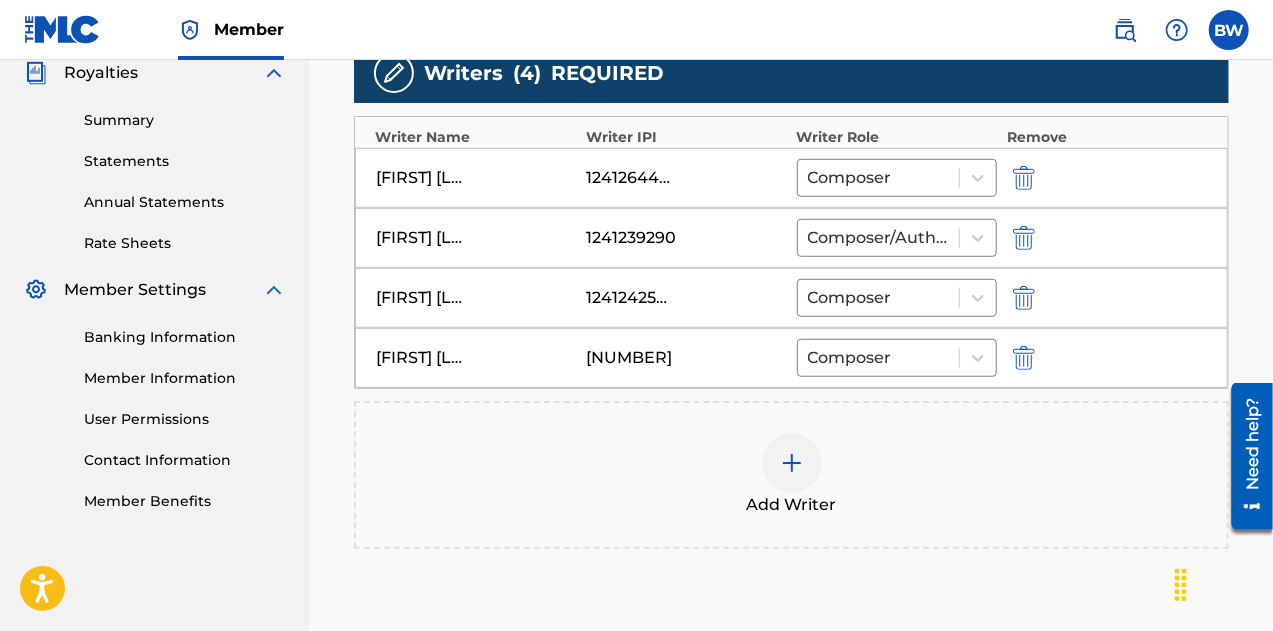 scroll, scrollTop: 805, scrollLeft: 0, axis: vertical 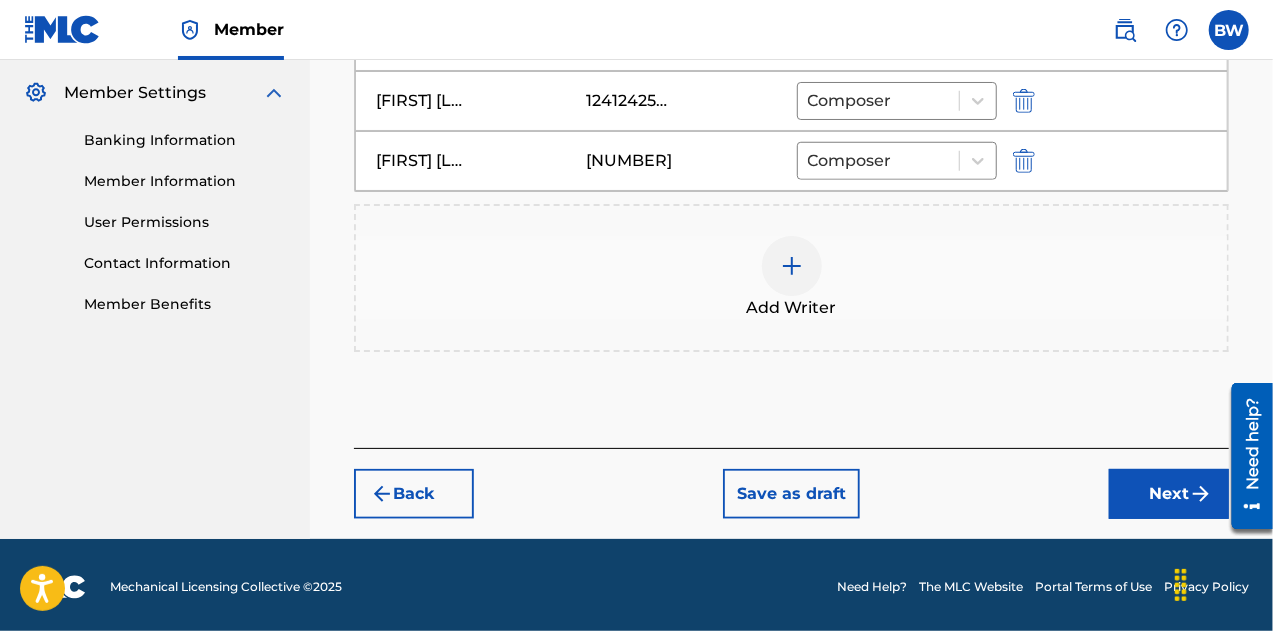 click on "Next" at bounding box center (1169, 494) 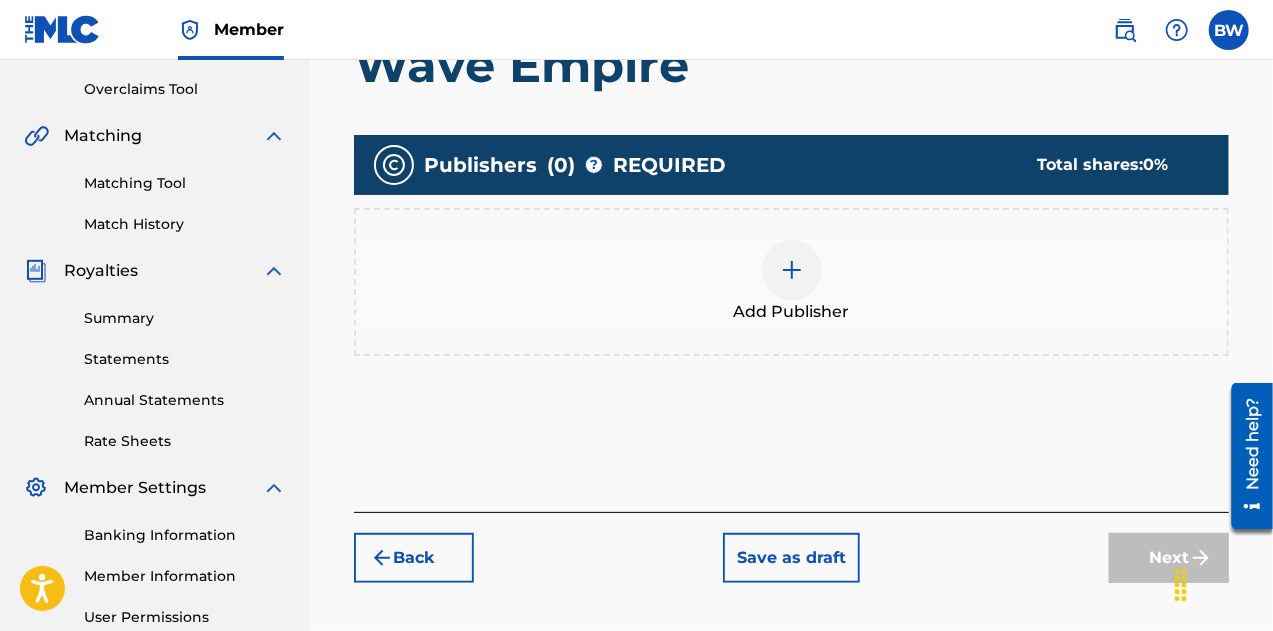 scroll, scrollTop: 412, scrollLeft: 0, axis: vertical 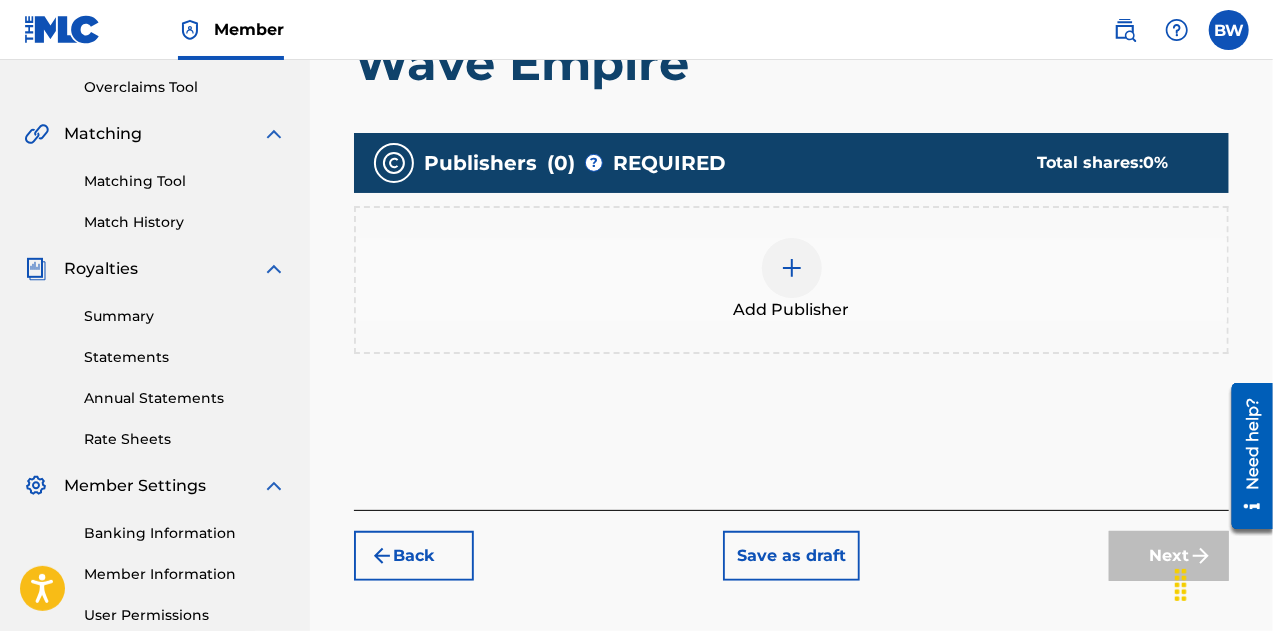 click at bounding box center [792, 268] 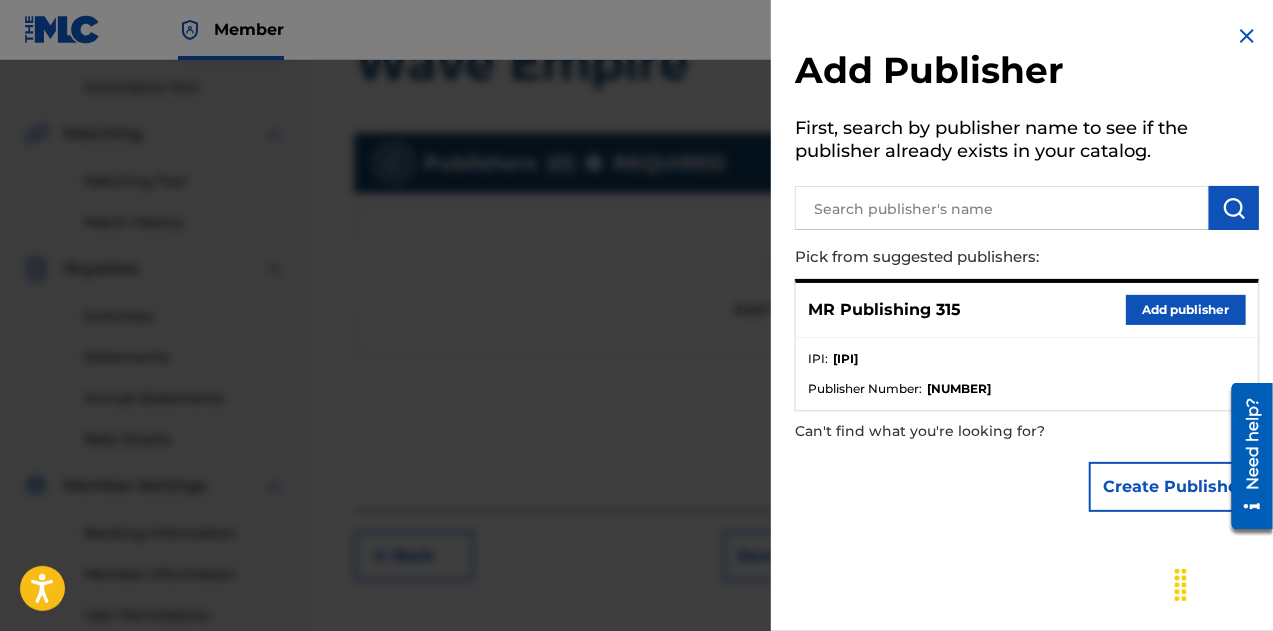 click on "Add publisher" at bounding box center (1186, 310) 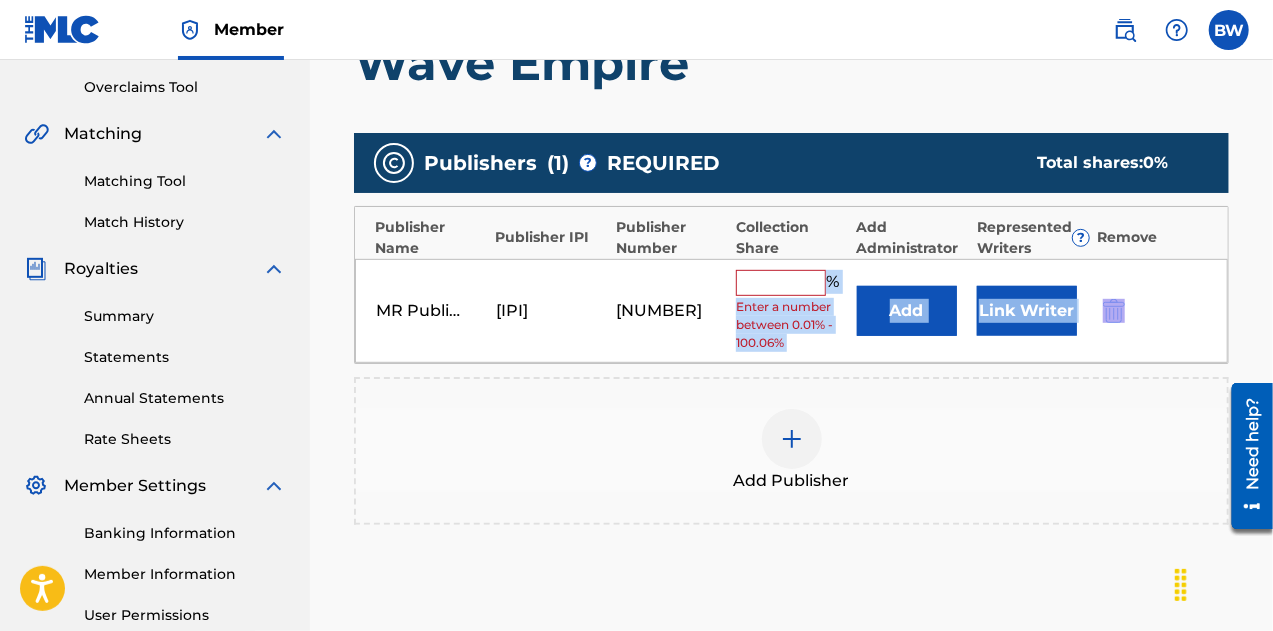 drag, startPoint x: 1139, startPoint y: 314, endPoint x: 768, endPoint y: 288, distance: 371.90994 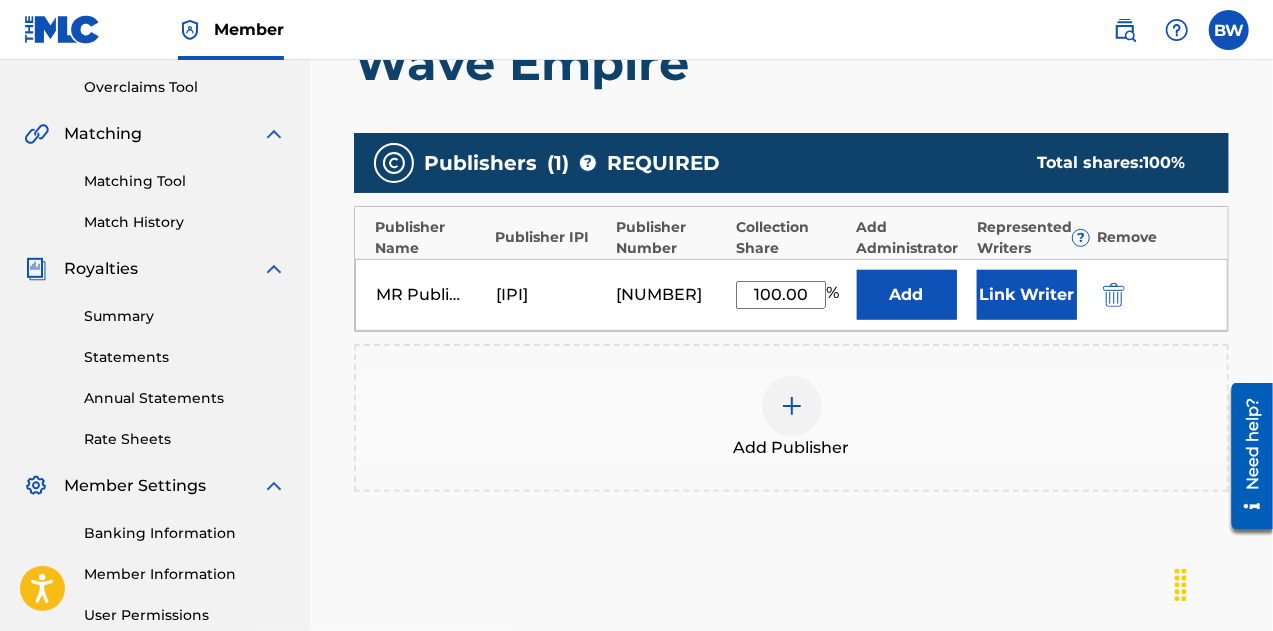 type on "100.00" 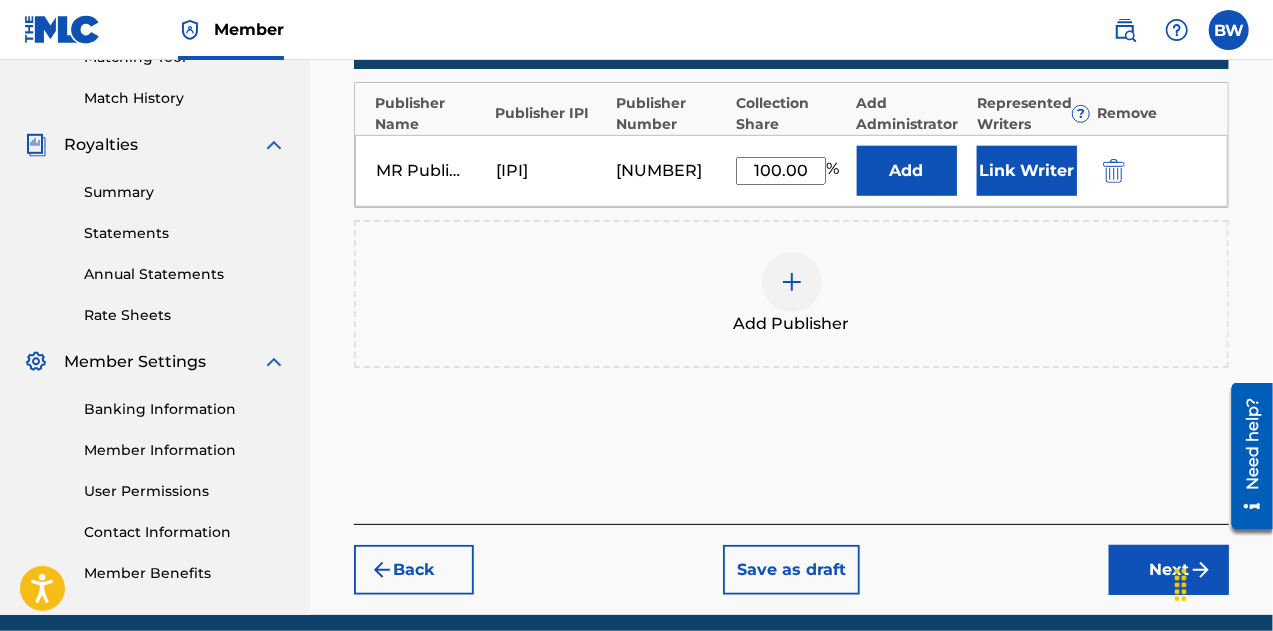 scroll, scrollTop: 537, scrollLeft: 0, axis: vertical 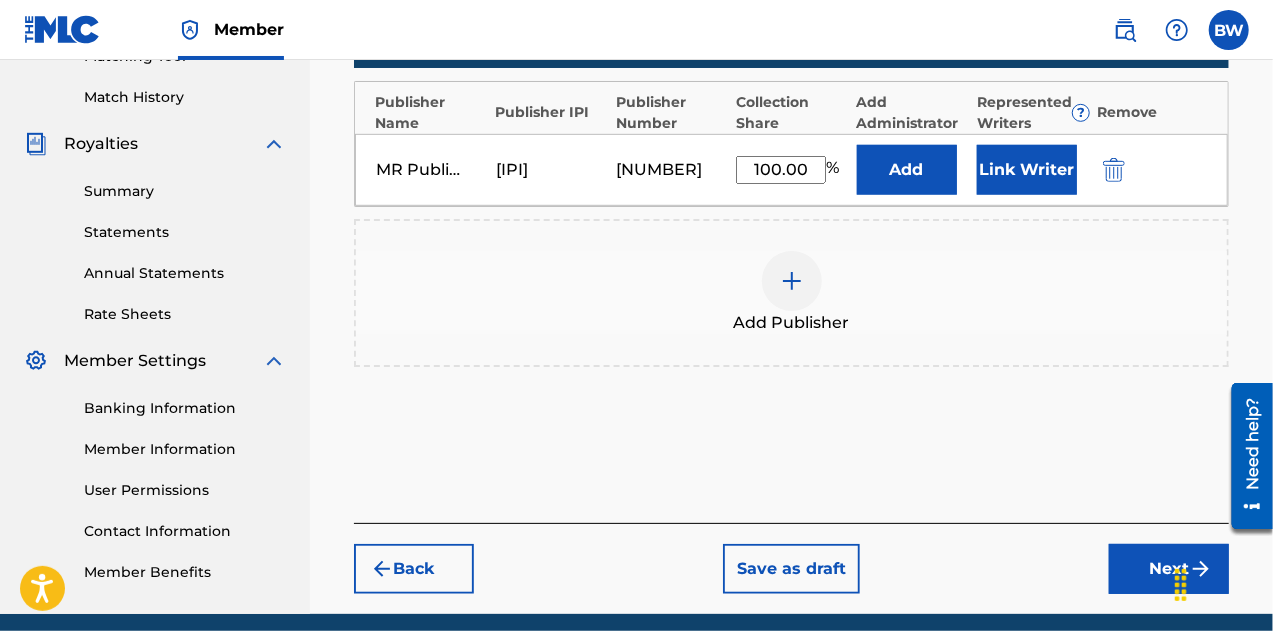 click on "Next" at bounding box center [1169, 569] 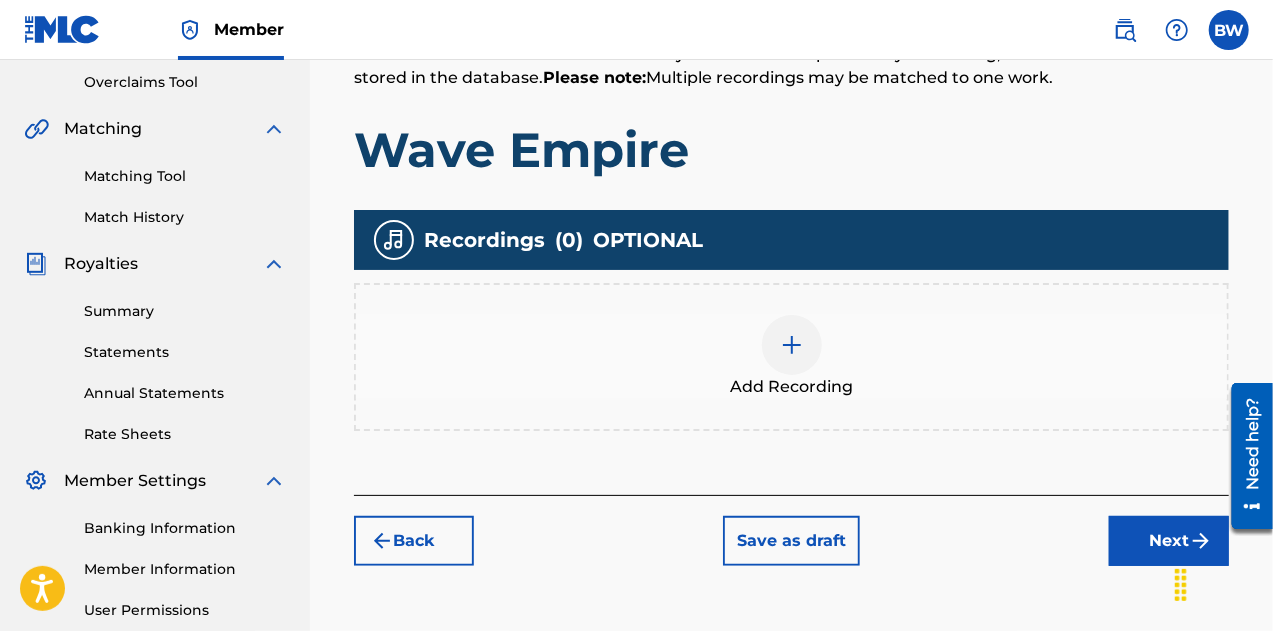 scroll, scrollTop: 418, scrollLeft: 0, axis: vertical 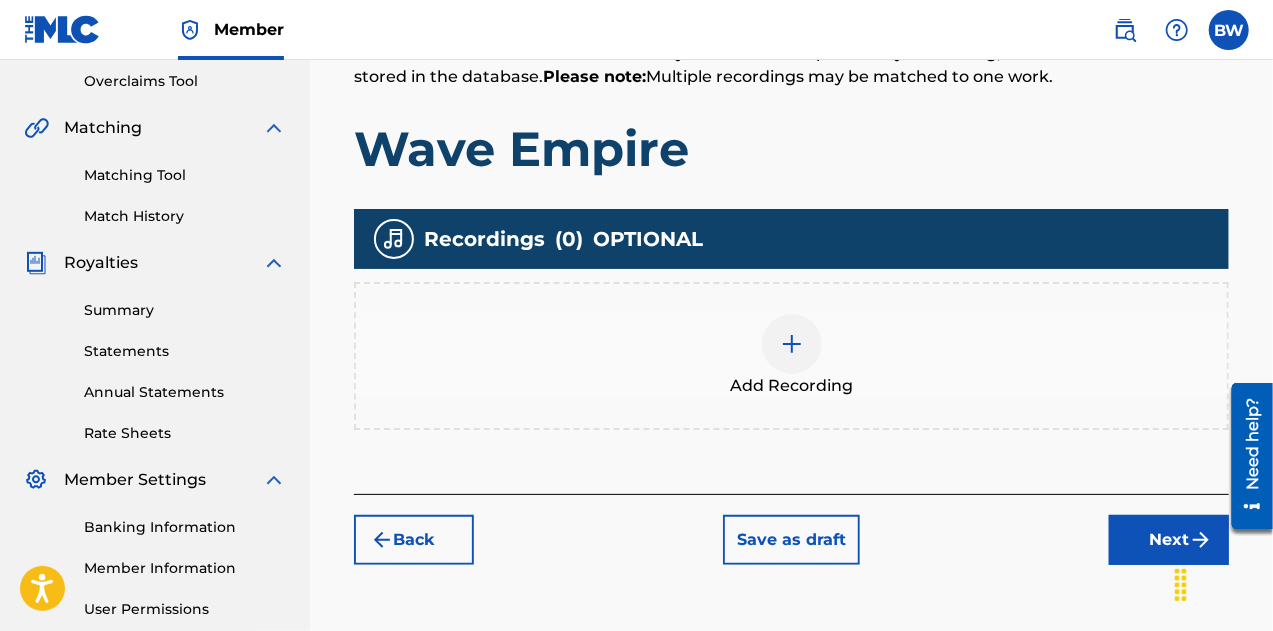 click on "Add Recording" at bounding box center (791, 356) 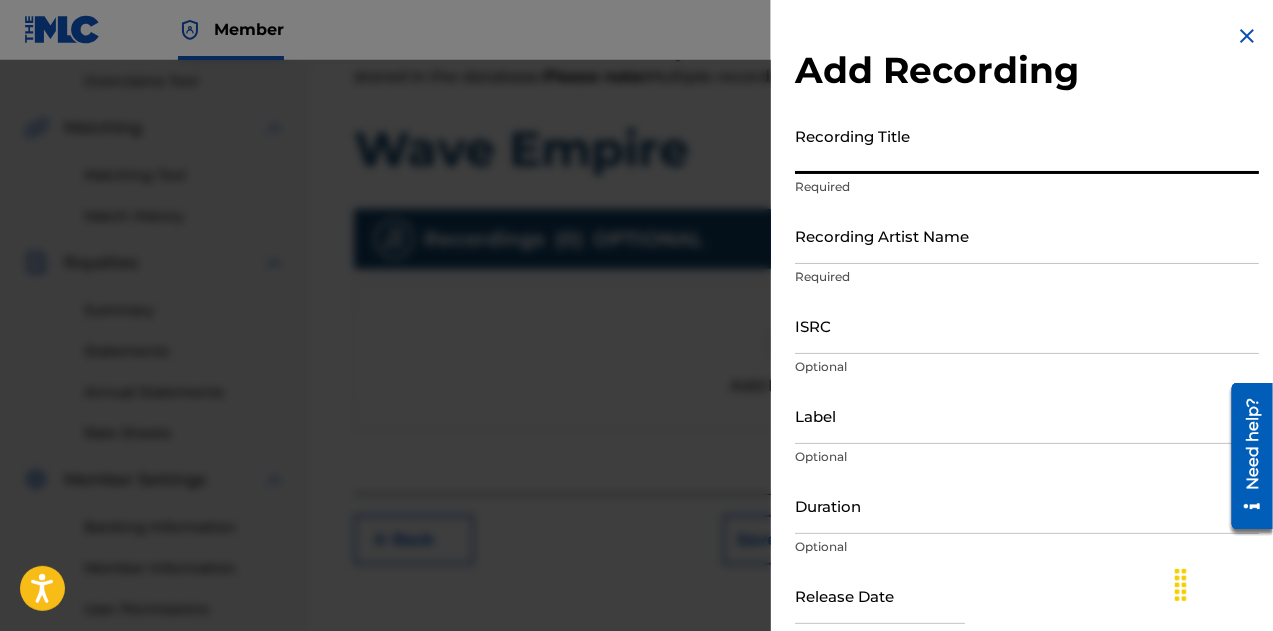 click on "Recording Title" at bounding box center (1027, 145) 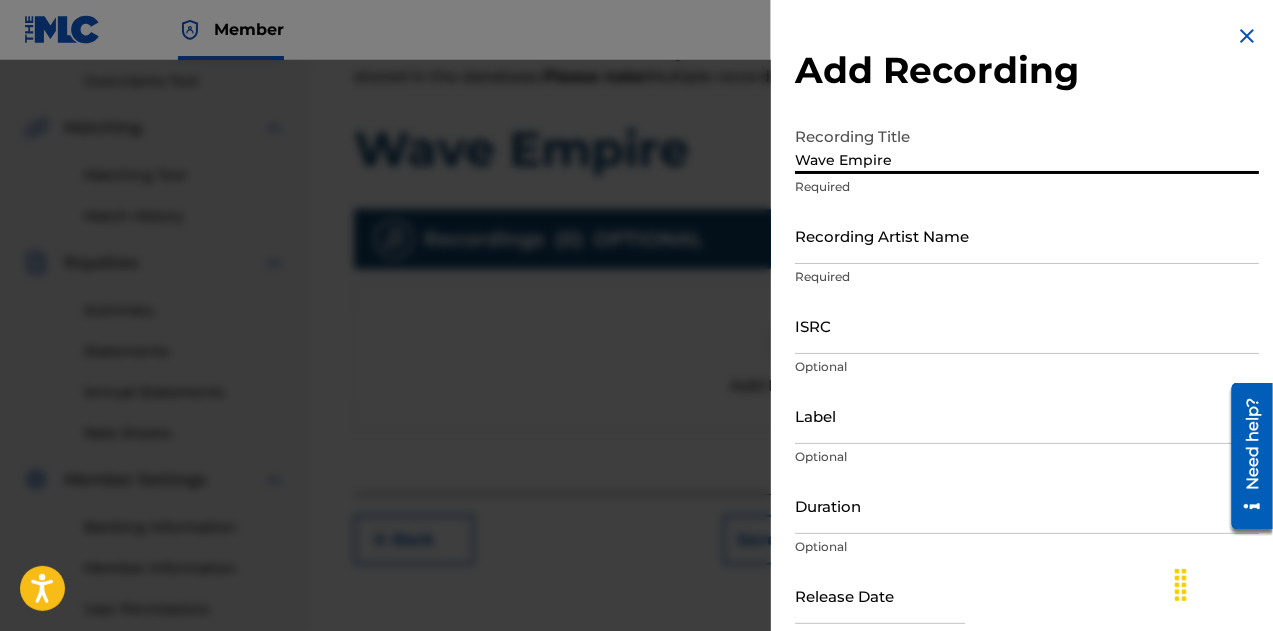 type on "Wave Empire" 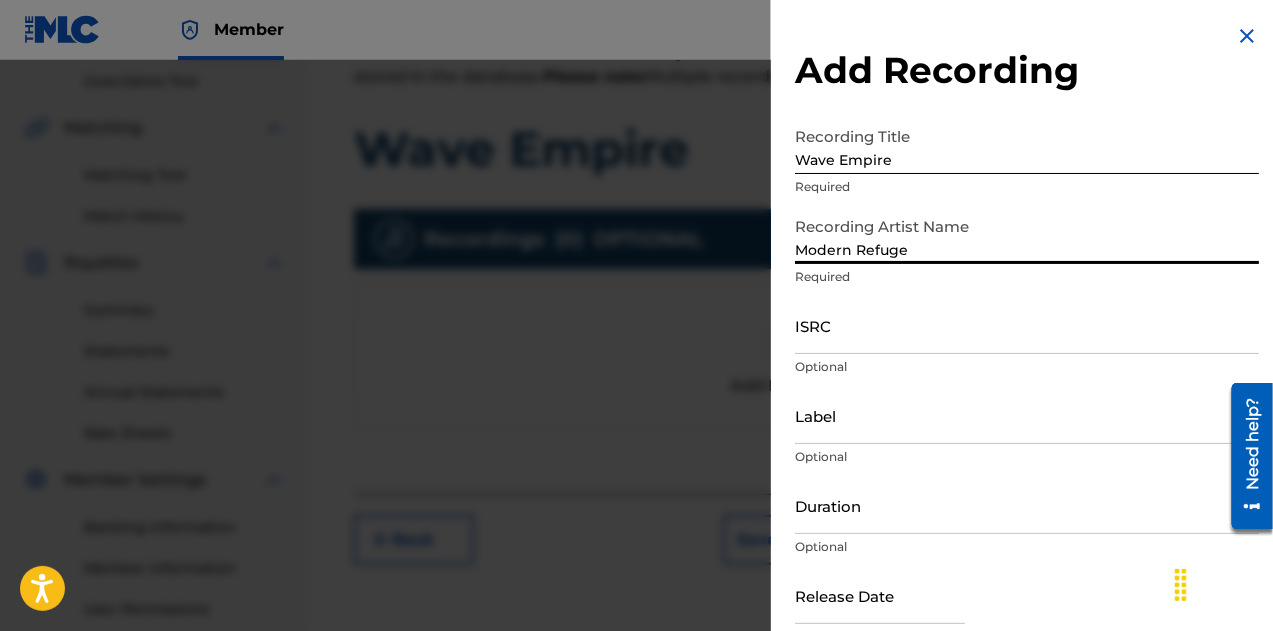type on "Modern Refuge" 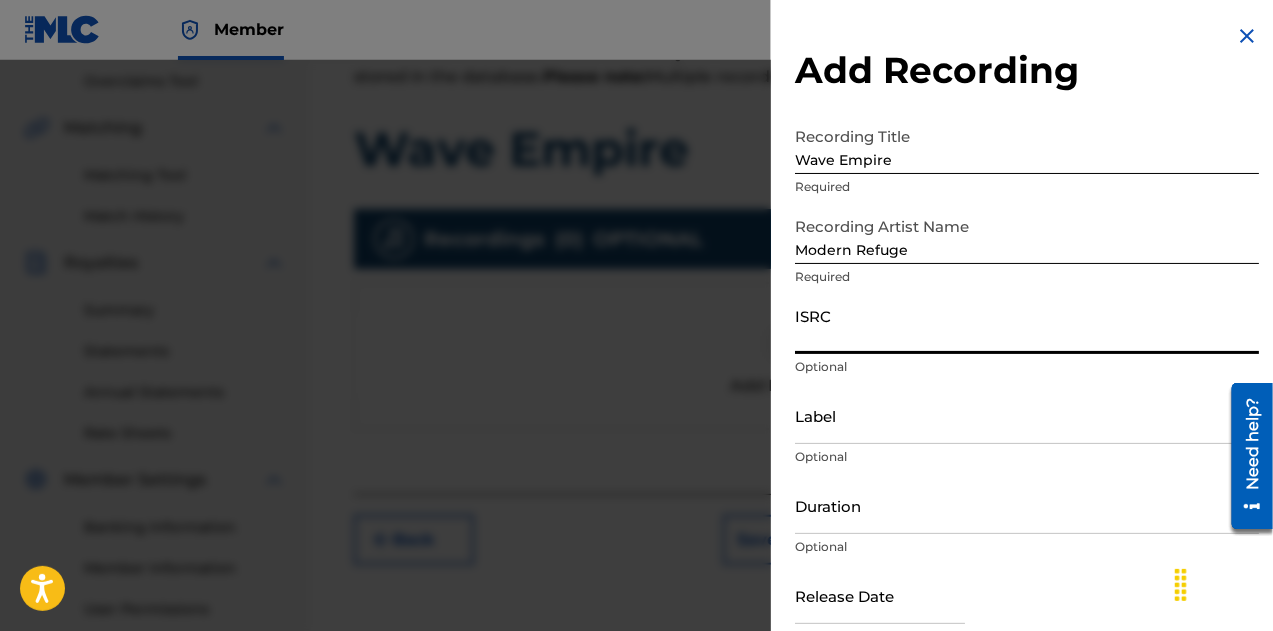 paste on "QMEU[NUMBER]" 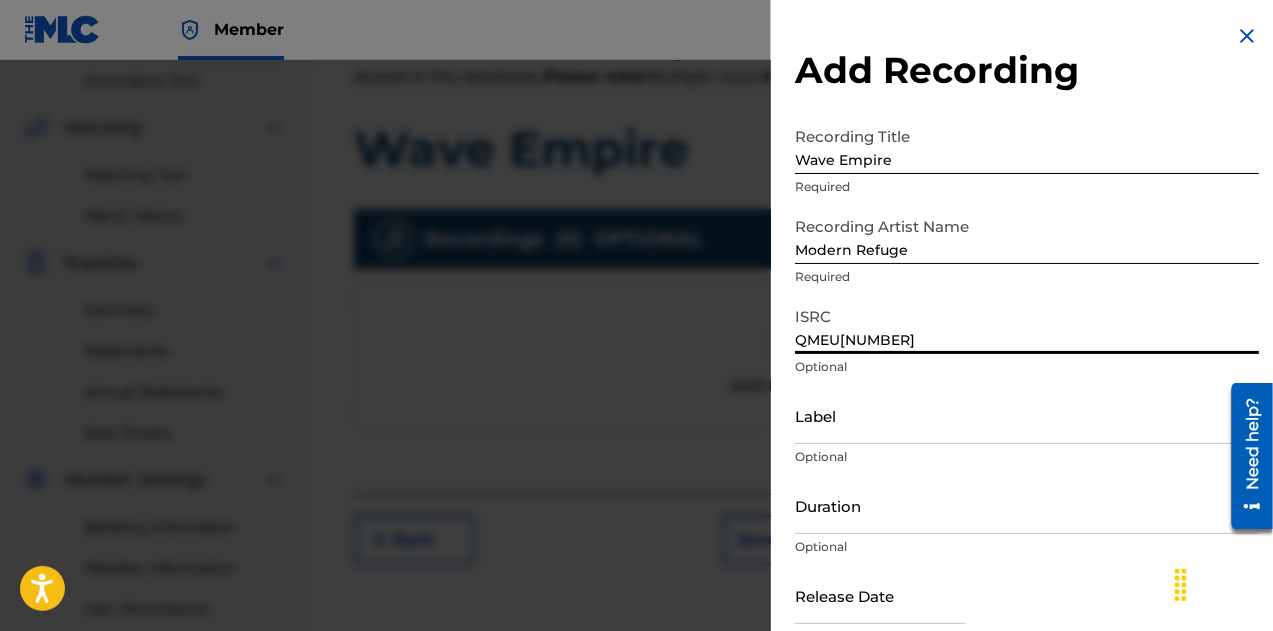 type on "QMEU[NUMBER]" 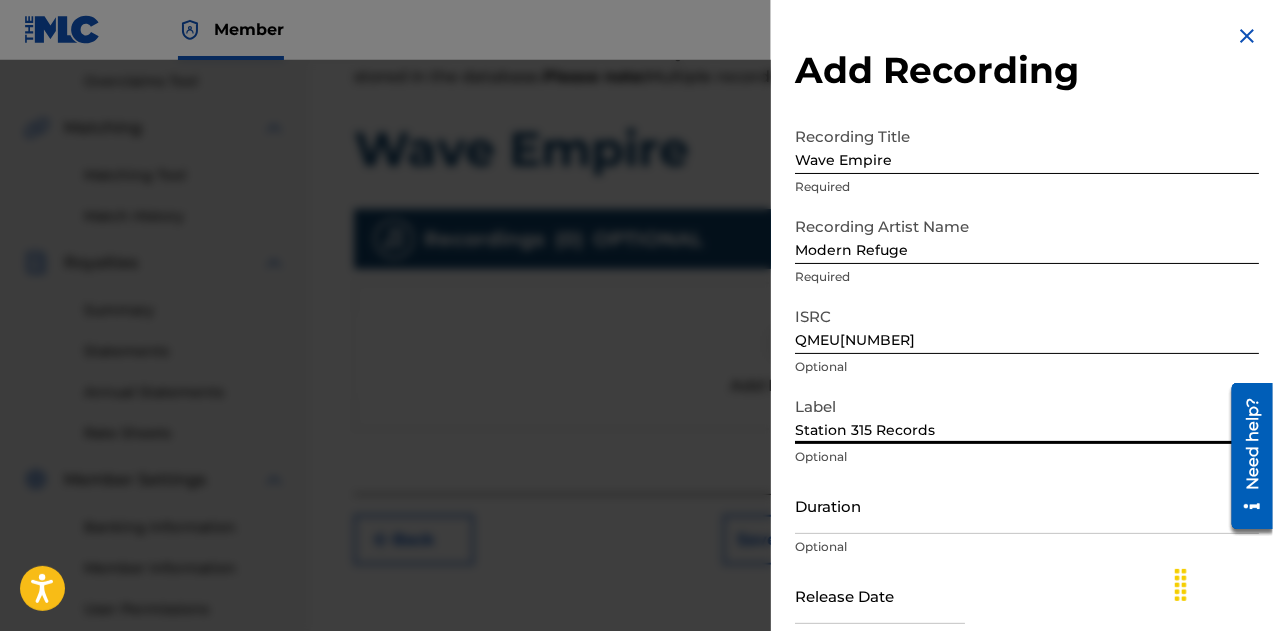 type on "Station 315 Records" 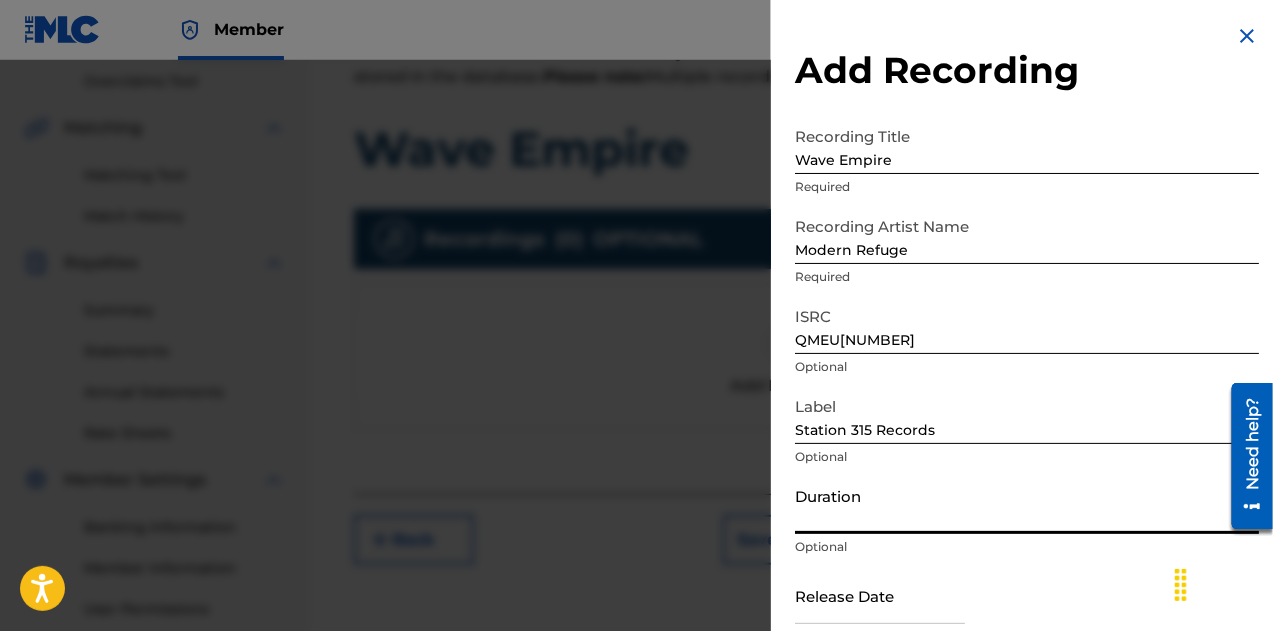 click on "Duration" at bounding box center [1027, 505] 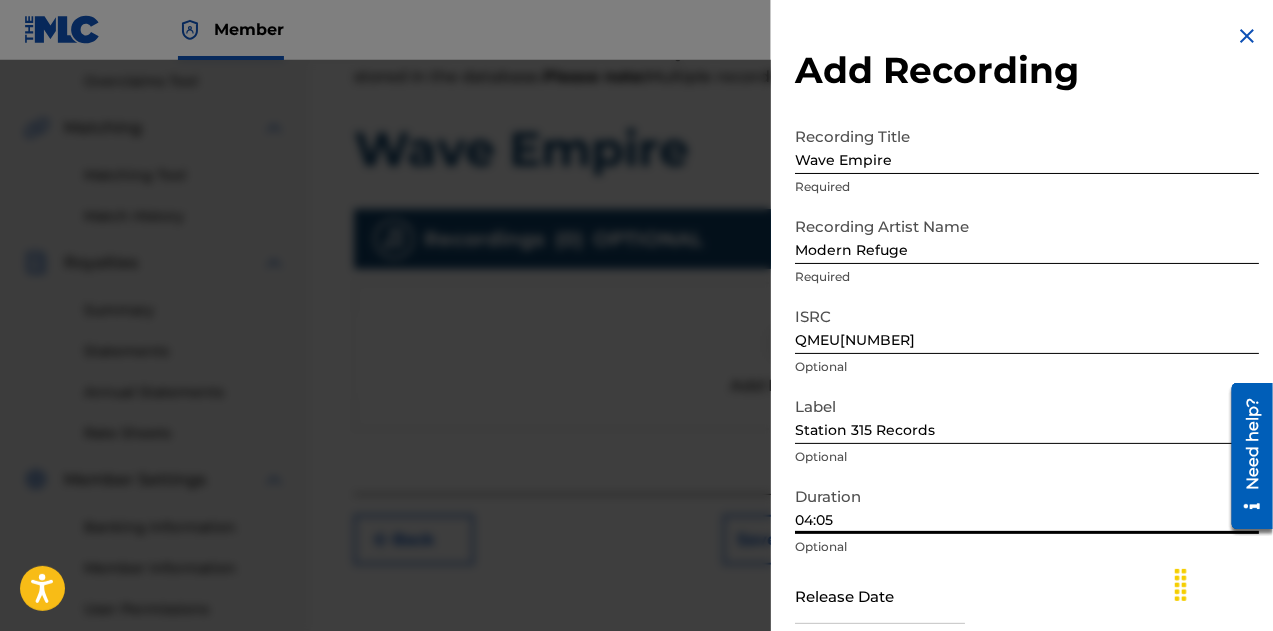 scroll, scrollTop: 100, scrollLeft: 0, axis: vertical 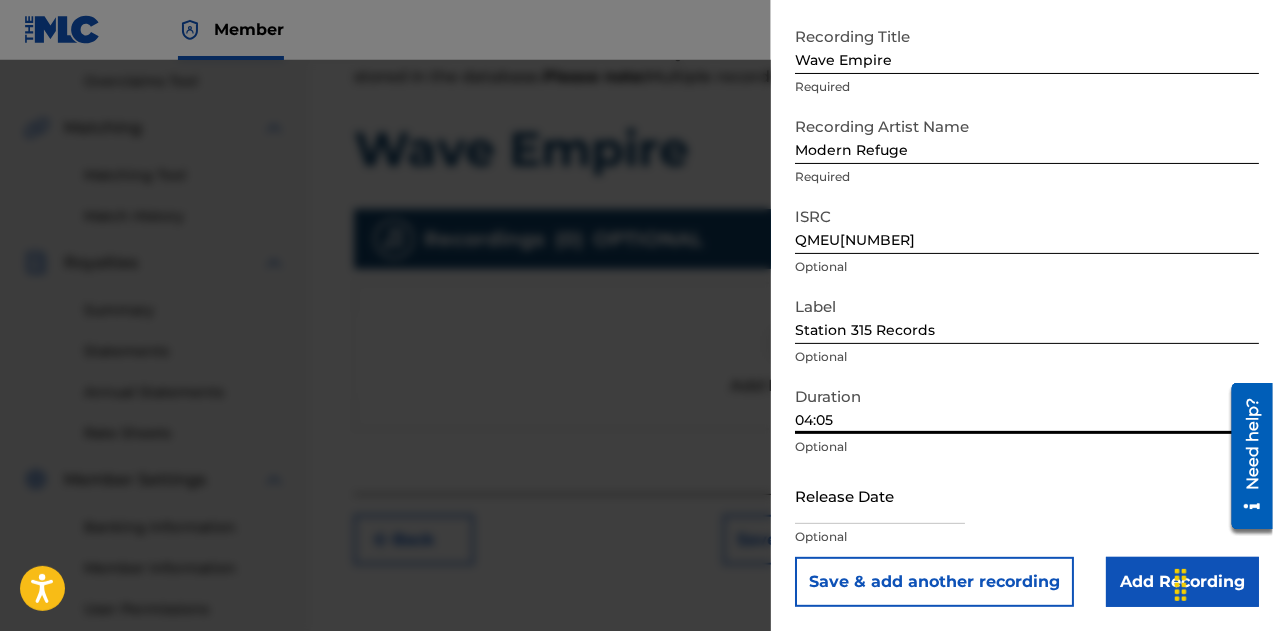 type on "04:05" 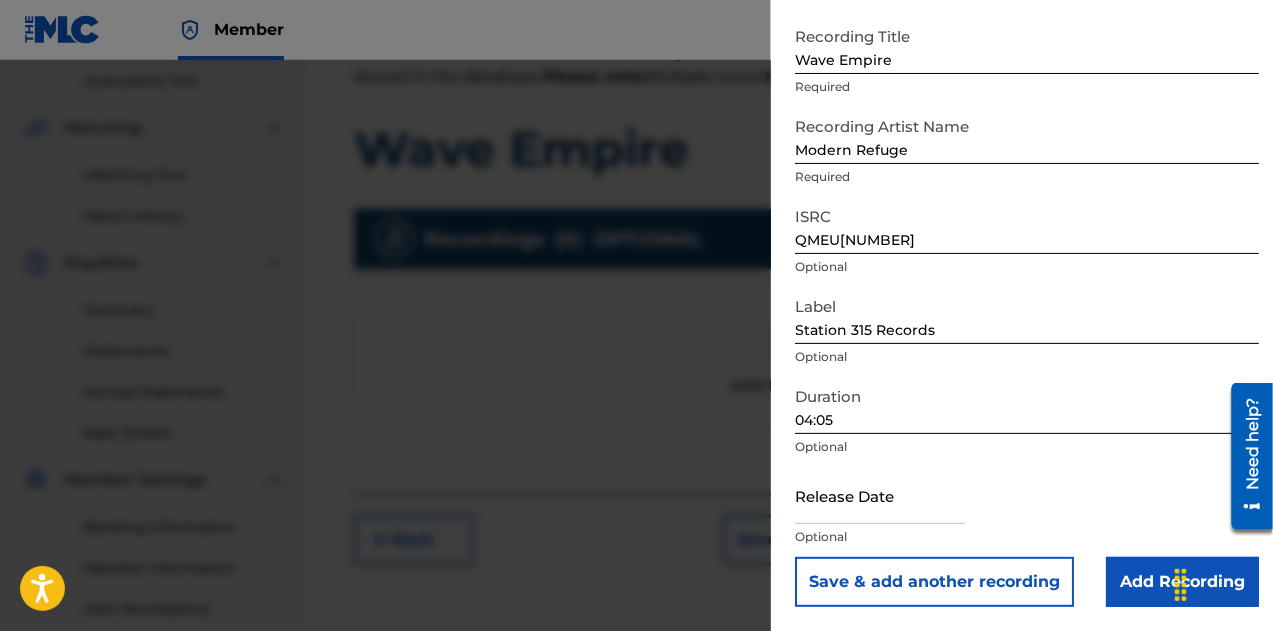 click at bounding box center (880, 495) 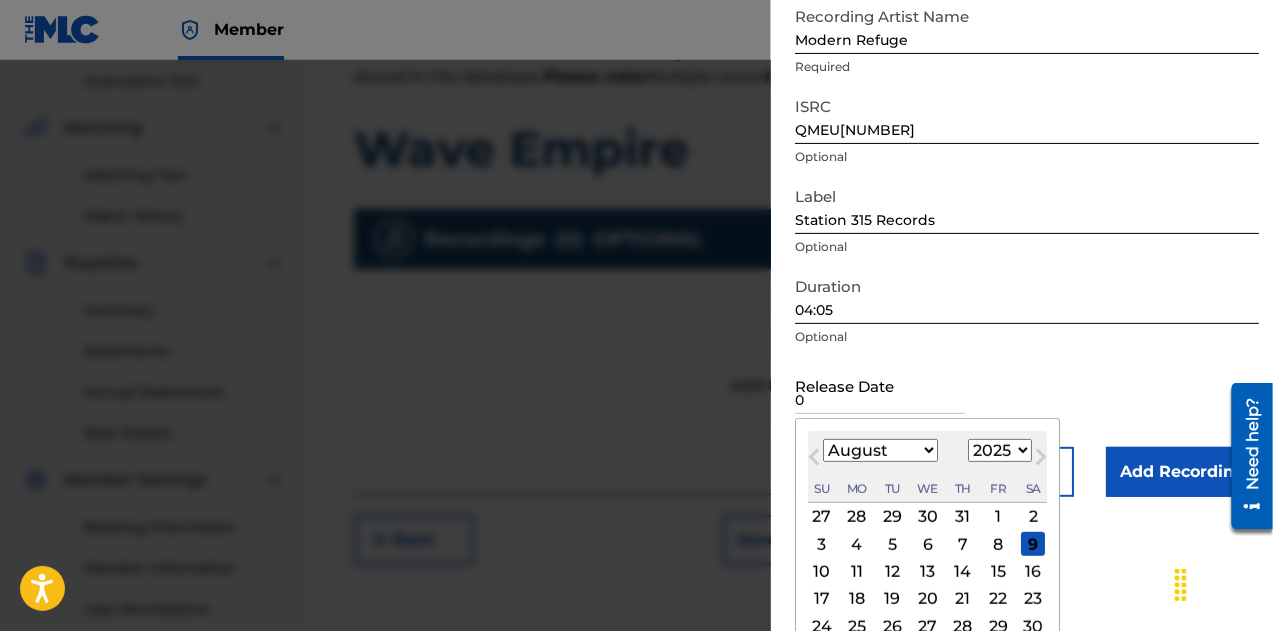 click on "1" at bounding box center [998, 517] 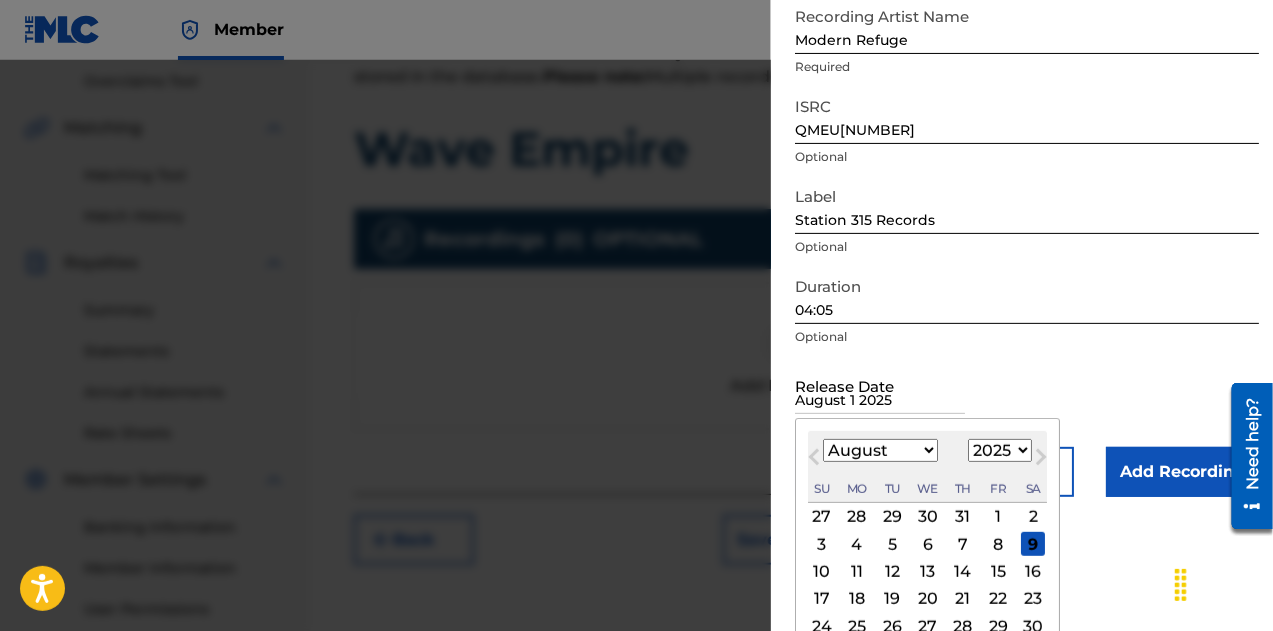 scroll, scrollTop: 100, scrollLeft: 0, axis: vertical 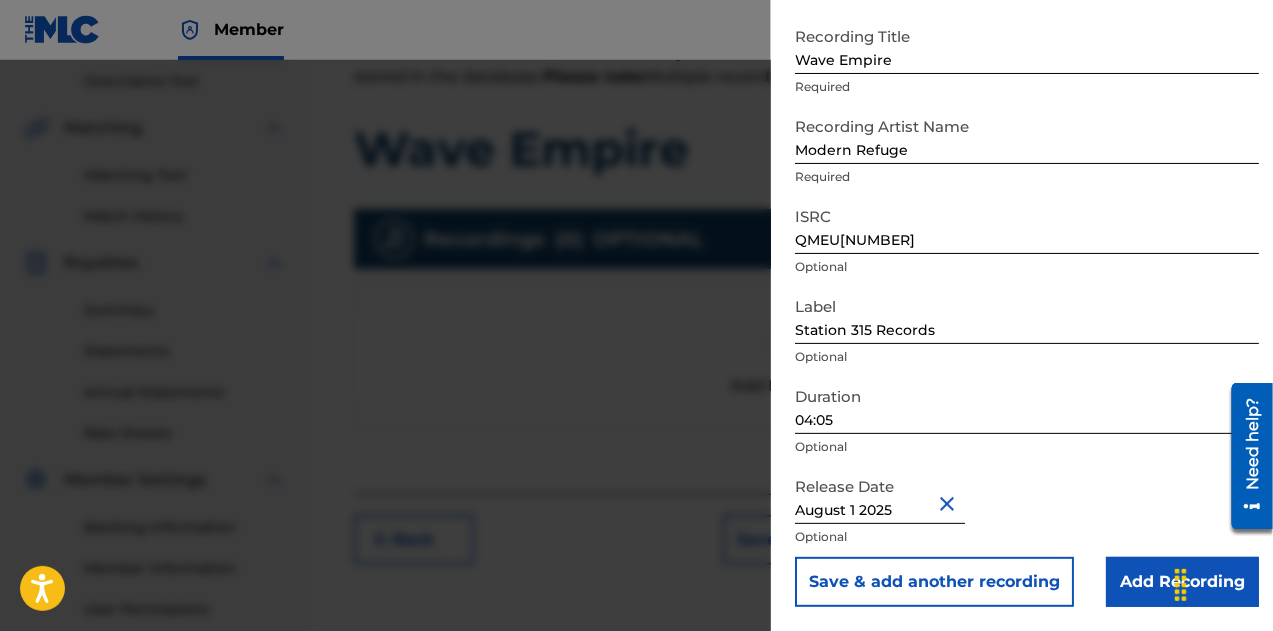click on "Add Recording" at bounding box center (1182, 582) 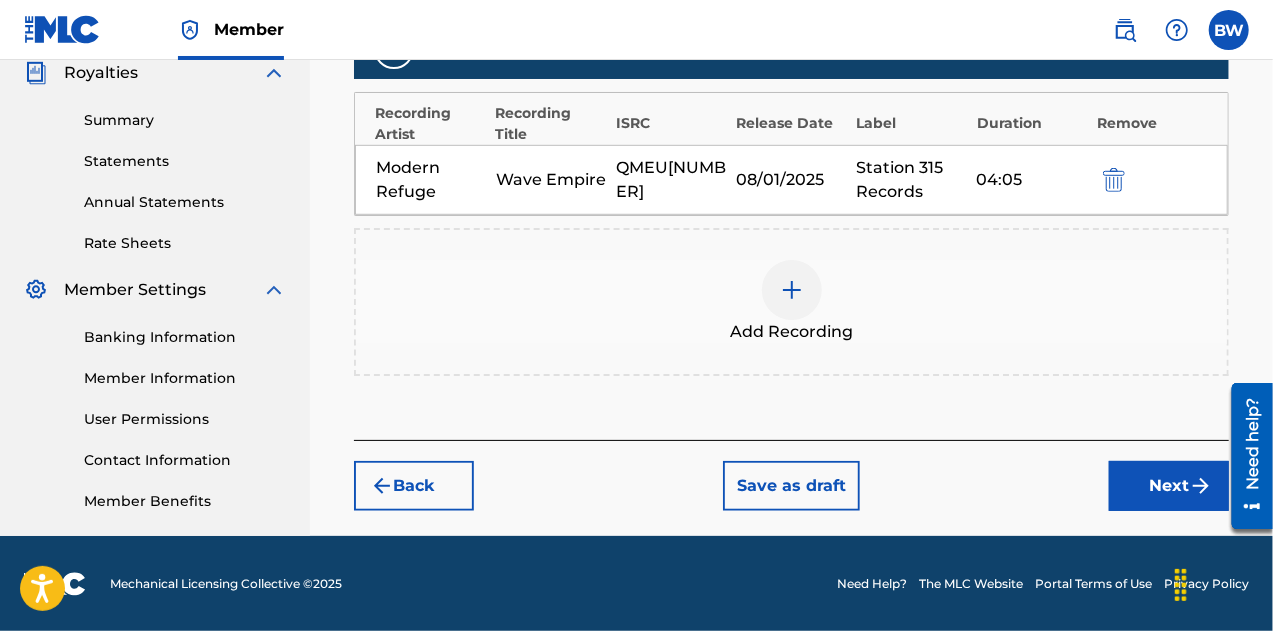 click on "Next" at bounding box center [1169, 486] 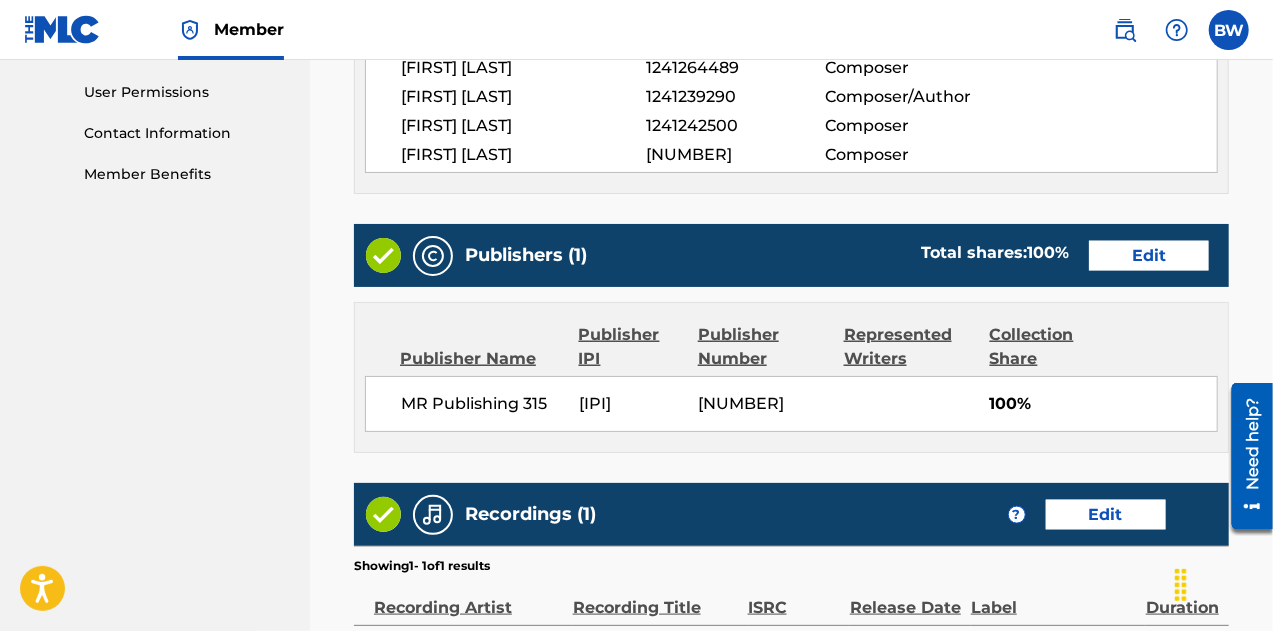 scroll, scrollTop: 1192, scrollLeft: 0, axis: vertical 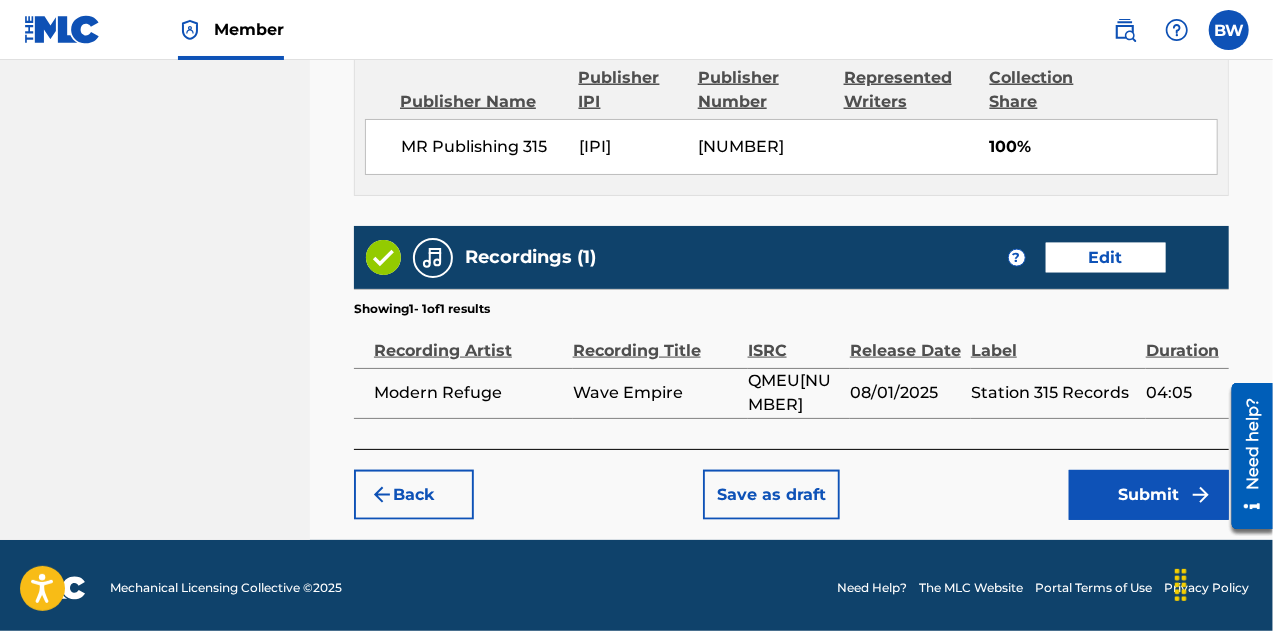 click on "Submit" at bounding box center [1149, 495] 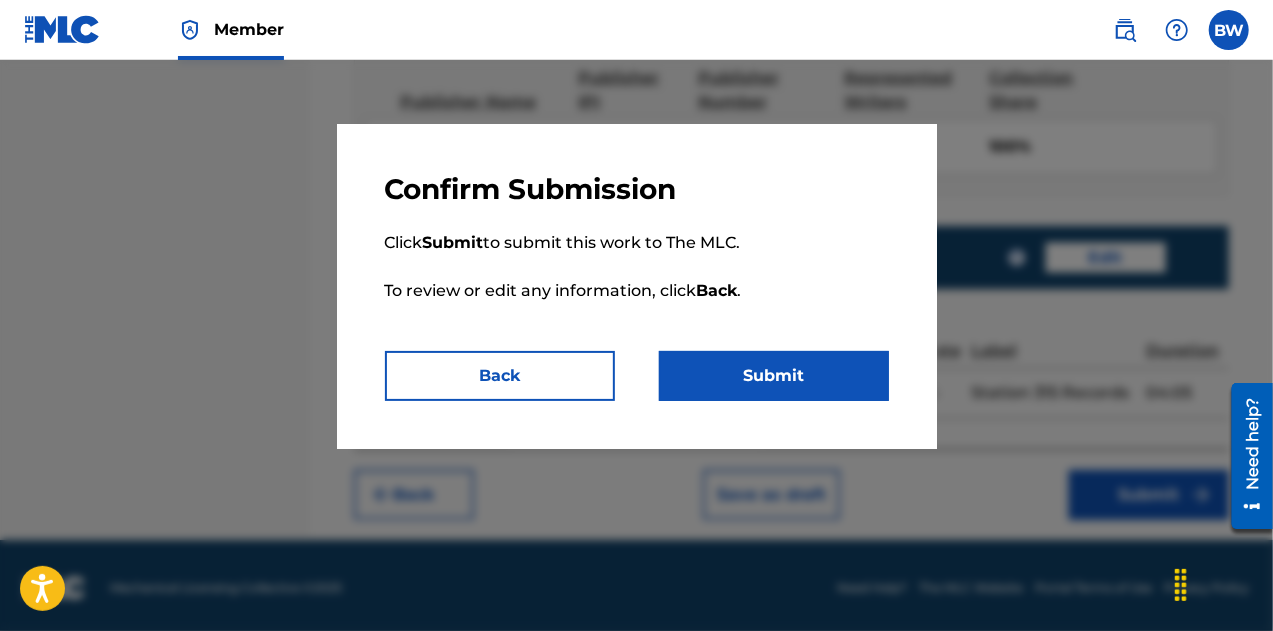 click on "Submit" at bounding box center (774, 376) 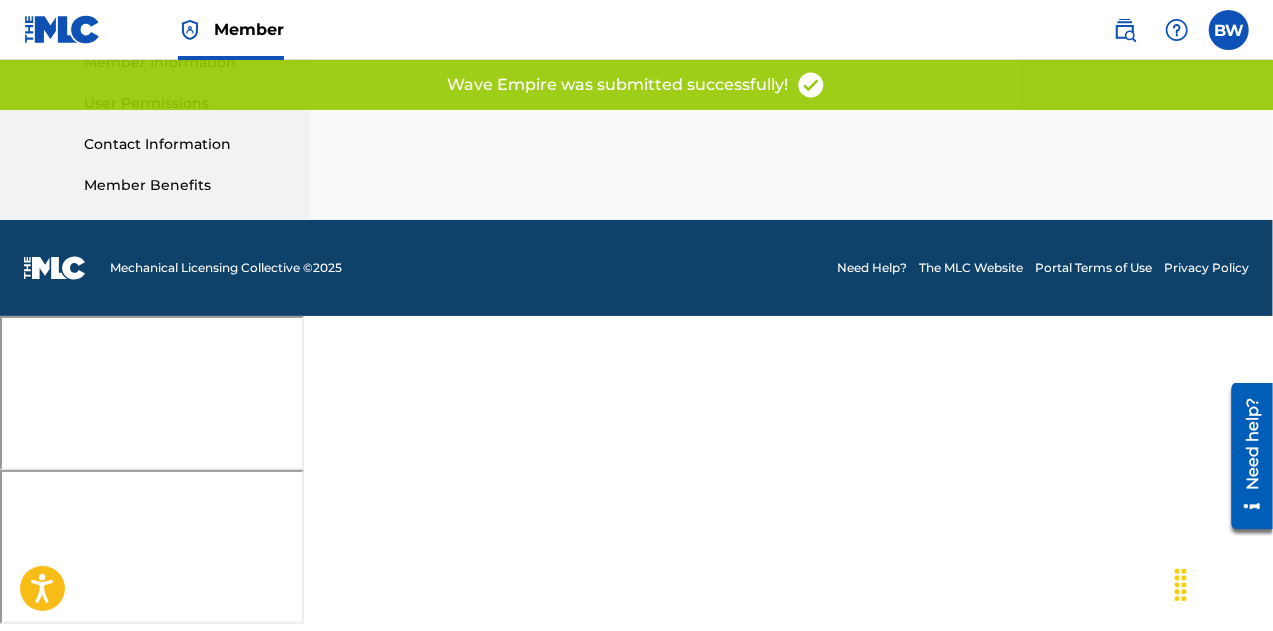 scroll, scrollTop: 0, scrollLeft: 0, axis: both 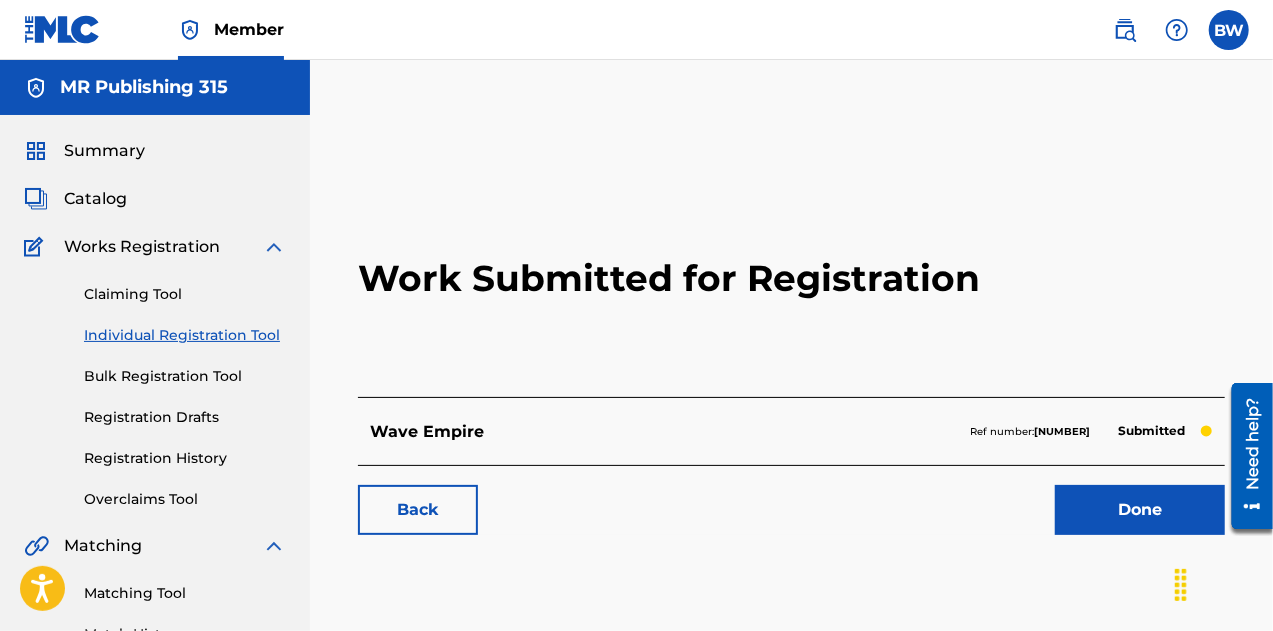 click on "Done" at bounding box center [1140, 510] 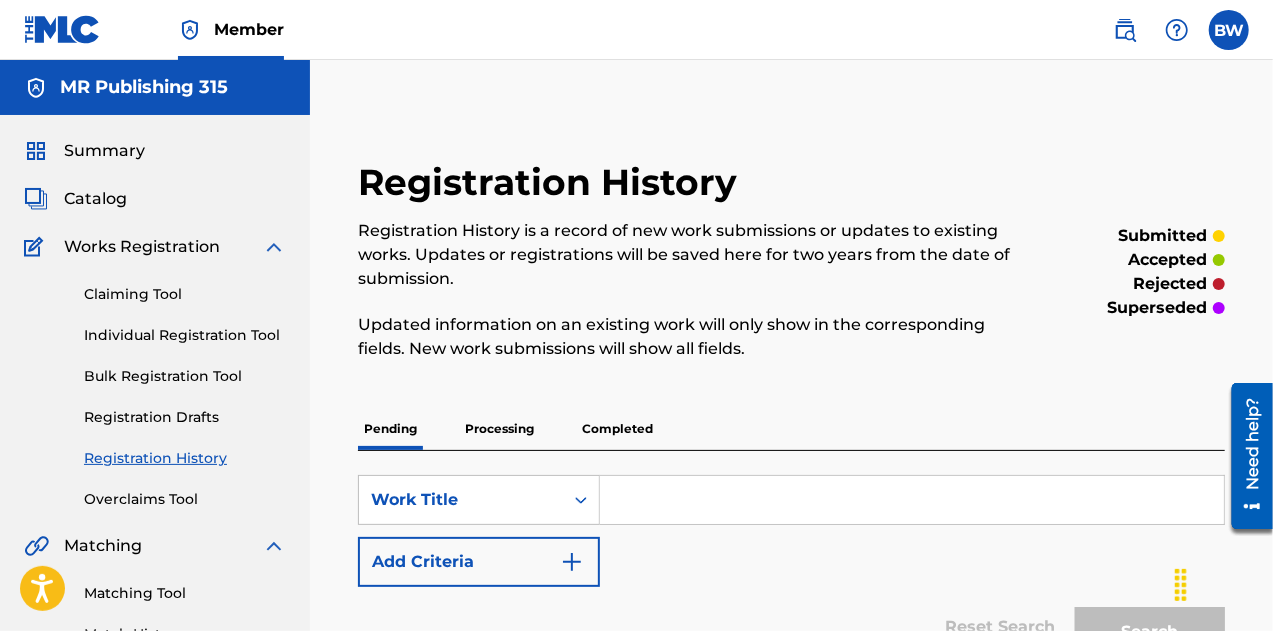 click on "Individual Registration Tool" at bounding box center (185, 335) 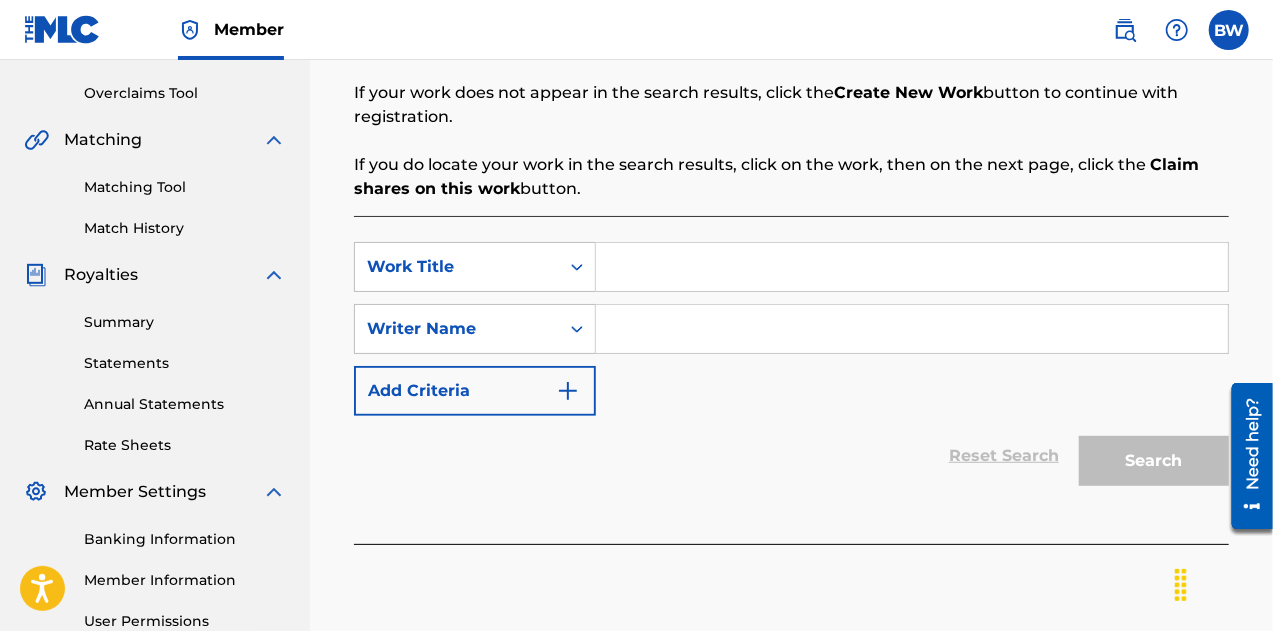 scroll, scrollTop: 407, scrollLeft: 0, axis: vertical 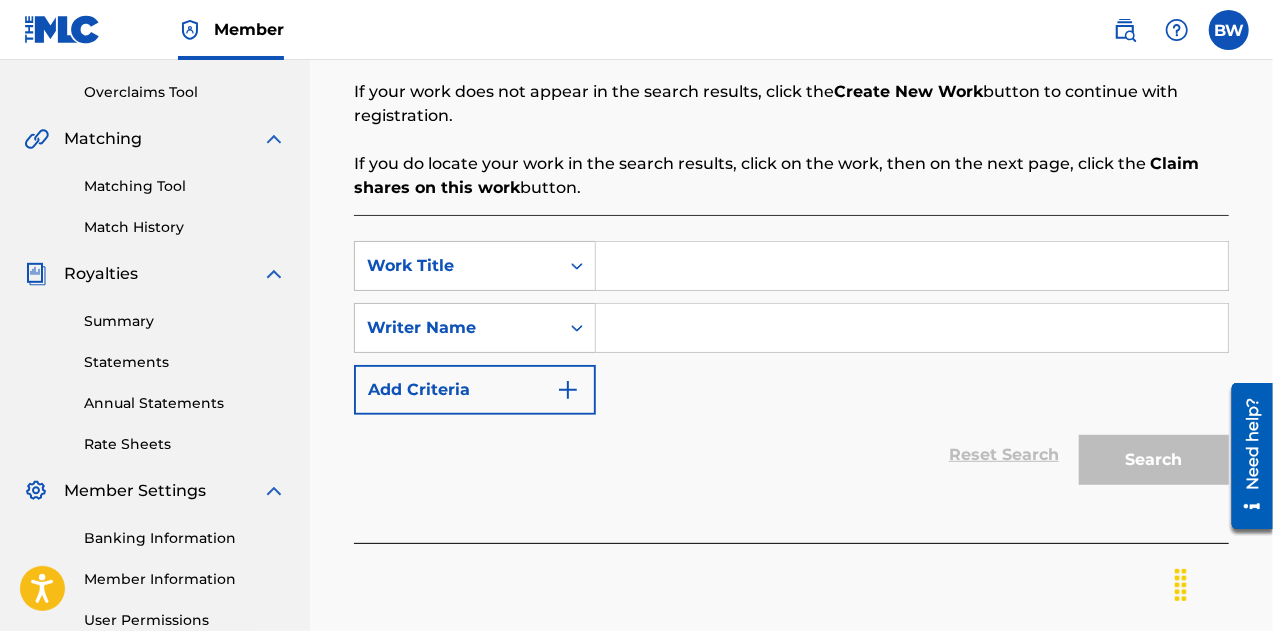 click at bounding box center [912, 266] 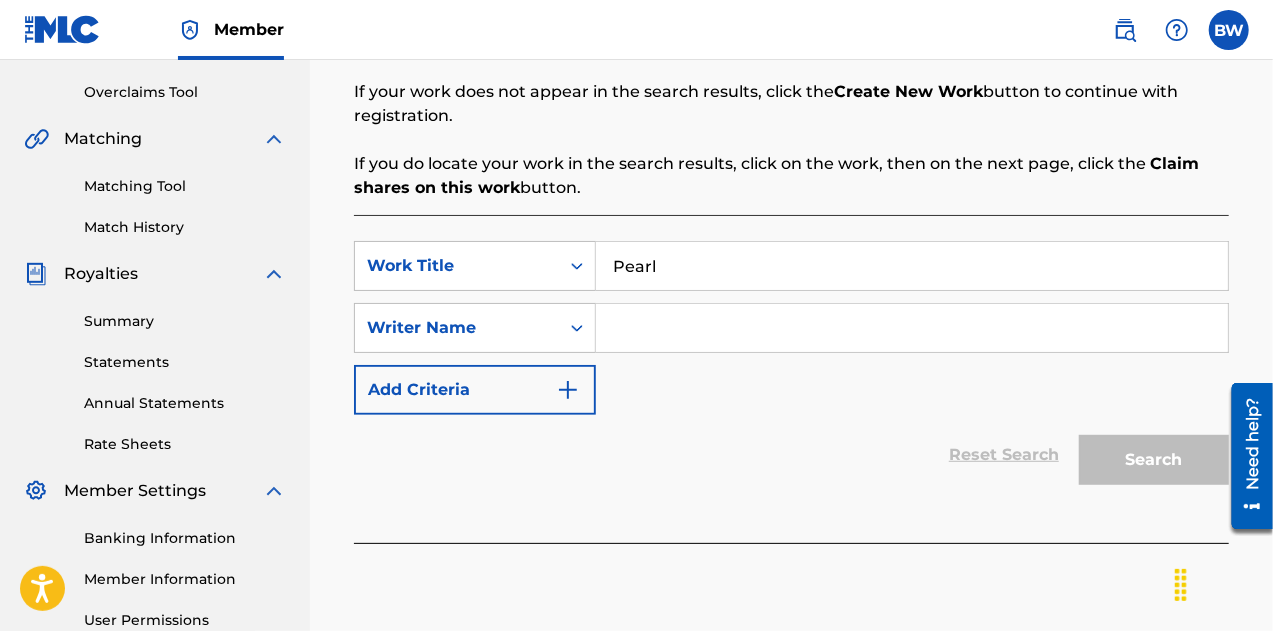 type on "Pearl" 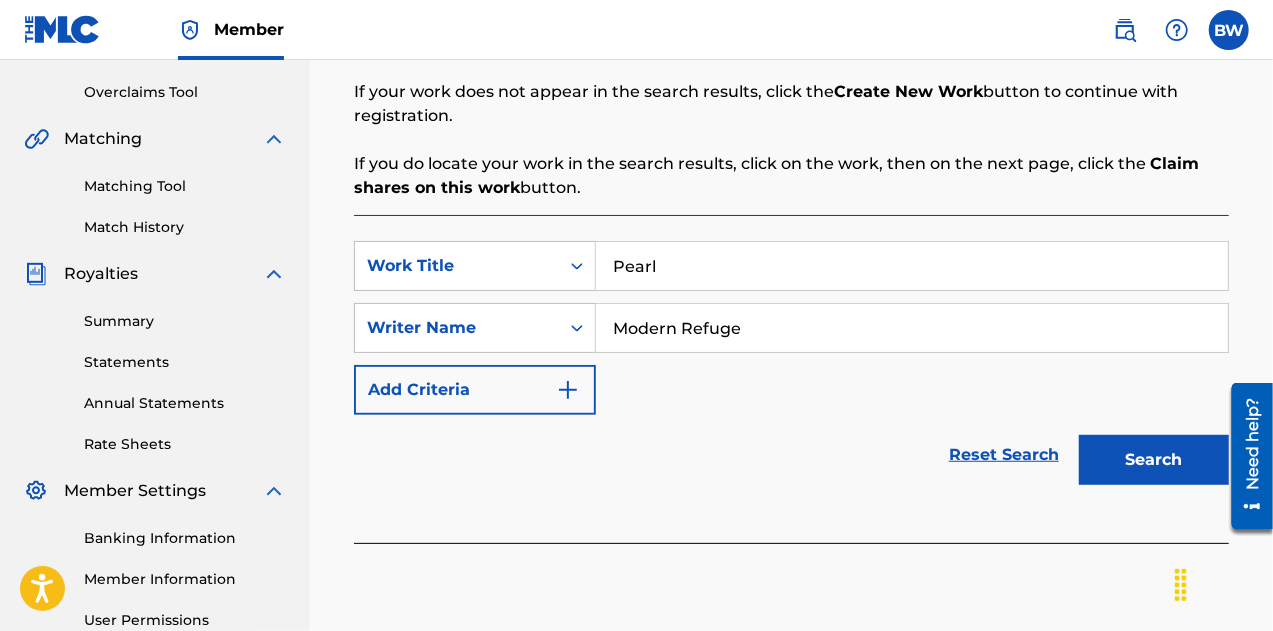type on "Modern Refuge" 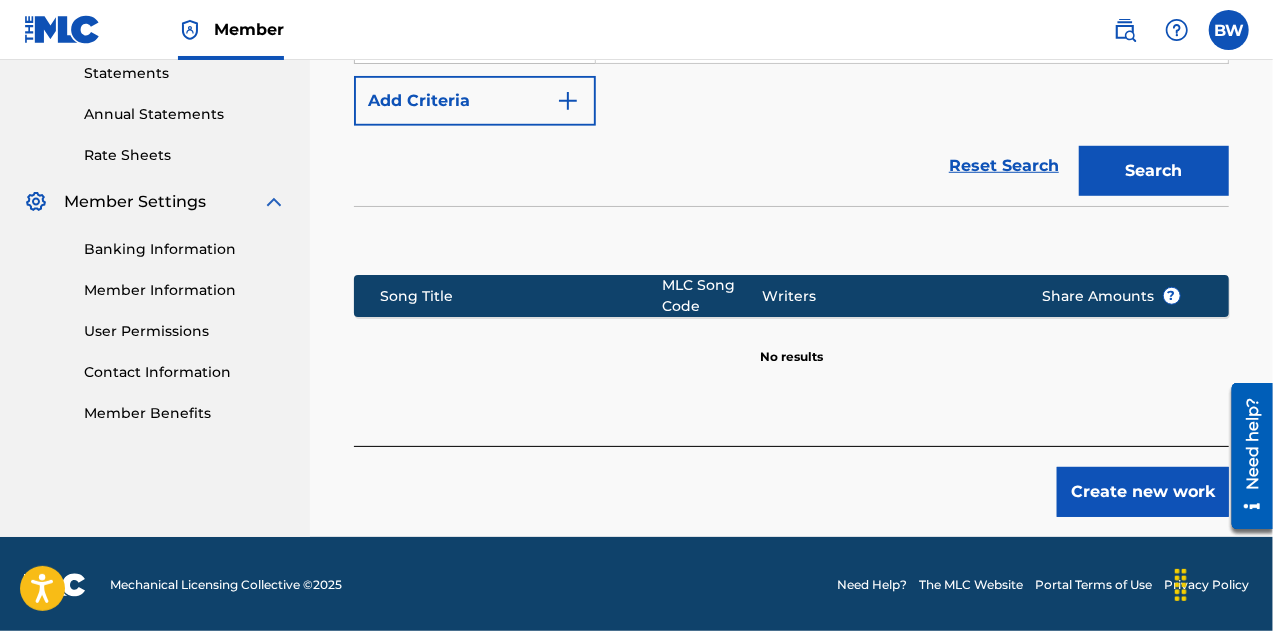 click on "Create new work" at bounding box center (1143, 492) 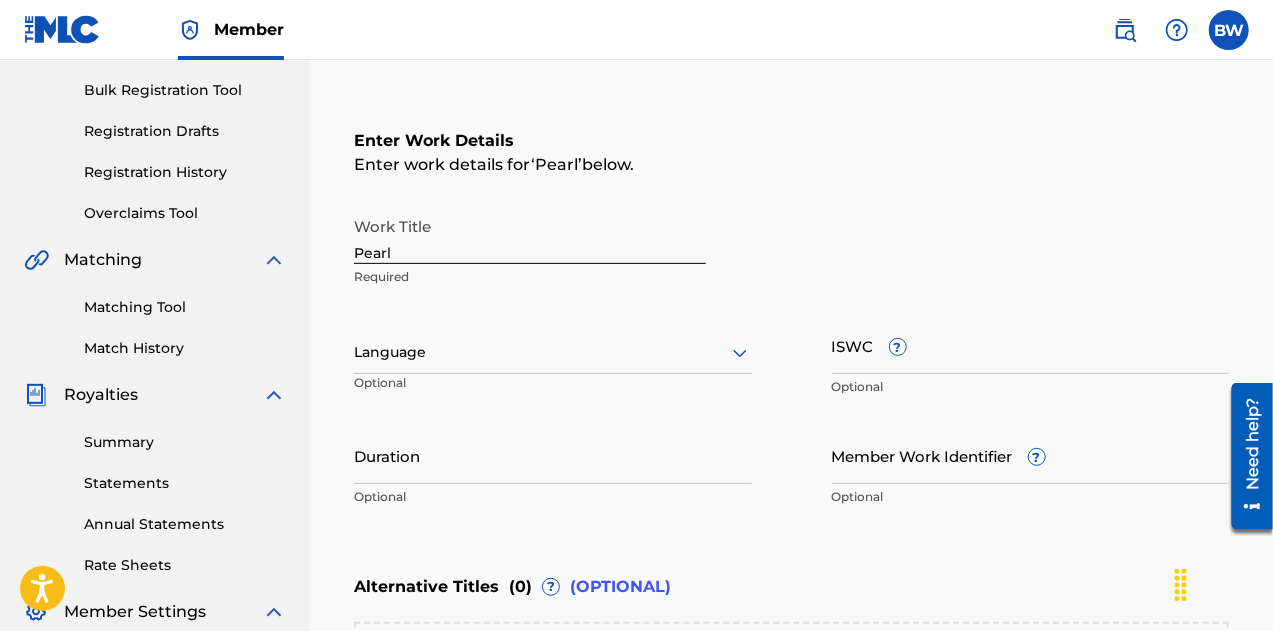 scroll, scrollTop: 284, scrollLeft: 0, axis: vertical 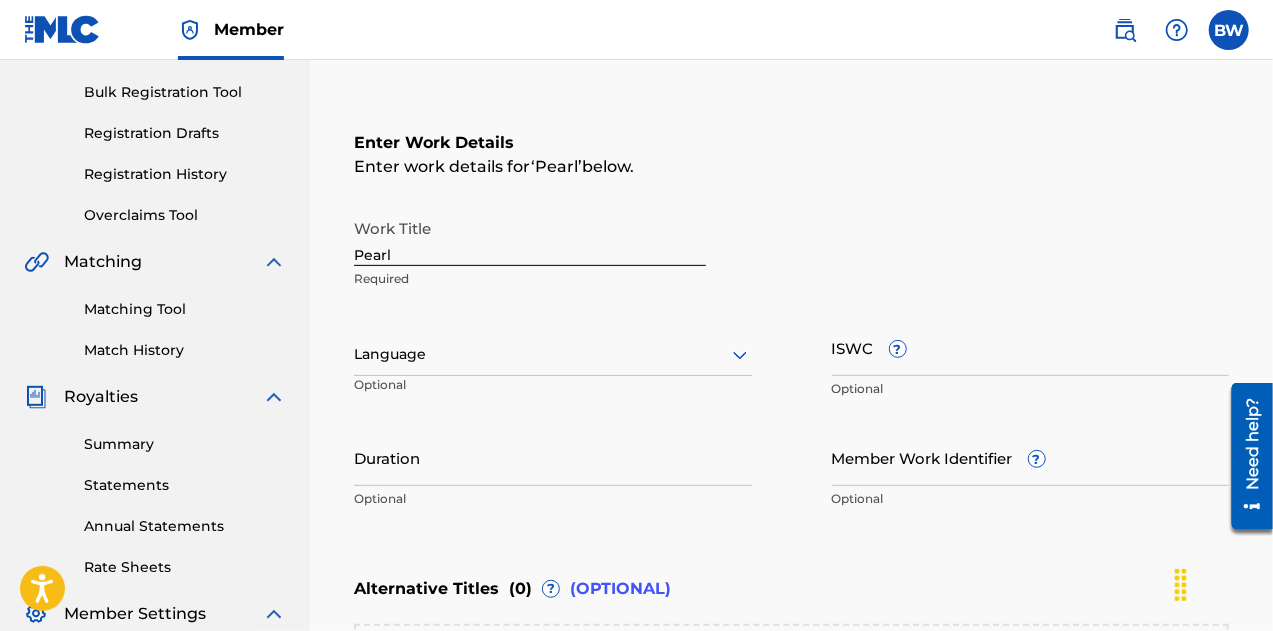 click at bounding box center (553, 354) 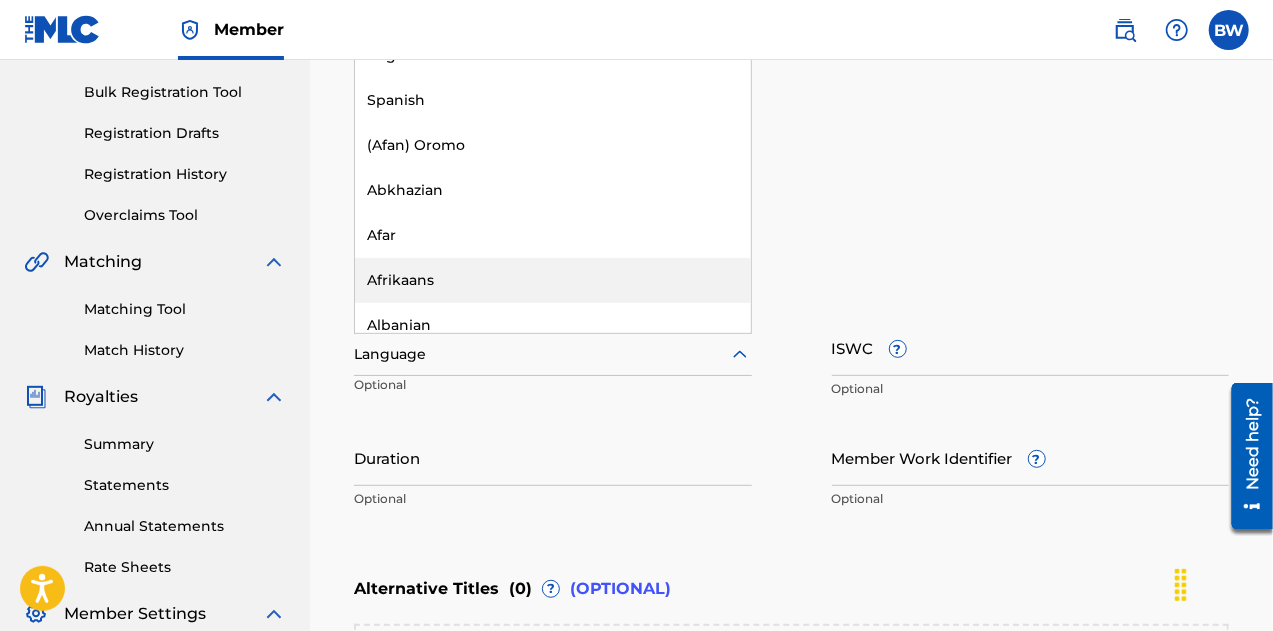 scroll, scrollTop: 136, scrollLeft: 0, axis: vertical 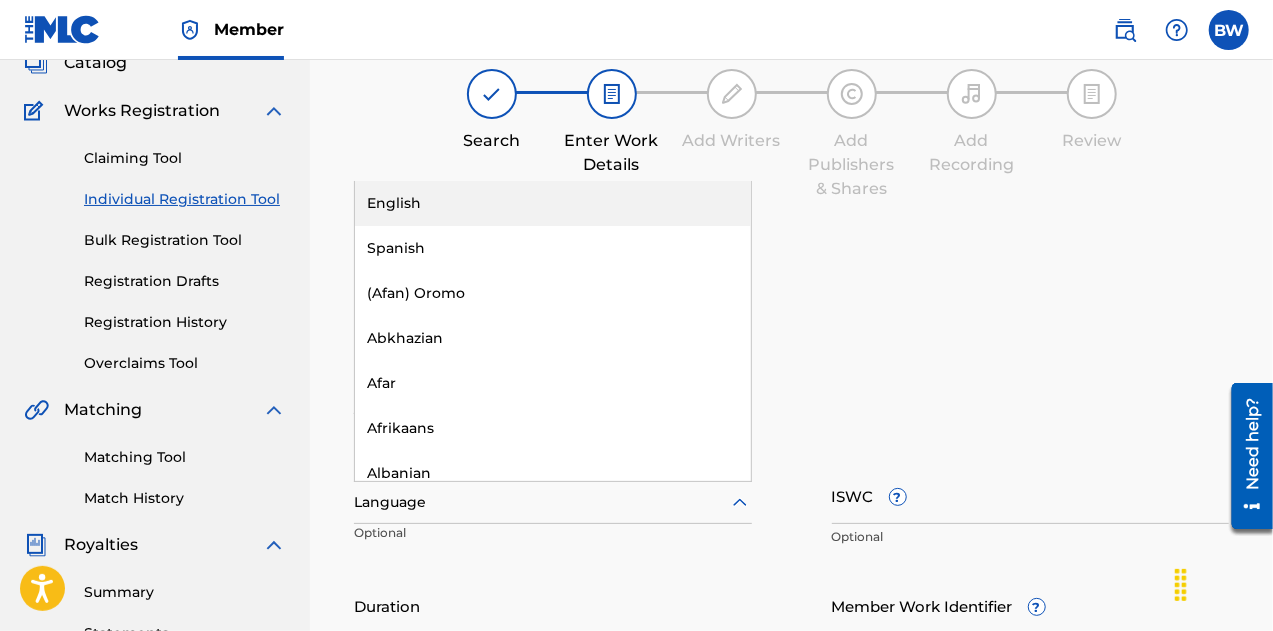click on "English" at bounding box center [553, 203] 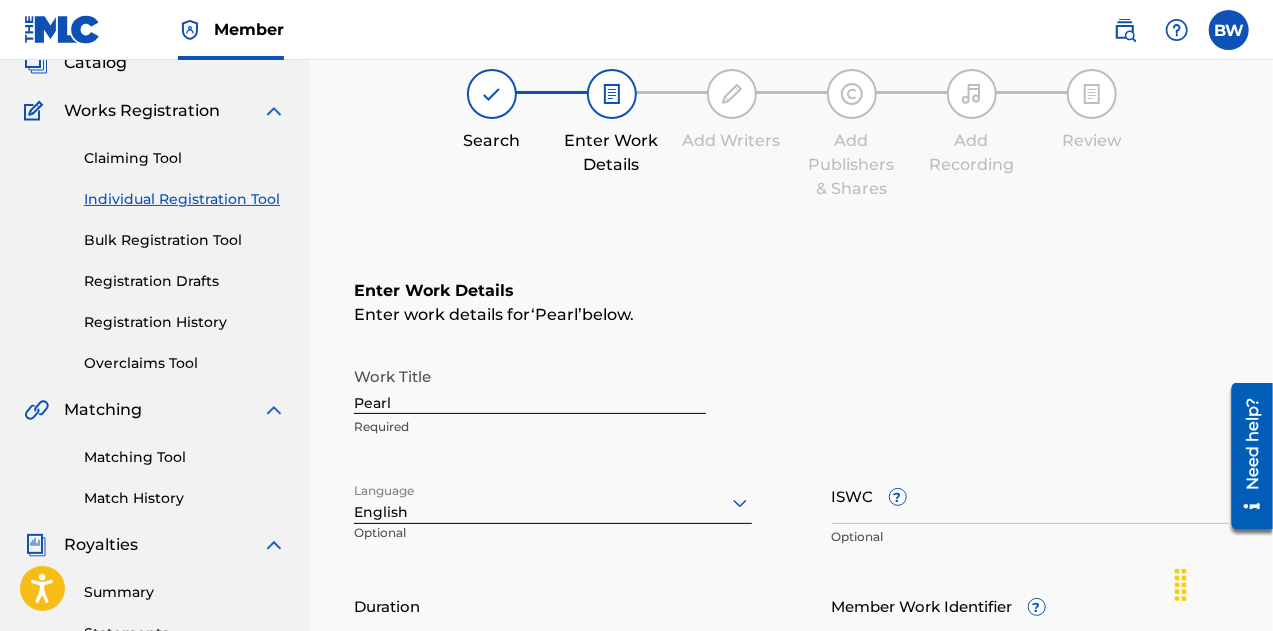 click on "ISWC   ?" at bounding box center (1031, 495) 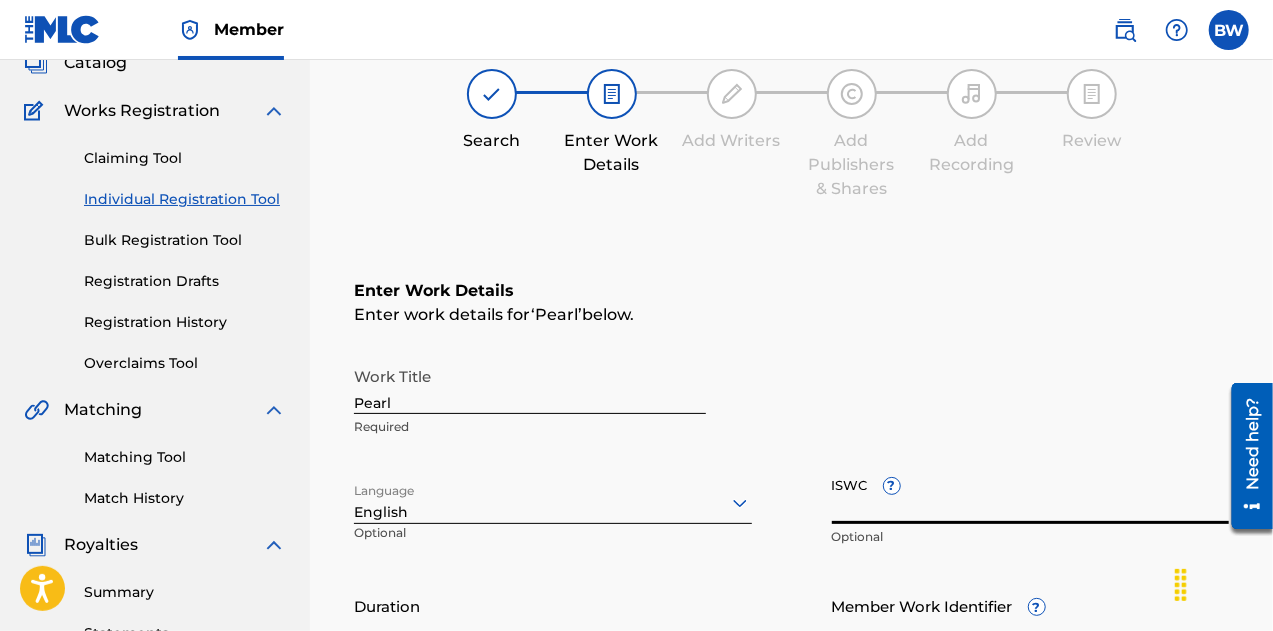 paste on "T[NUMBER]" 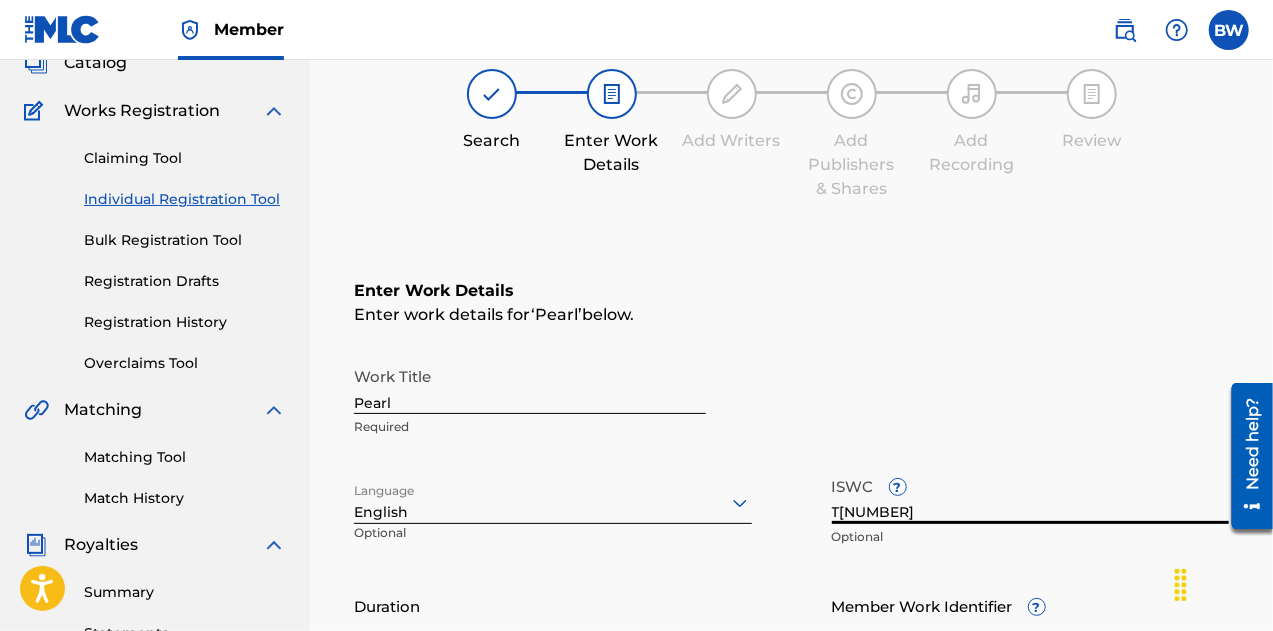 type on "T[NUMBER]" 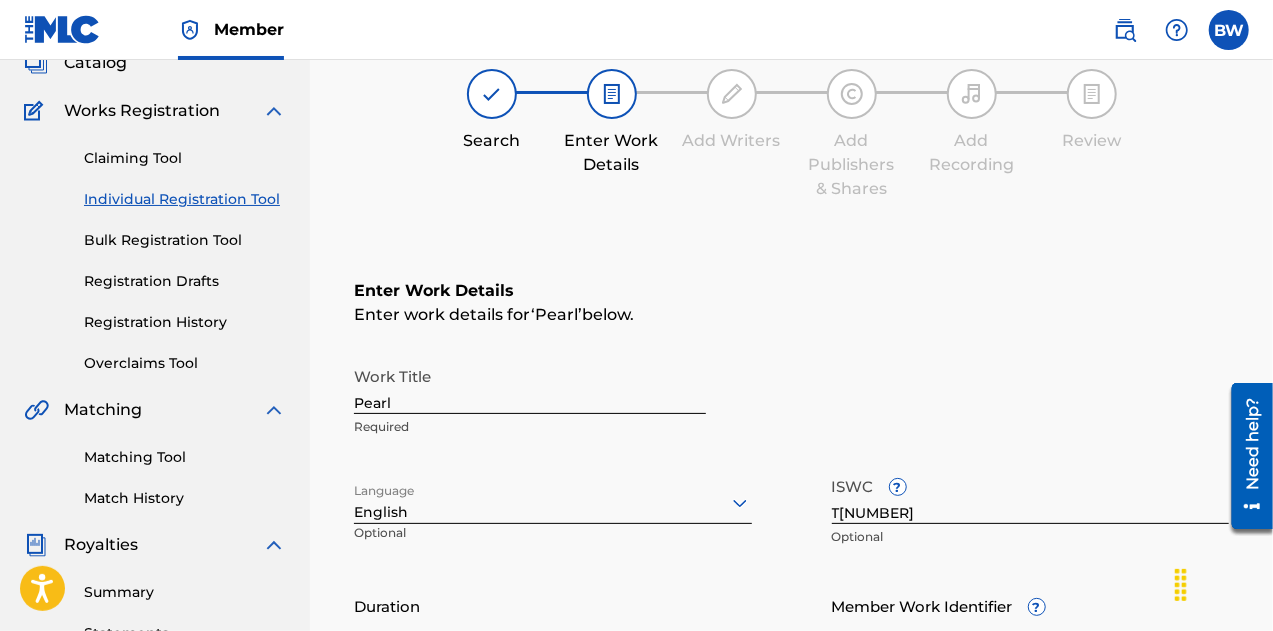 click on "Work Title   Pearl Required Language English Optional ISWC   ? T3339451100 Optional Duration   Optional Member Work Identifier   ? Optional" at bounding box center [791, 512] 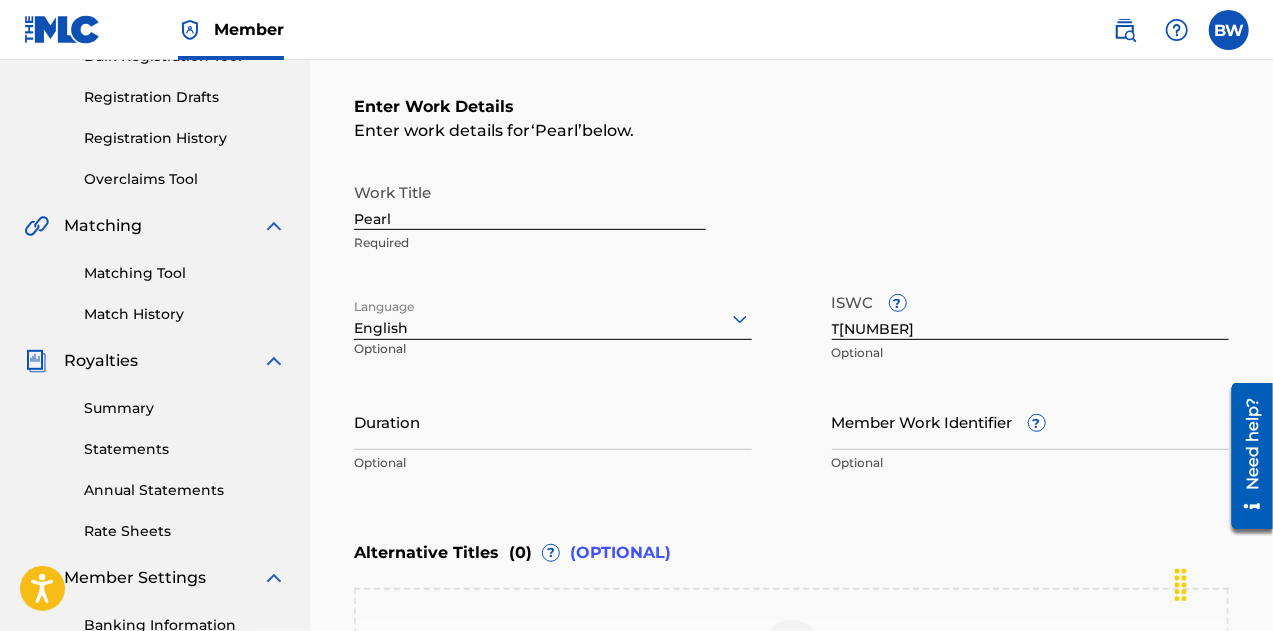 scroll, scrollTop: 320, scrollLeft: 0, axis: vertical 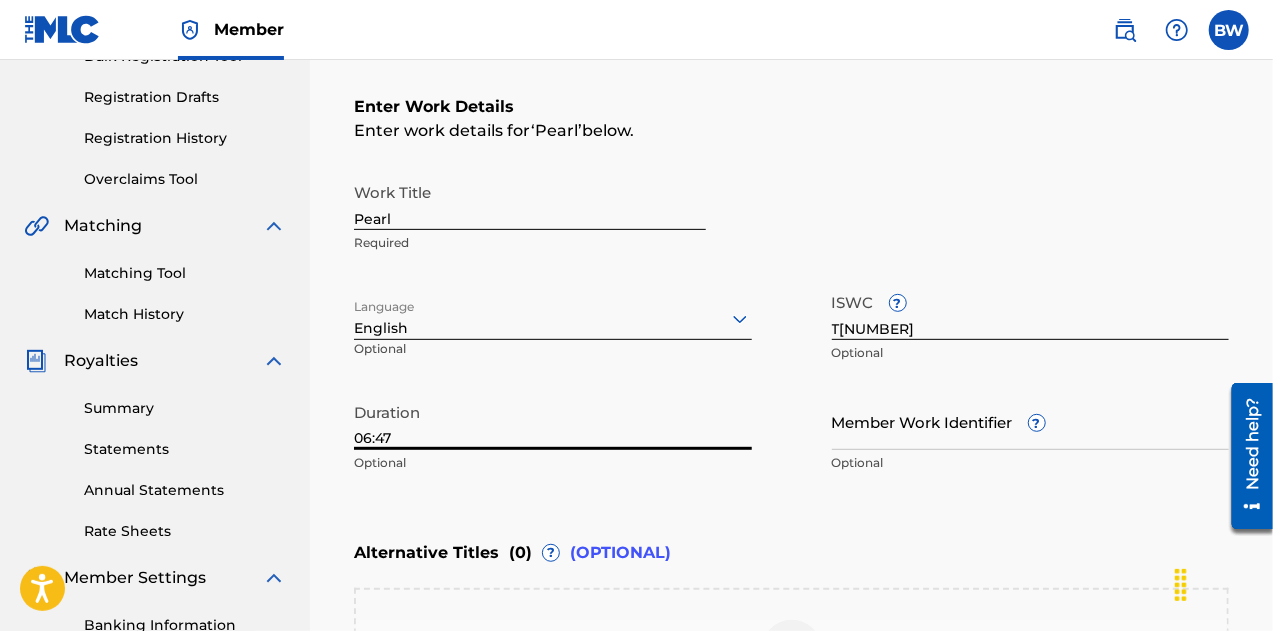 type on "06:47" 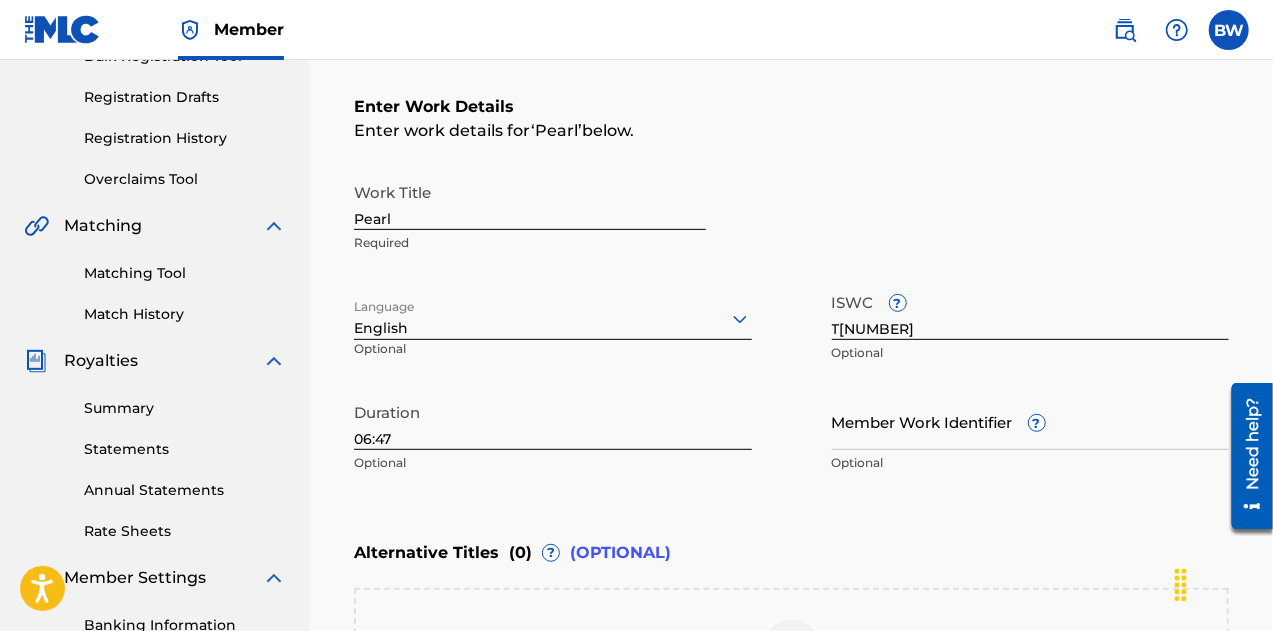 click on "Work Title   Pearl Required Language English Optional ISWC   ? T3339451100 Optional Duration   06:47 Optional Member Work Identifier   ? Optional" at bounding box center [791, 328] 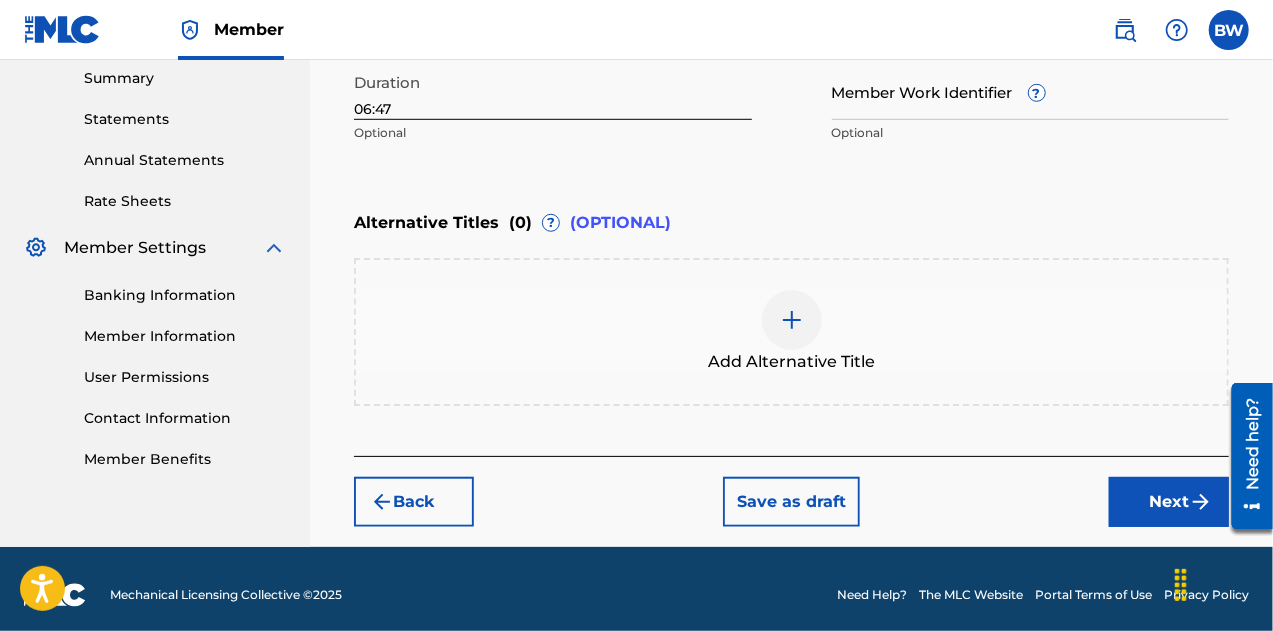 scroll, scrollTop: 650, scrollLeft: 0, axis: vertical 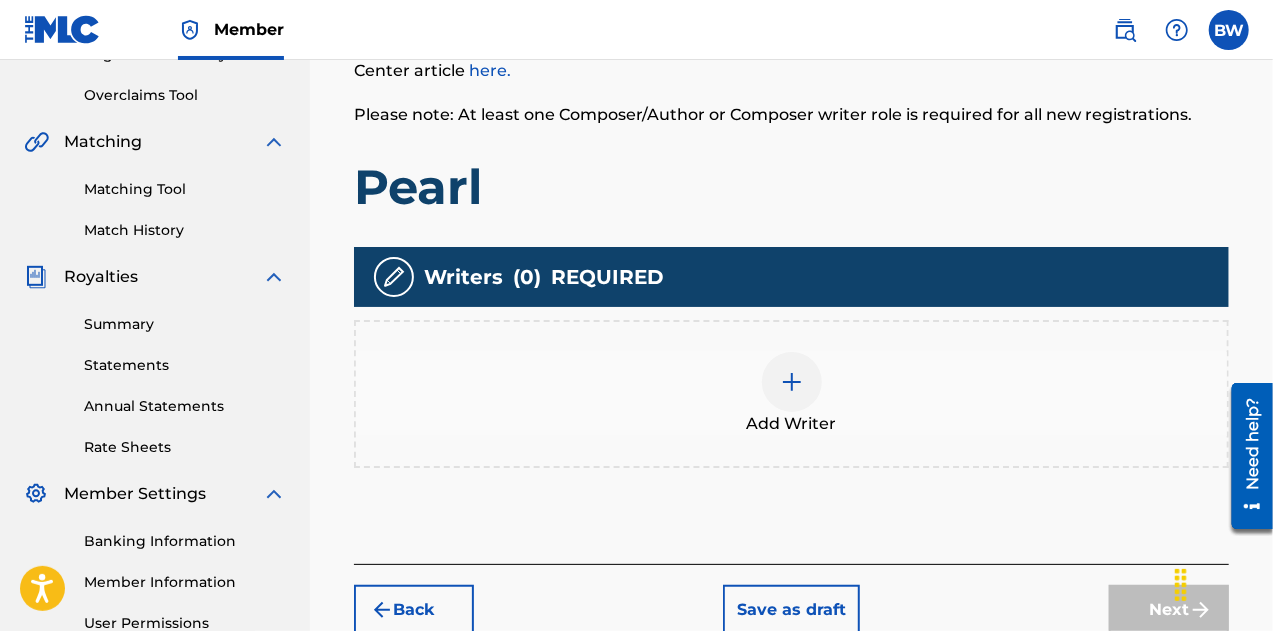 click at bounding box center (792, 382) 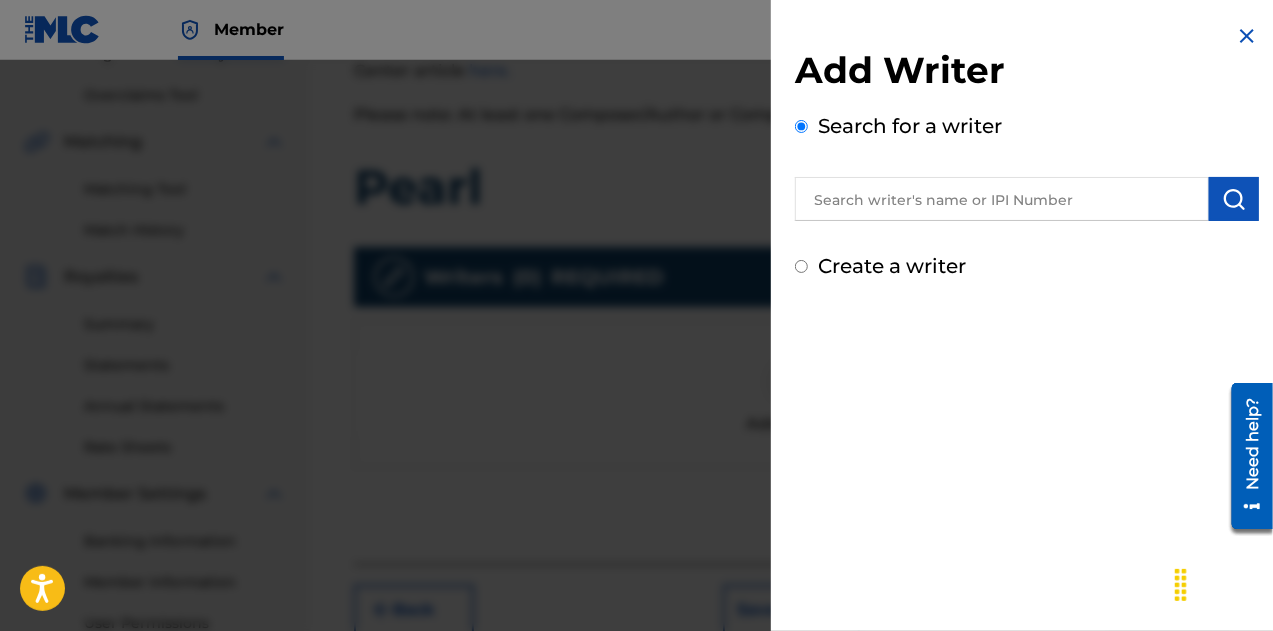 click on "Create a writer" at bounding box center (801, 266) 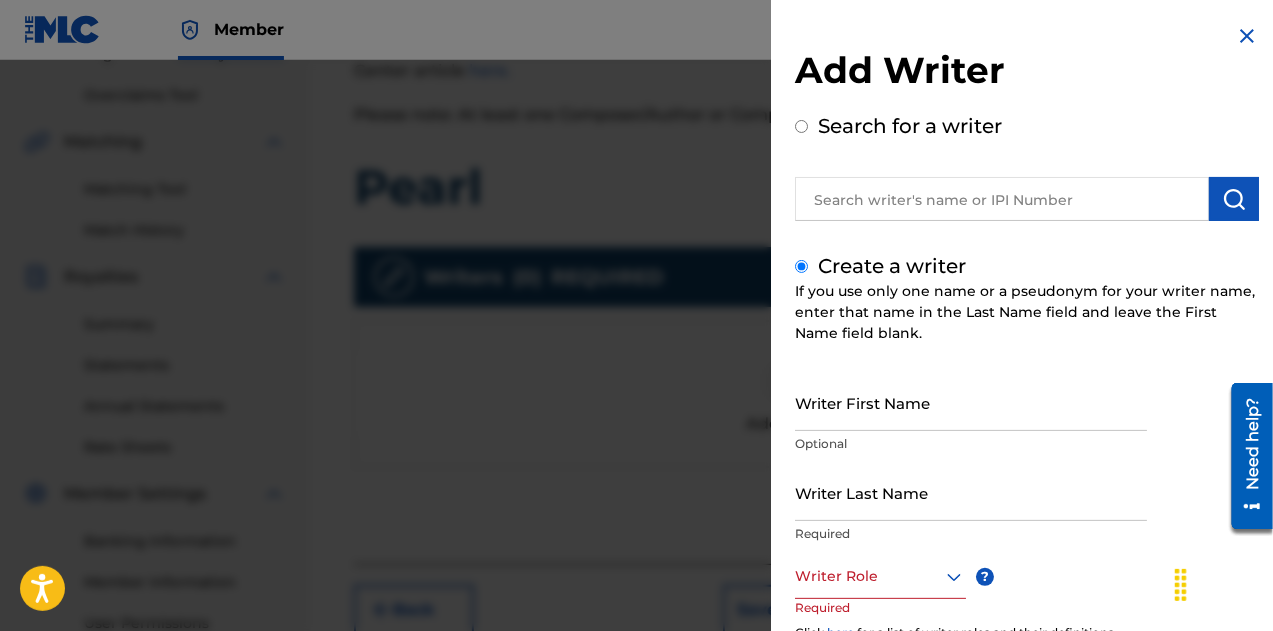 click on "Writer First Name" at bounding box center [971, 402] 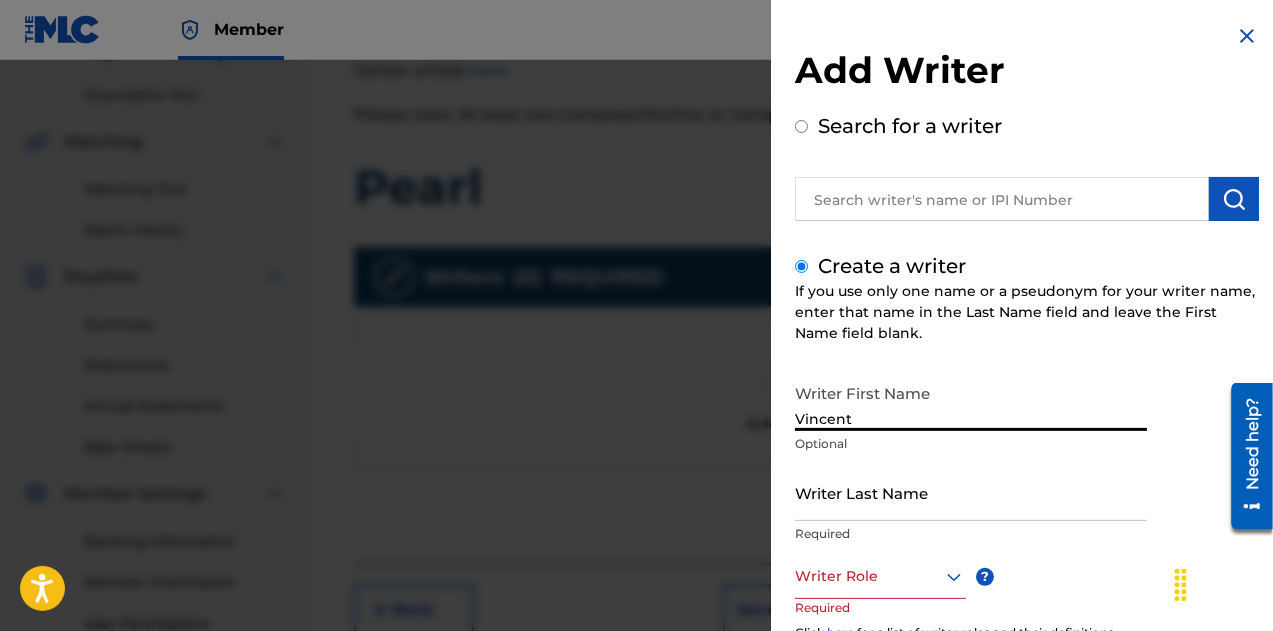 type on "Vincent" 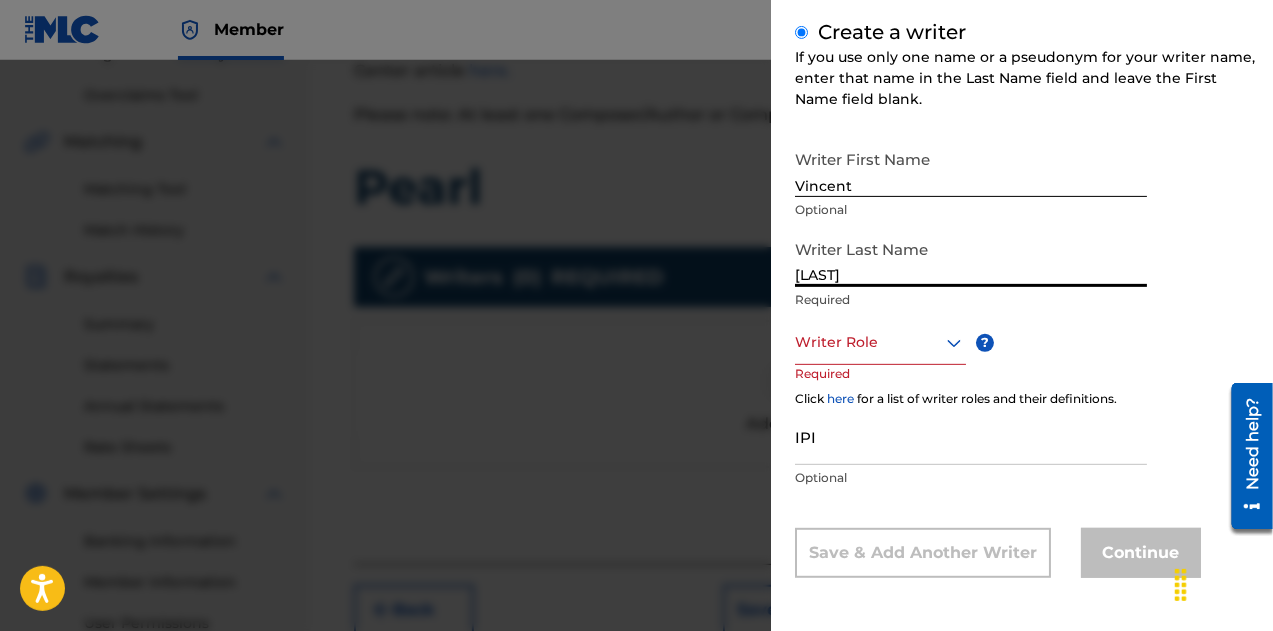 scroll, scrollTop: 234, scrollLeft: 0, axis: vertical 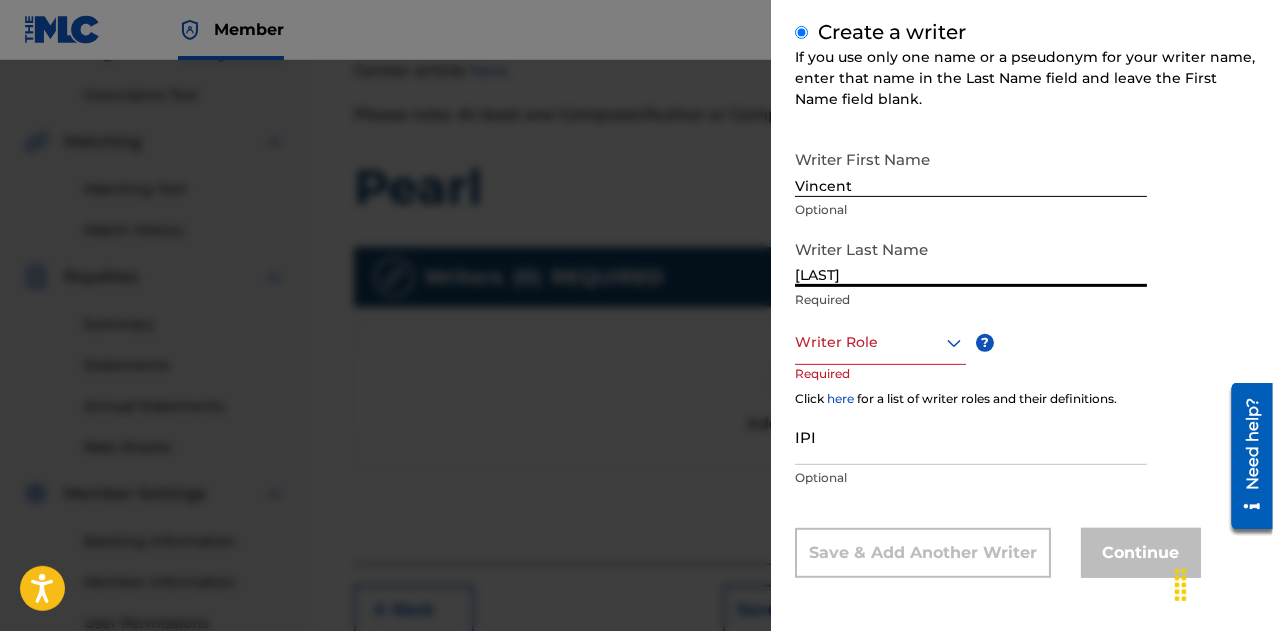 type on "[LAST]" 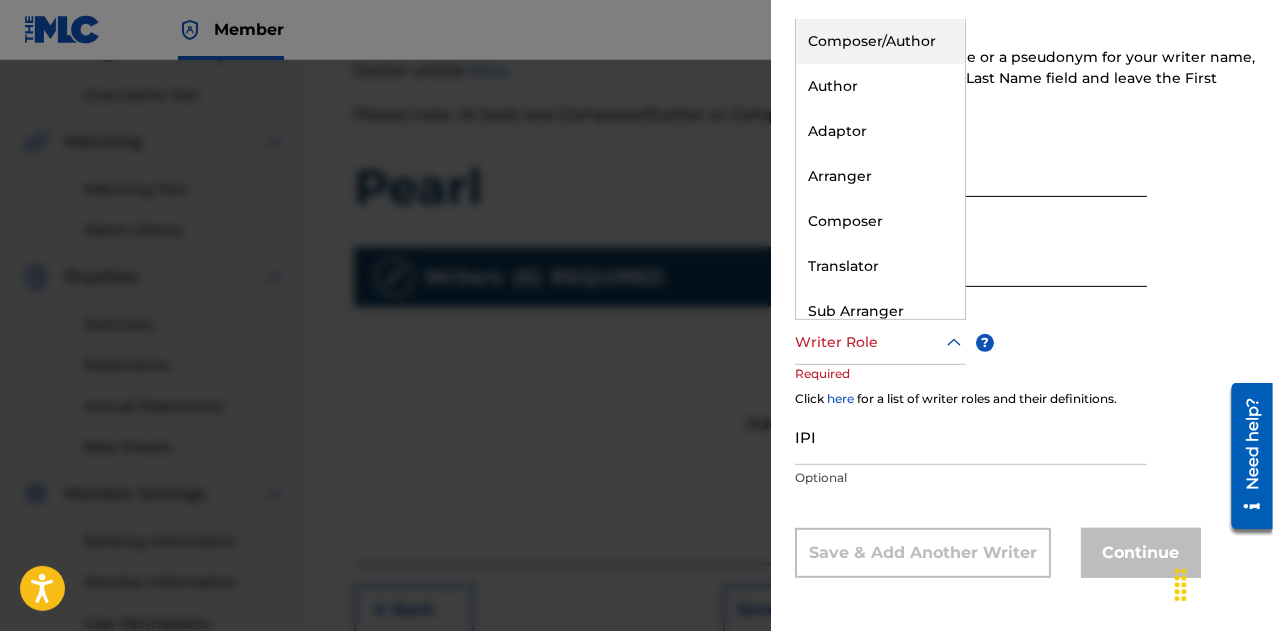 click on "Composer/Author" at bounding box center [880, 41] 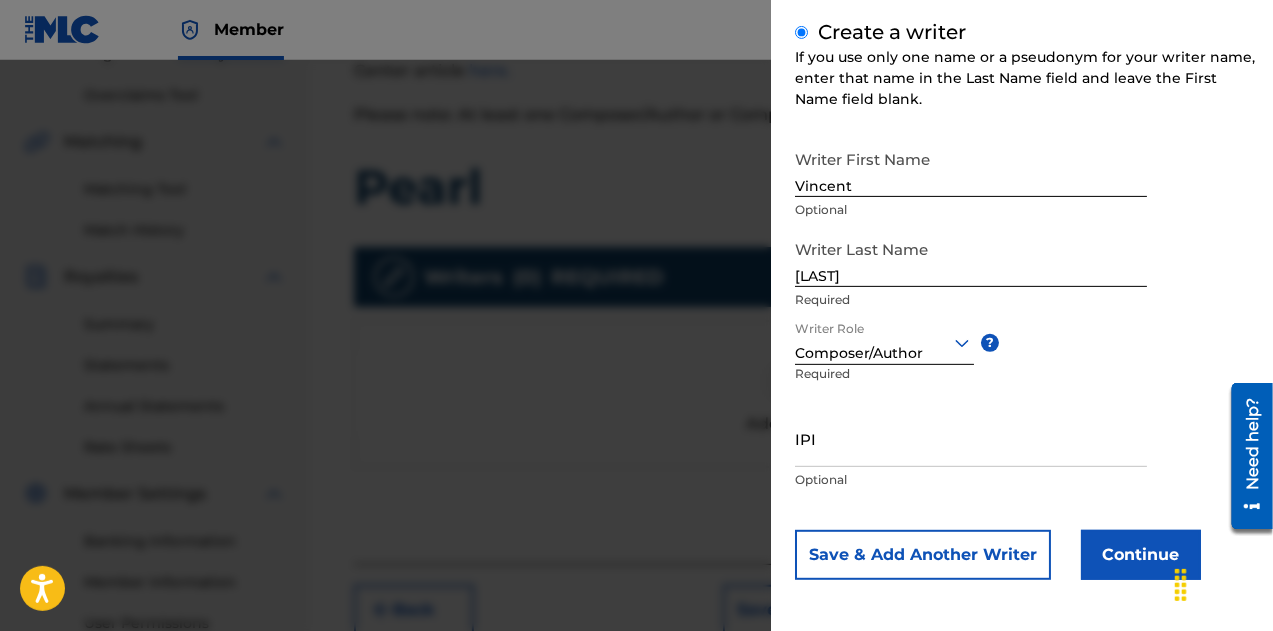 click on "IPI" at bounding box center [971, 438] 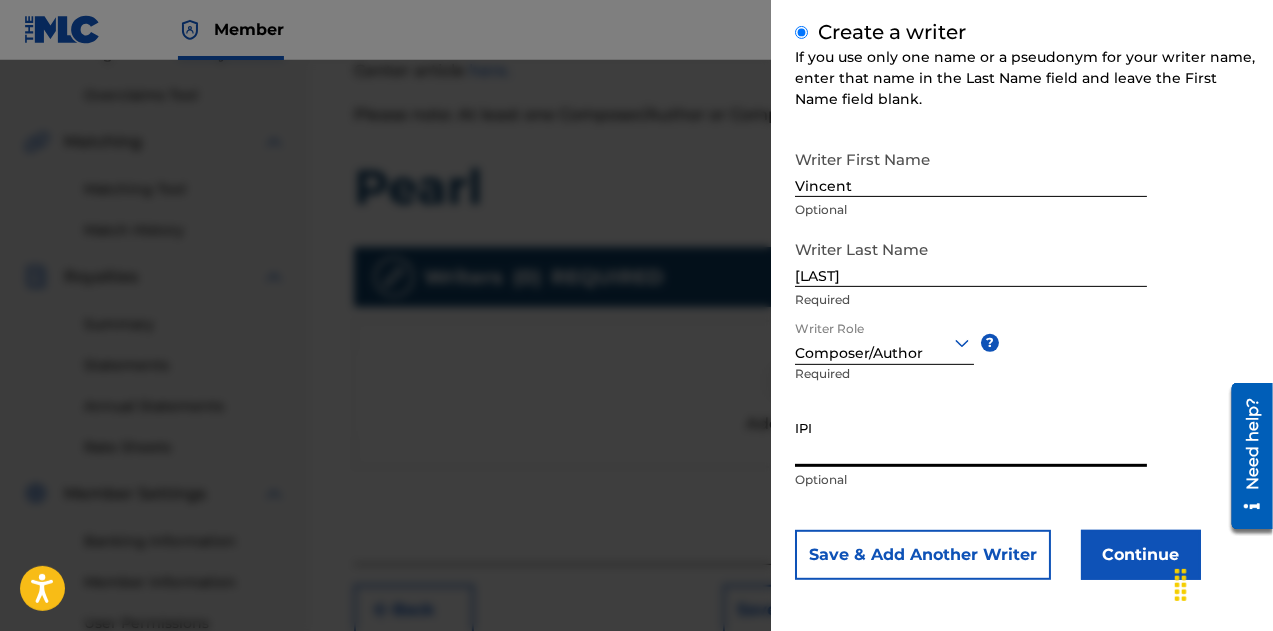 paste on "1241264489" 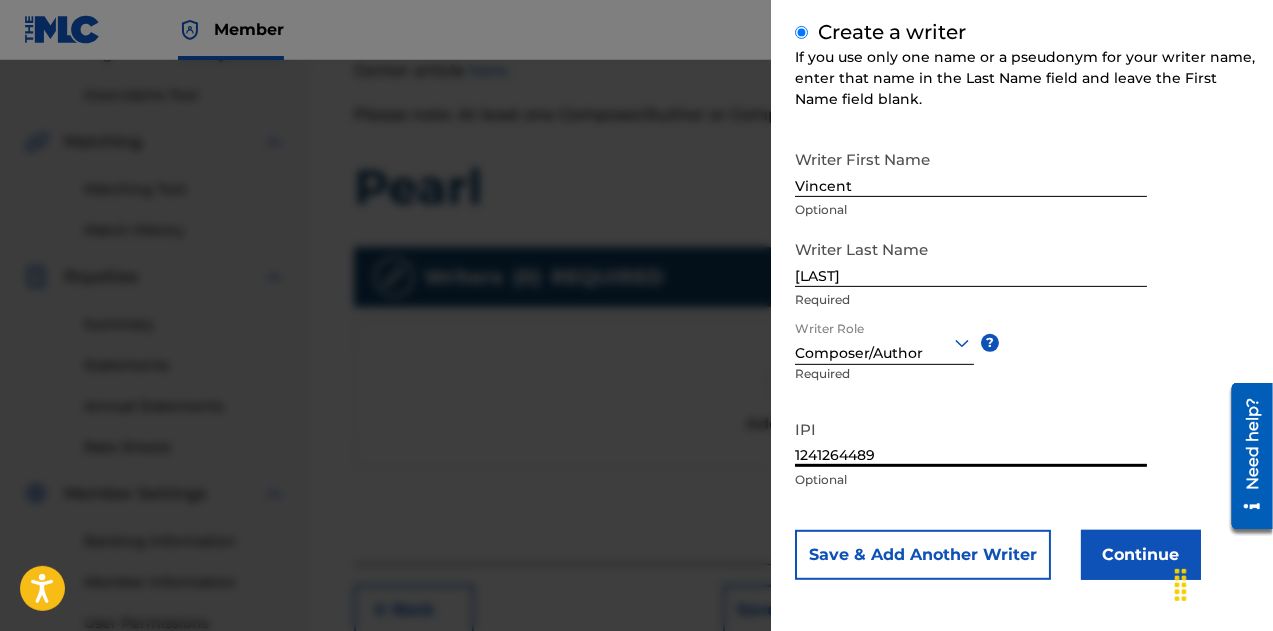 type on "1241264489" 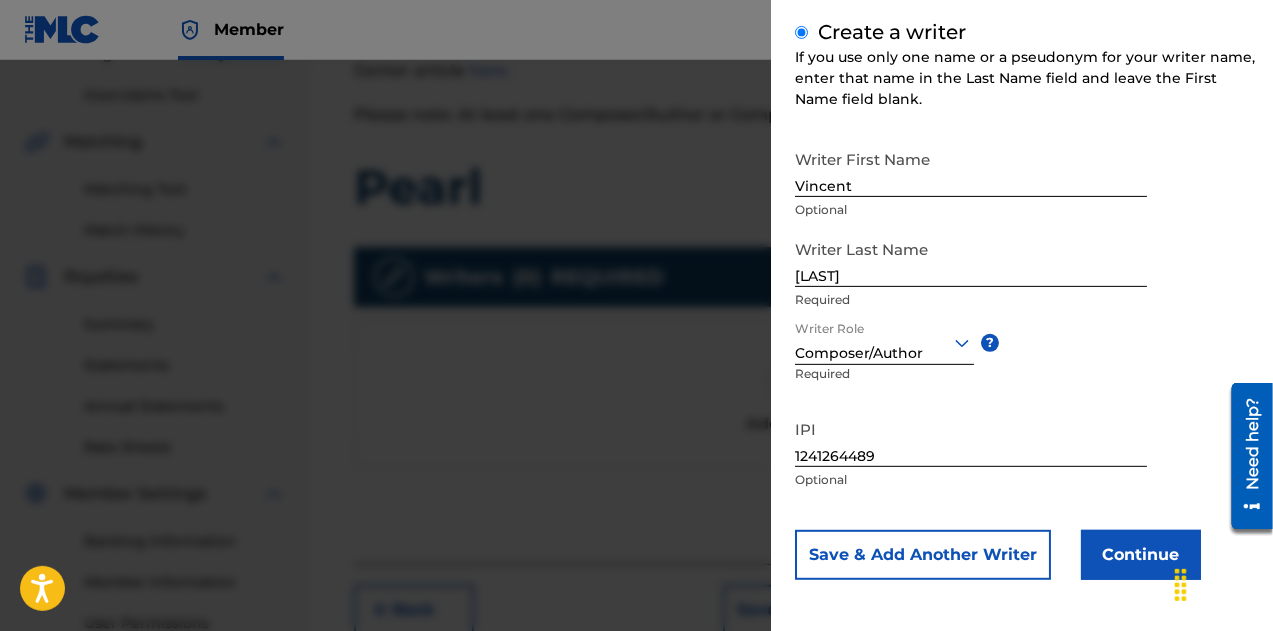 click on "Save & Add Another Writer" at bounding box center (923, 555) 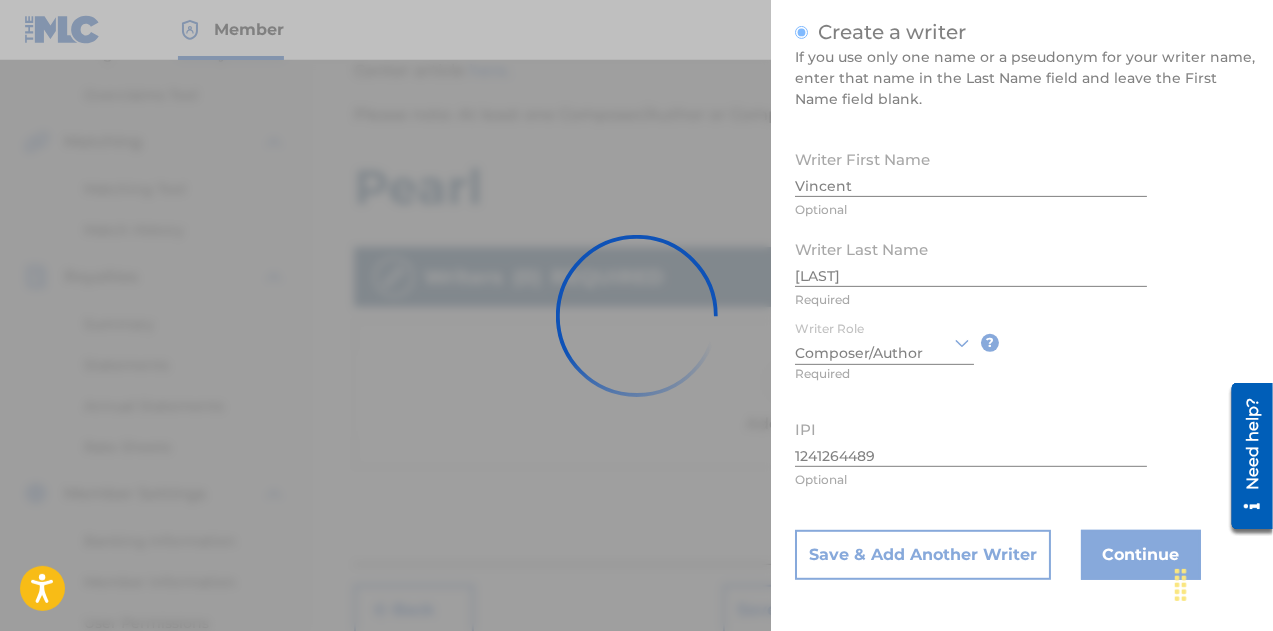 type 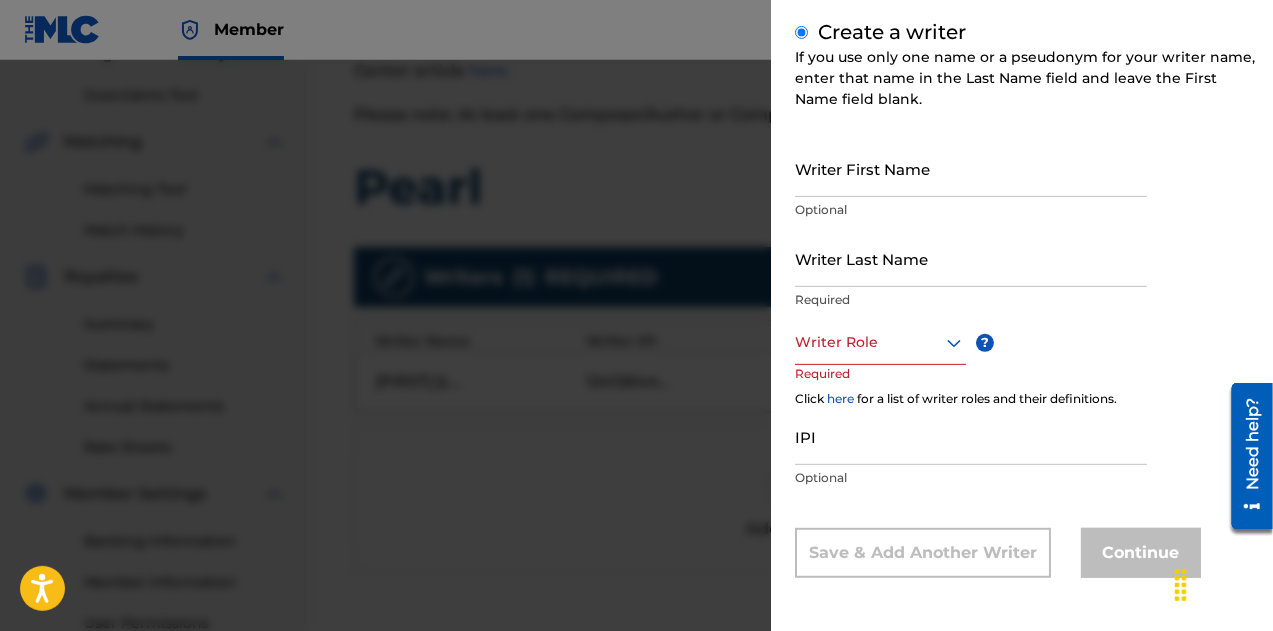 click on "Writer First Name" at bounding box center (971, 168) 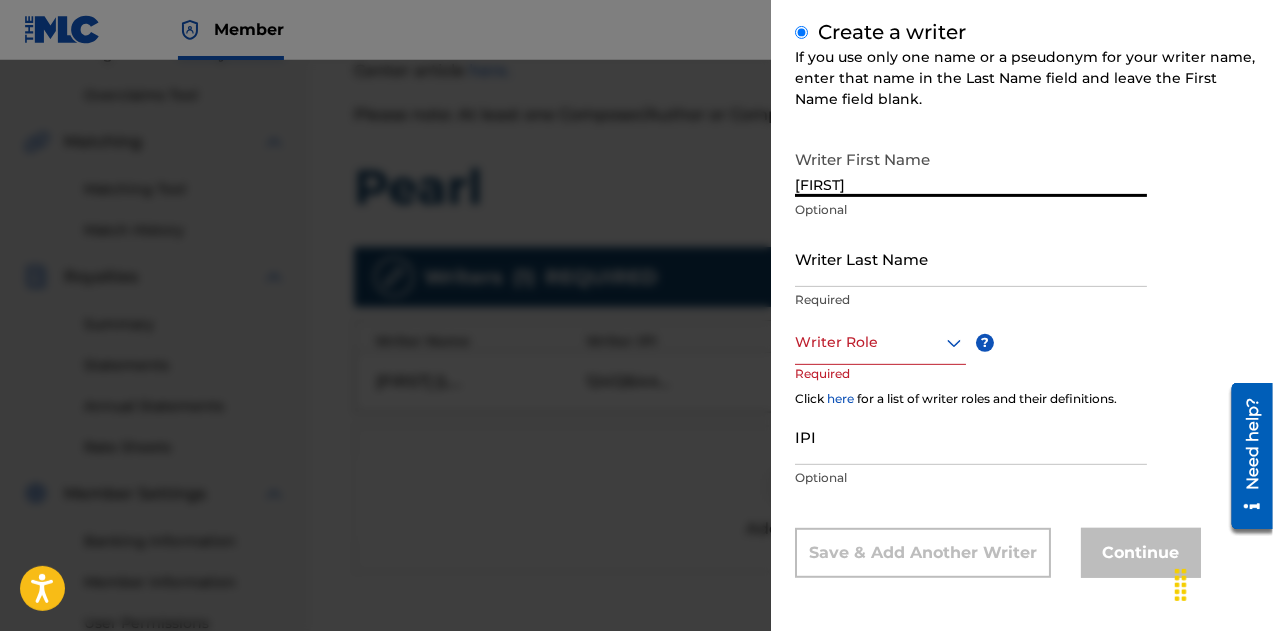 type on "[FIRST]" 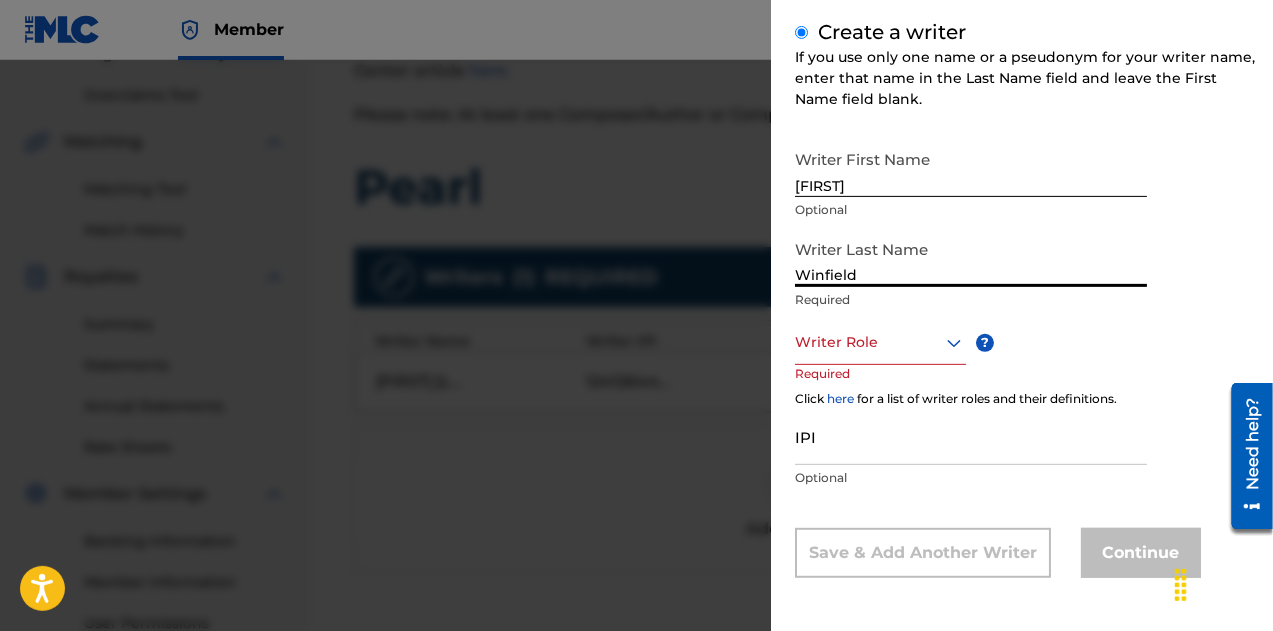 type on "Winfield" 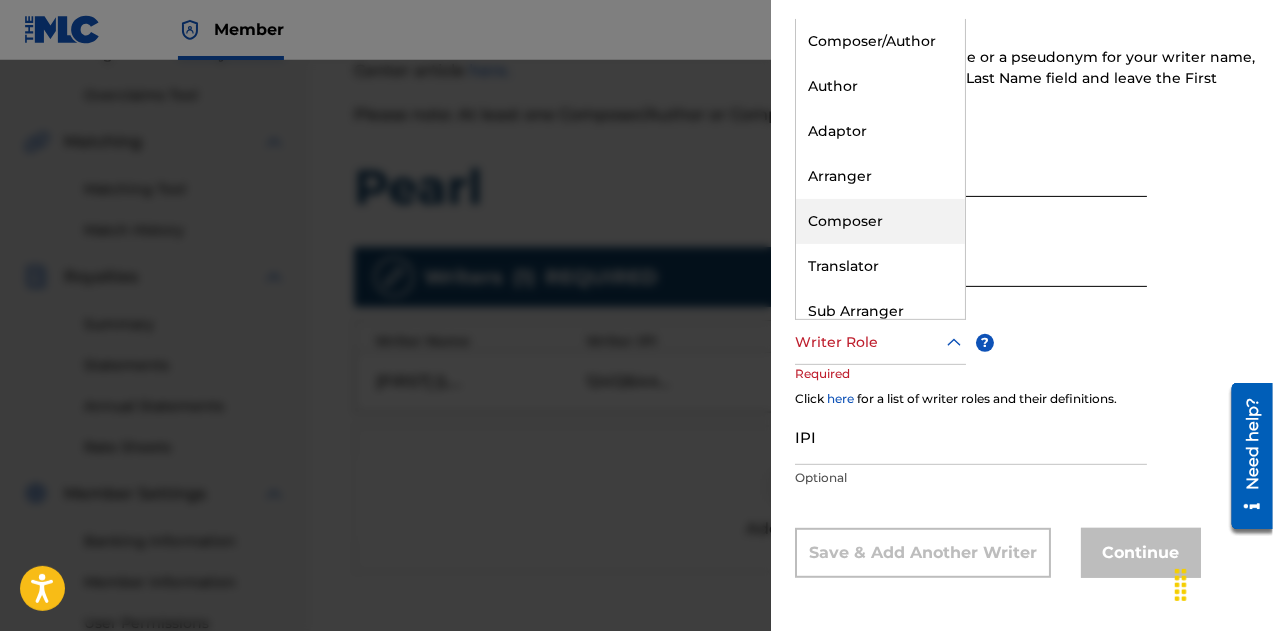 click on "Composer" at bounding box center (880, 221) 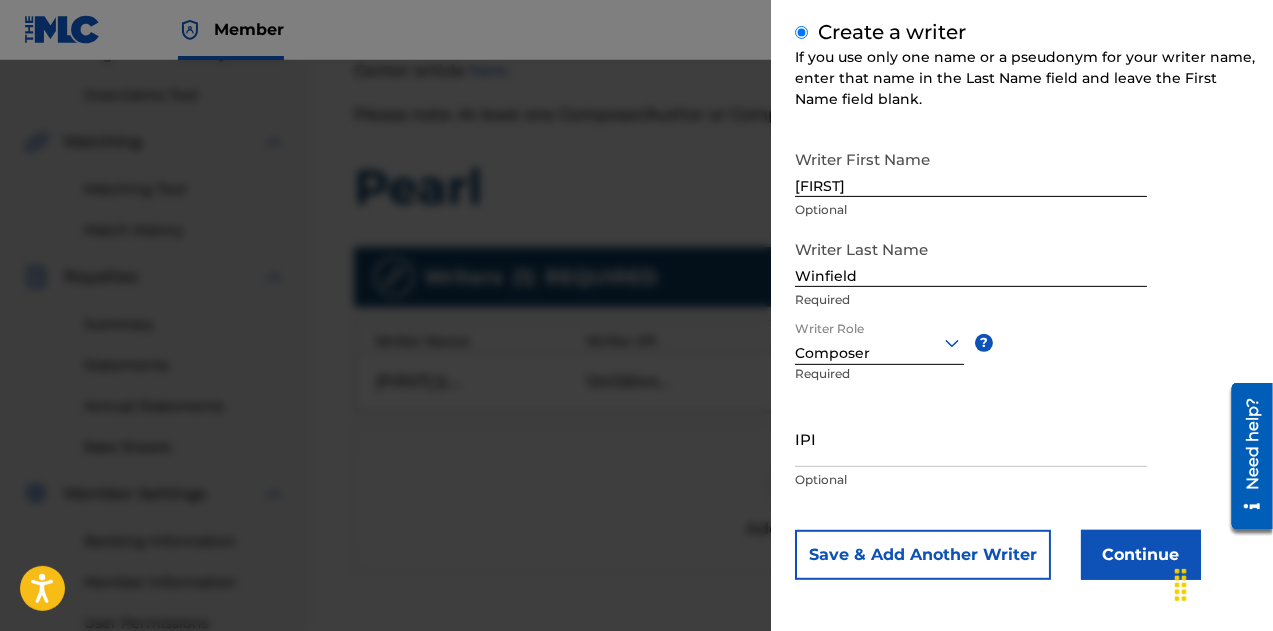 click on "IPI" at bounding box center [971, 438] 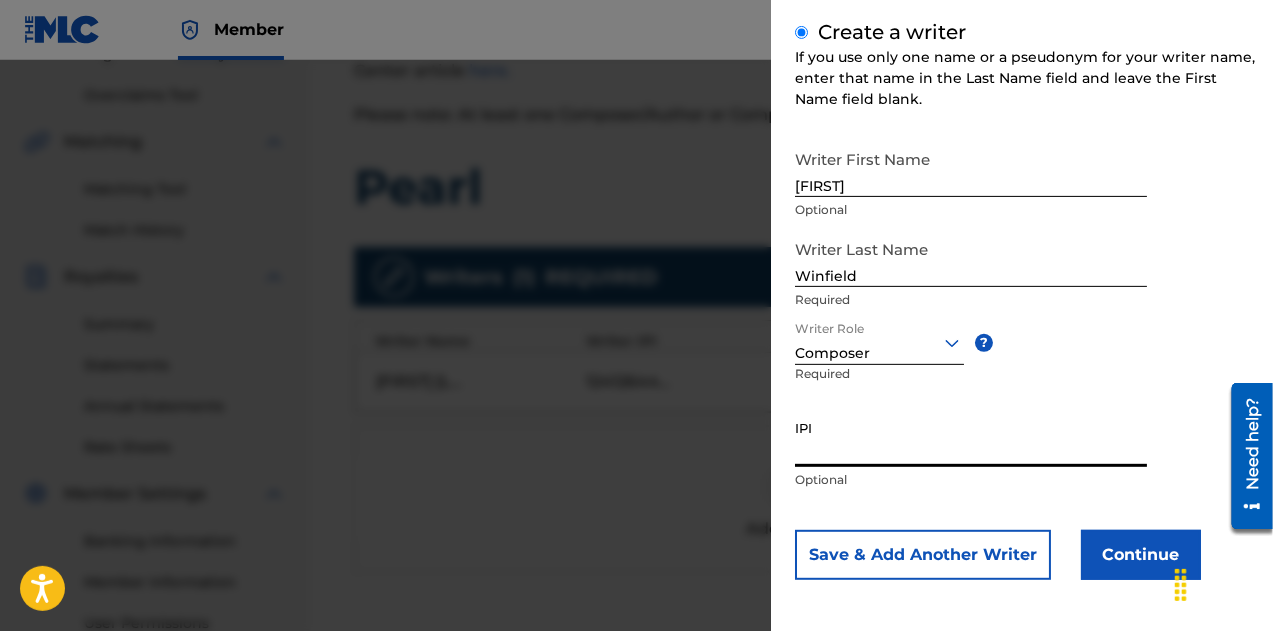 paste on "1241239290" 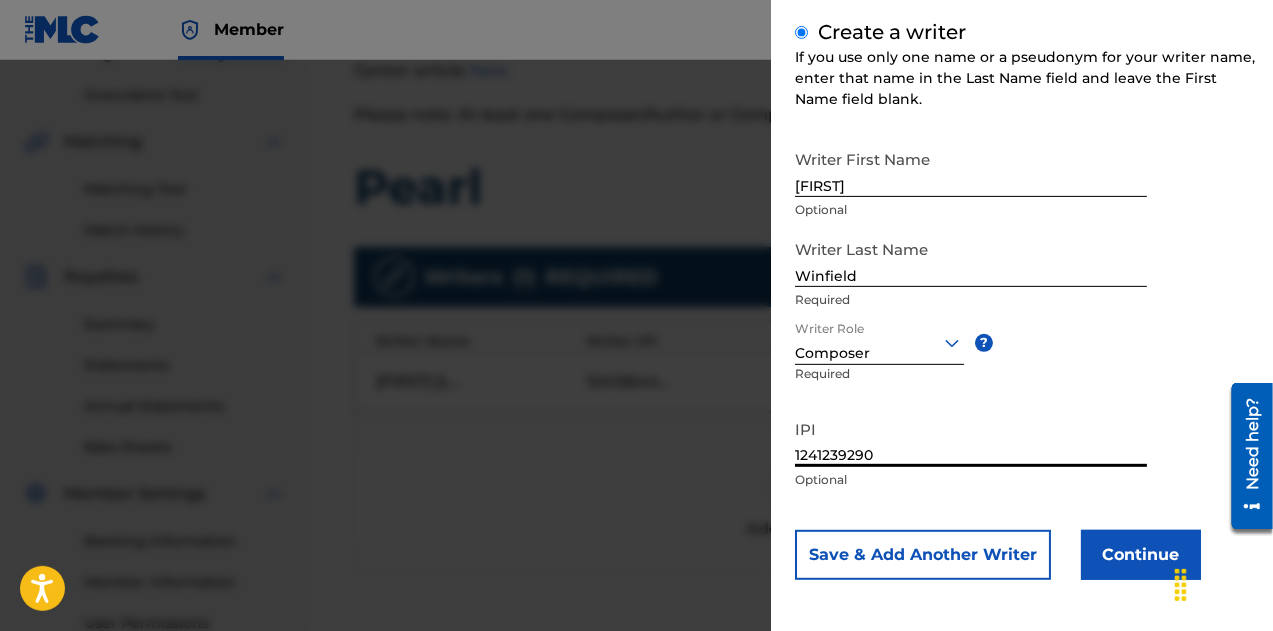 type on "1241239290" 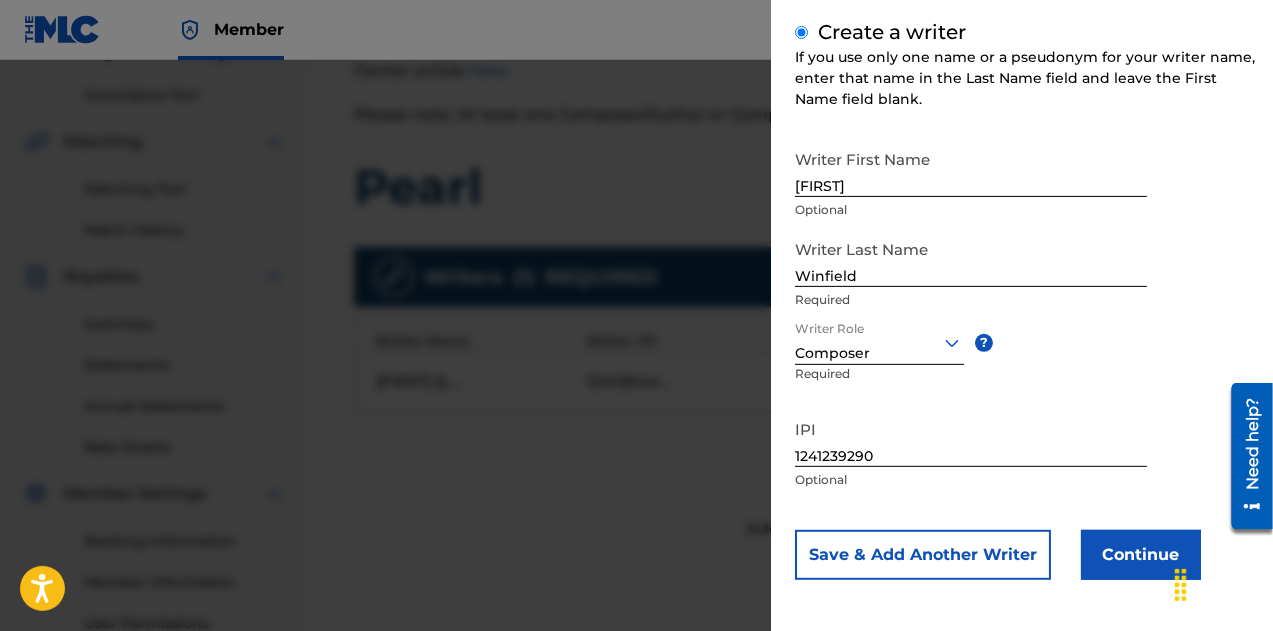 click on "Save & Add Another Writer" at bounding box center [923, 555] 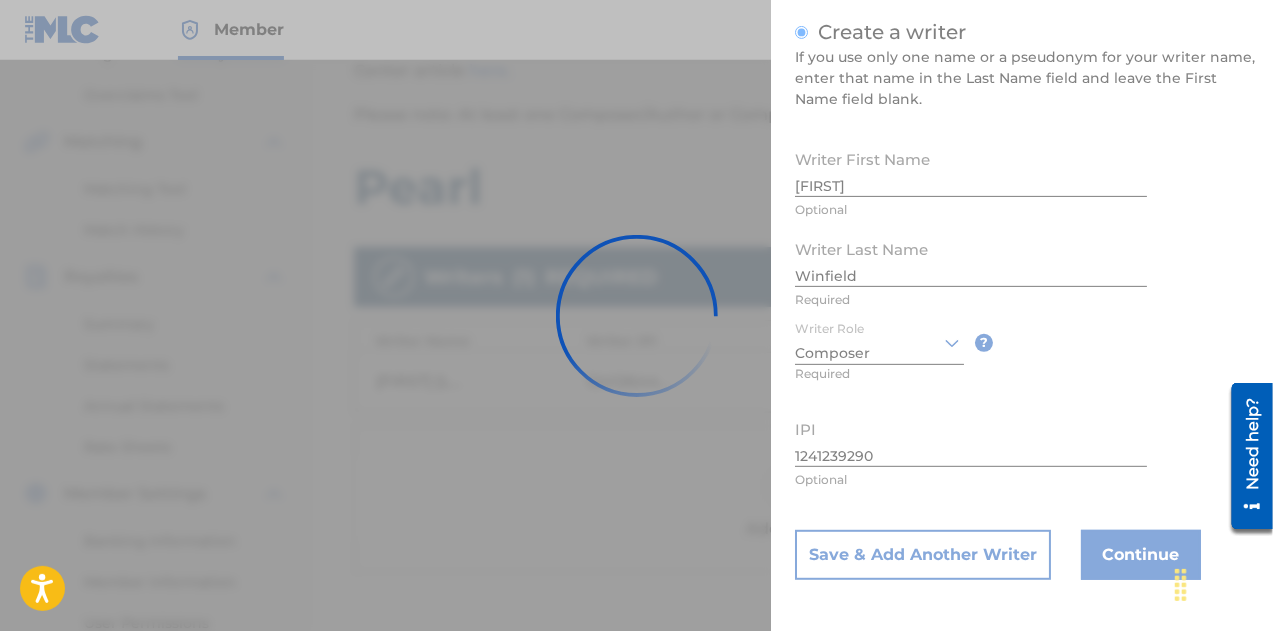 type 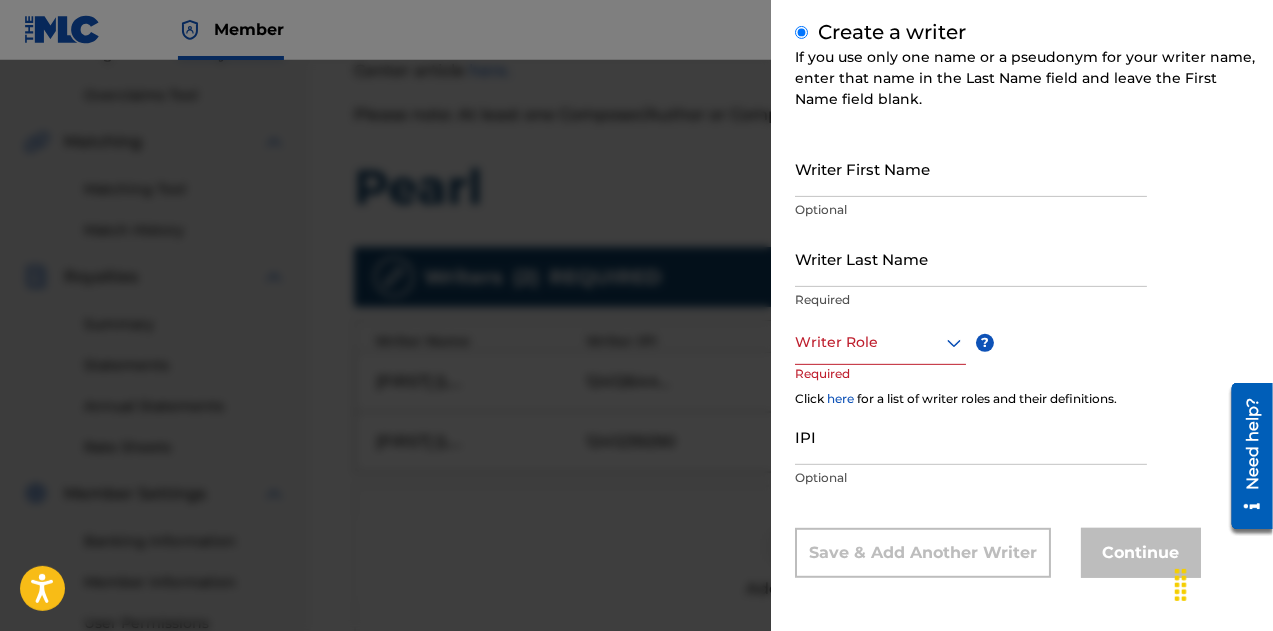 click on "Writer First Name" at bounding box center [971, 168] 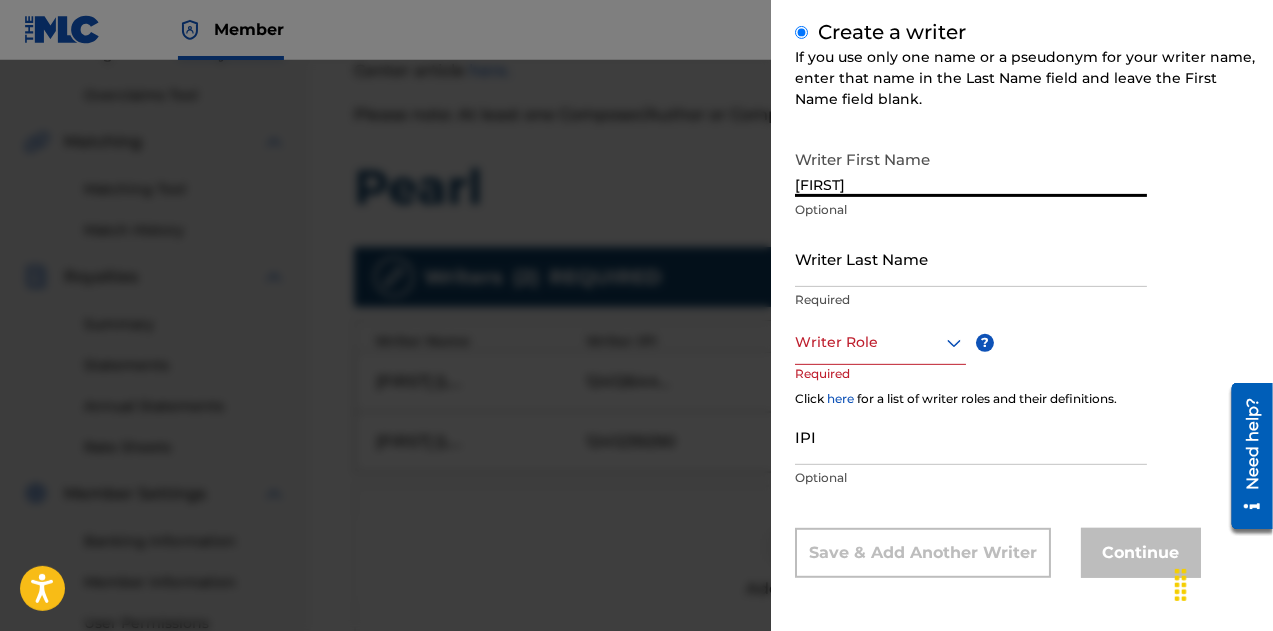 type on "[FIRST]" 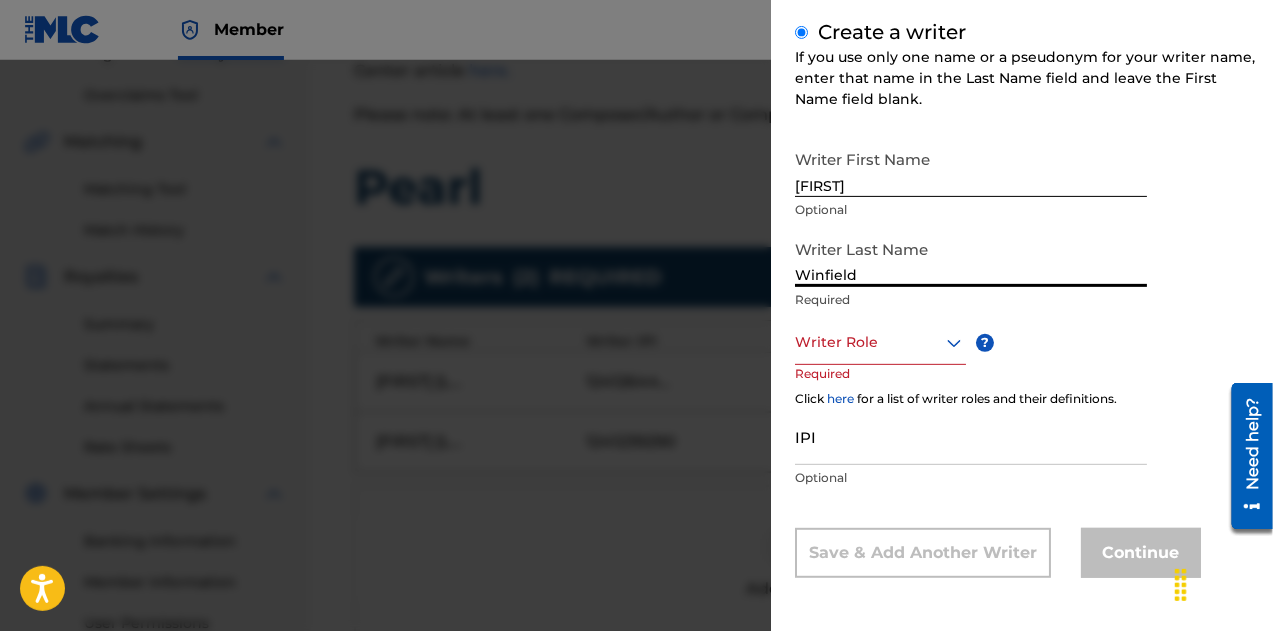type on "Winfield" 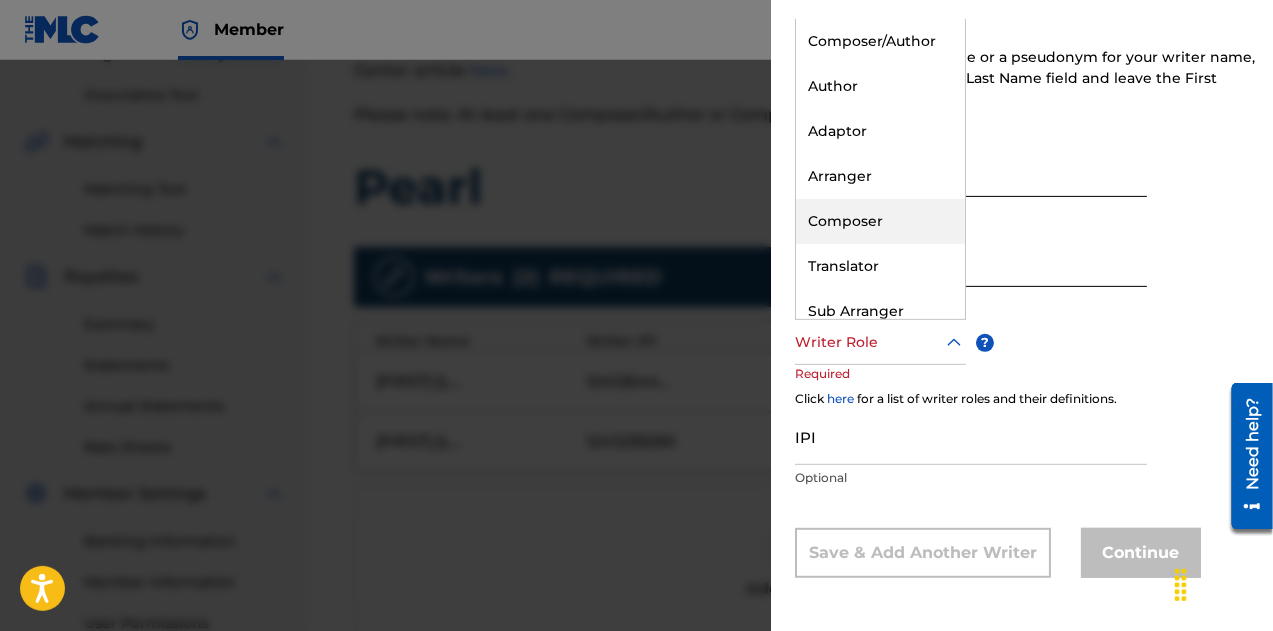 click on "Composer" at bounding box center [880, 221] 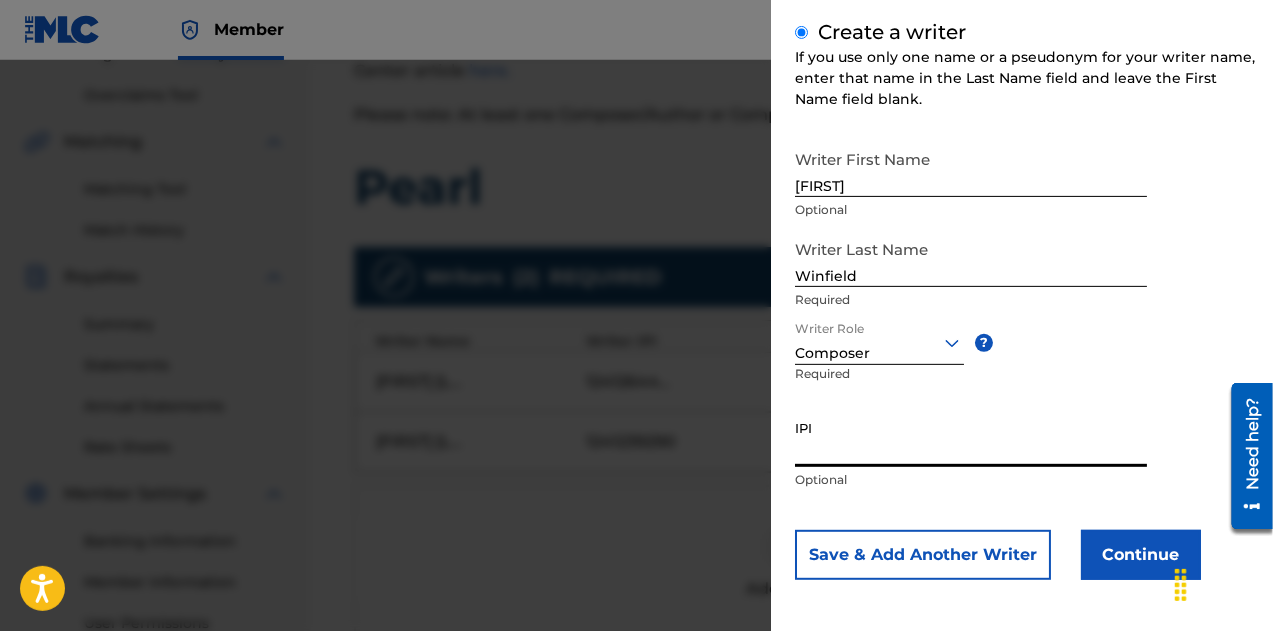click on "IPI" at bounding box center [971, 438] 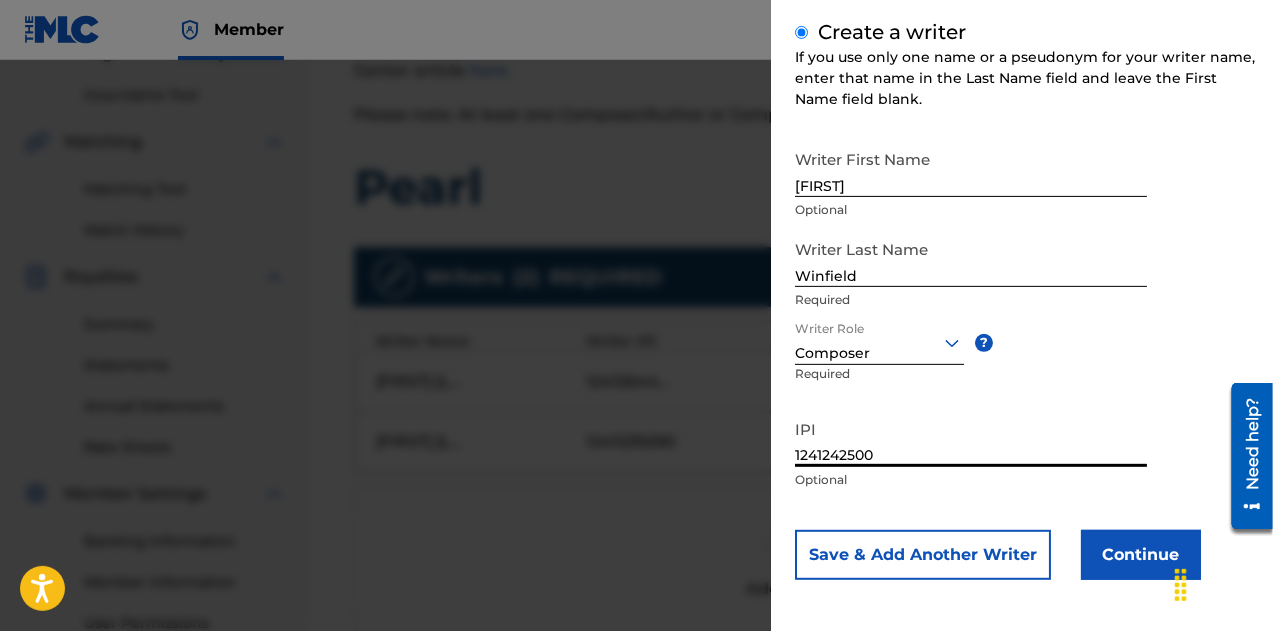 type on "1241242500" 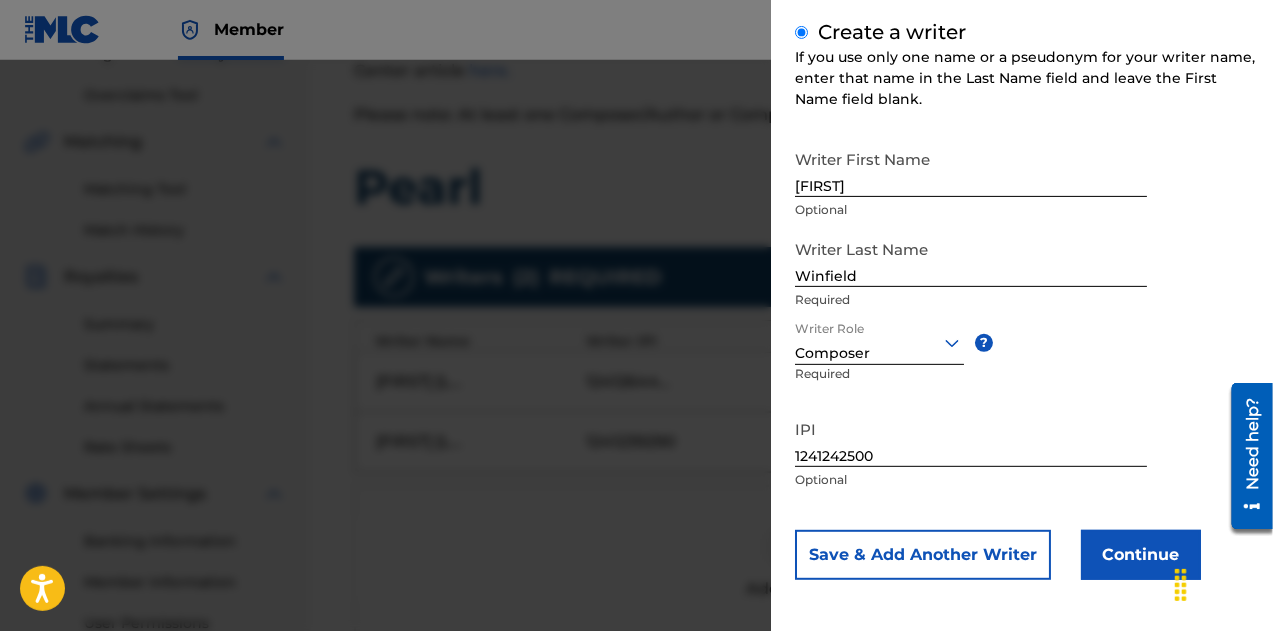 click on "Save & Add Another Writer" at bounding box center (923, 555) 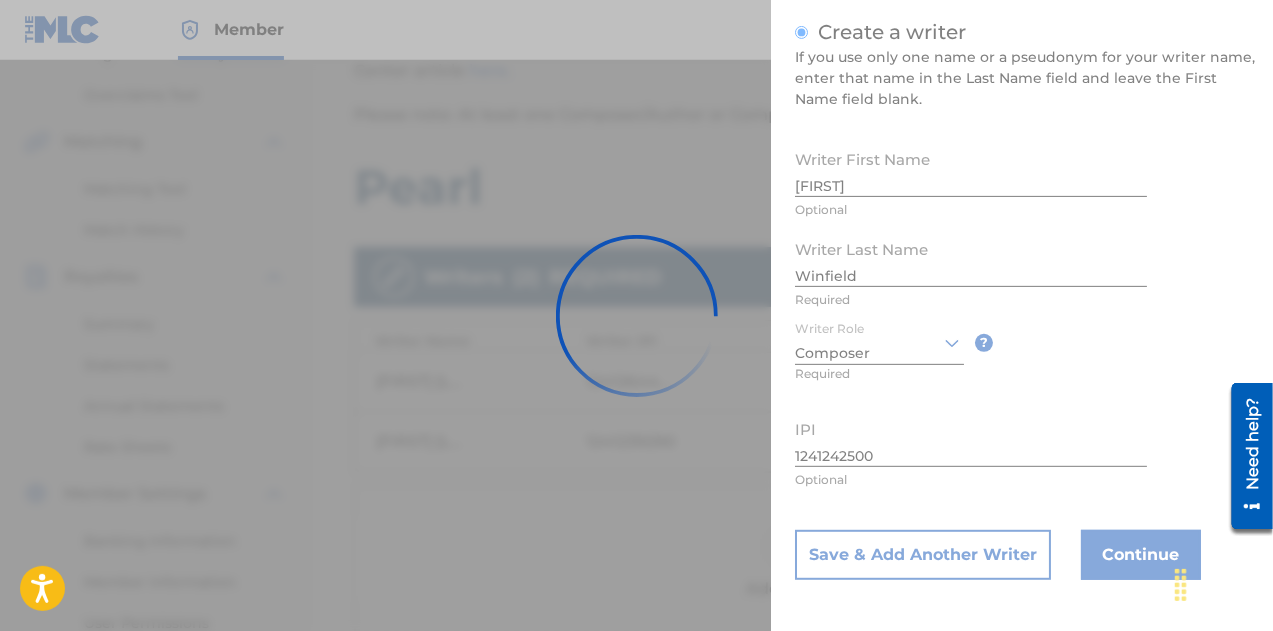 type 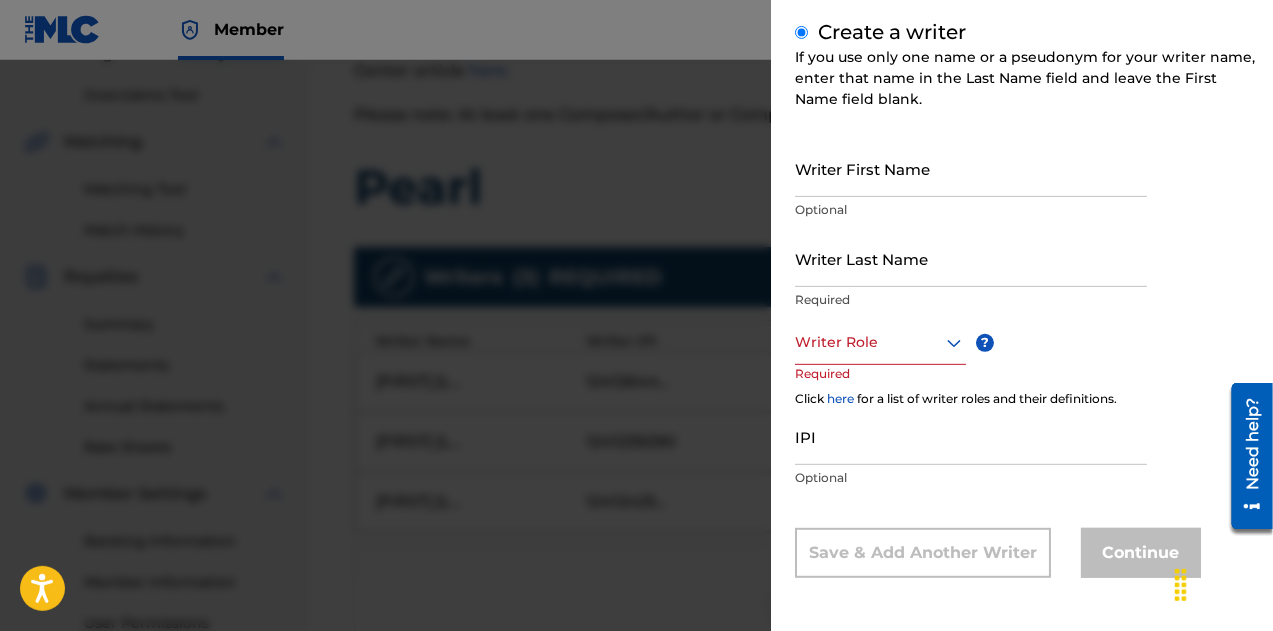 click on "Writer First Name" at bounding box center (971, 168) 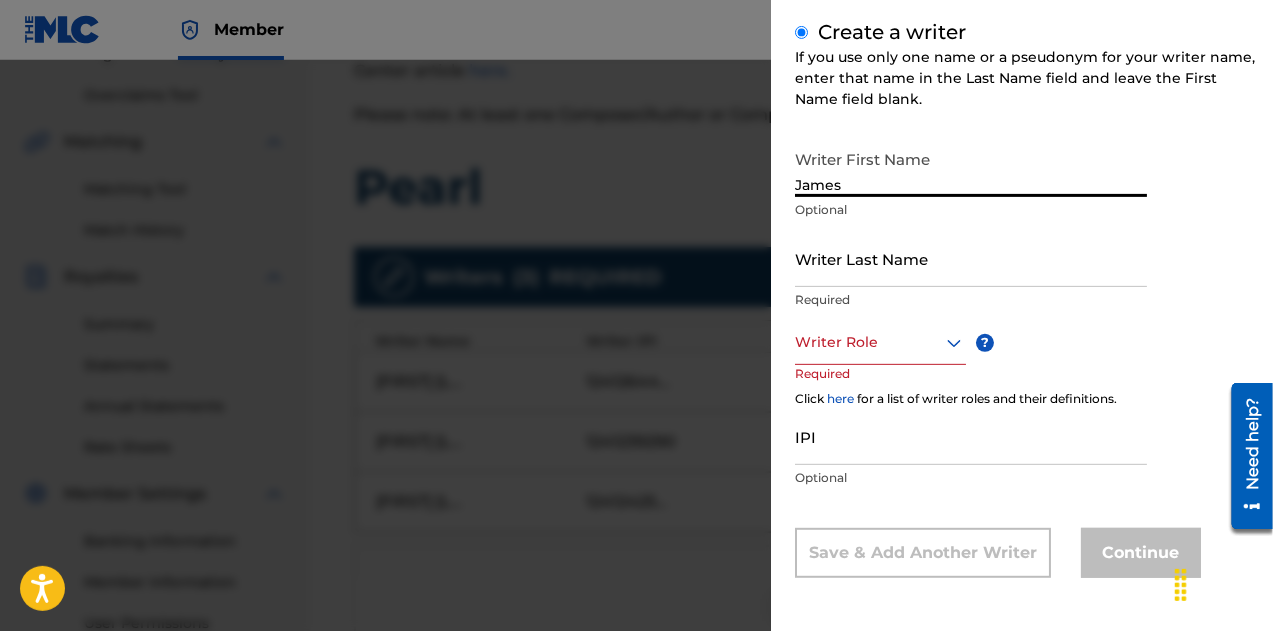type on "James" 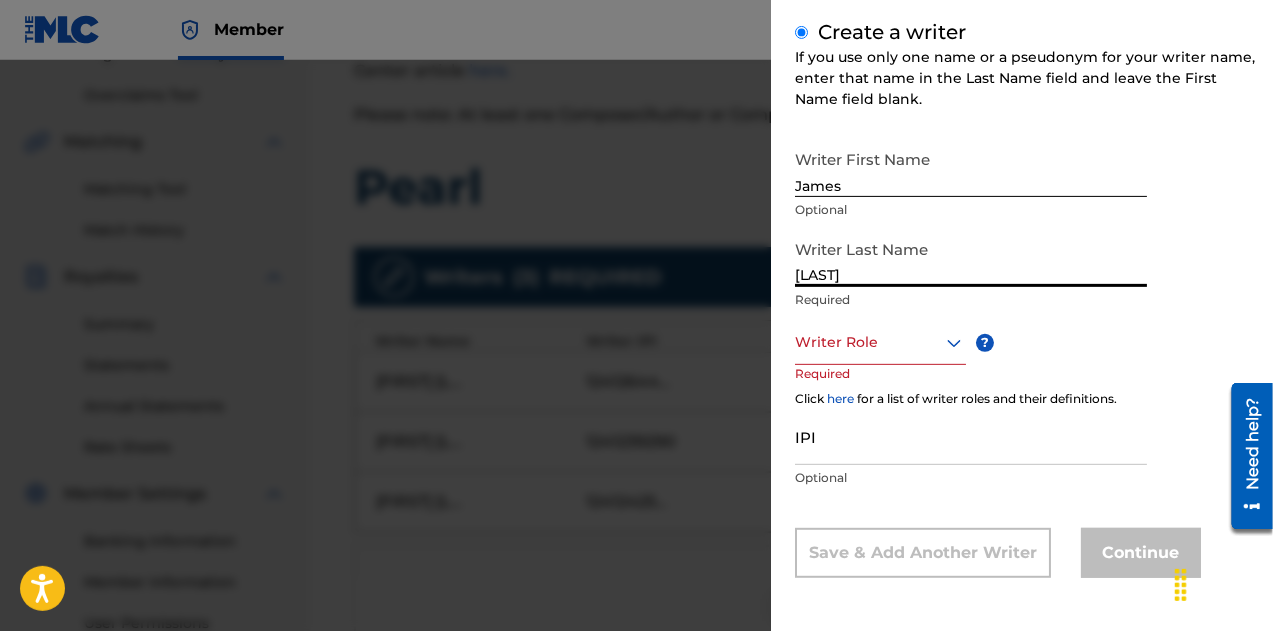 type on "[LAST]" 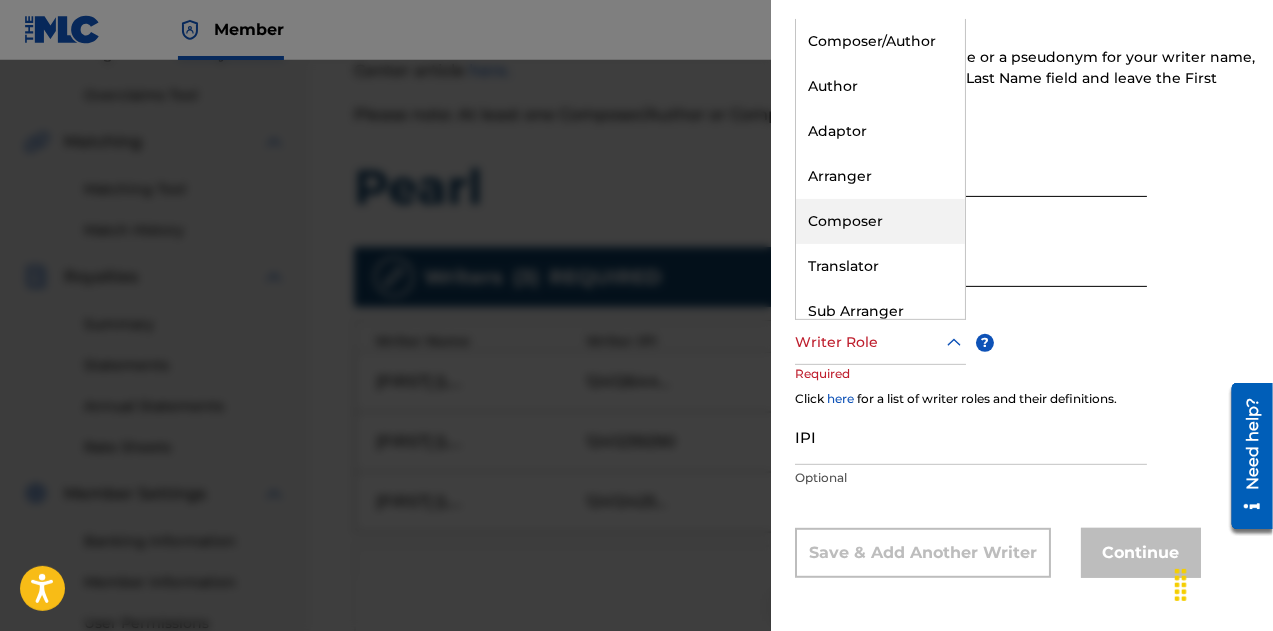 click on "Composer" at bounding box center (880, 221) 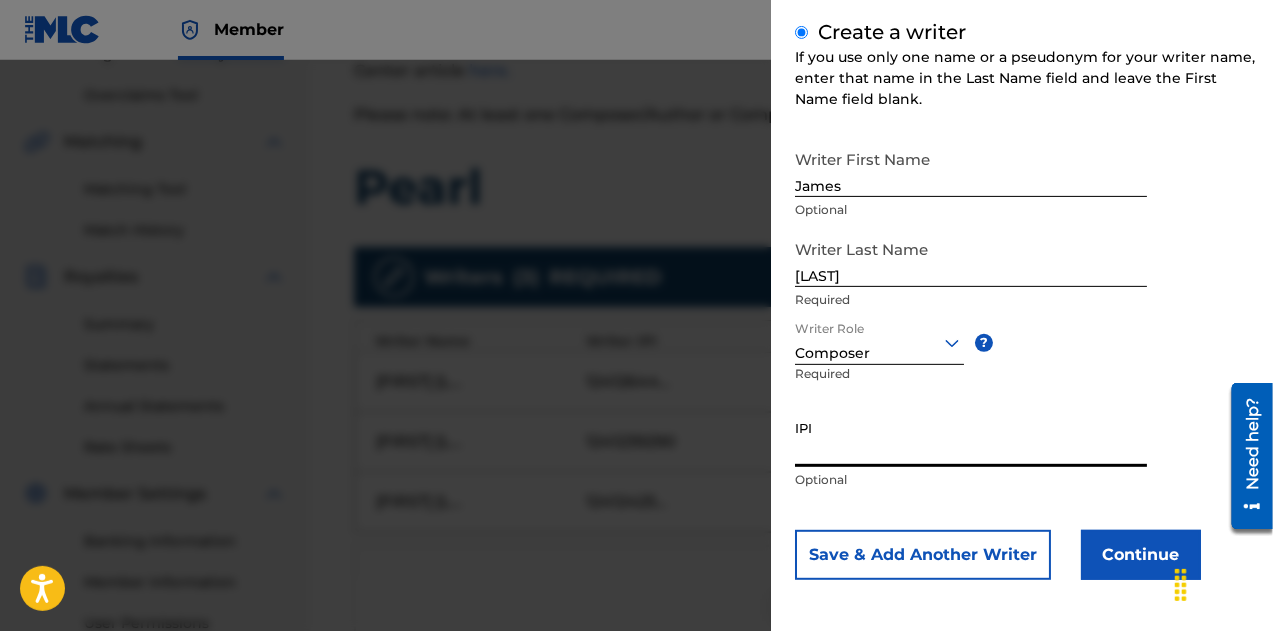 click on "IPI" at bounding box center [971, 438] 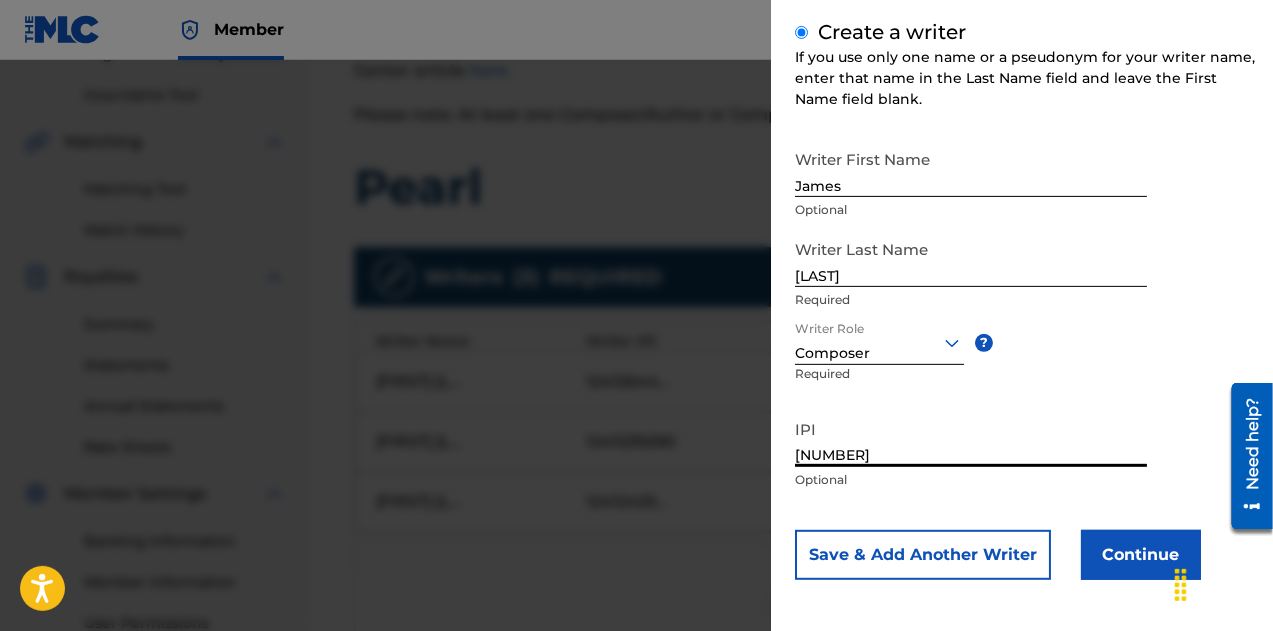 type on "[NUMBER]" 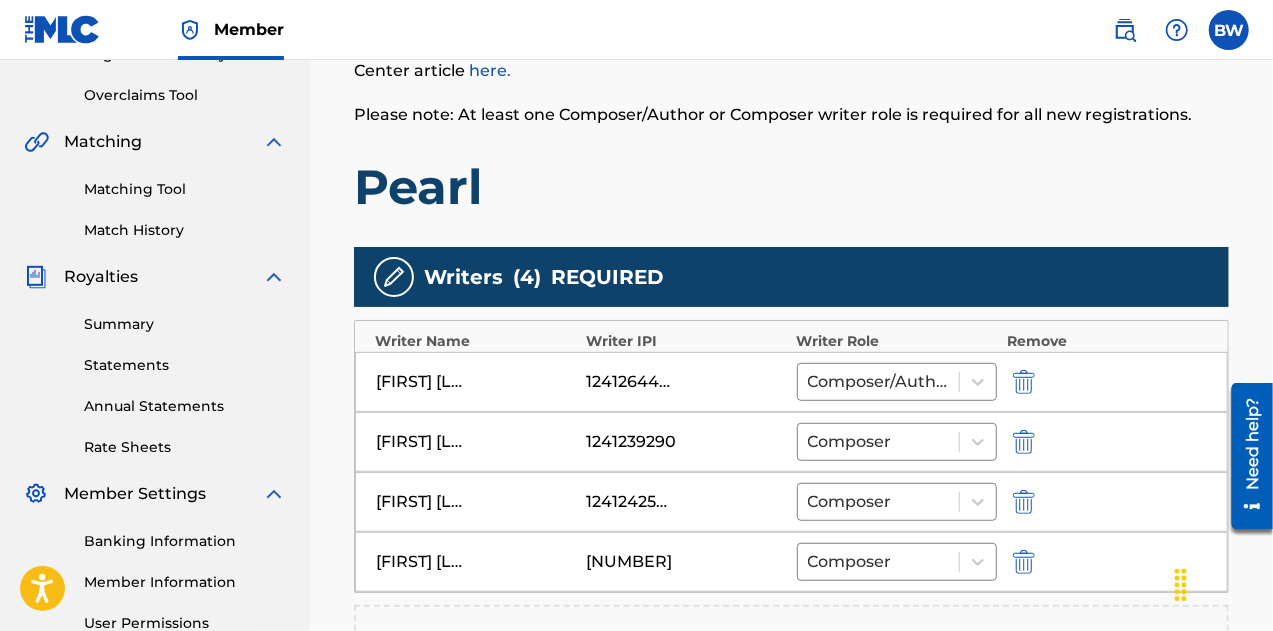 scroll, scrollTop: 785, scrollLeft: 0, axis: vertical 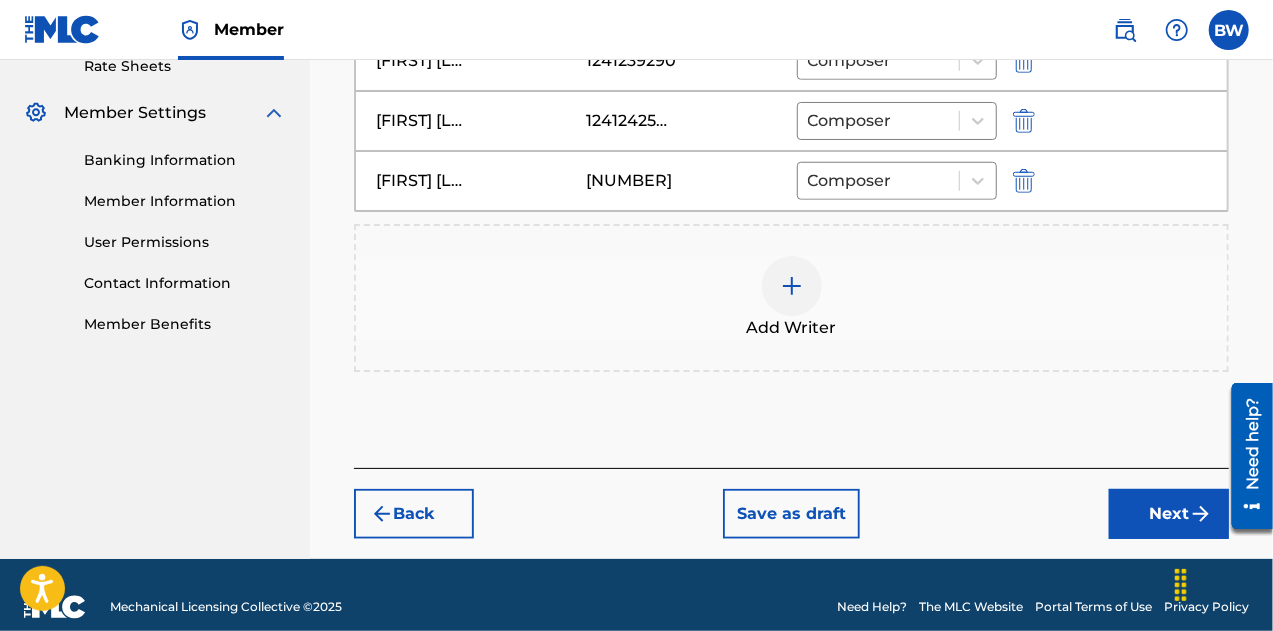click on "Next" at bounding box center (1169, 514) 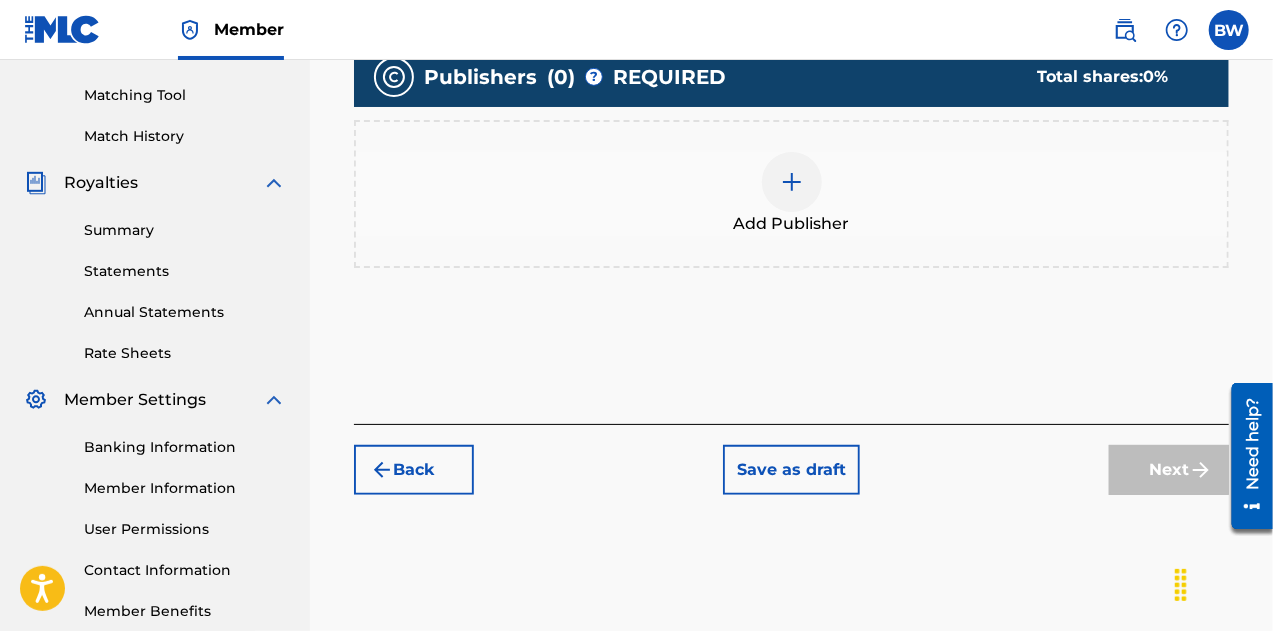 scroll, scrollTop: 482, scrollLeft: 0, axis: vertical 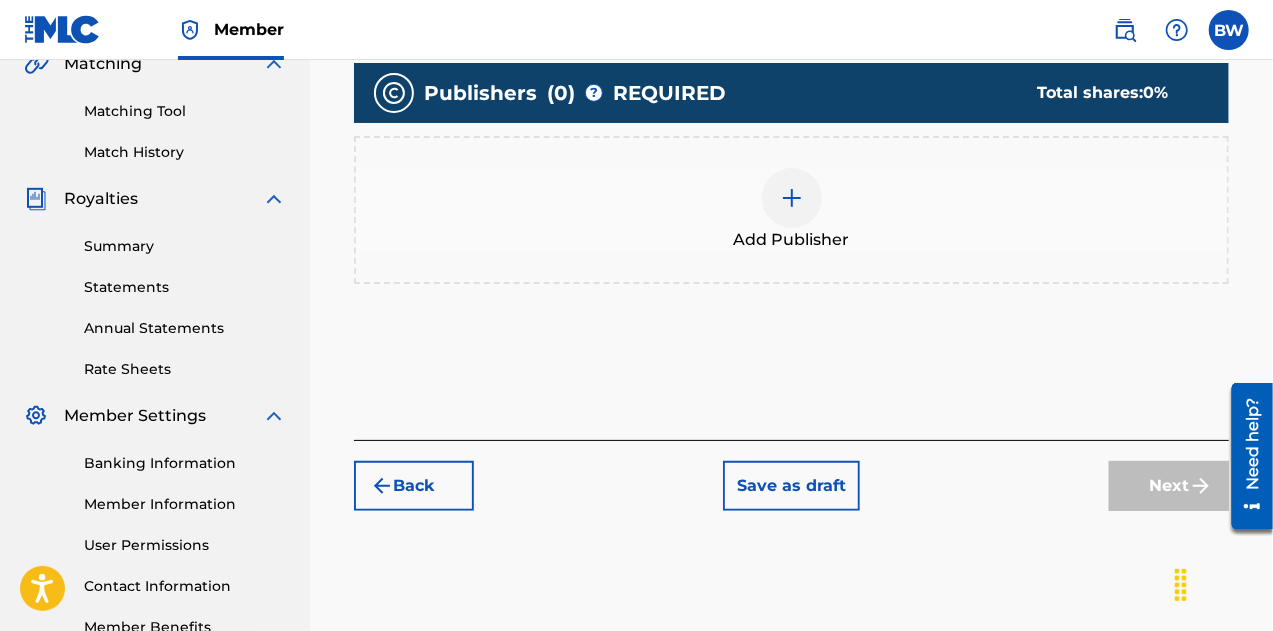 click on "Add Publisher" at bounding box center [792, 240] 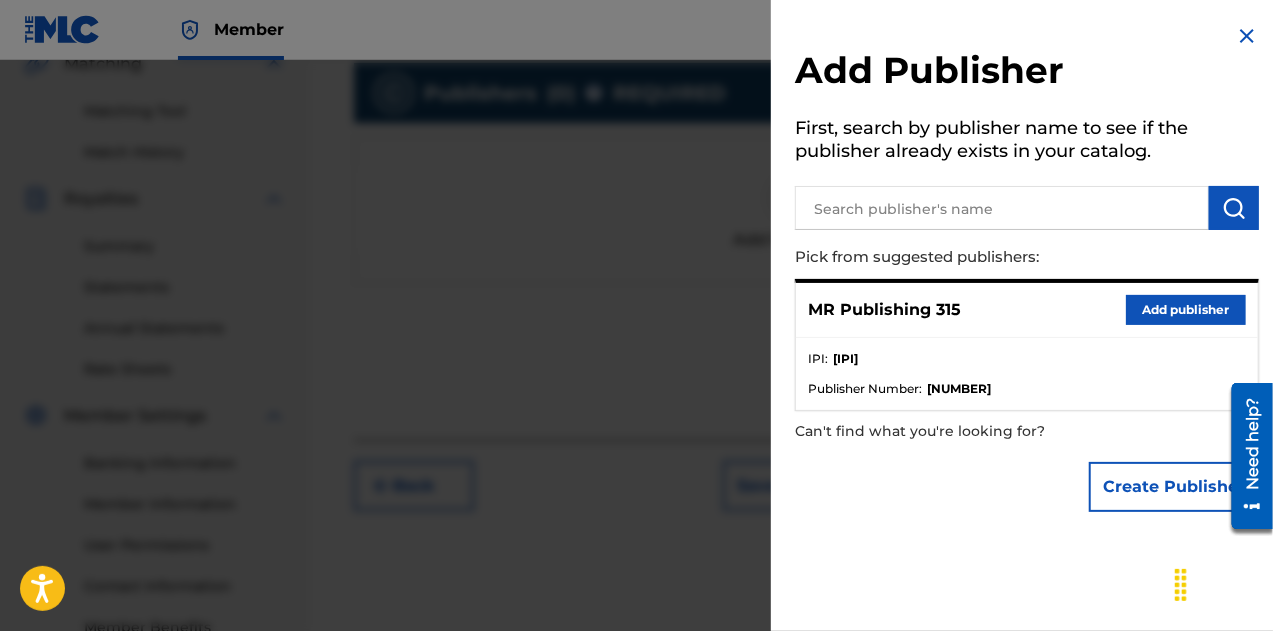 click on "Add publisher" at bounding box center (1186, 310) 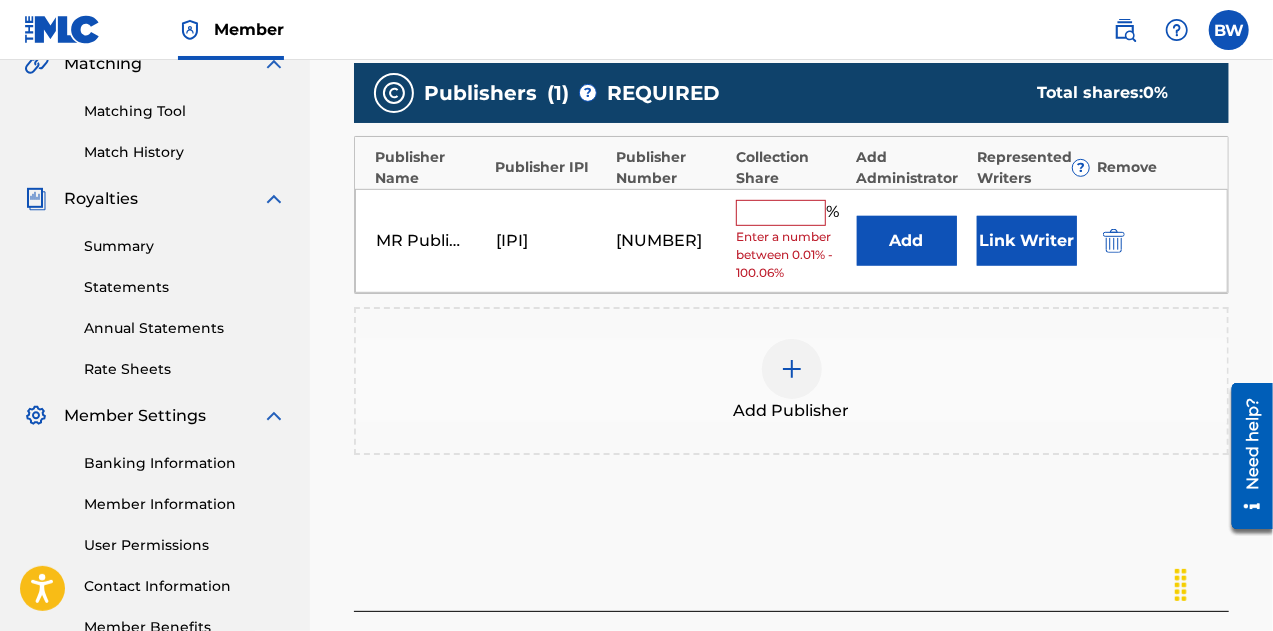 click at bounding box center (781, 213) 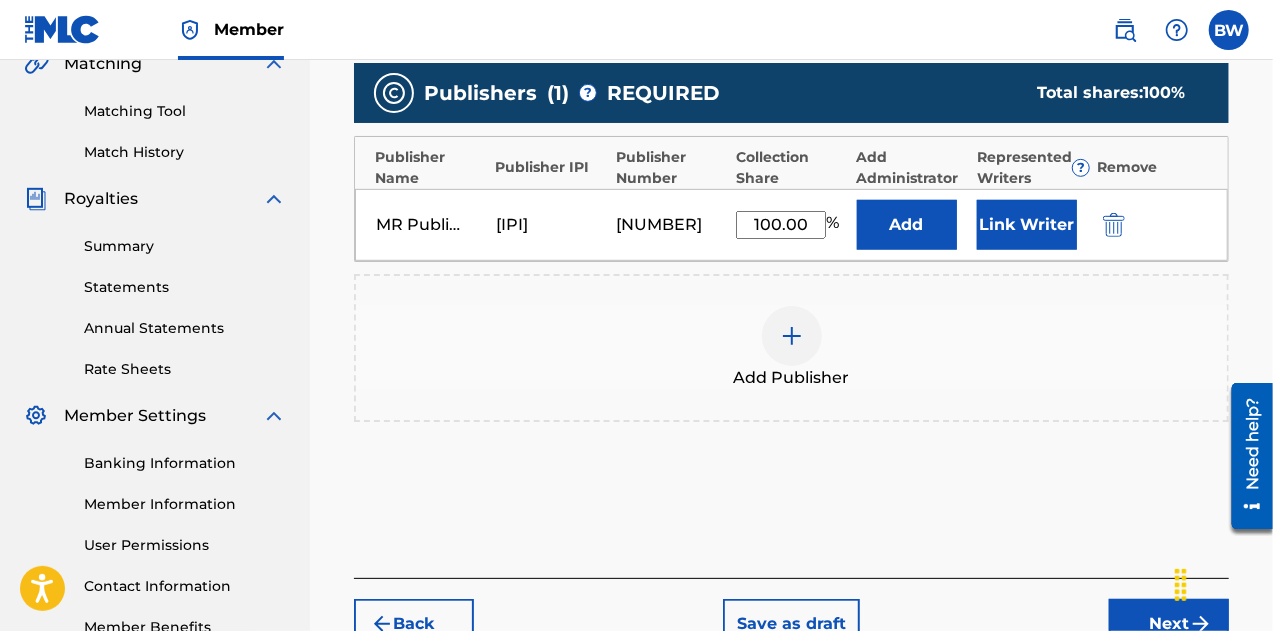 type on "100.00" 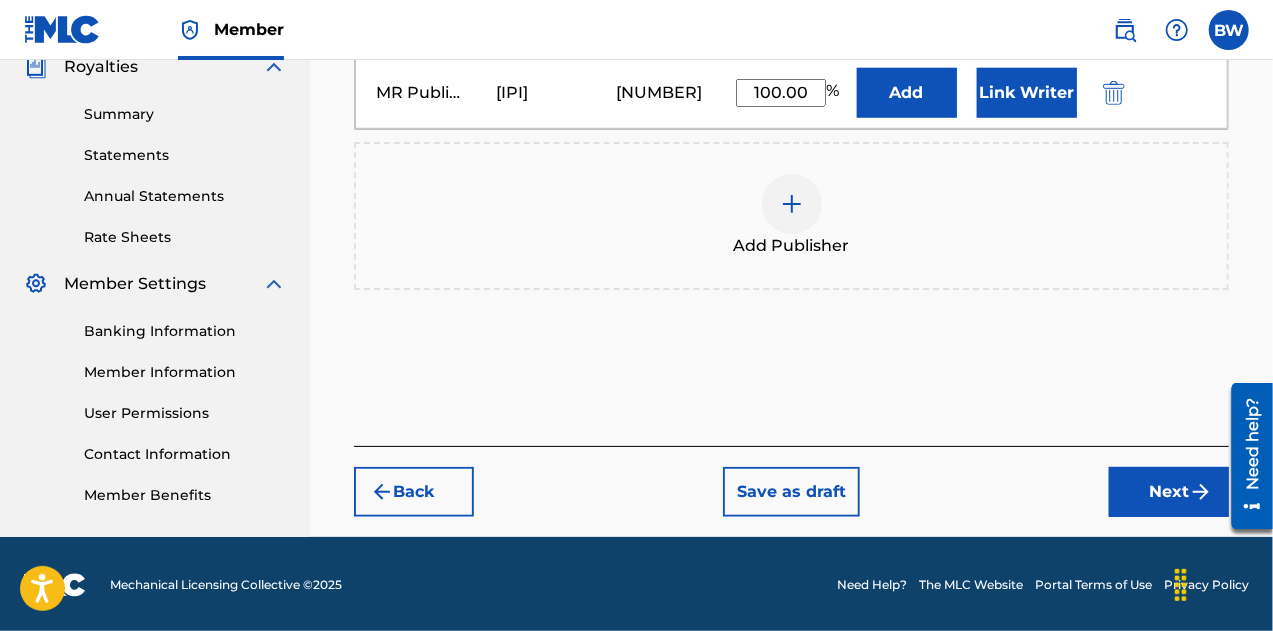 click on "Next" at bounding box center (1169, 492) 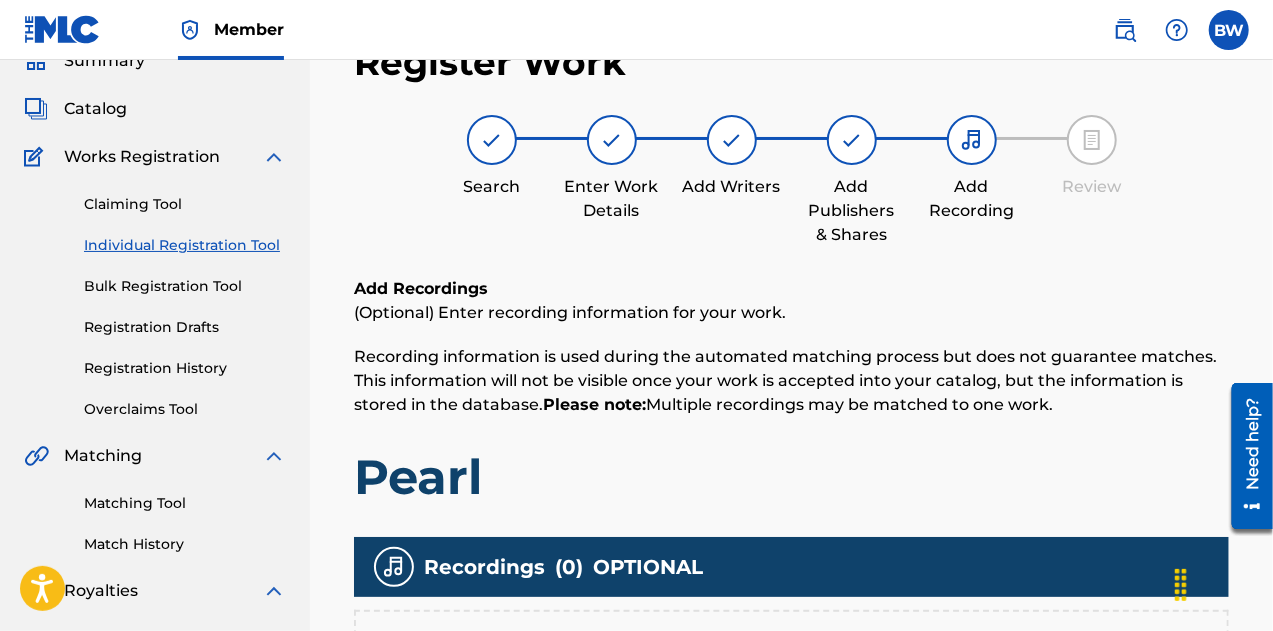 scroll, scrollTop: 446, scrollLeft: 0, axis: vertical 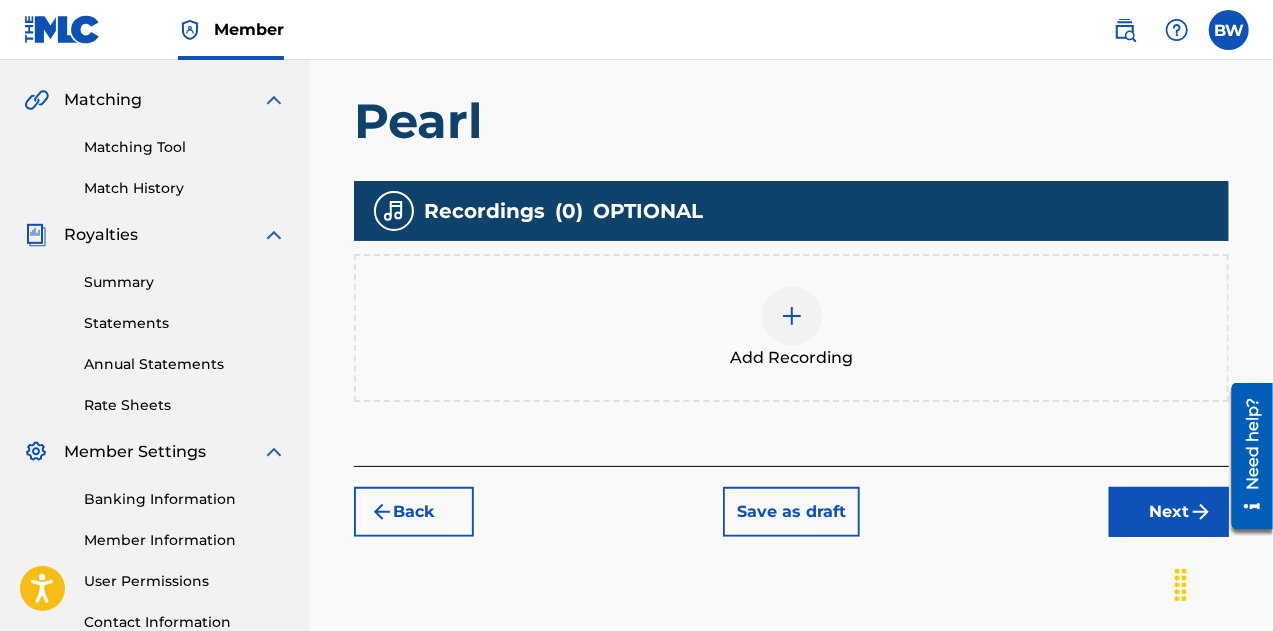 click at bounding box center (792, 316) 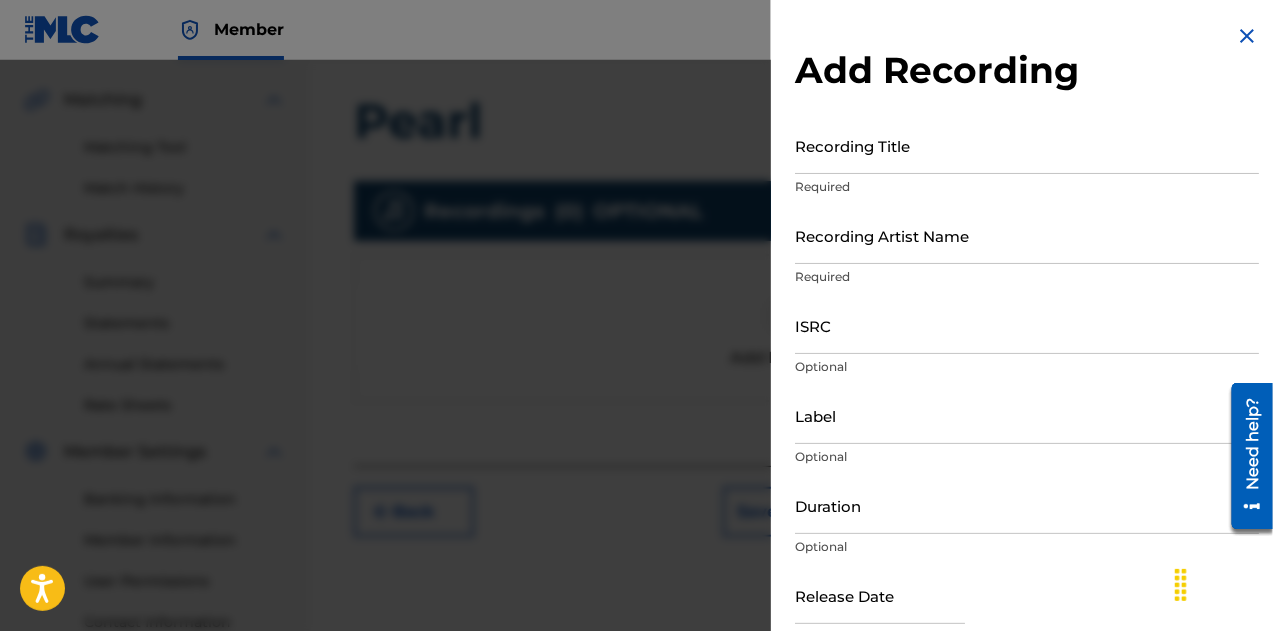 click on "Recording Title" at bounding box center [1027, 145] 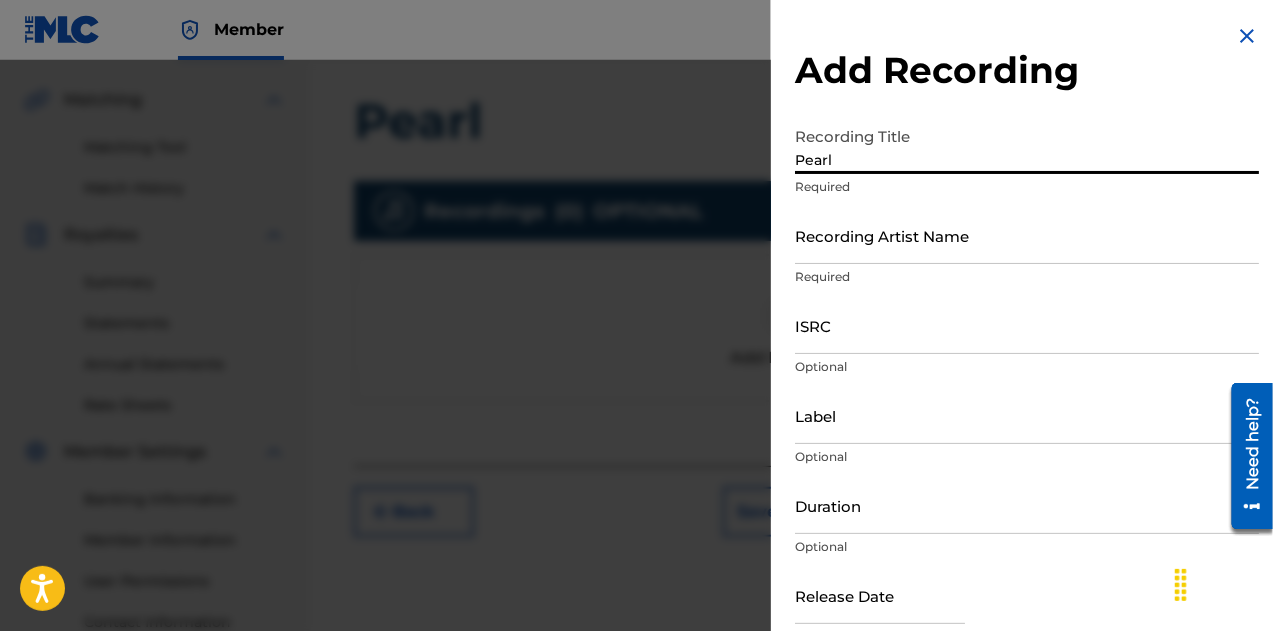 type on "Pearl" 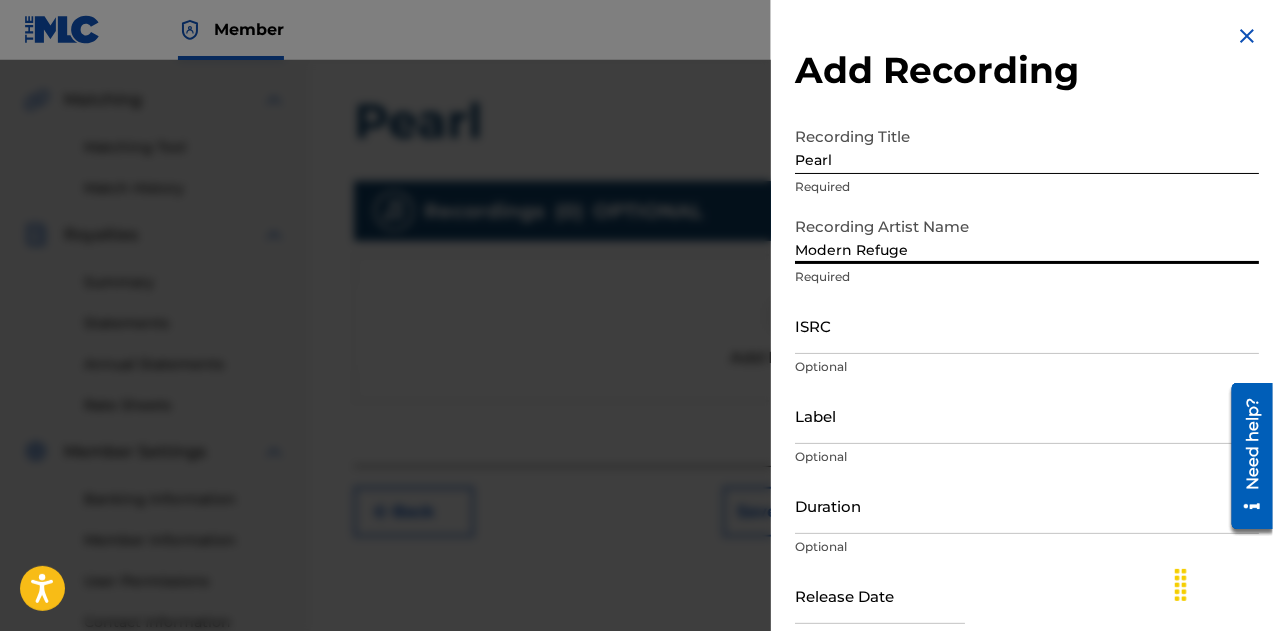 type on "Modern Refuge" 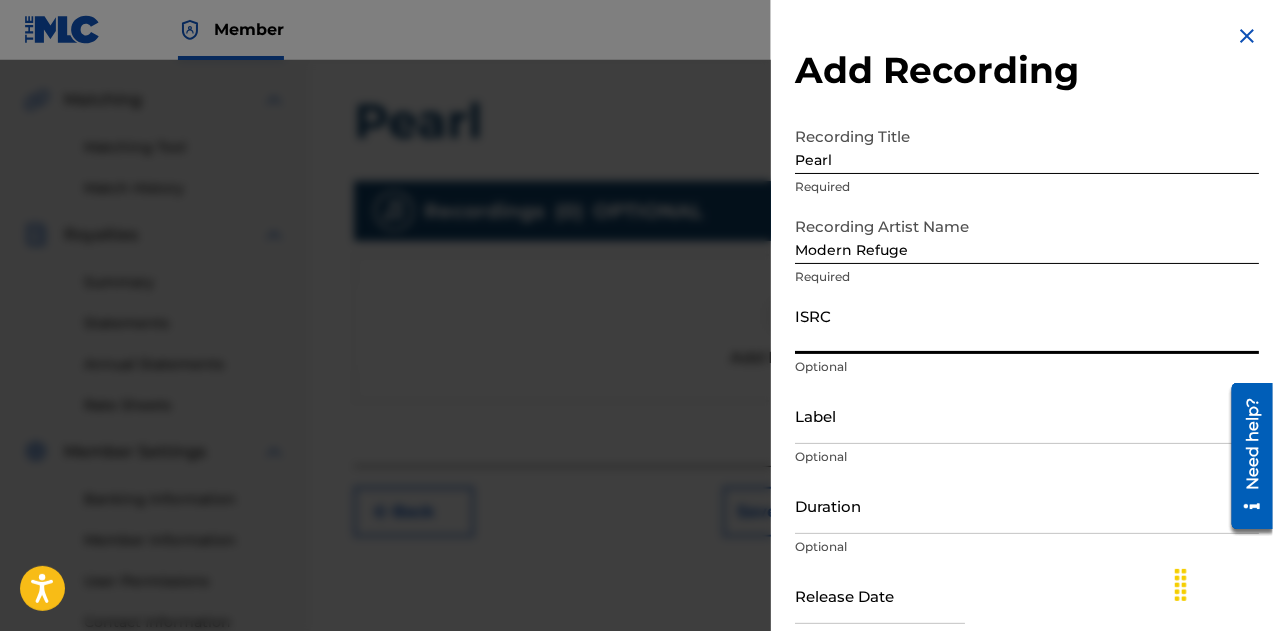 paste on "QMEU[NUMBER]" 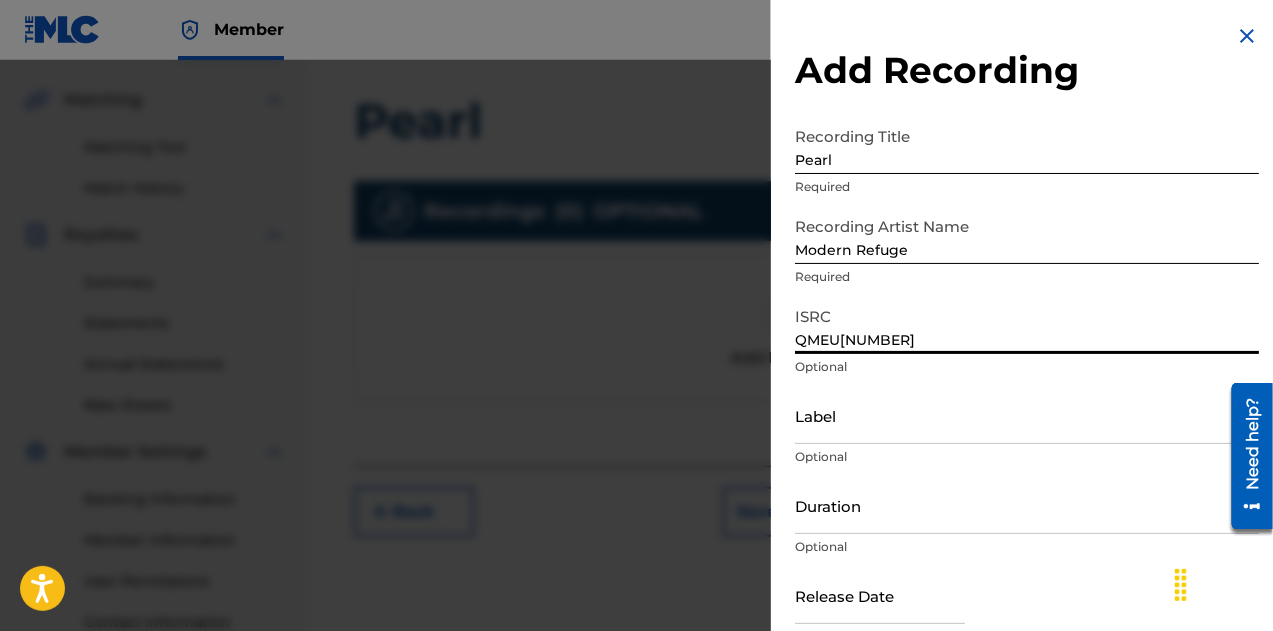 type on "QMEU[NUMBER]" 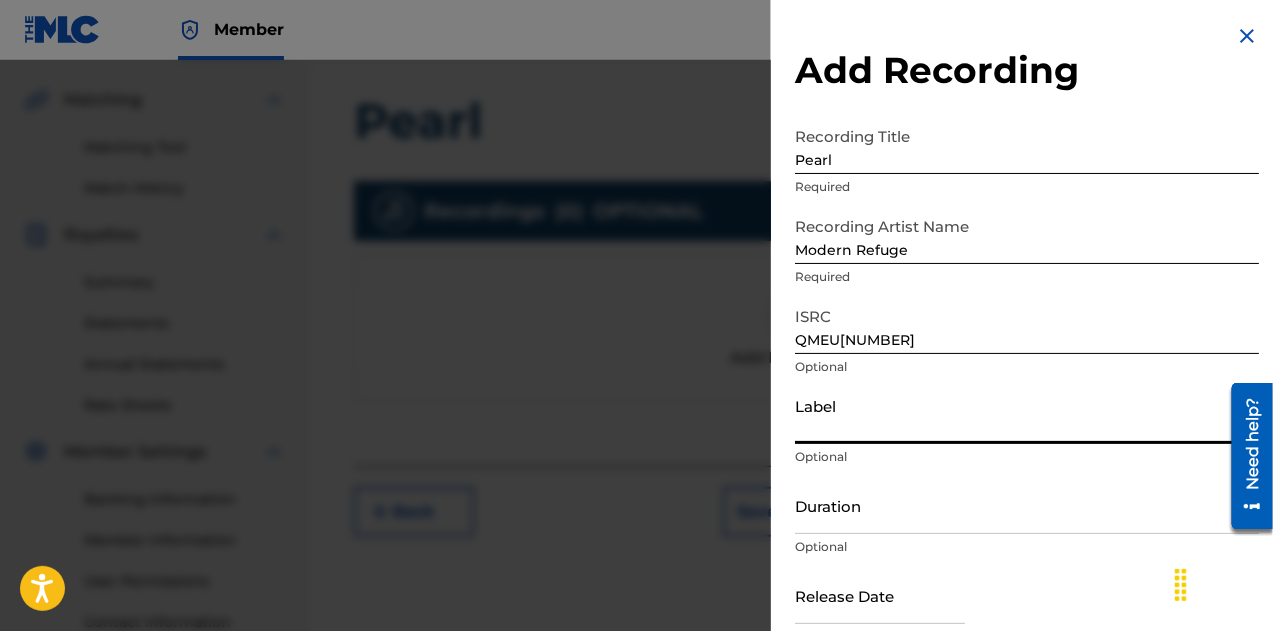 click on "Label" at bounding box center (1027, 415) 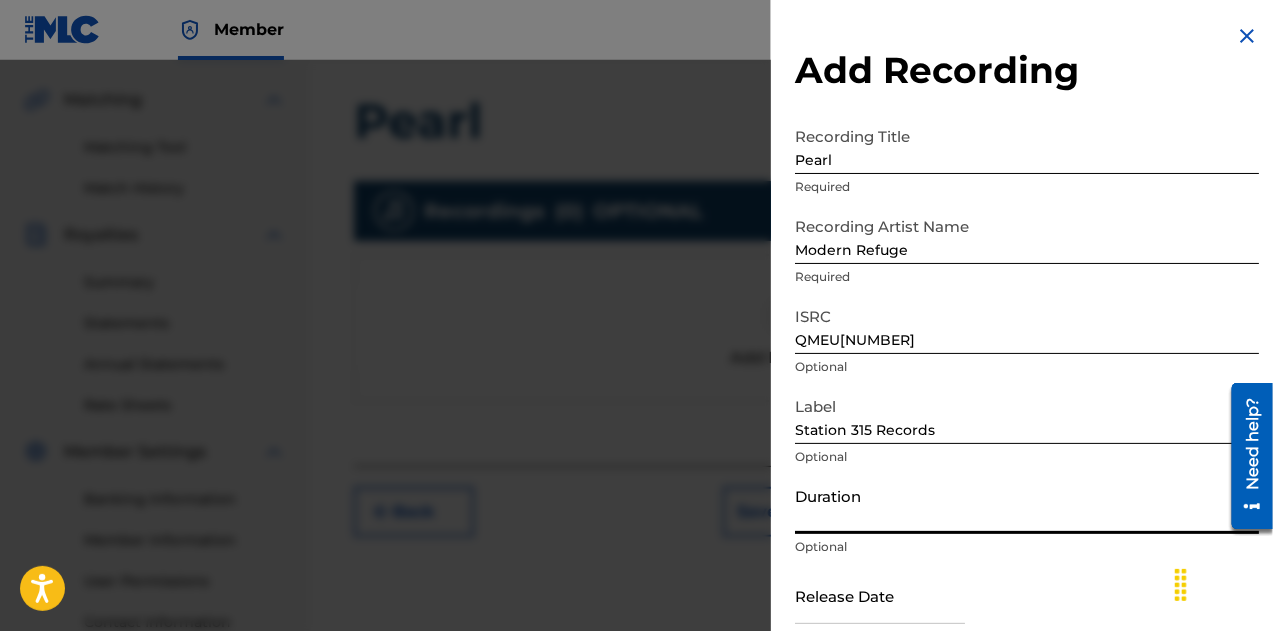click on "Duration" at bounding box center (1027, 505) 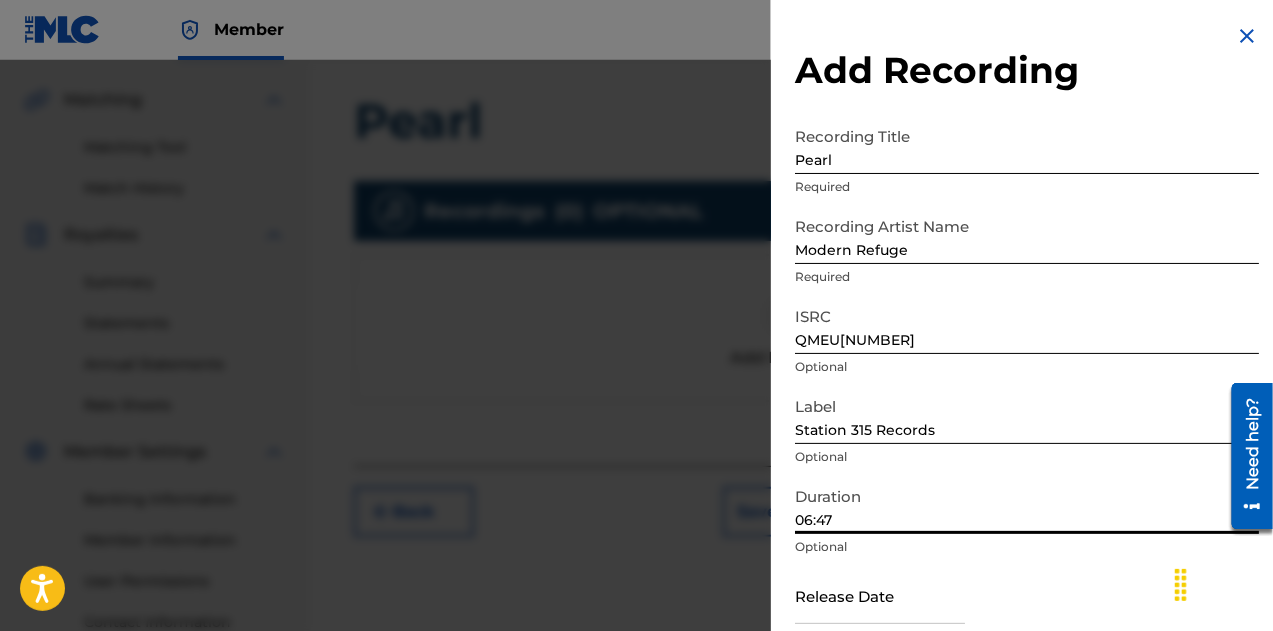 scroll, scrollTop: 100, scrollLeft: 0, axis: vertical 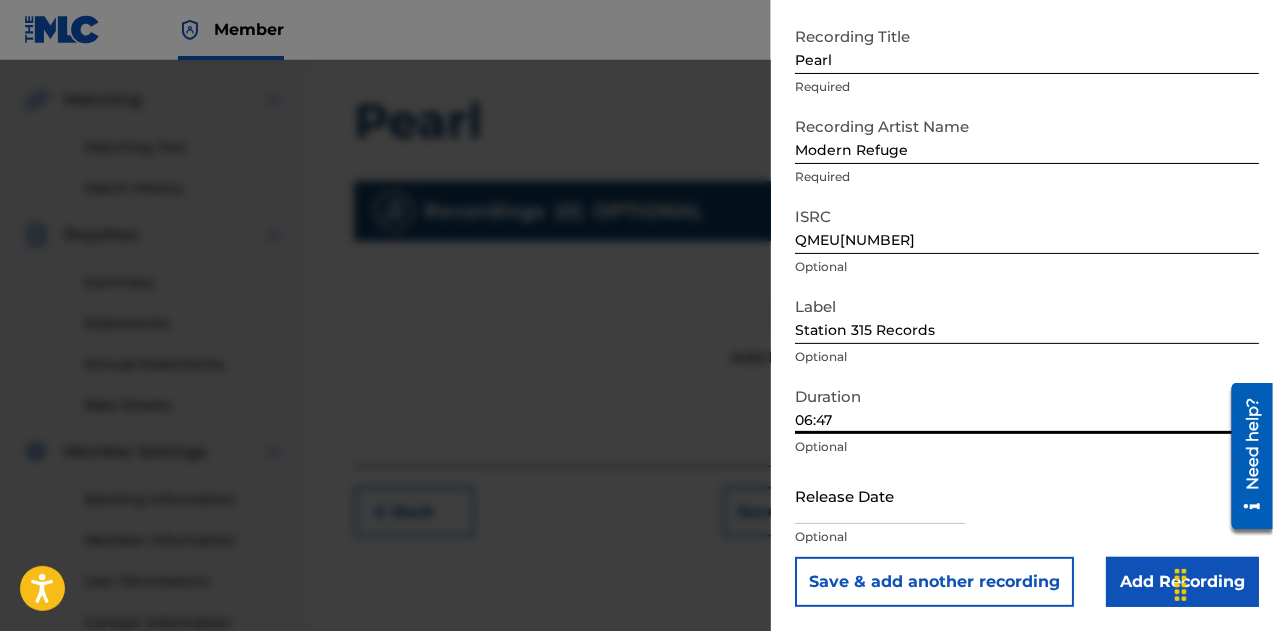 type on "06:47" 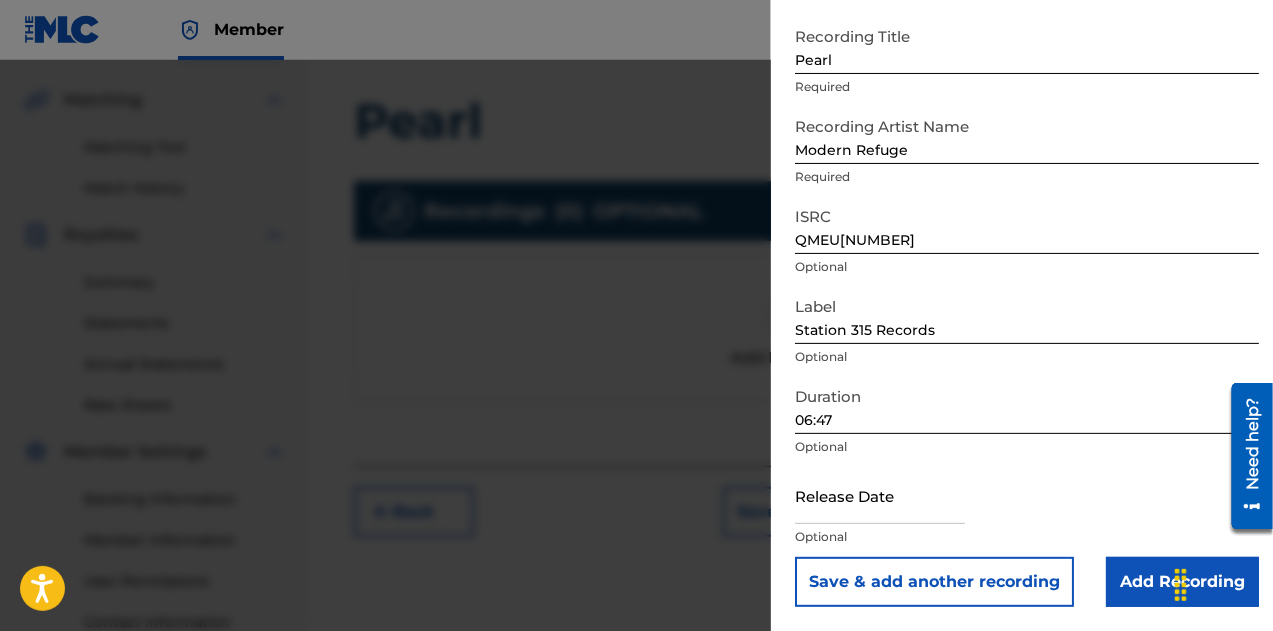 click at bounding box center [880, 495] 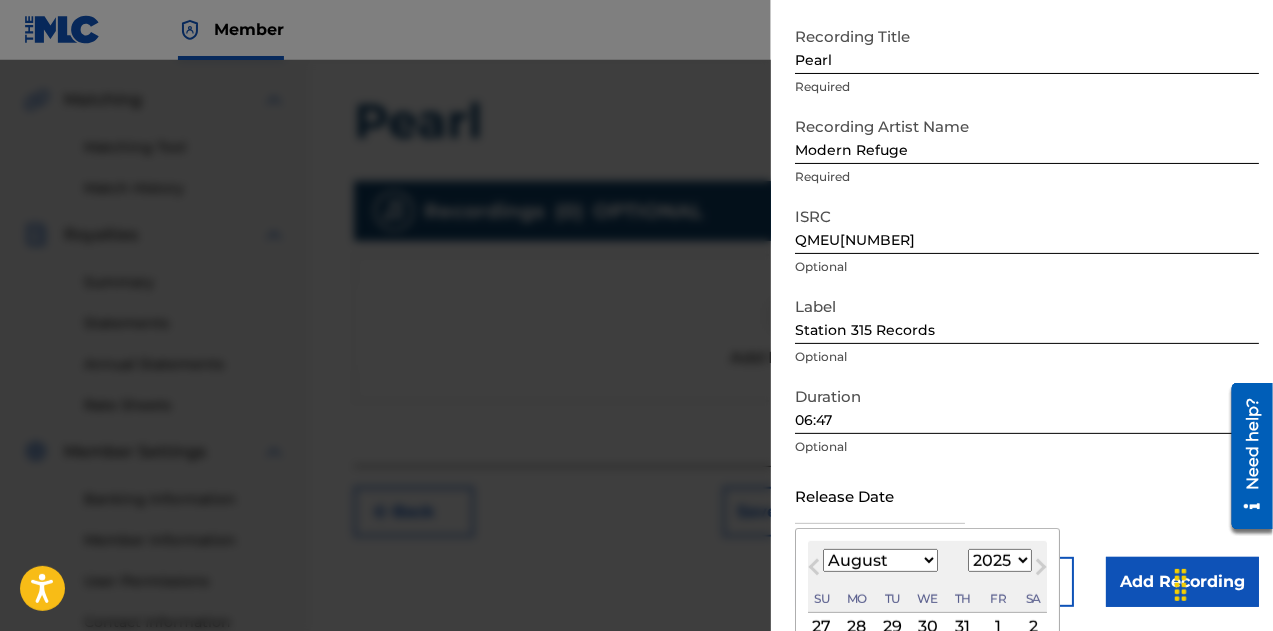 scroll, scrollTop: 285, scrollLeft: 0, axis: vertical 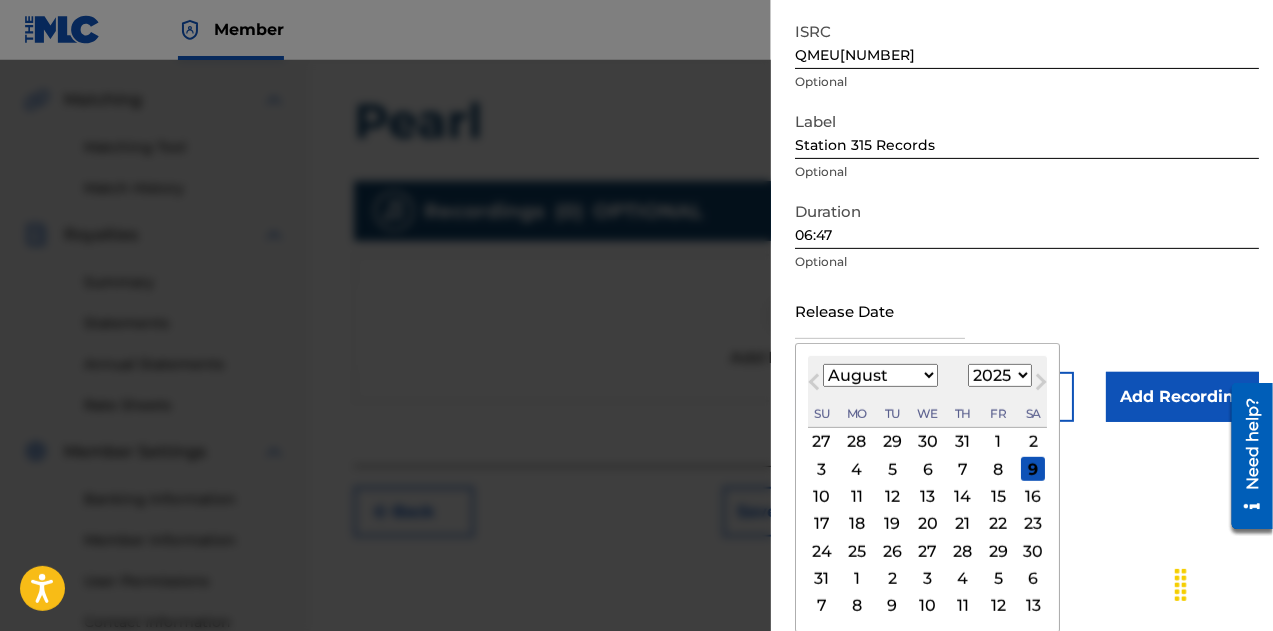 click on "1" at bounding box center [998, 442] 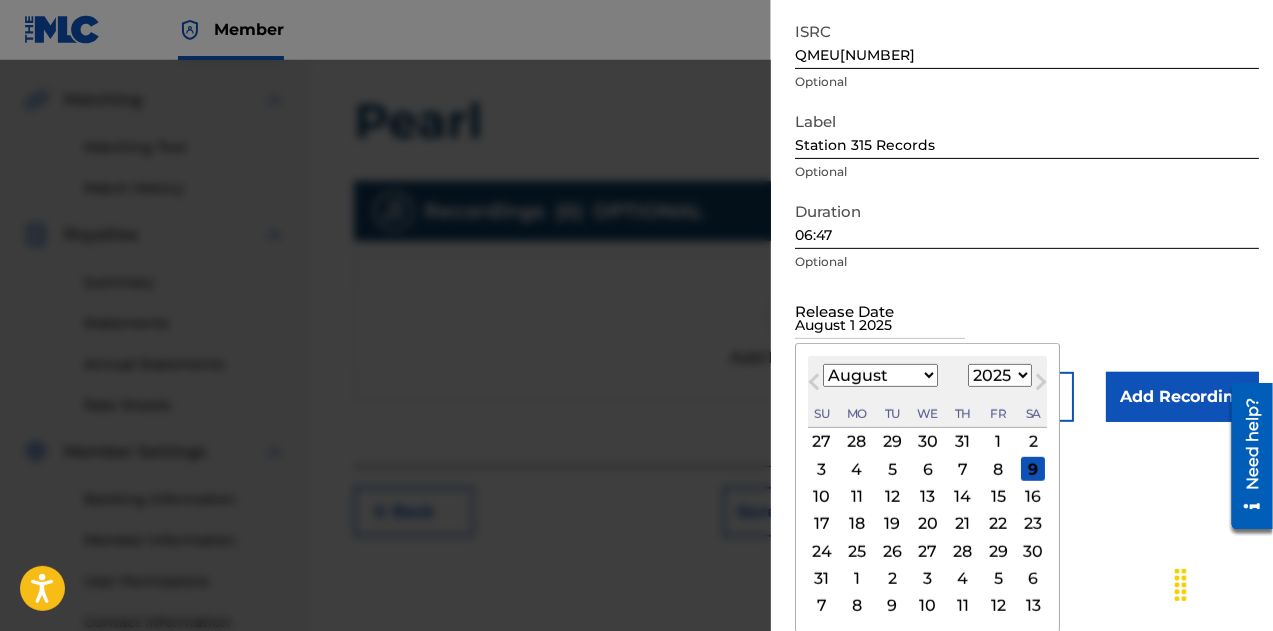 scroll, scrollTop: 100, scrollLeft: 0, axis: vertical 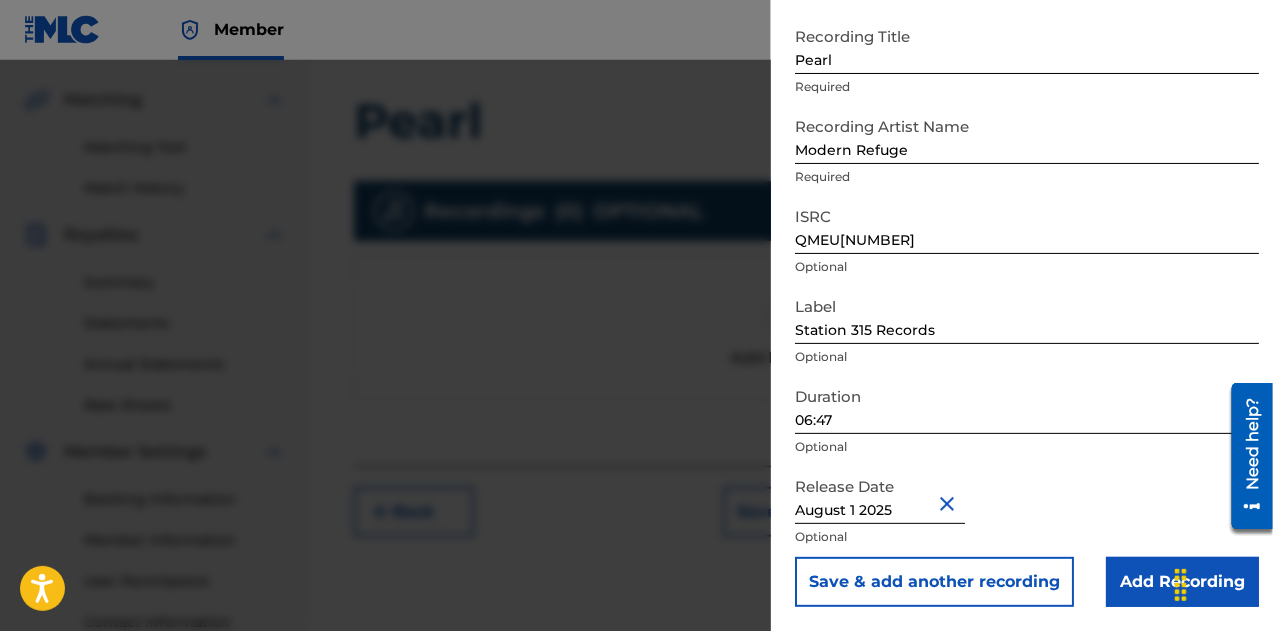 click on "Add Recording" at bounding box center [1182, 582] 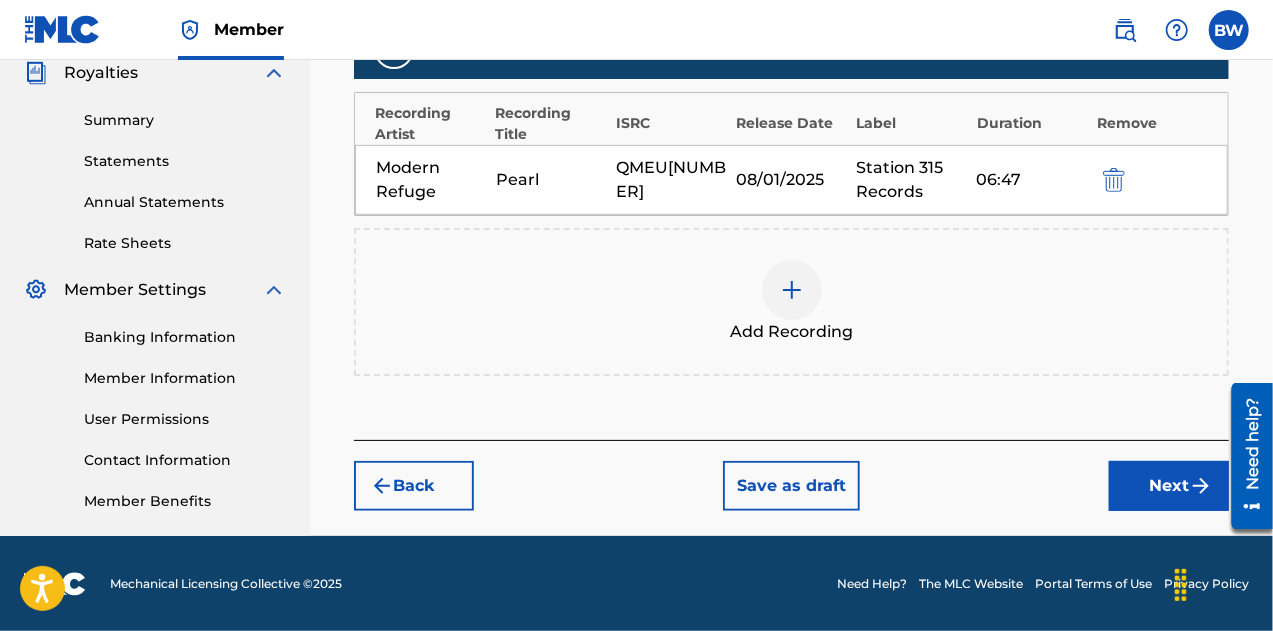 click on "Next" at bounding box center [1169, 486] 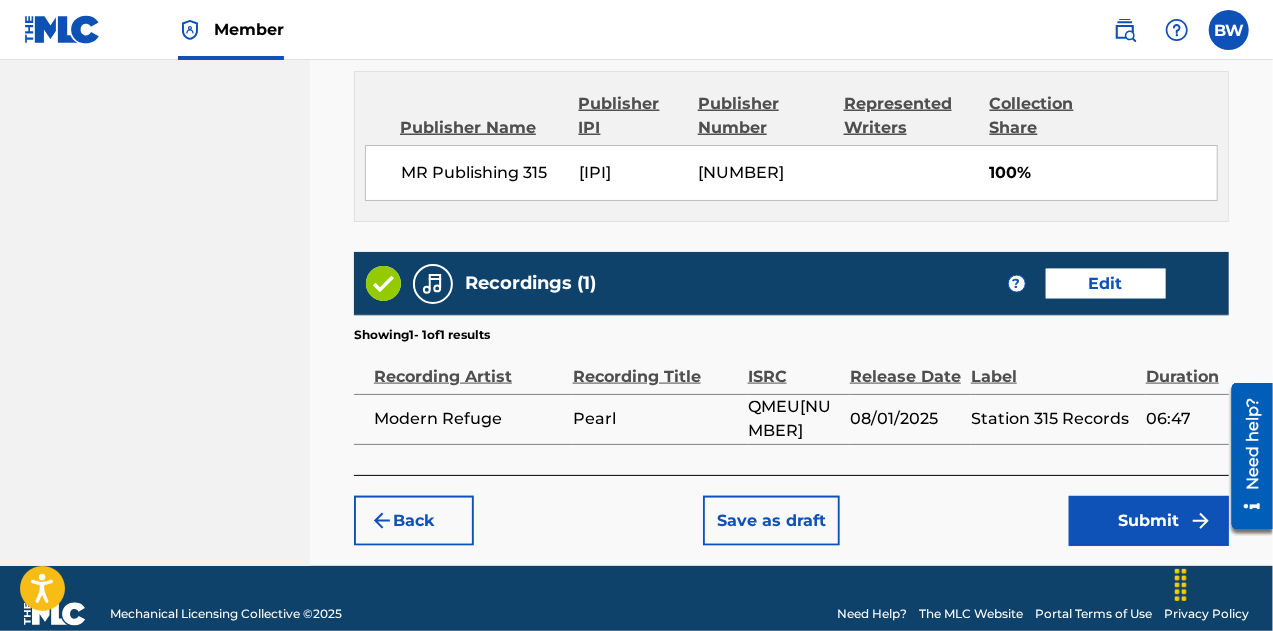 scroll, scrollTop: 1169, scrollLeft: 0, axis: vertical 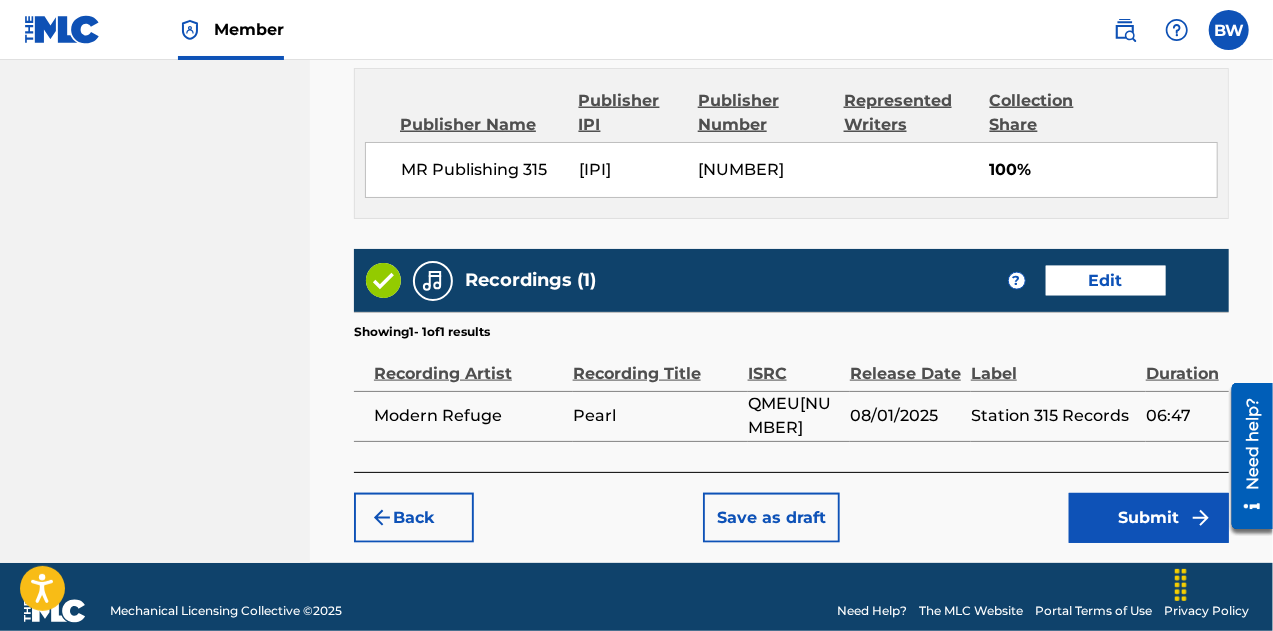 click on "Submit" at bounding box center (1149, 518) 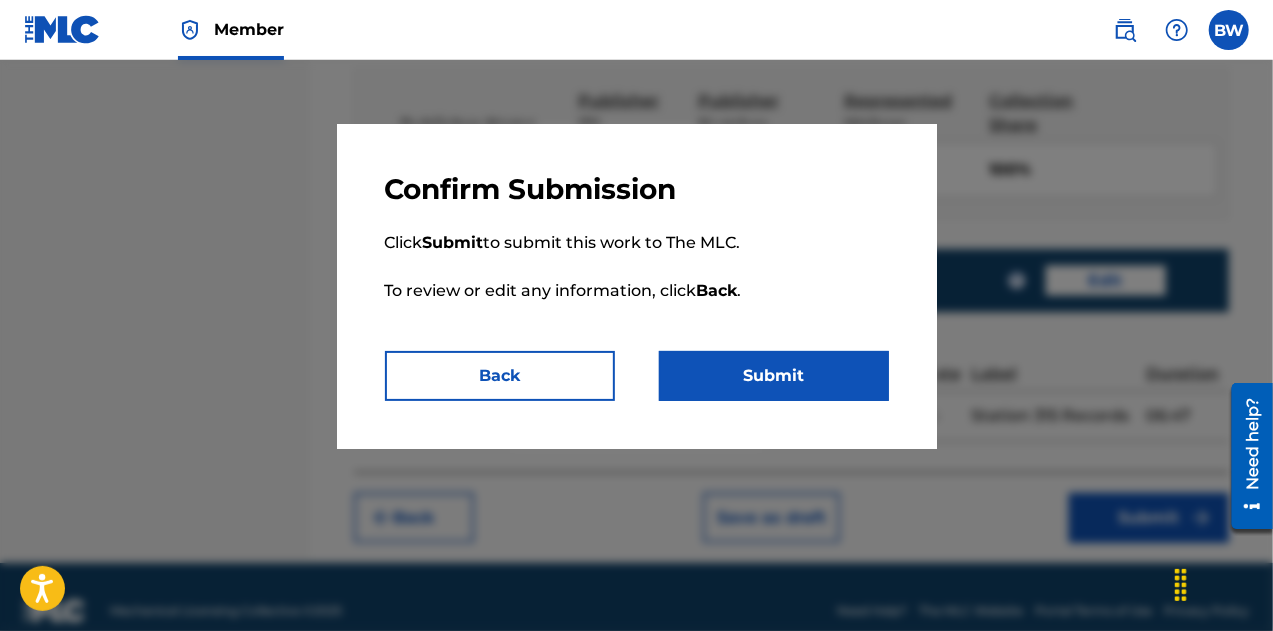 click on "Submit" at bounding box center (774, 376) 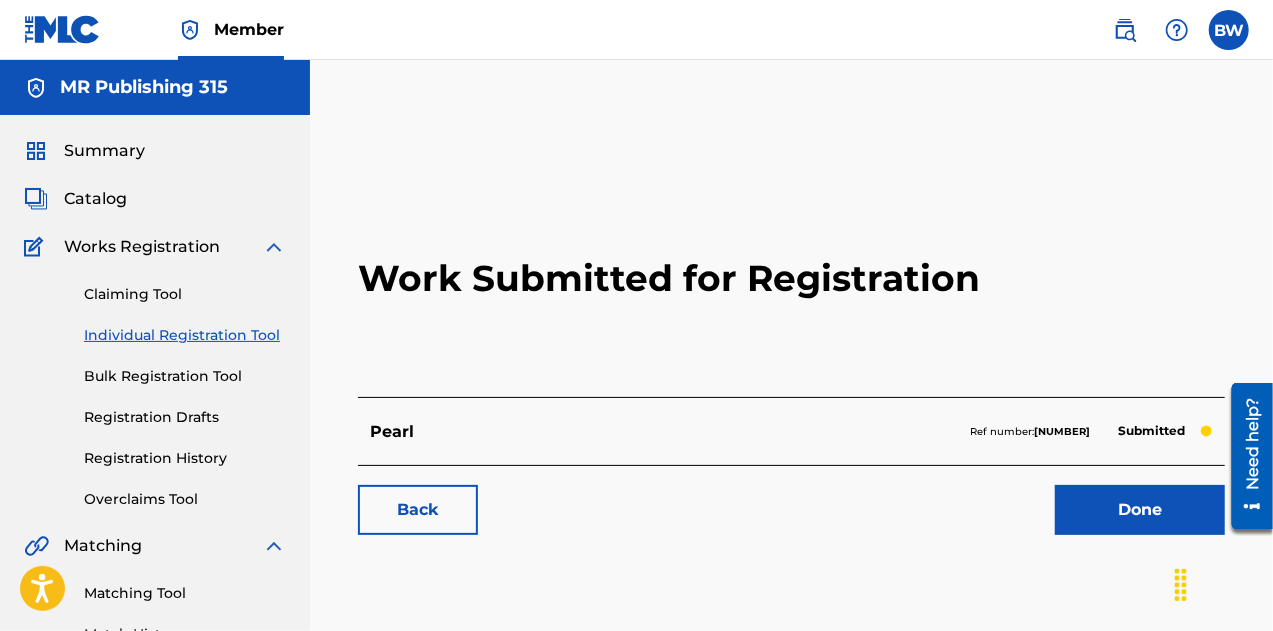click on "Individual Registration Tool" at bounding box center (185, 335) 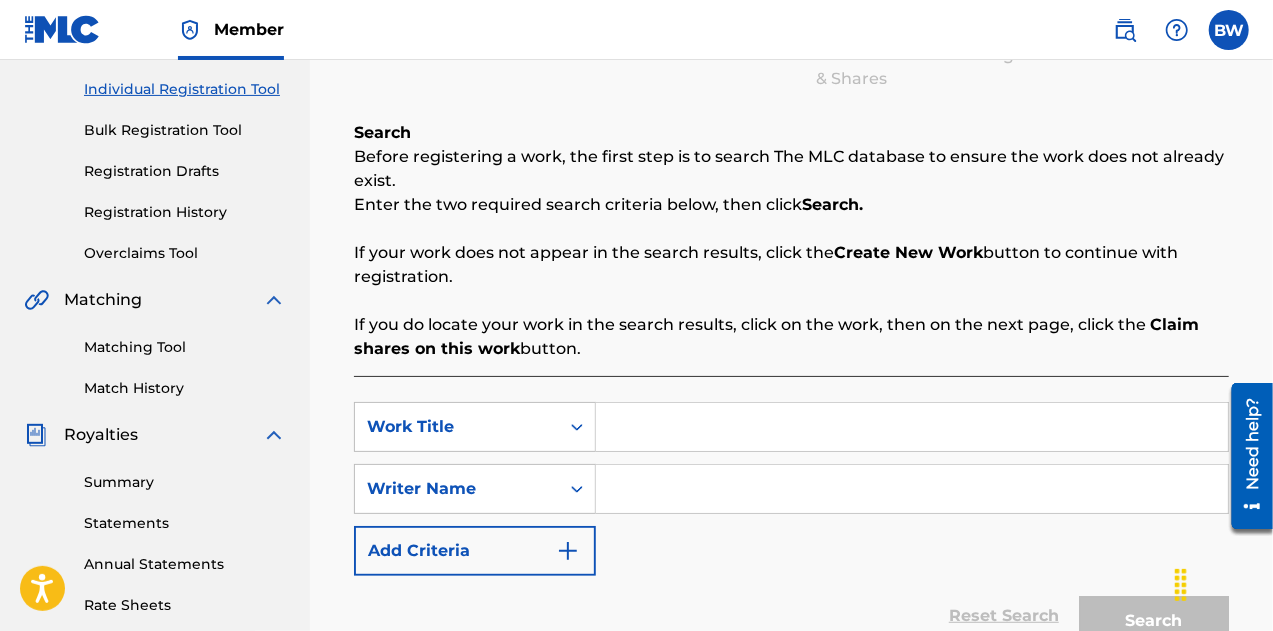 scroll, scrollTop: 270, scrollLeft: 0, axis: vertical 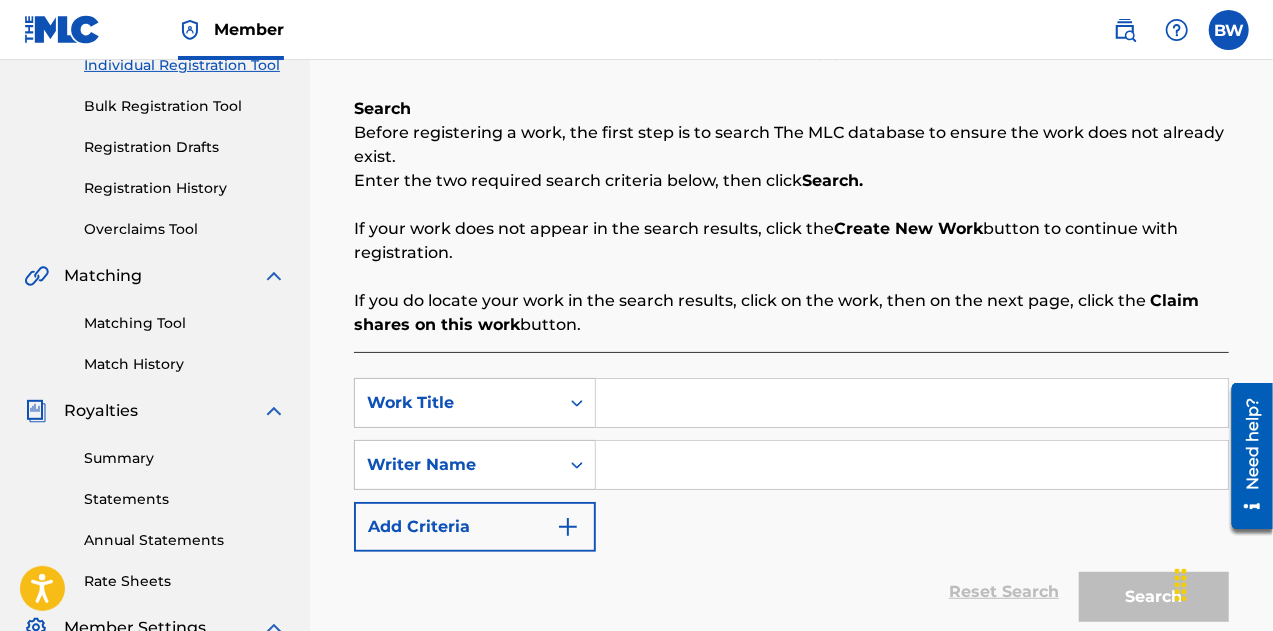 click at bounding box center [912, 403] 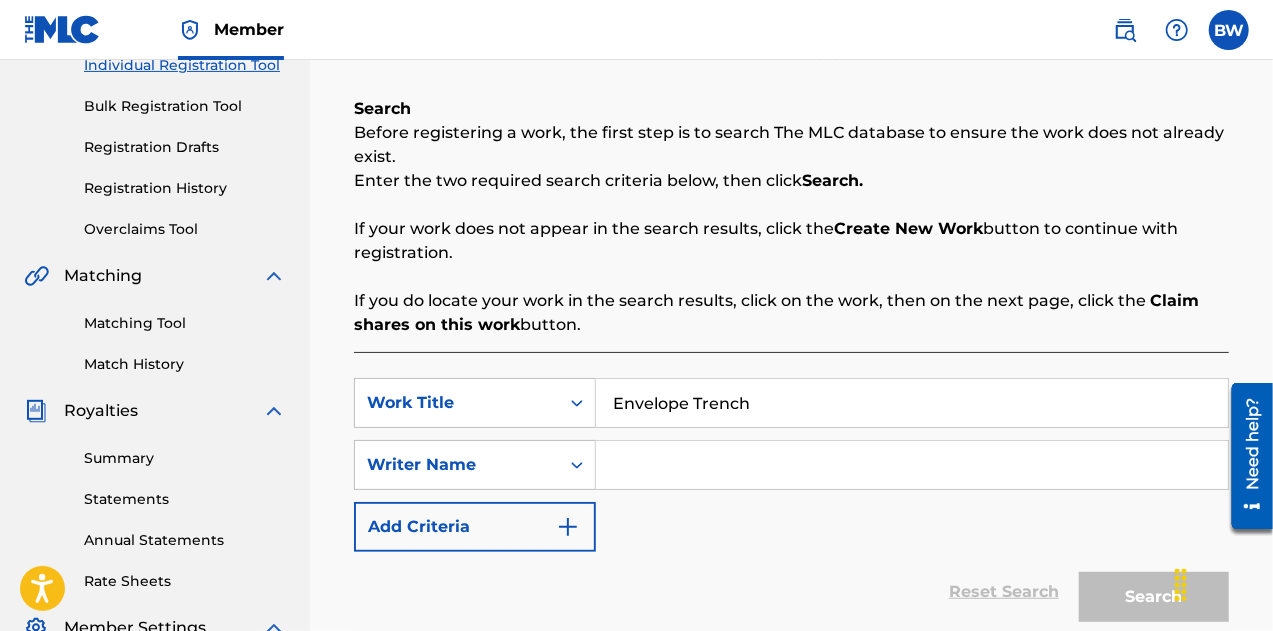 type on "Envelope Trench" 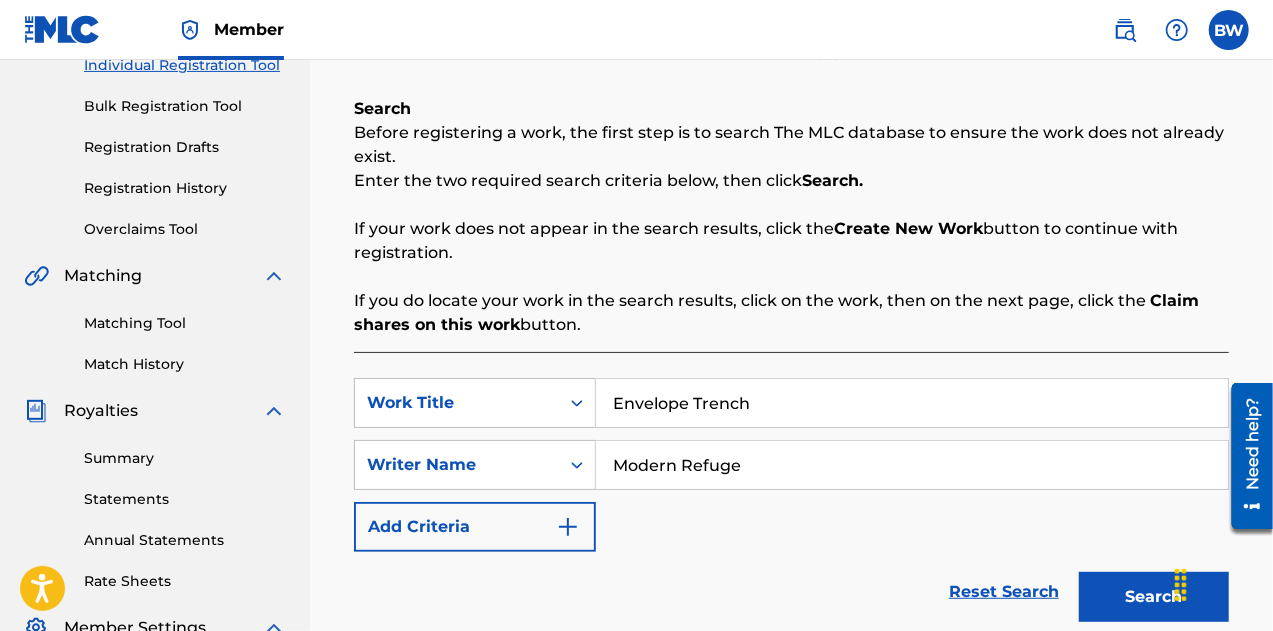 type on "Modern Refuge" 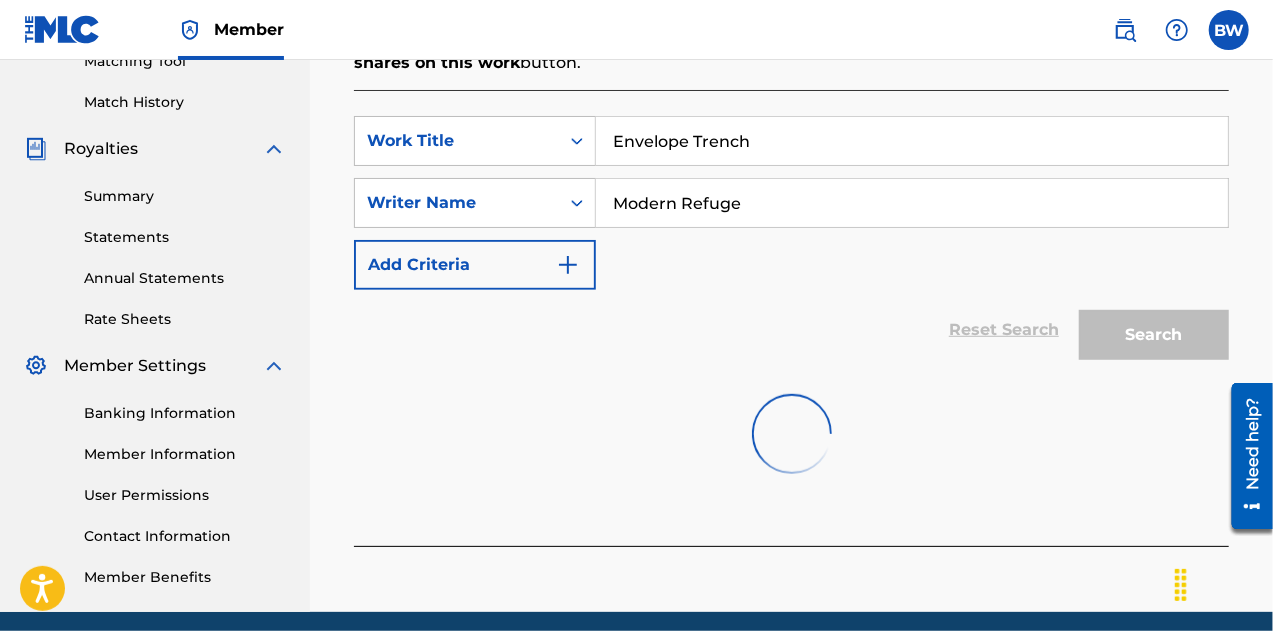 scroll, scrollTop: 534, scrollLeft: 0, axis: vertical 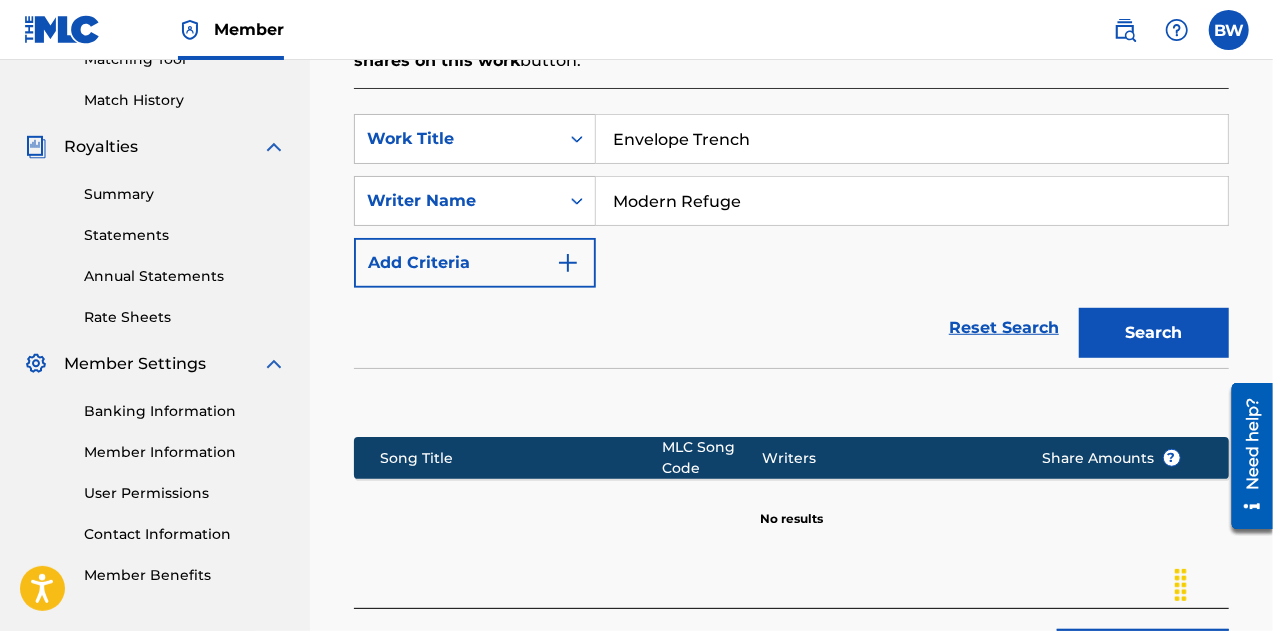 click on "Song Title MLC Song Code Writers Share Amounts ? No results" at bounding box center (791, 464) 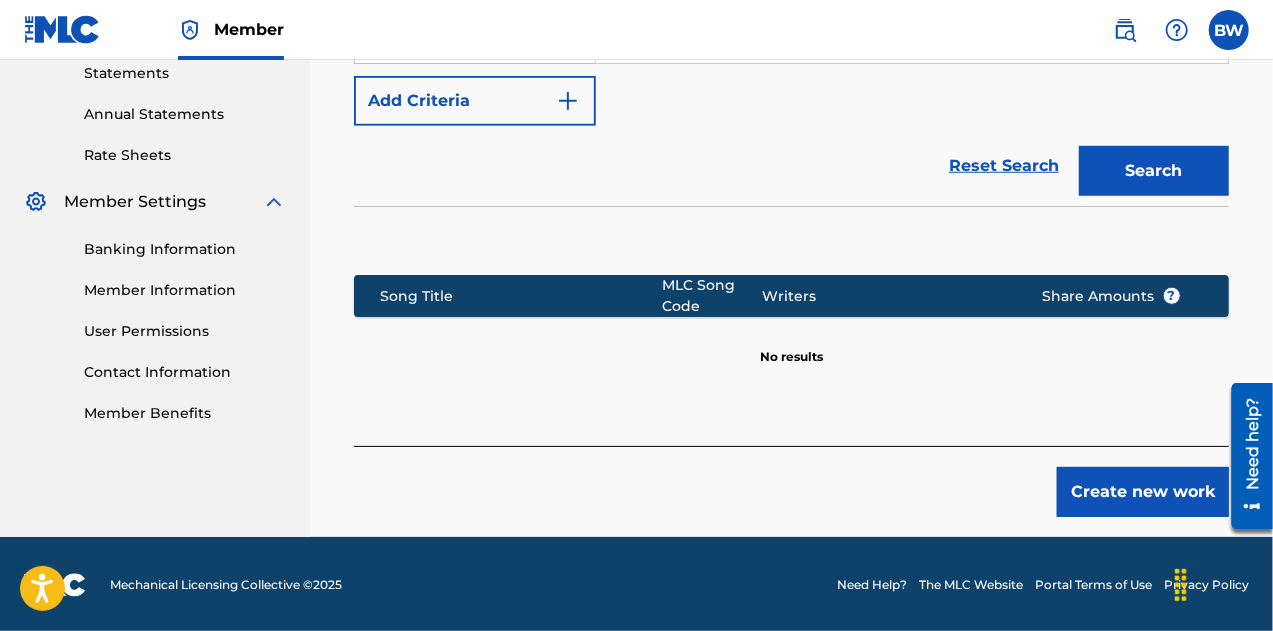 click on "Create new work" at bounding box center [1143, 492] 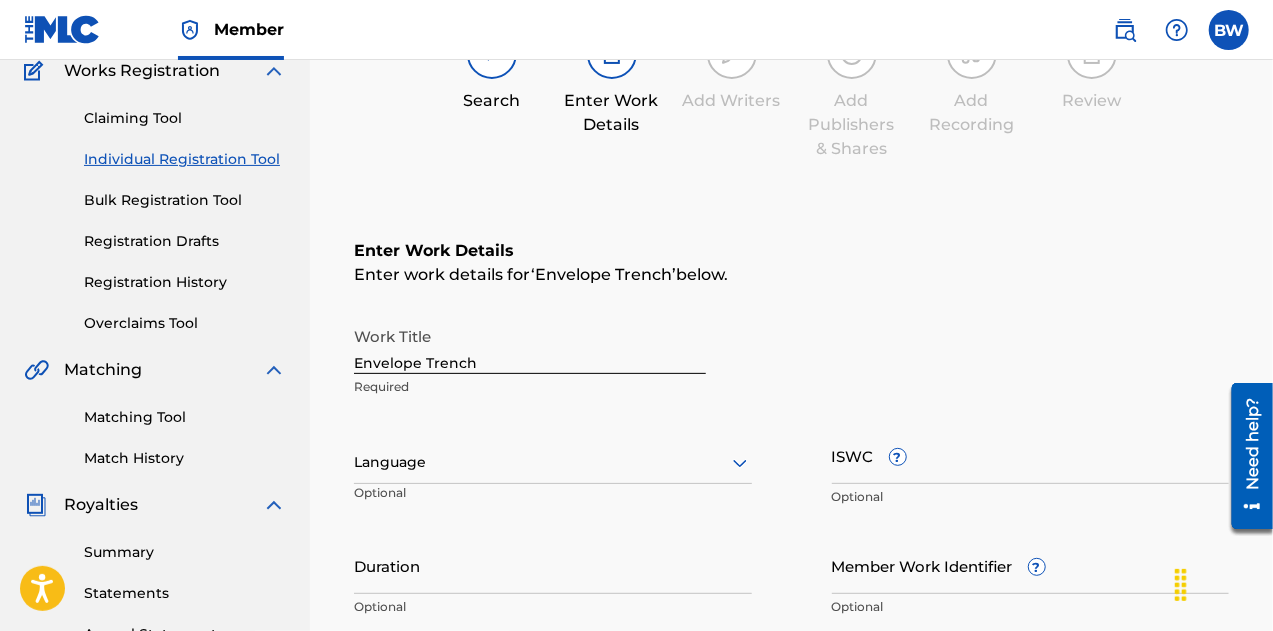 scroll, scrollTop: 174, scrollLeft: 0, axis: vertical 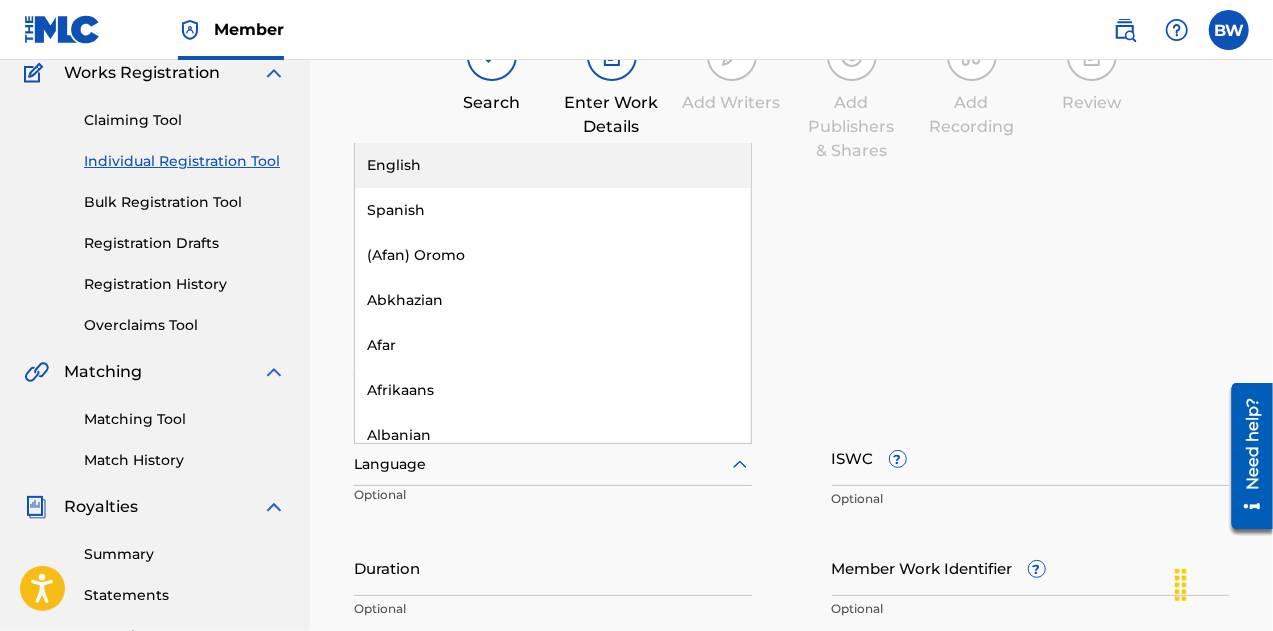 click on "Language" at bounding box center (553, 465) 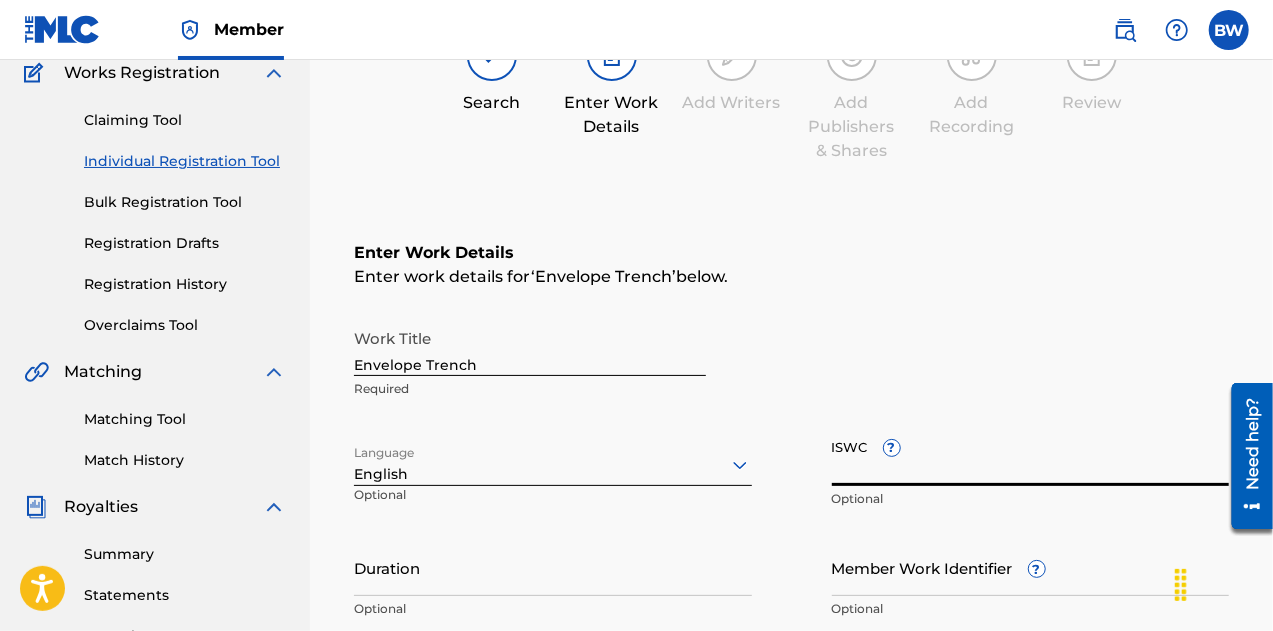 click on "ISWC   ?" at bounding box center [1031, 457] 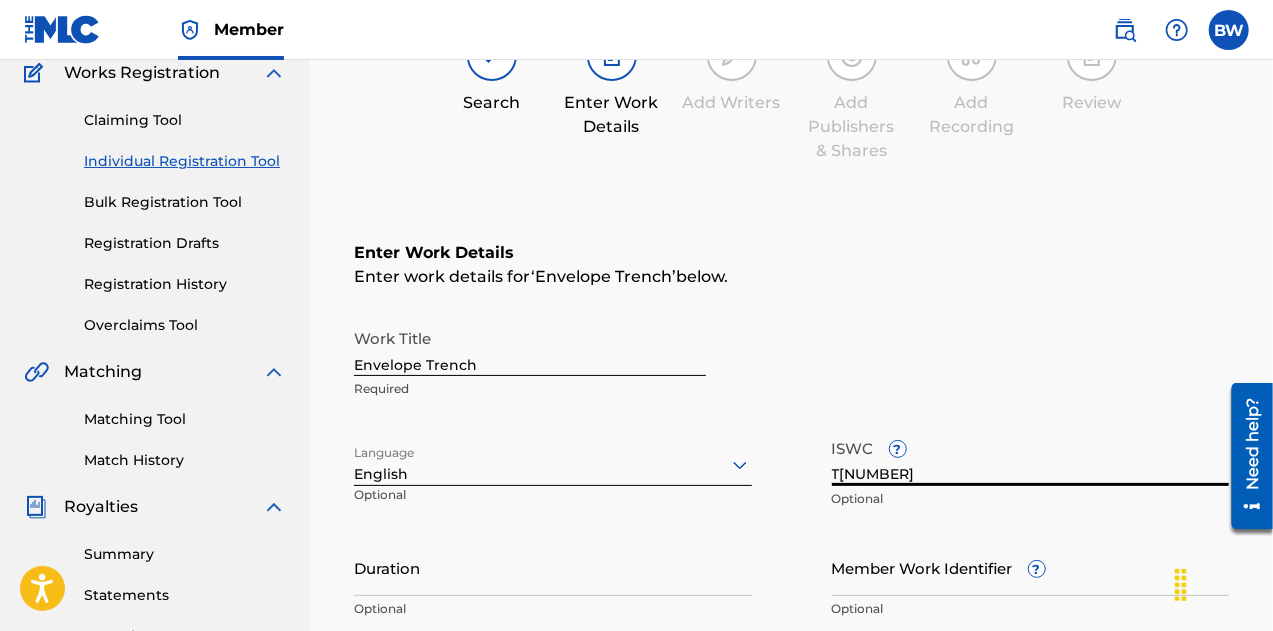 click on "T[NUMBER]" at bounding box center [1031, 457] 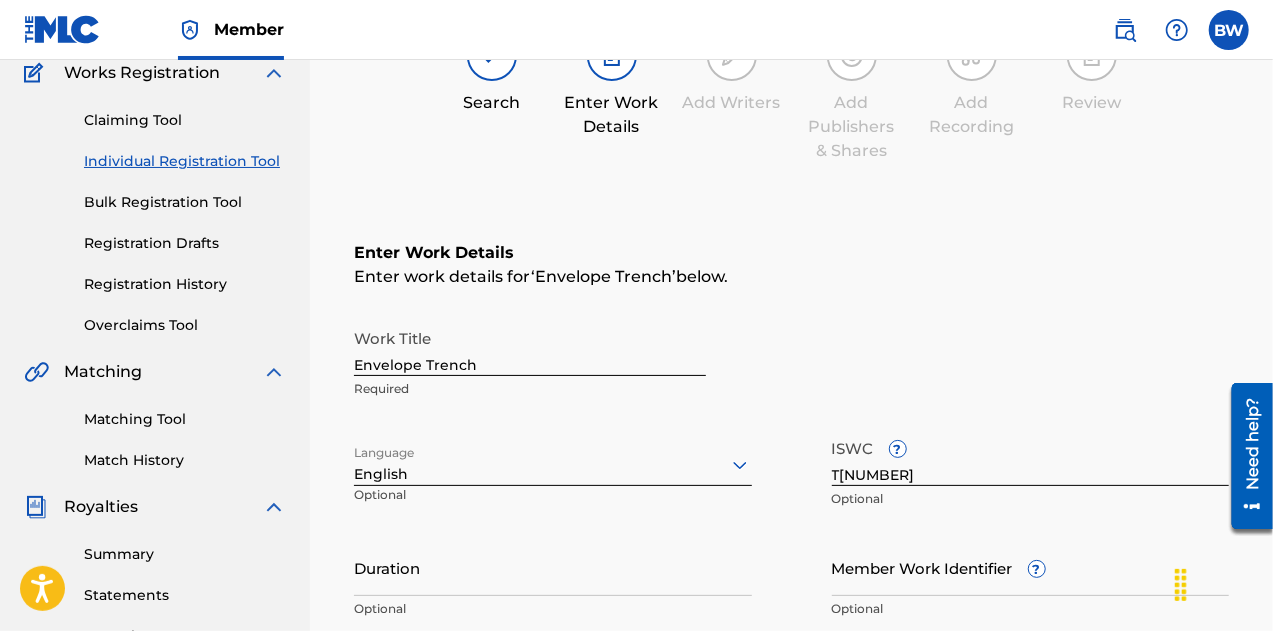click on "Work Title   Envelope Trench Required Language English Optional ISWC   ? T3339451746 Optional Duration   Optional Member Work Identifier   ? Optional" at bounding box center [791, 474] 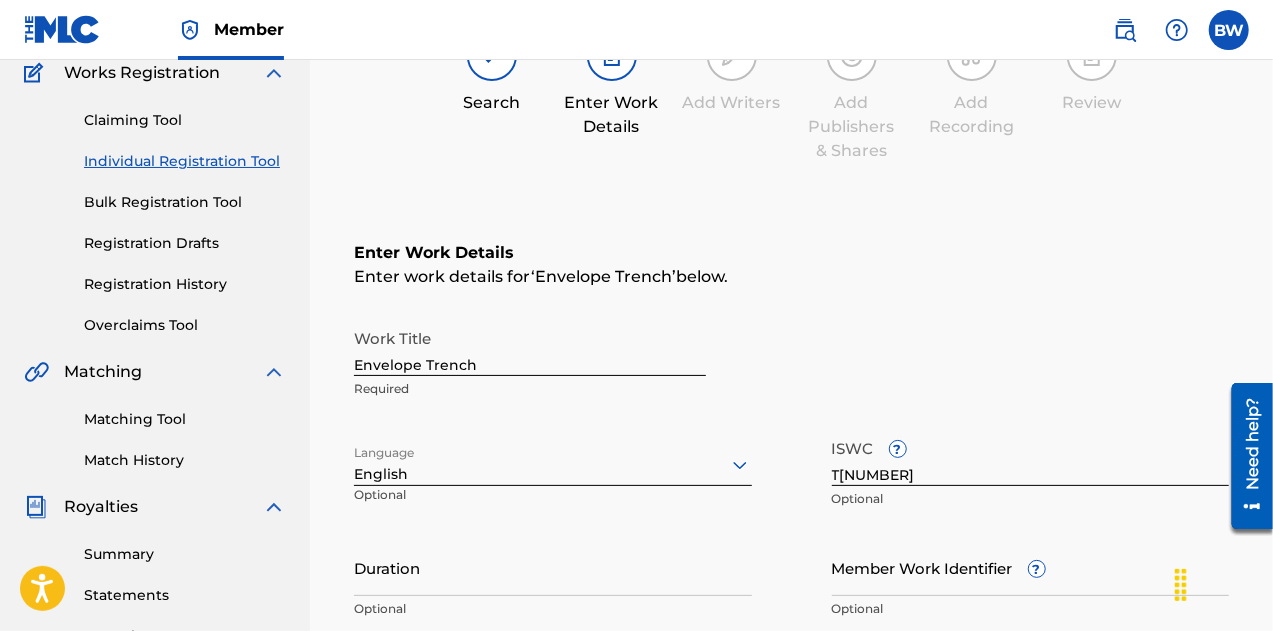 scroll, scrollTop: 320, scrollLeft: 0, axis: vertical 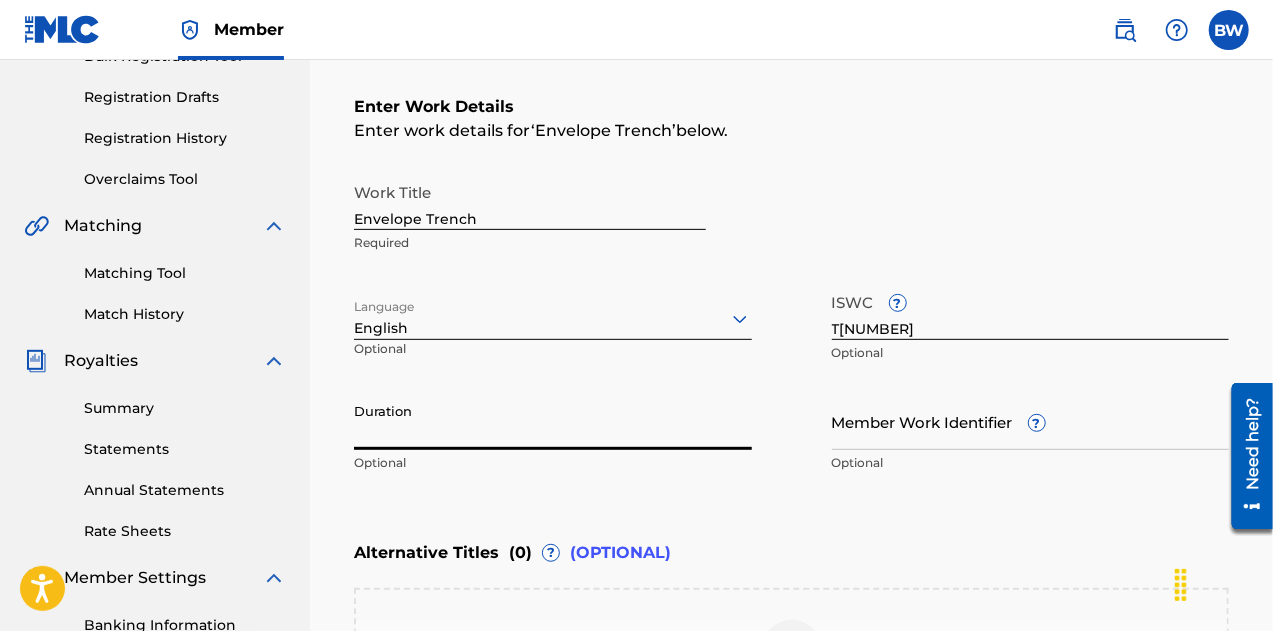 click on "Duration" at bounding box center (553, 421) 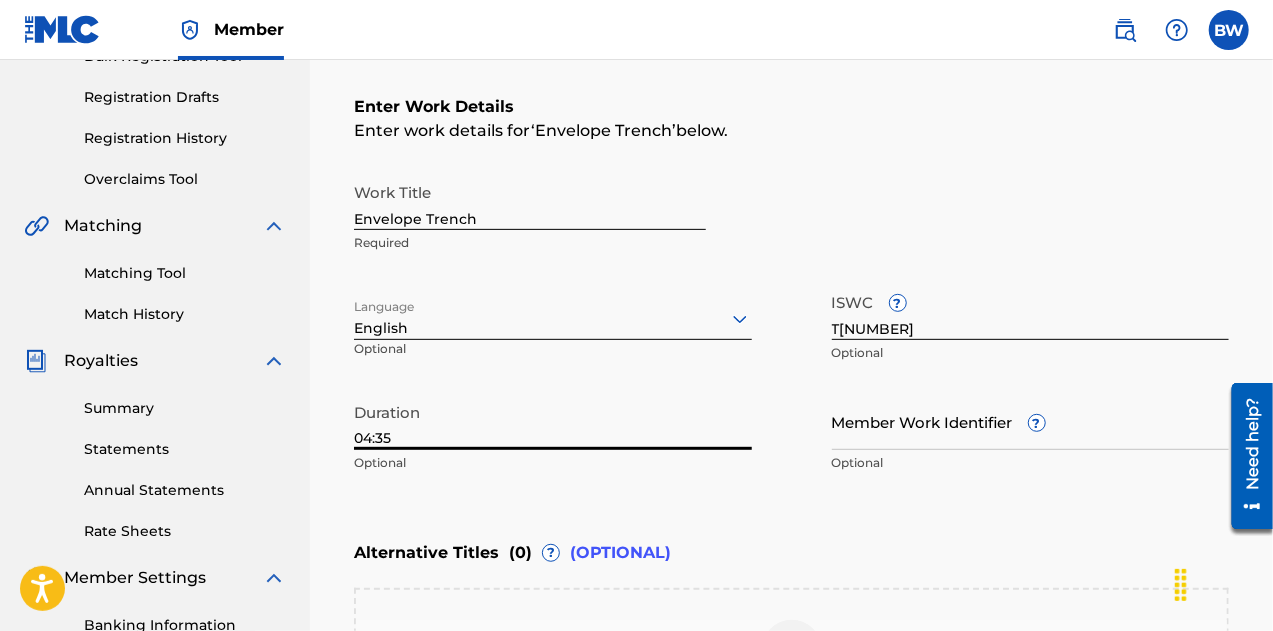type on "04:35" 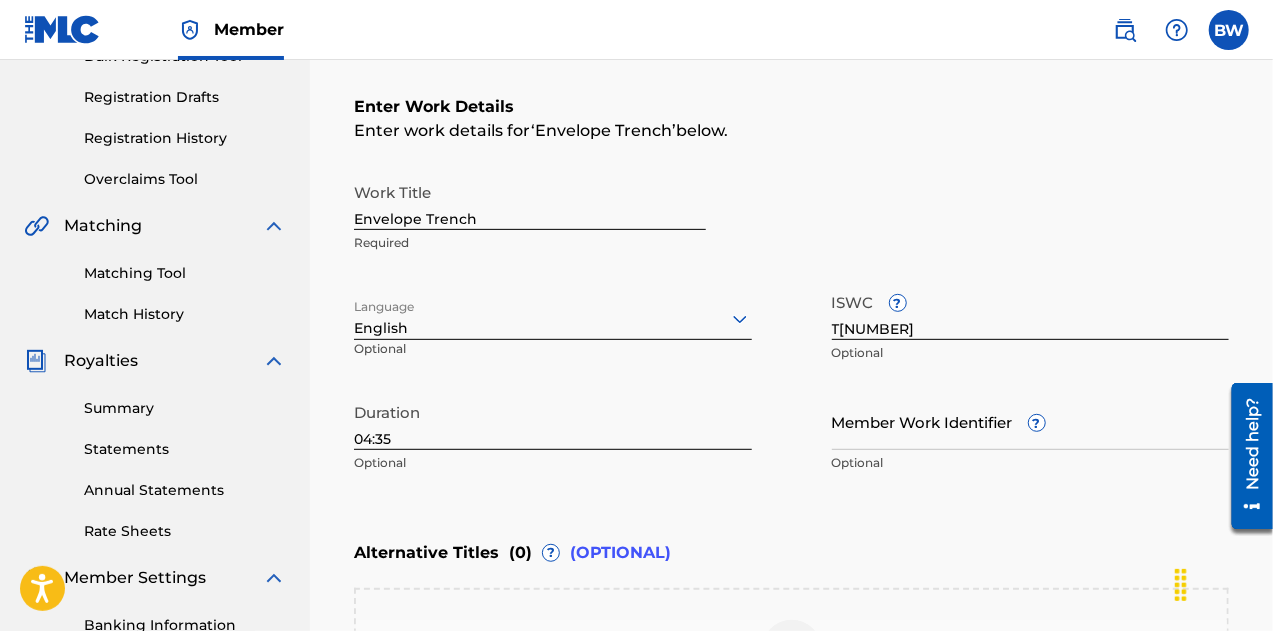 click on "Enter Work Details Enter work details for  ‘ Envelope Trench ’  below. Work Title   Envelope Trench Required Language English Optional ISWC   ? T3339451746 Optional Duration   04:35 Optional Member Work Identifier   ? Optional" at bounding box center [791, 289] 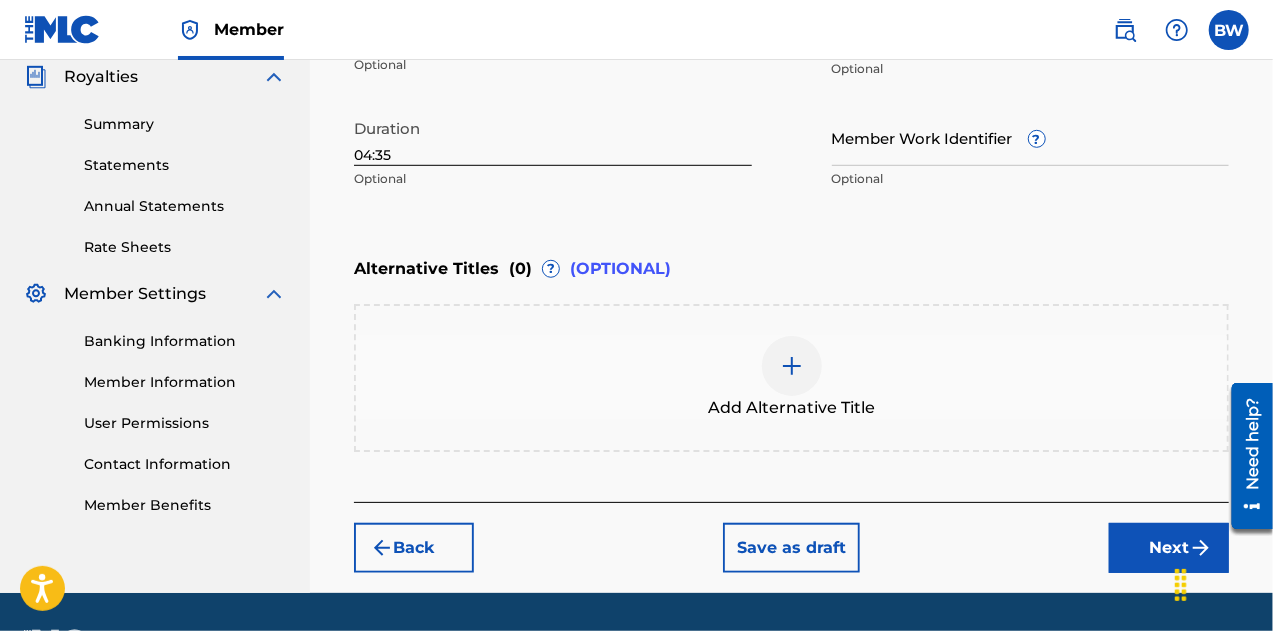 scroll, scrollTop: 606, scrollLeft: 0, axis: vertical 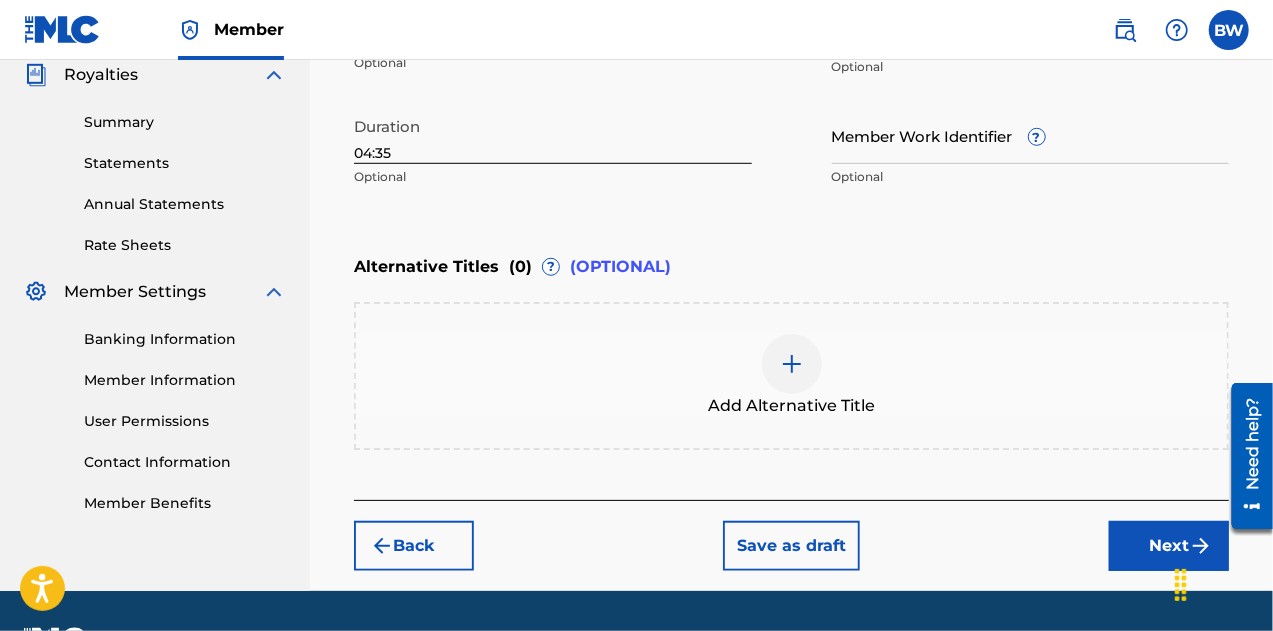 click on "Next" at bounding box center (1169, 546) 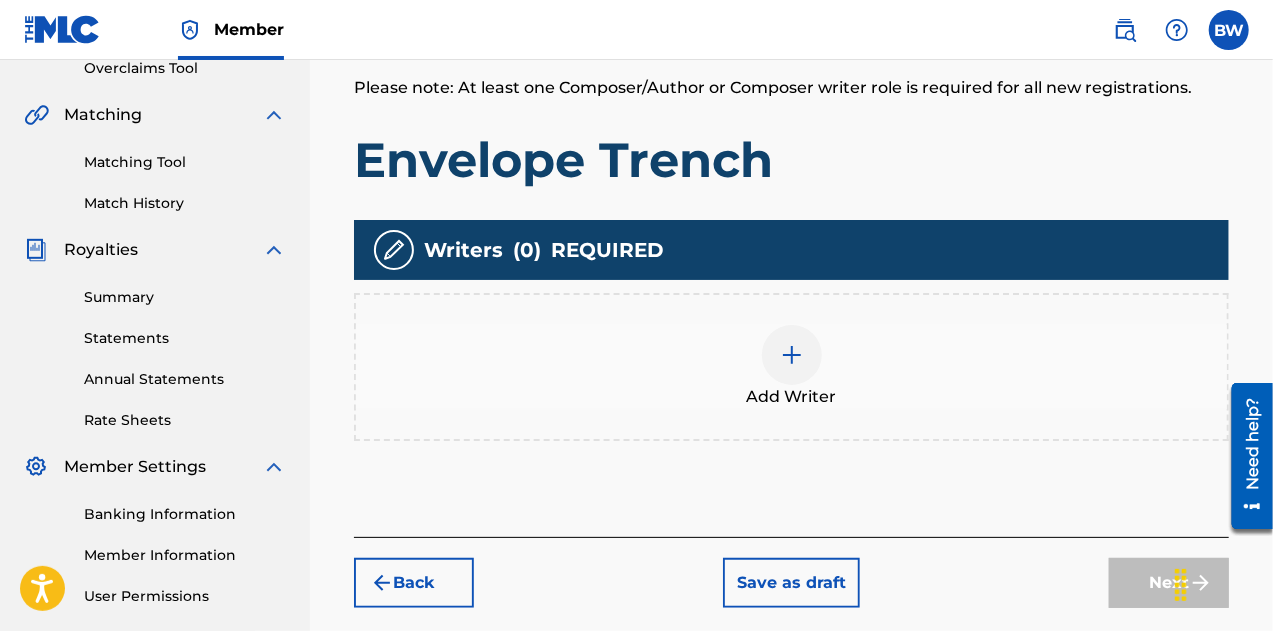 scroll, scrollTop: 444, scrollLeft: 0, axis: vertical 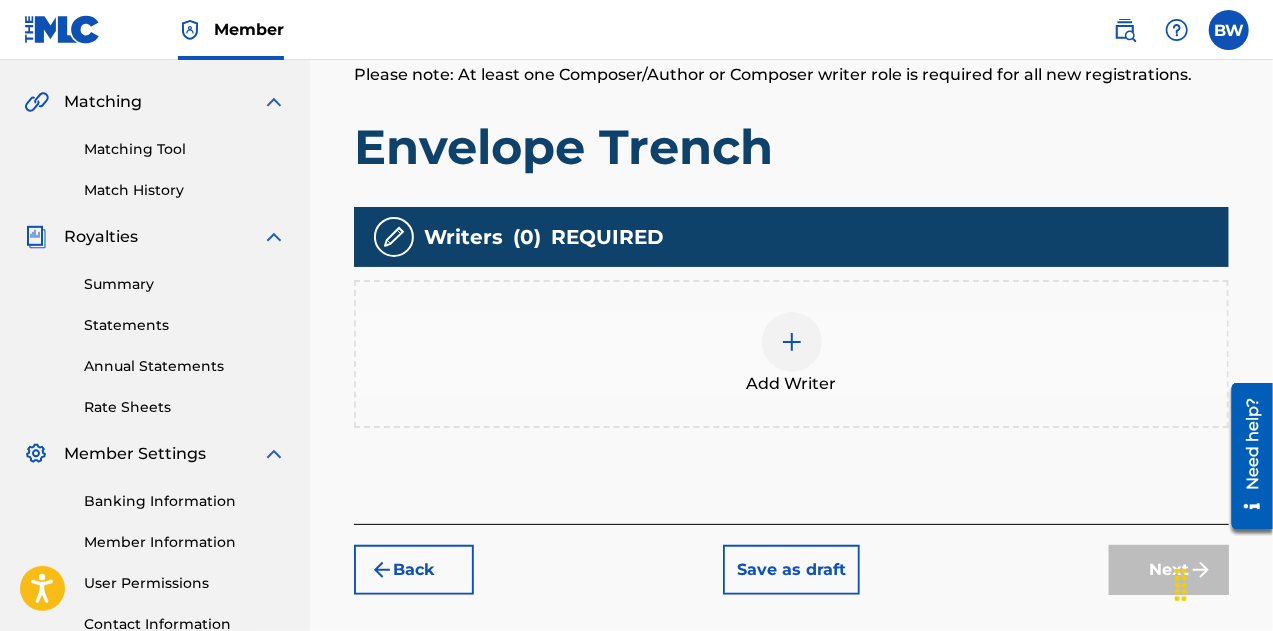 click at bounding box center (792, 342) 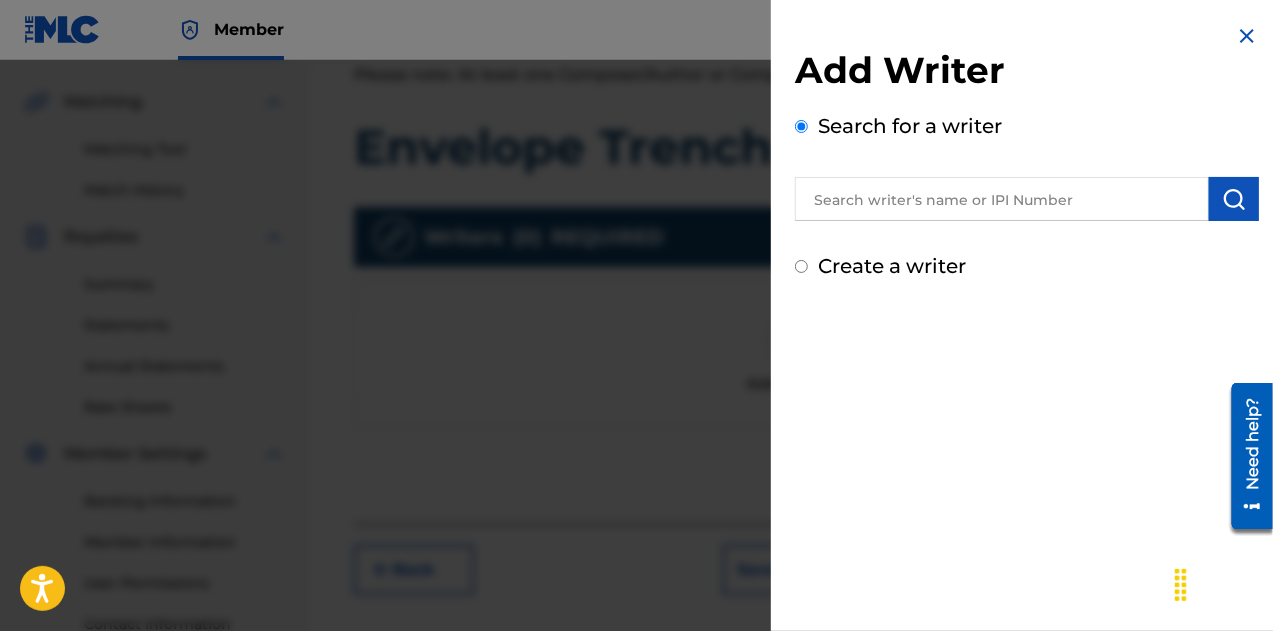 click on "Create a writer" at bounding box center (892, 266) 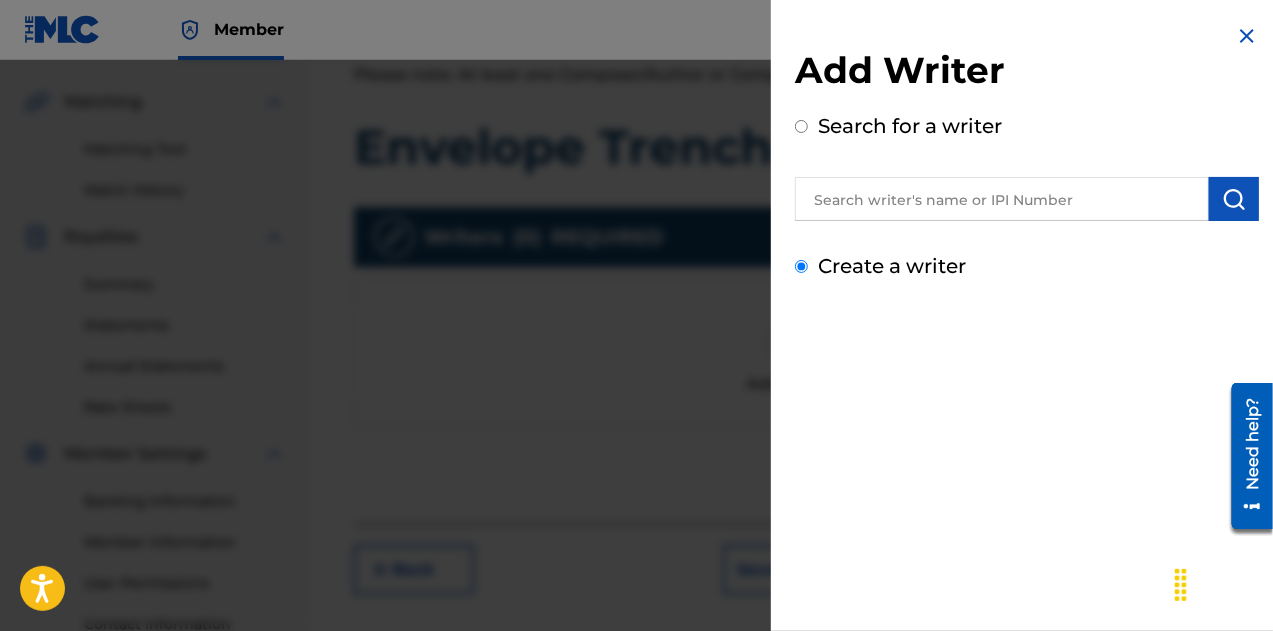 click on "Create a writer" at bounding box center [801, 266] 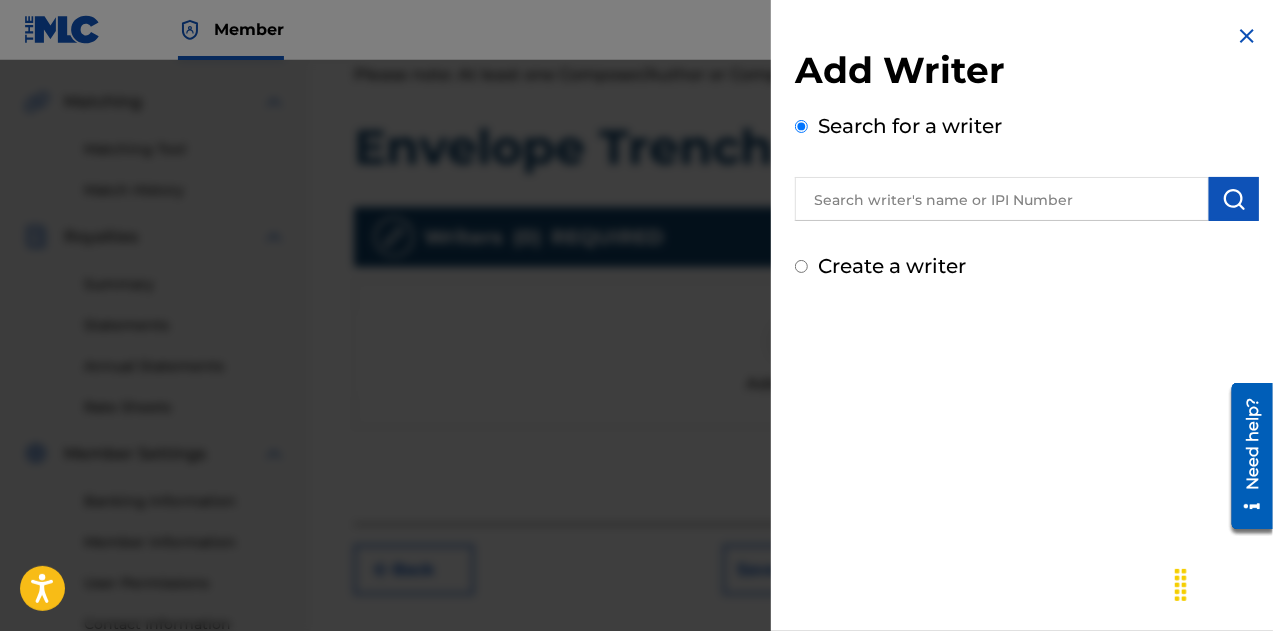 radio on "false" 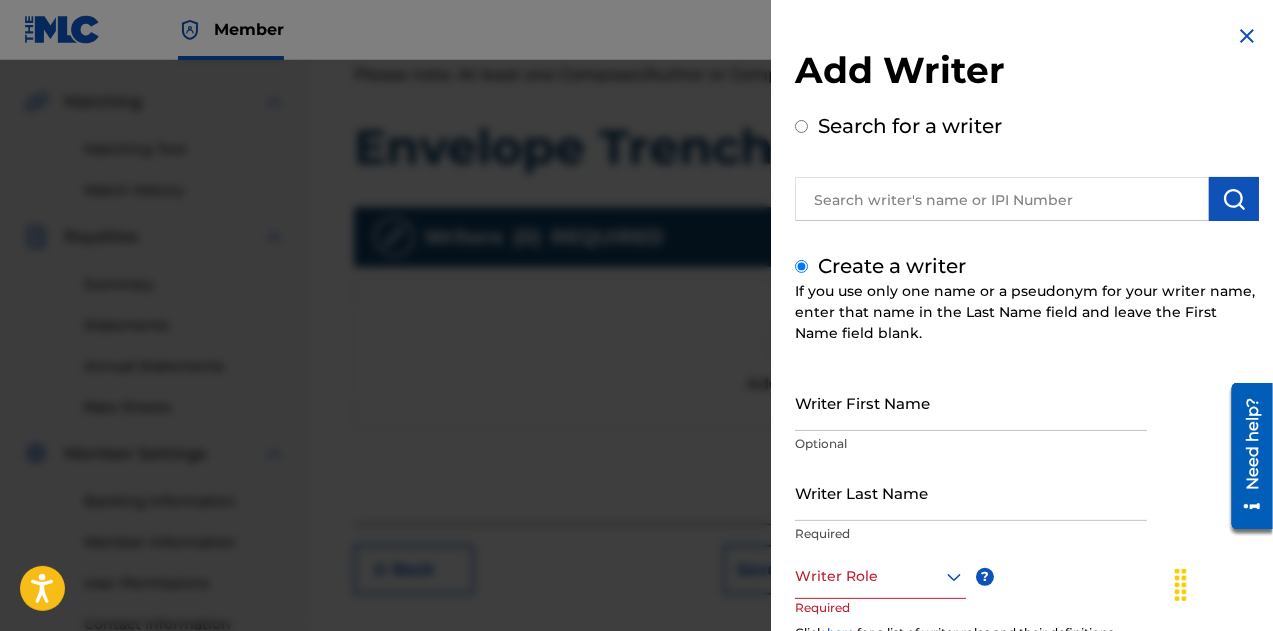 click on "Writer First Name" at bounding box center (971, 402) 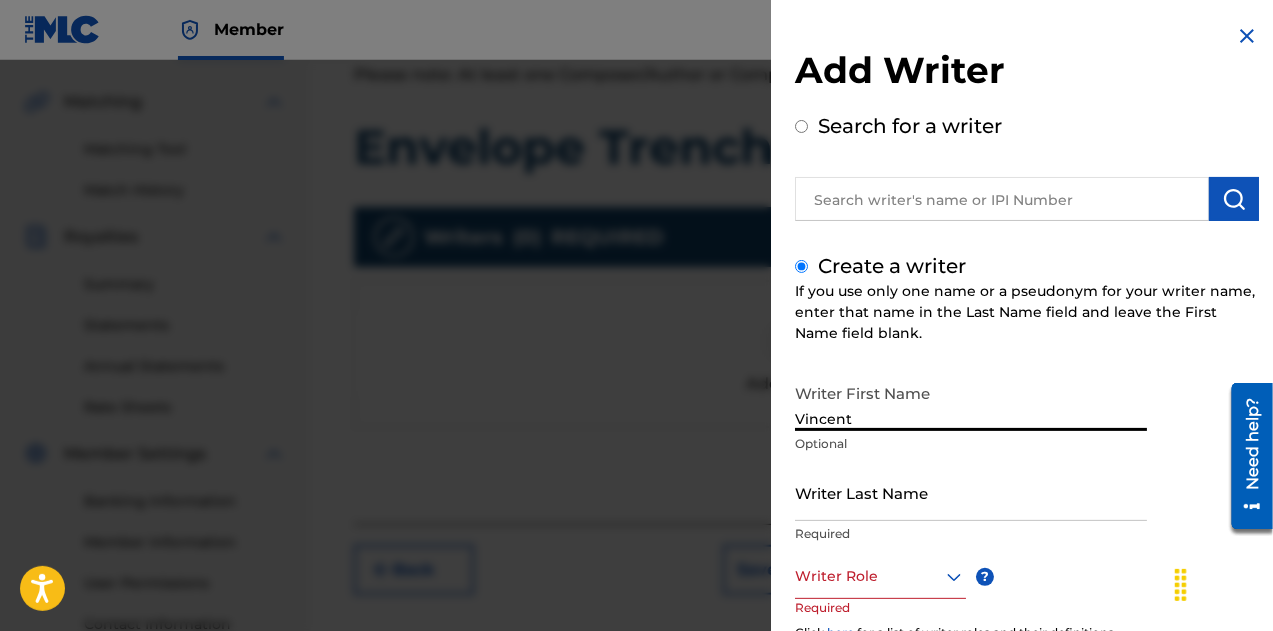 type on "Vincent" 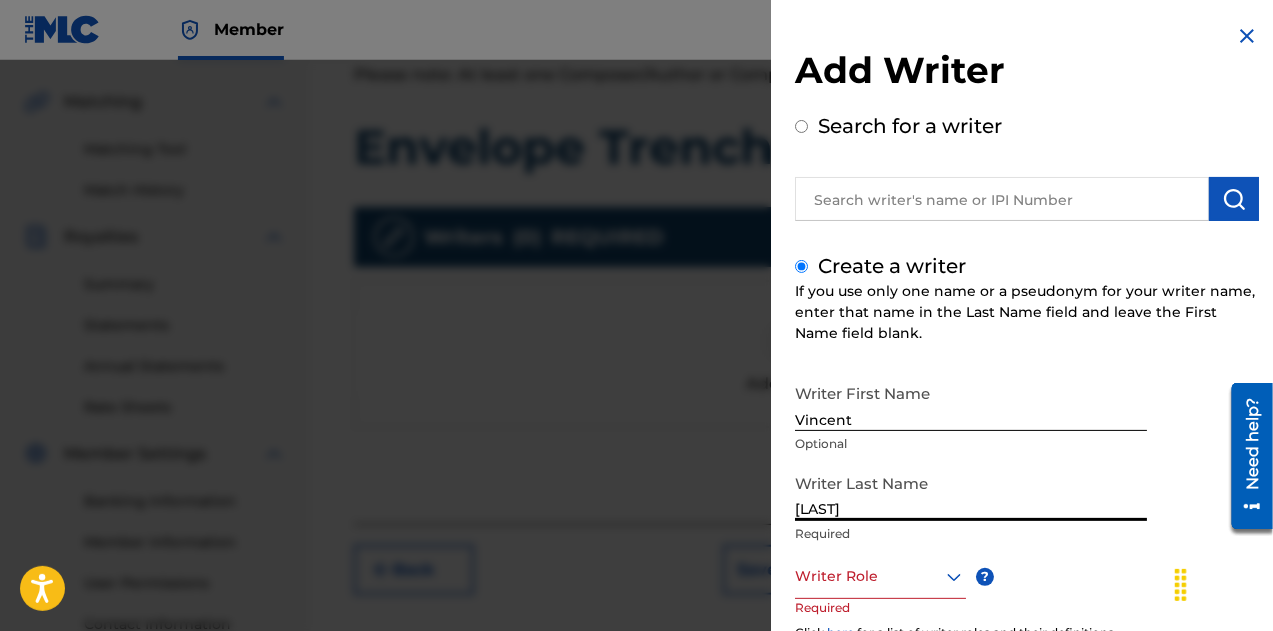 type on "[LAST]" 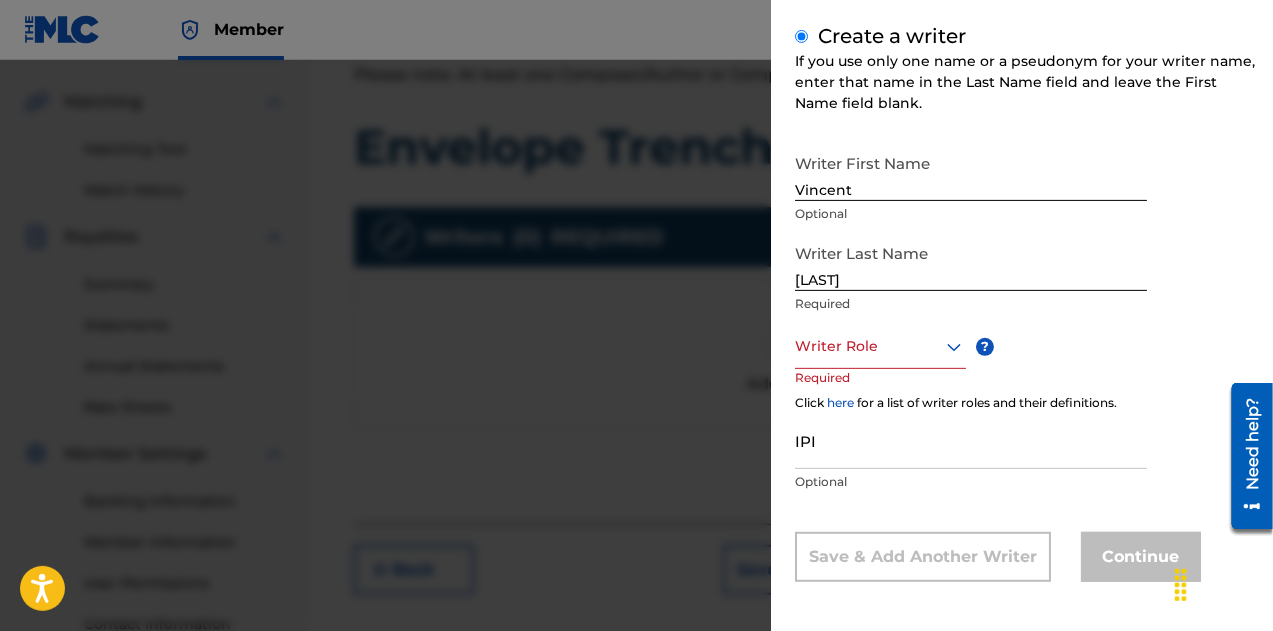 scroll, scrollTop: 234, scrollLeft: 0, axis: vertical 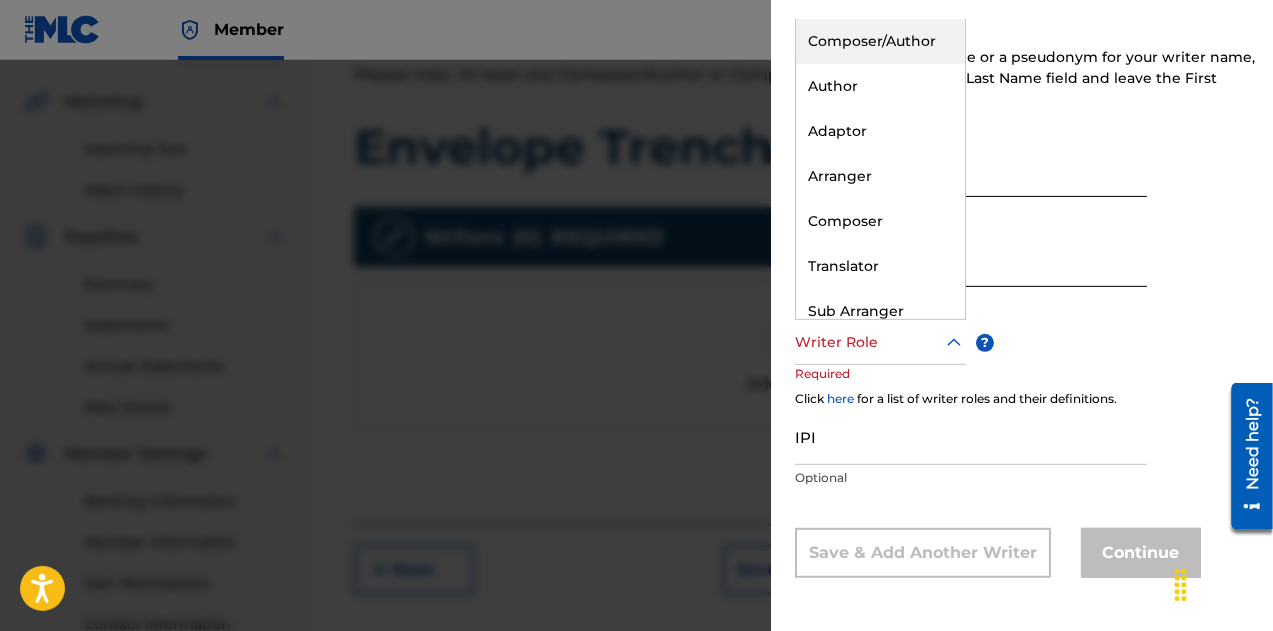 click at bounding box center [880, 342] 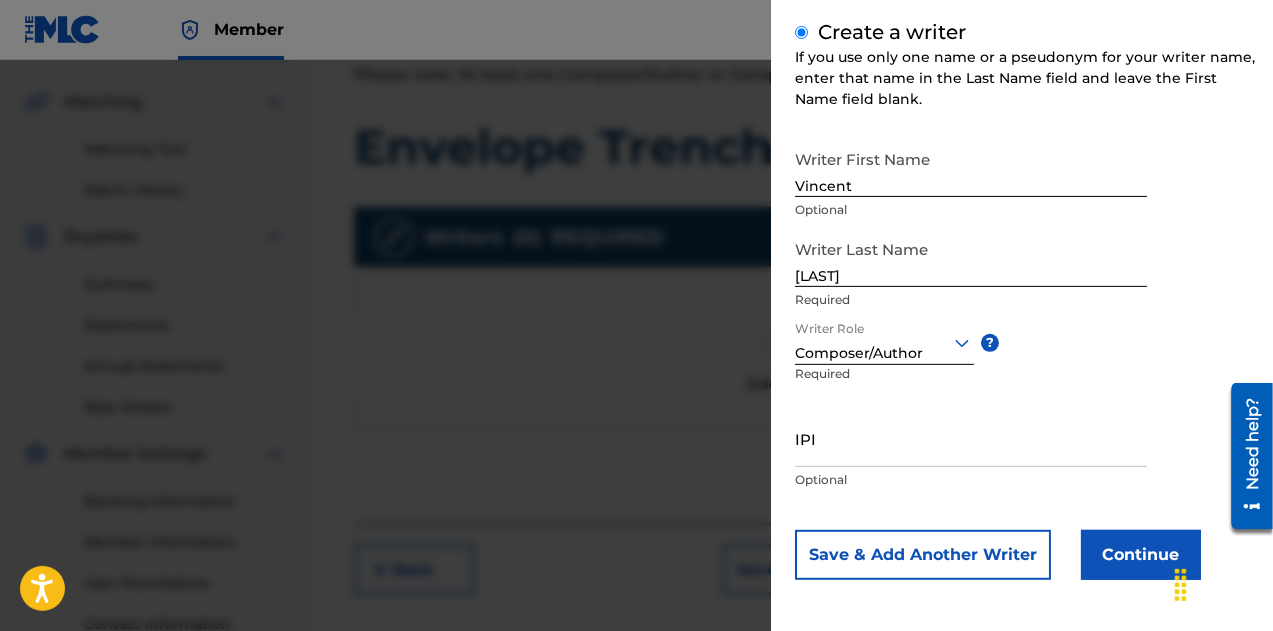 click on "IPI" at bounding box center [971, 438] 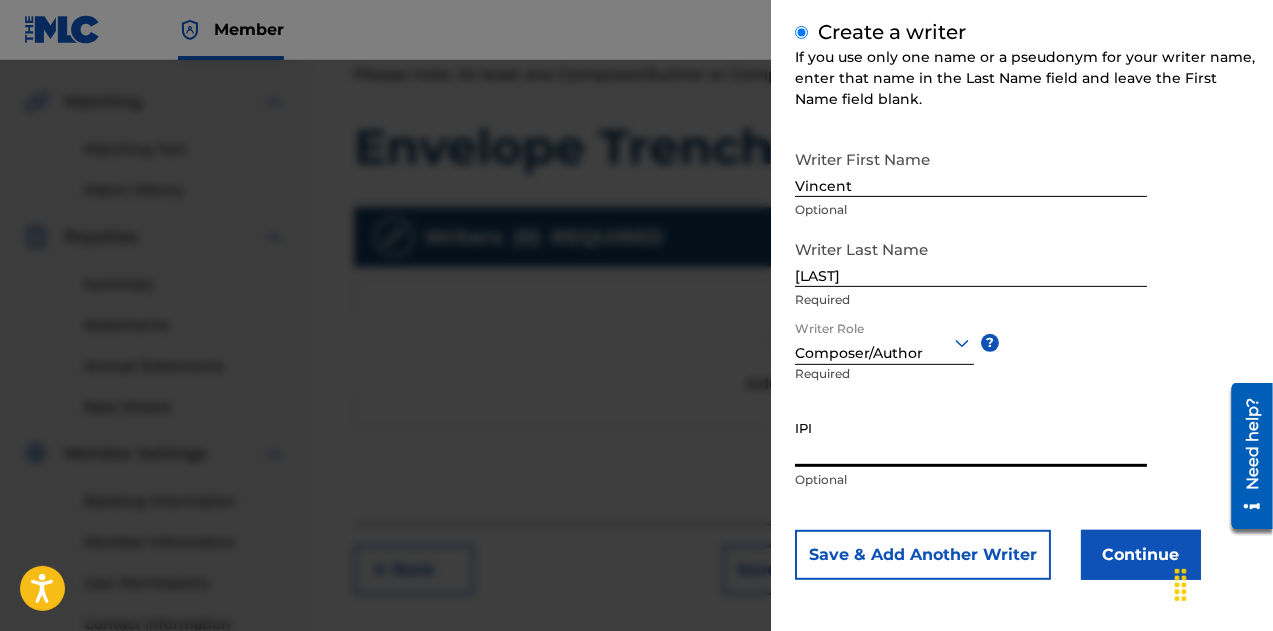 paste on "1241264489" 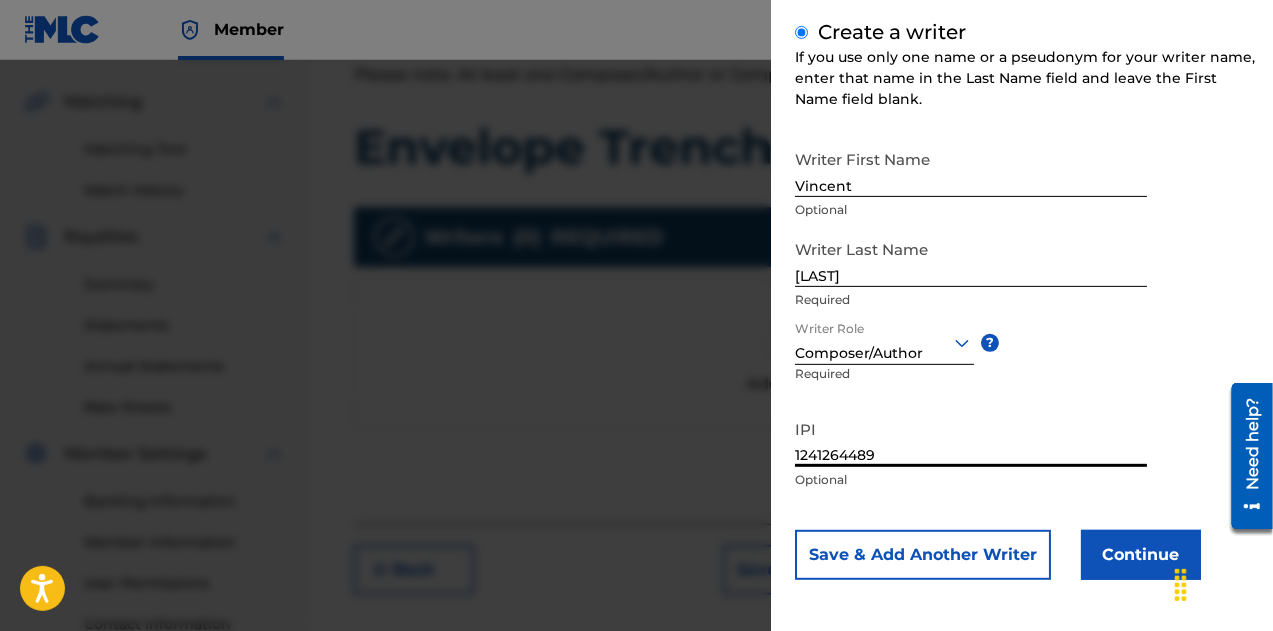type on "1241264489" 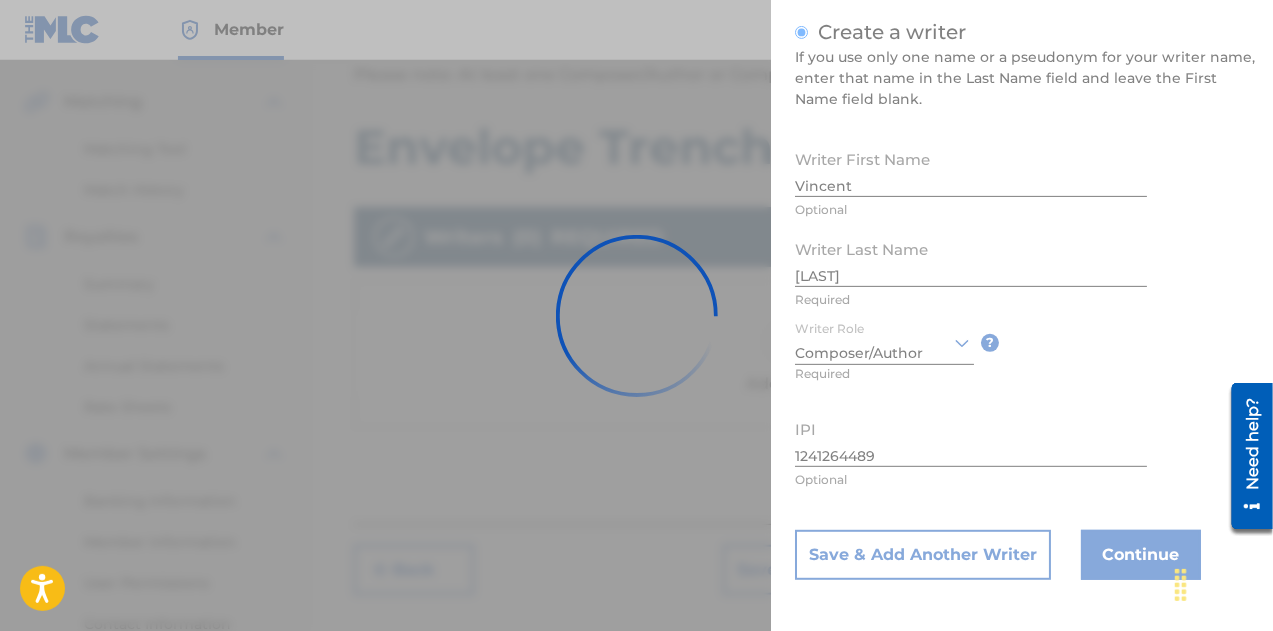 type 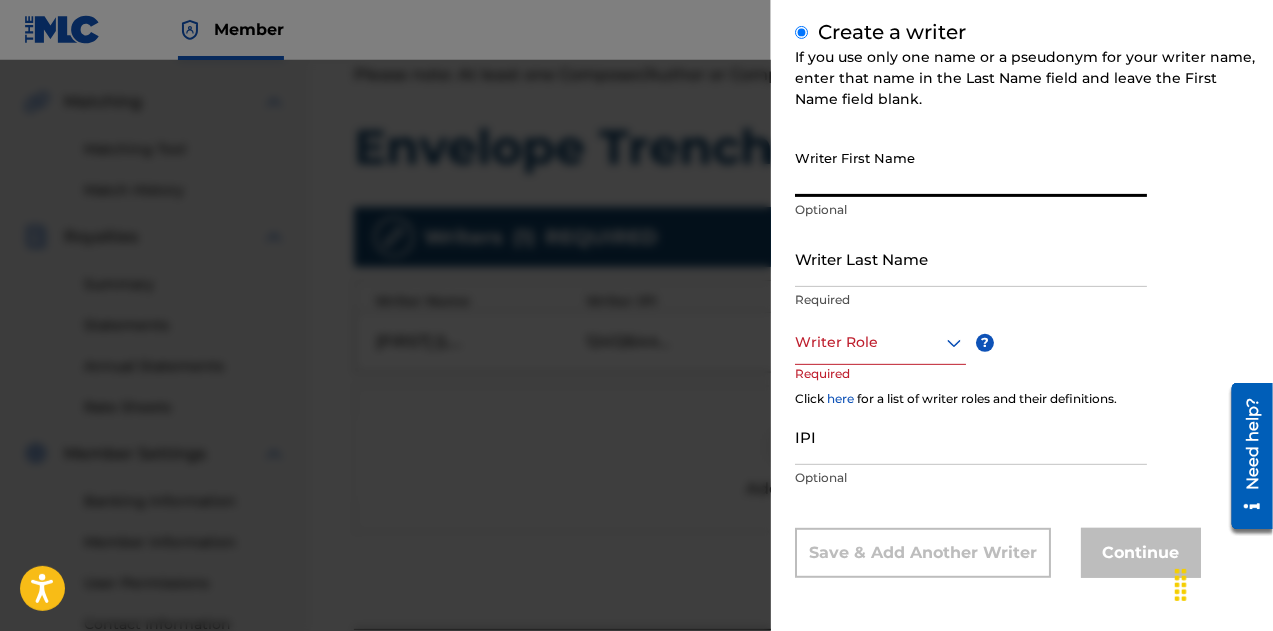 click on "Writer First Name" at bounding box center [971, 168] 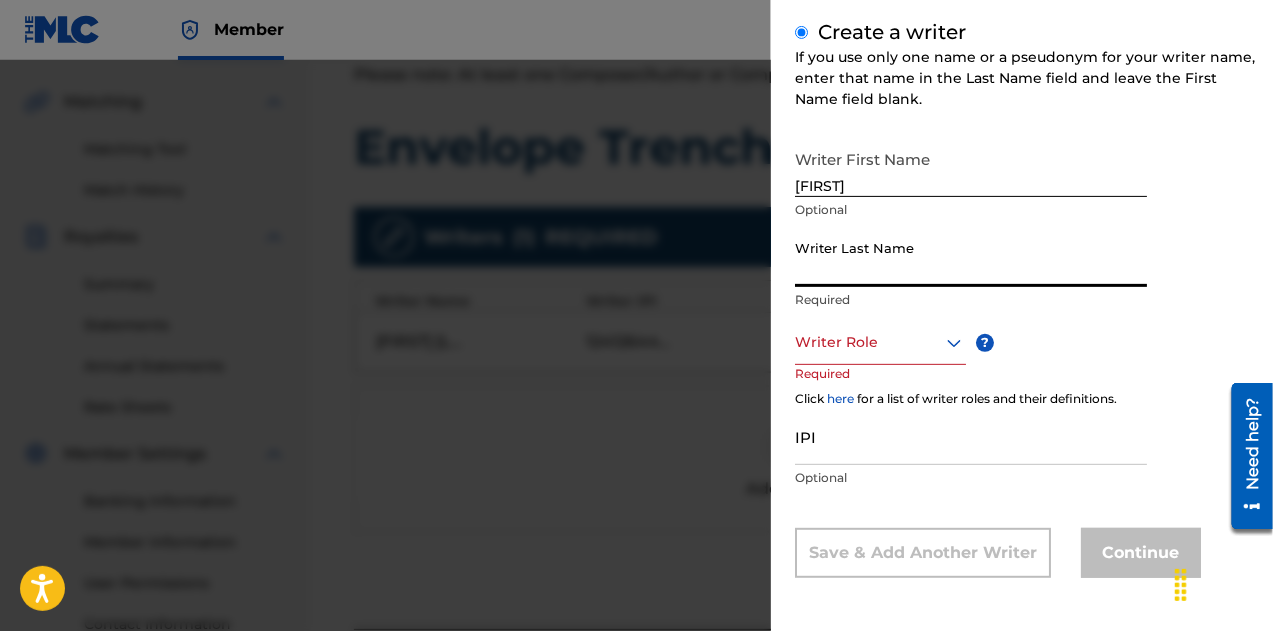click on "[FIRST]" at bounding box center [971, 168] 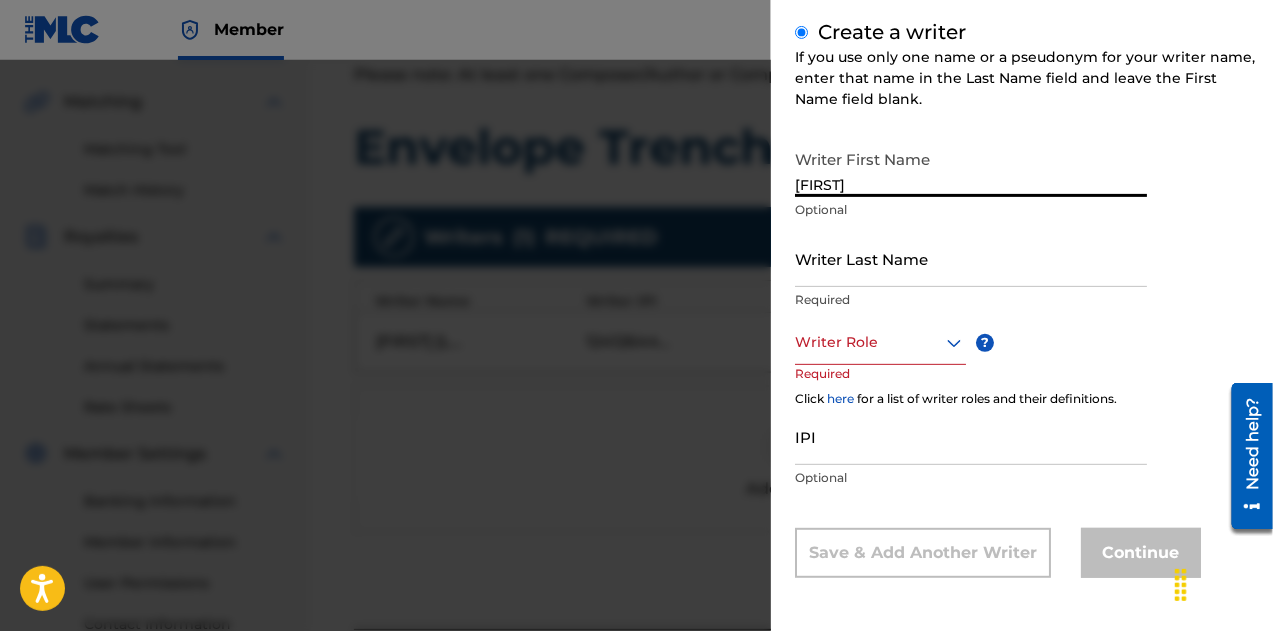 type on "[FIRST]" 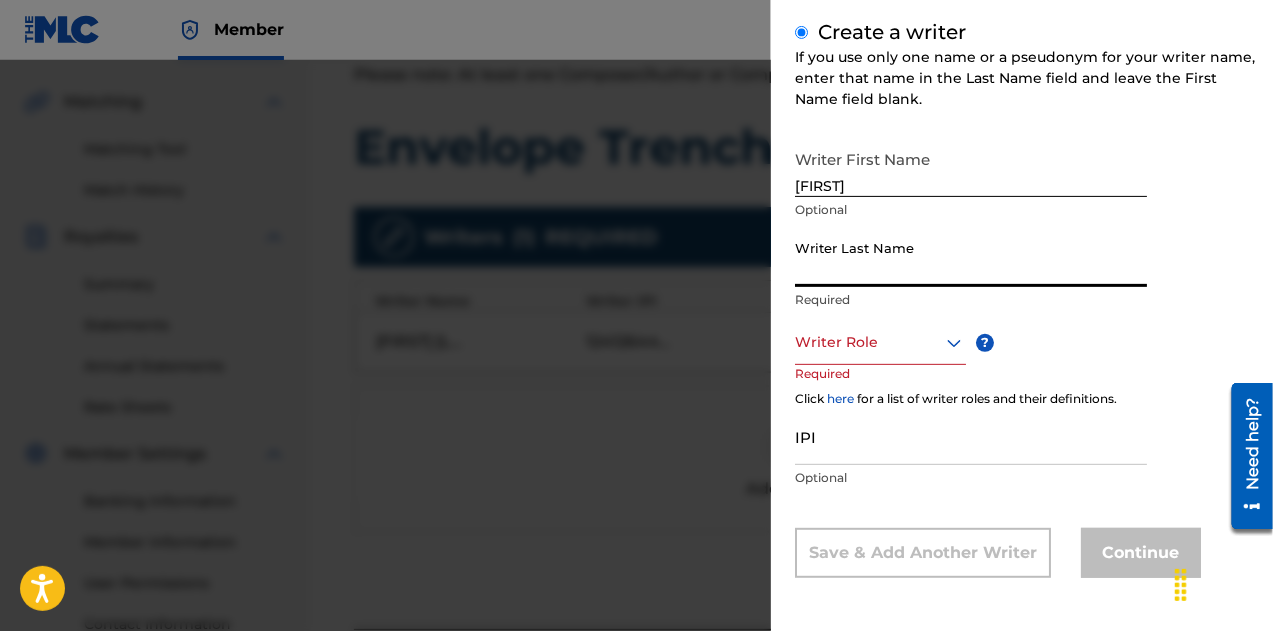 click on "Writer Last Name" at bounding box center (971, 258) 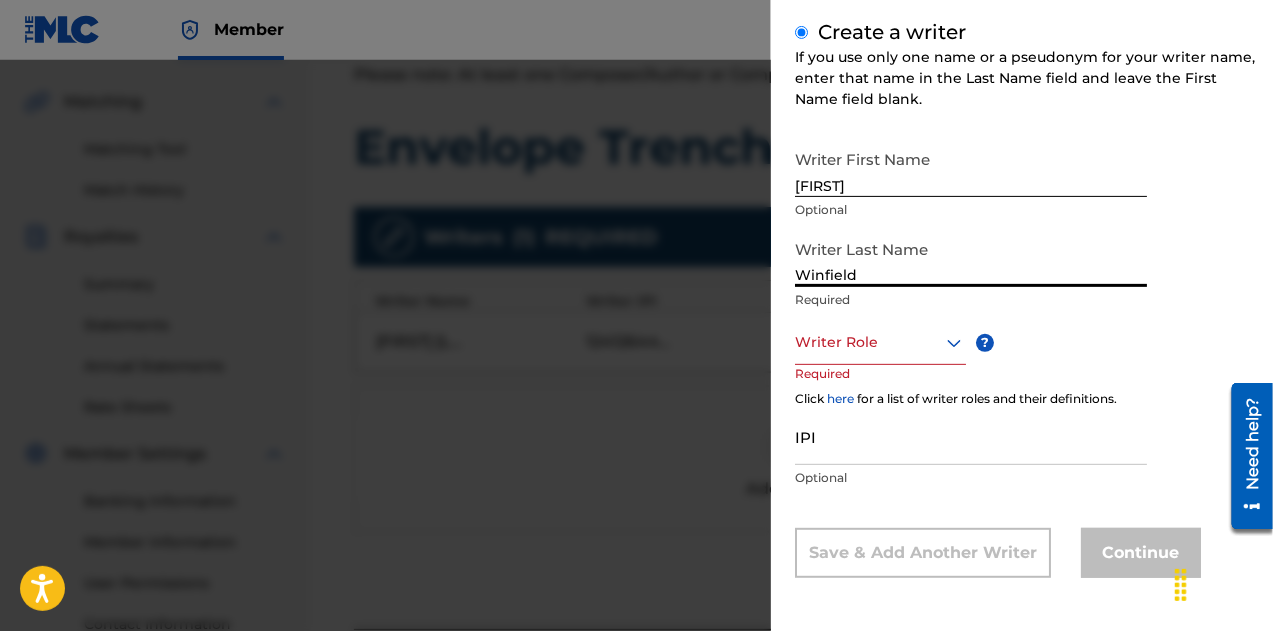 type on "Winfield" 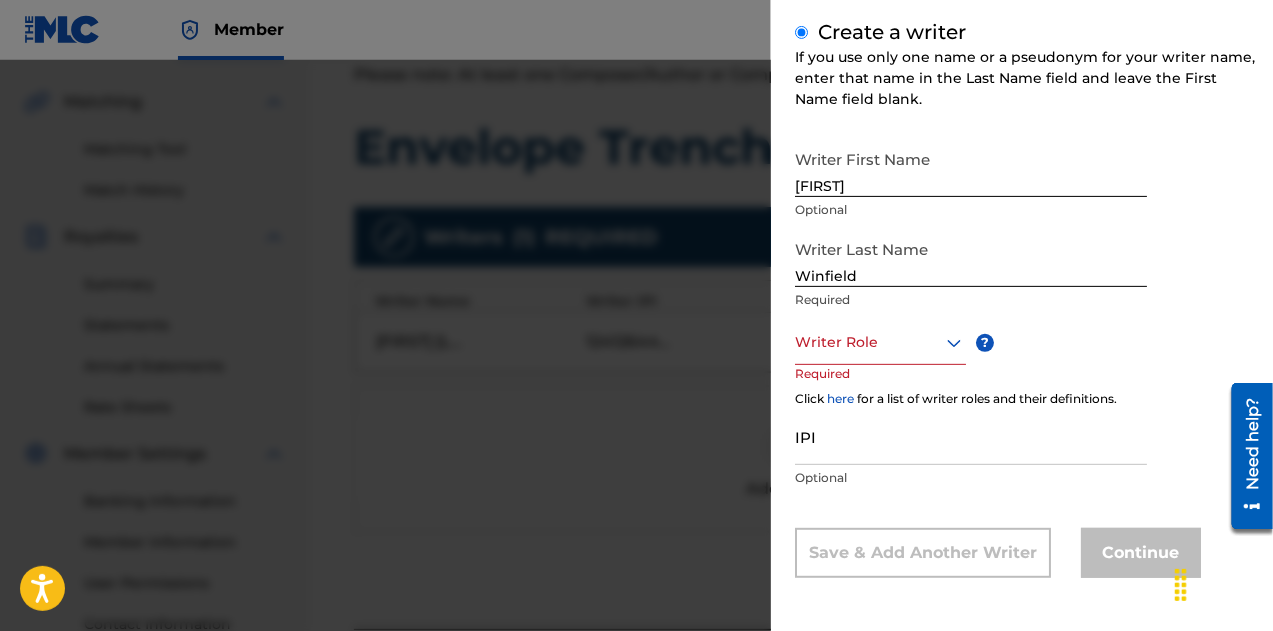 click at bounding box center [880, 342] 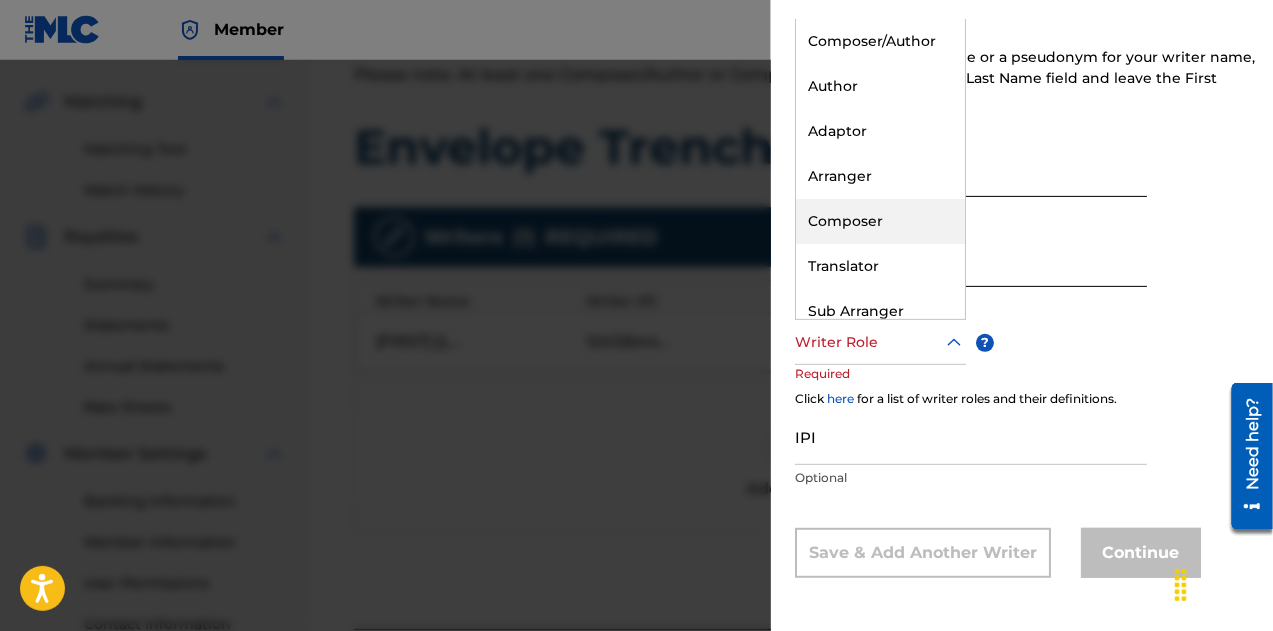 click on "Composer" at bounding box center [880, 221] 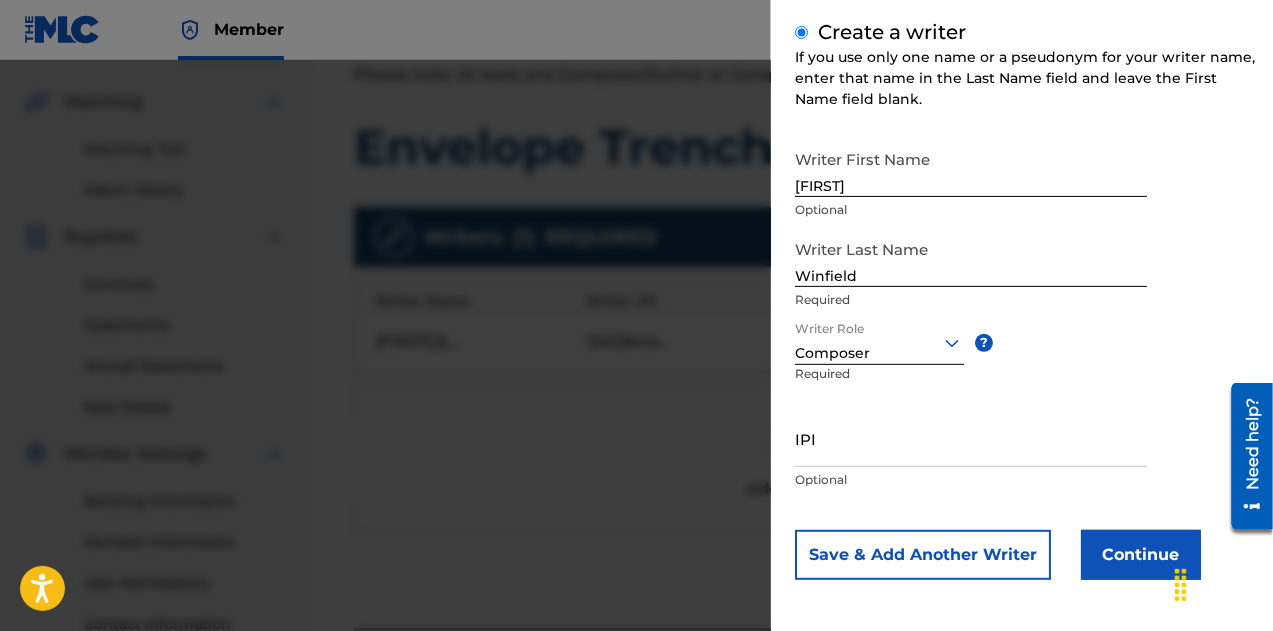 click on "IPI" at bounding box center [971, 438] 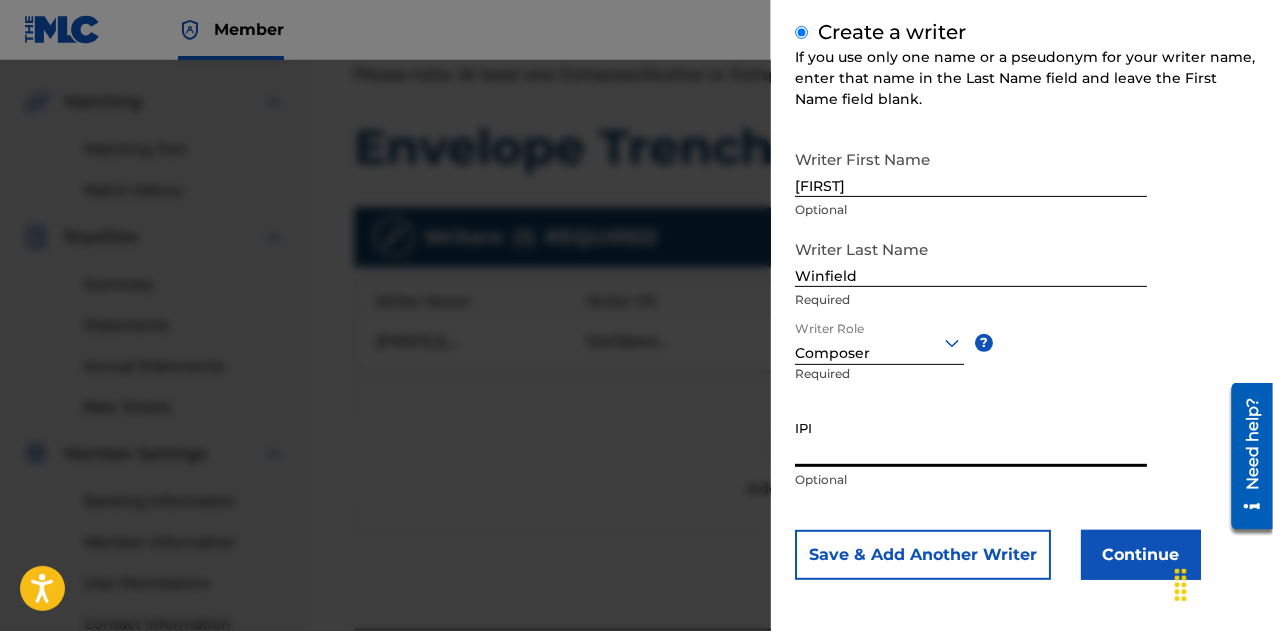 paste on "1241239290" 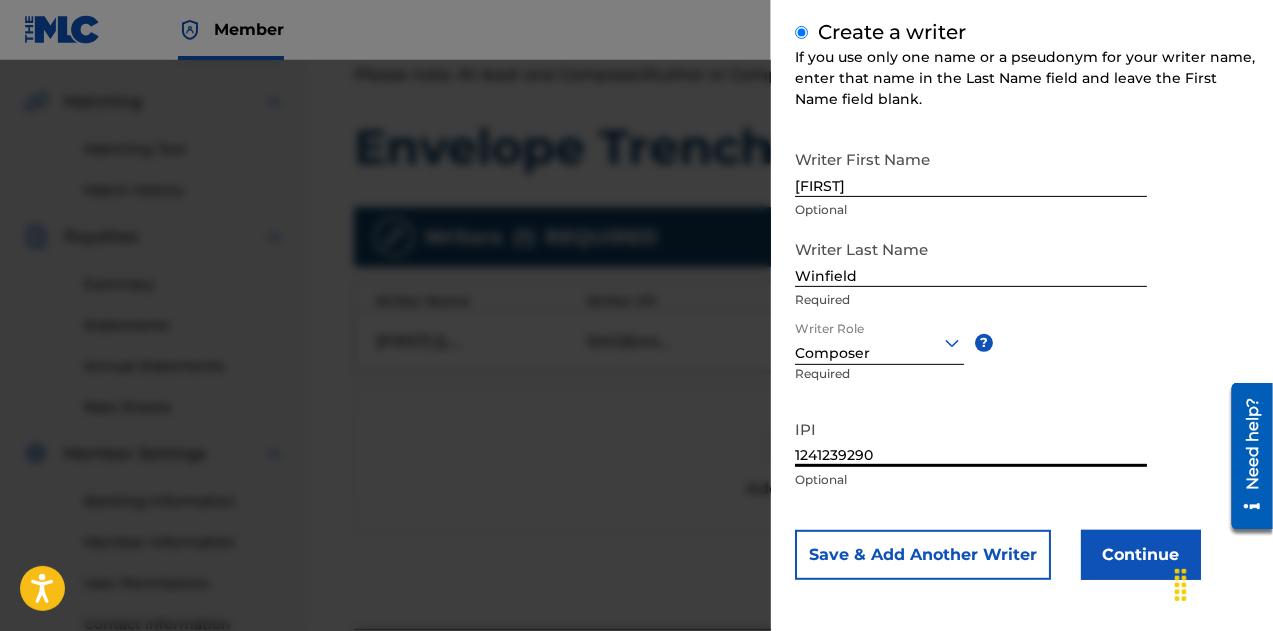 type on "1241239290" 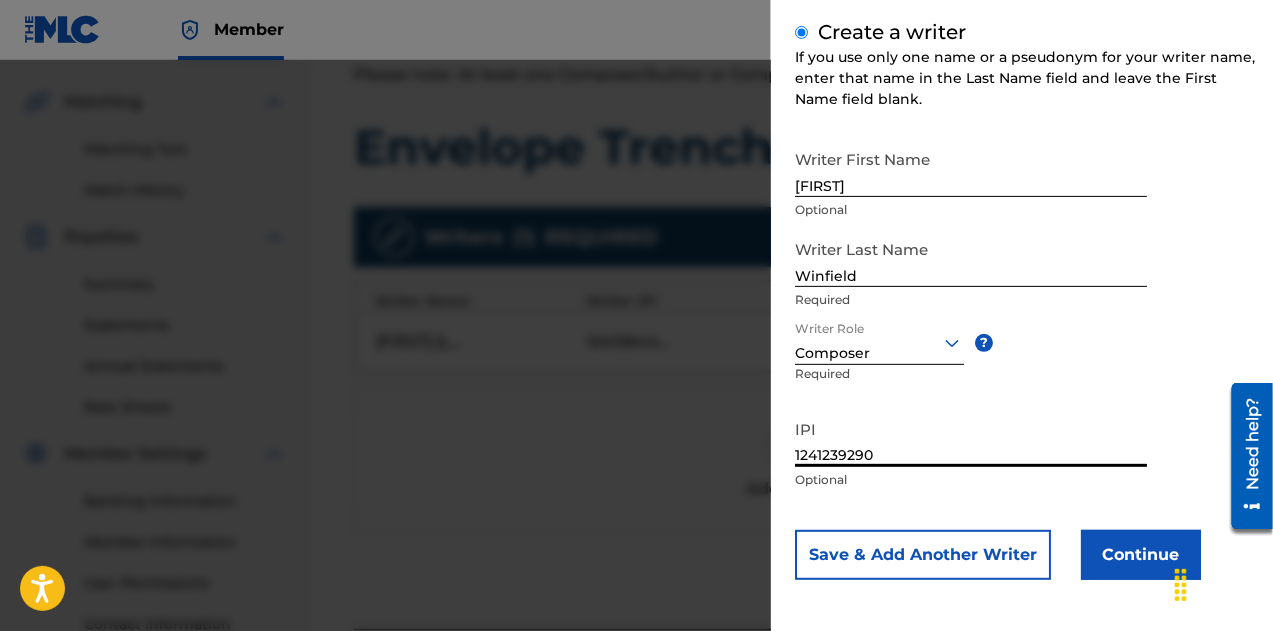 click on "Save & Add Another Writer" at bounding box center [923, 555] 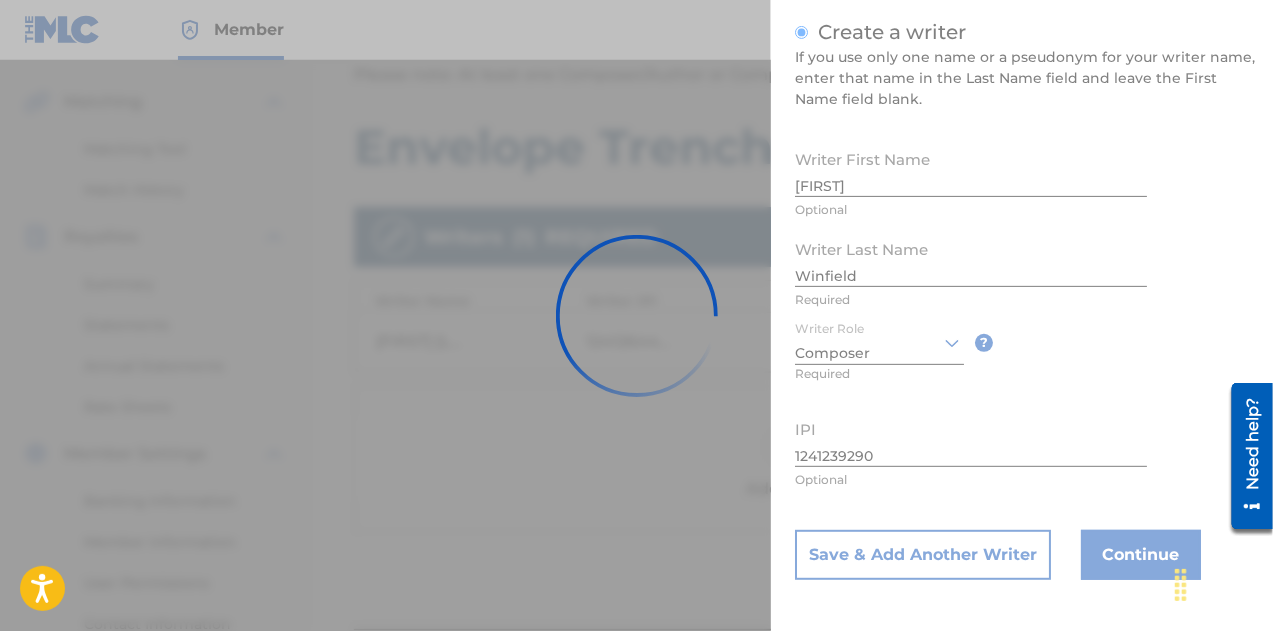 type 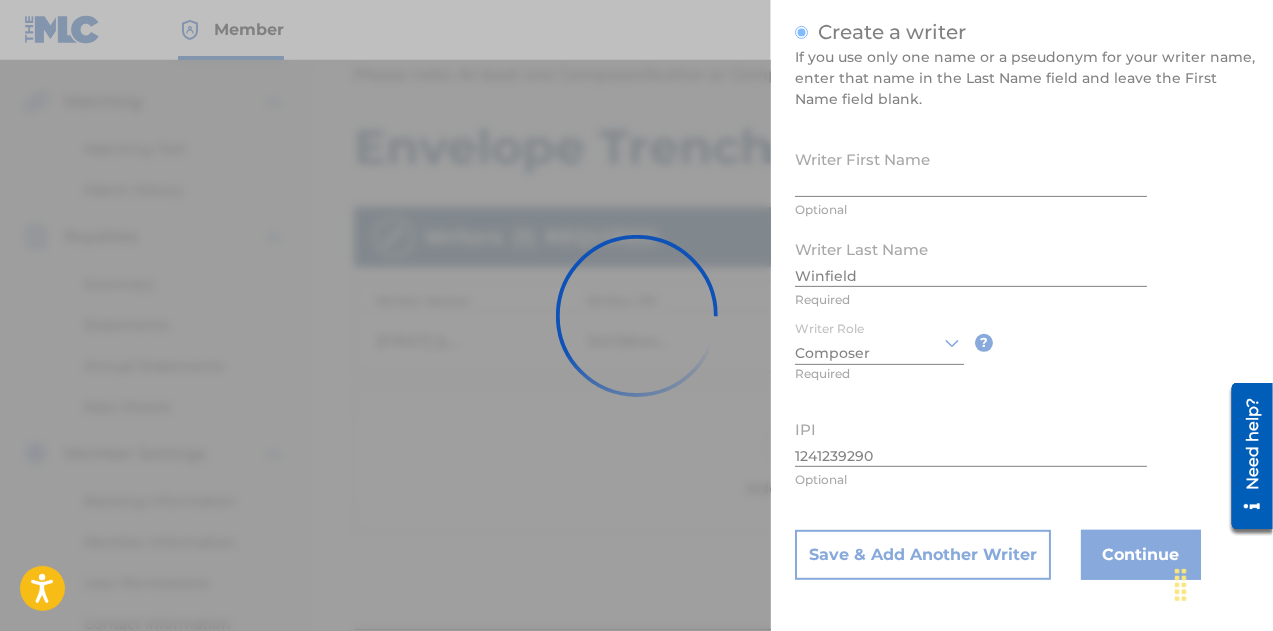 type 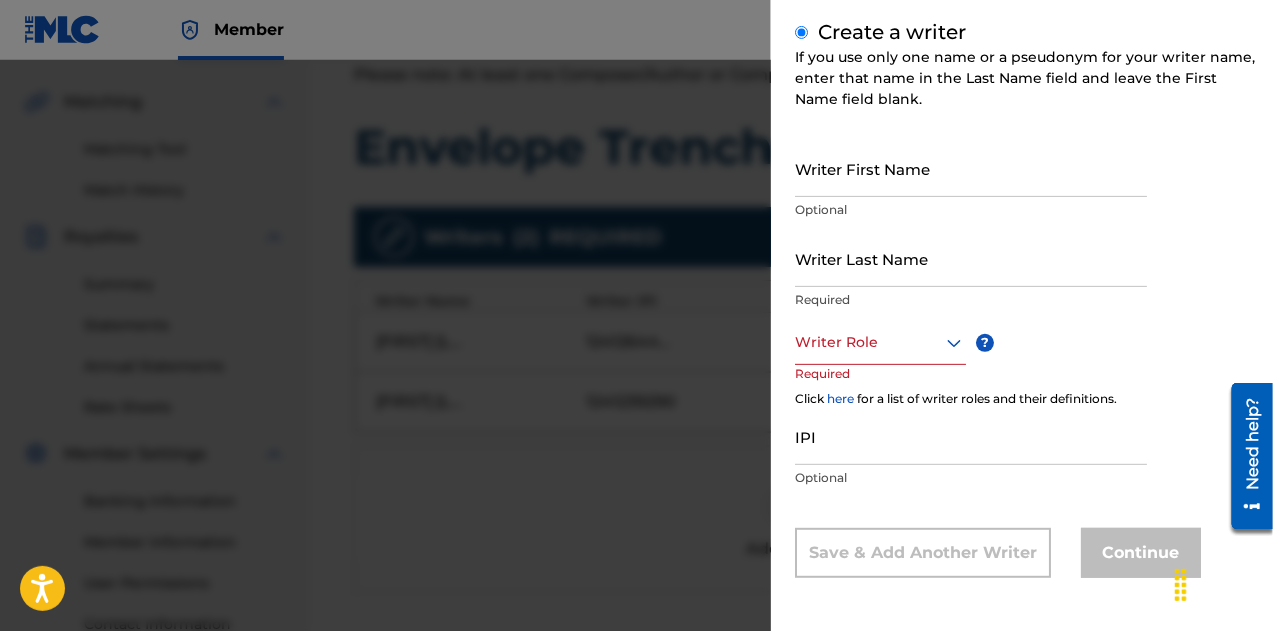 click on "Writer First Name" at bounding box center (971, 168) 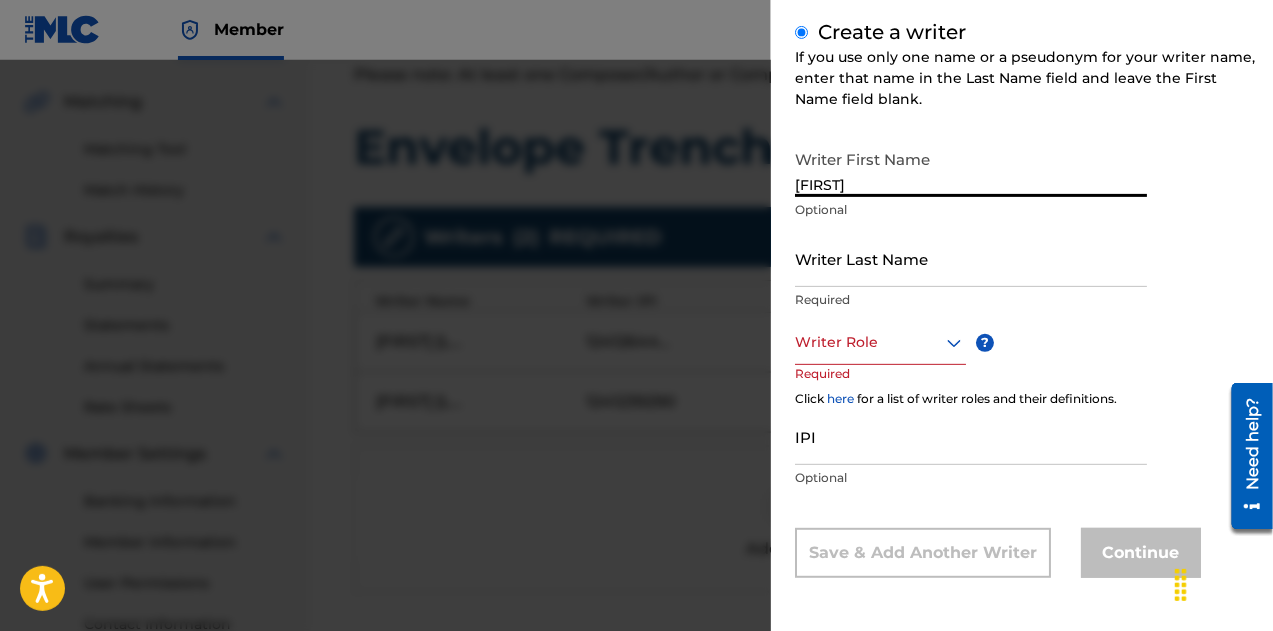 type on "[FIRST]" 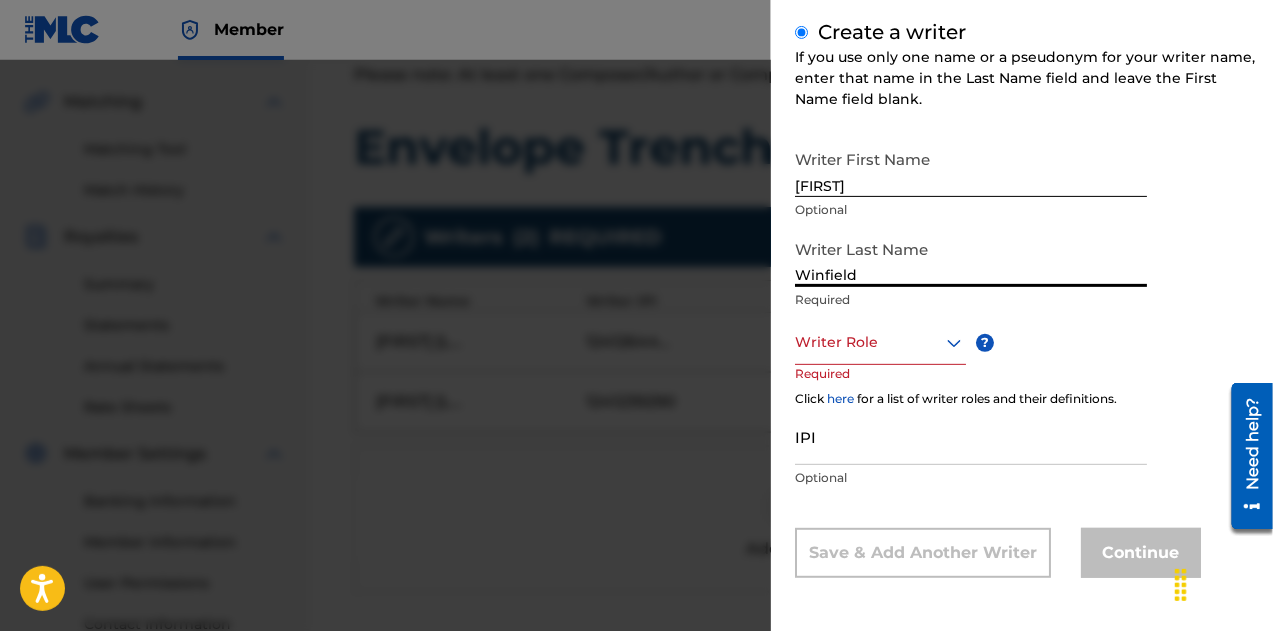 type on "Winfield" 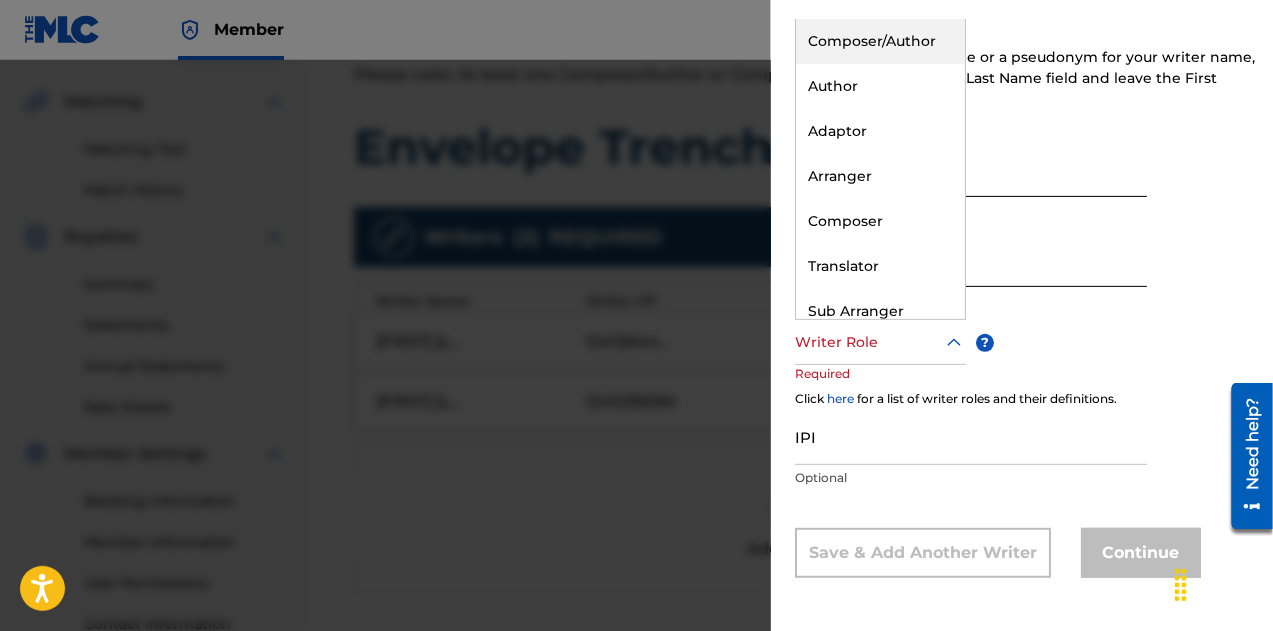 click at bounding box center (880, 342) 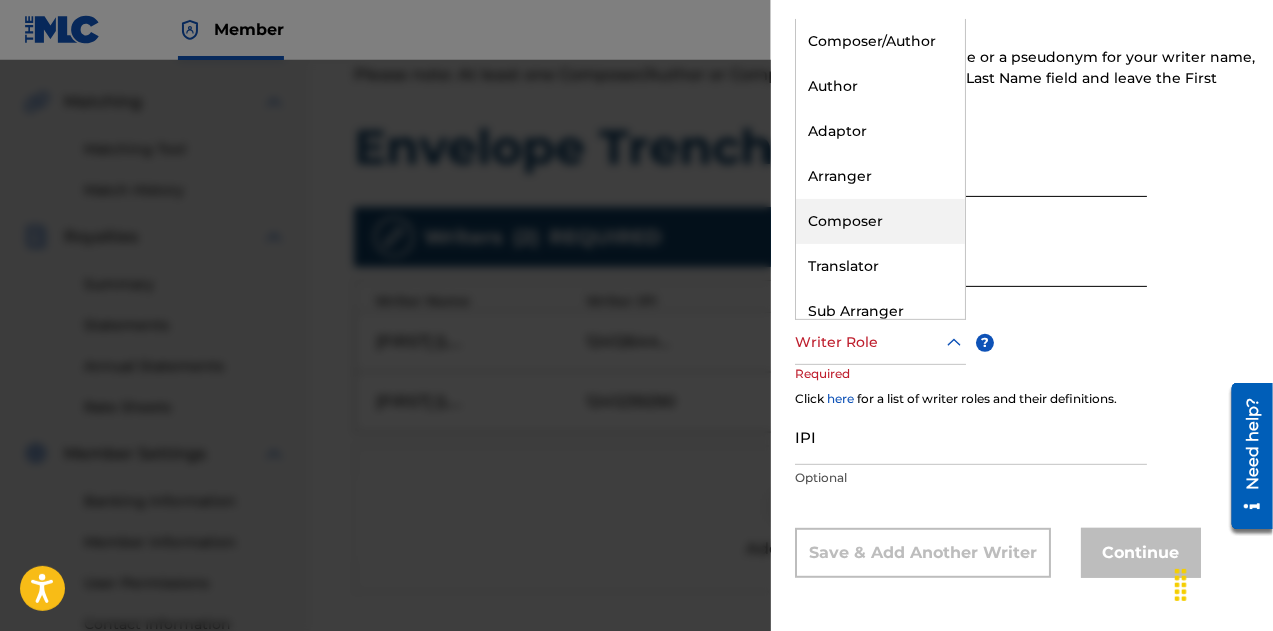 click on "Composer" at bounding box center (880, 221) 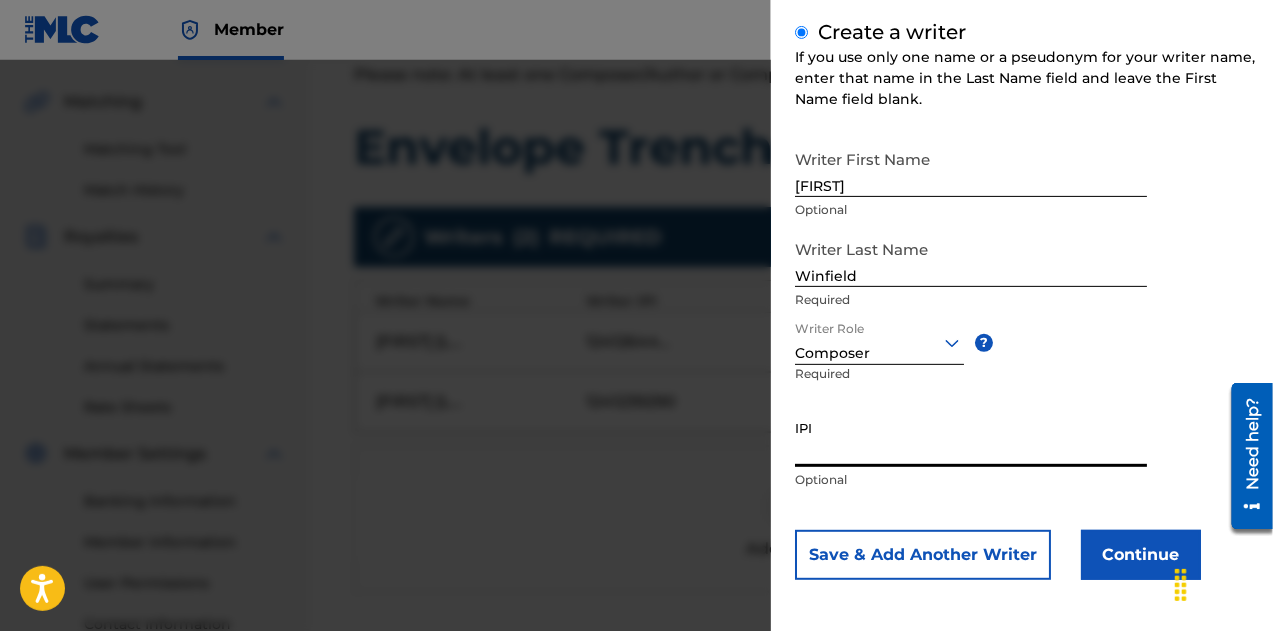 click on "IPI" at bounding box center (971, 438) 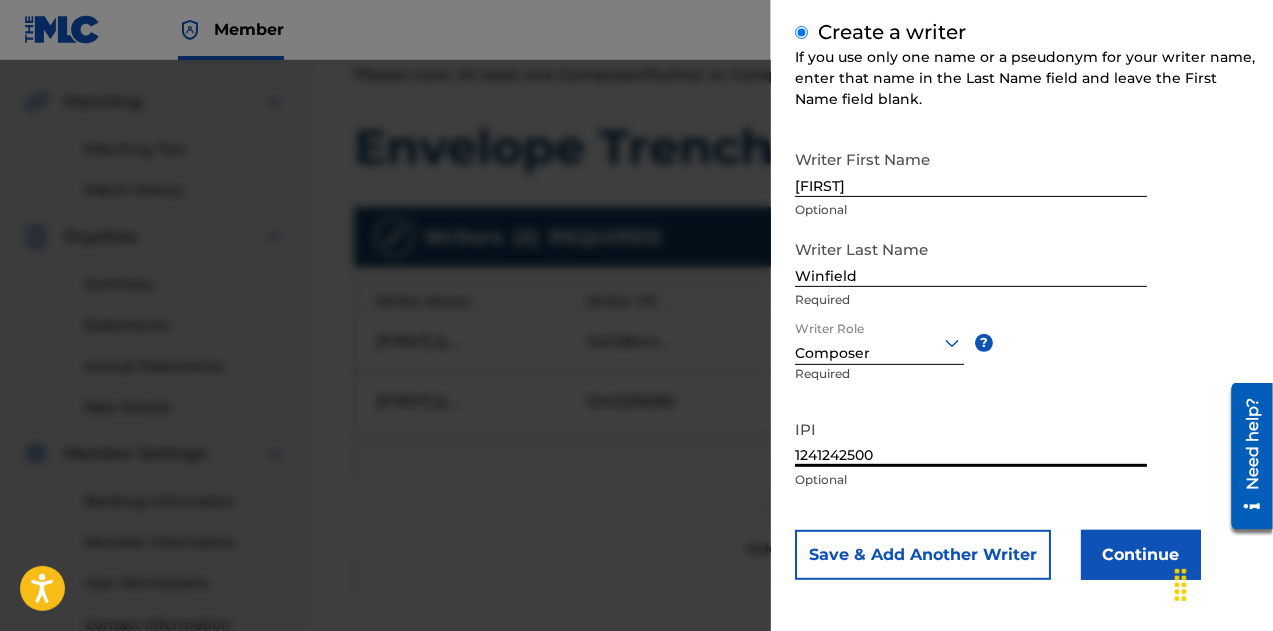 type on "1241242500" 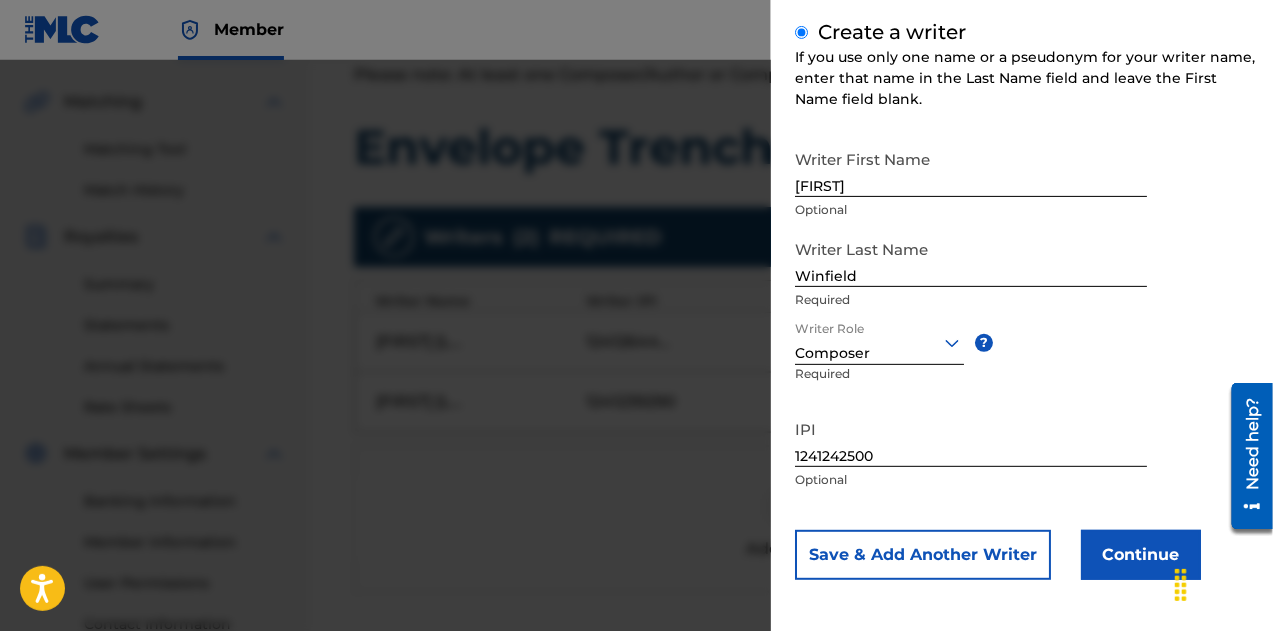 click on "Save & Add Another Writer" at bounding box center [923, 555] 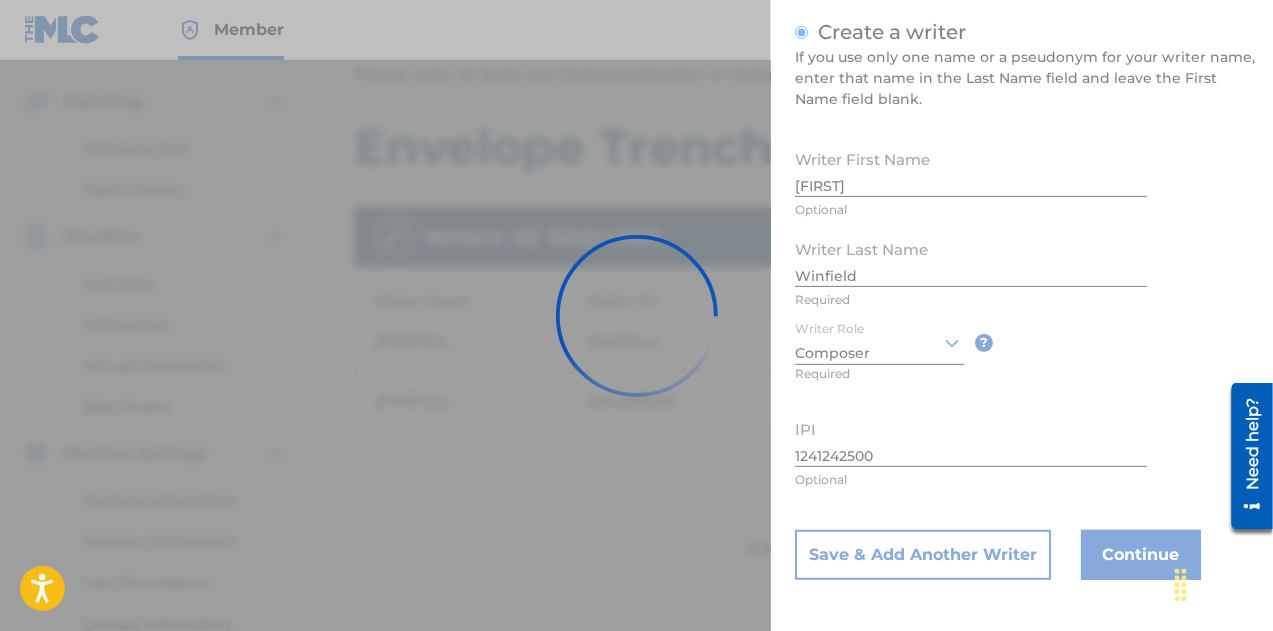 type 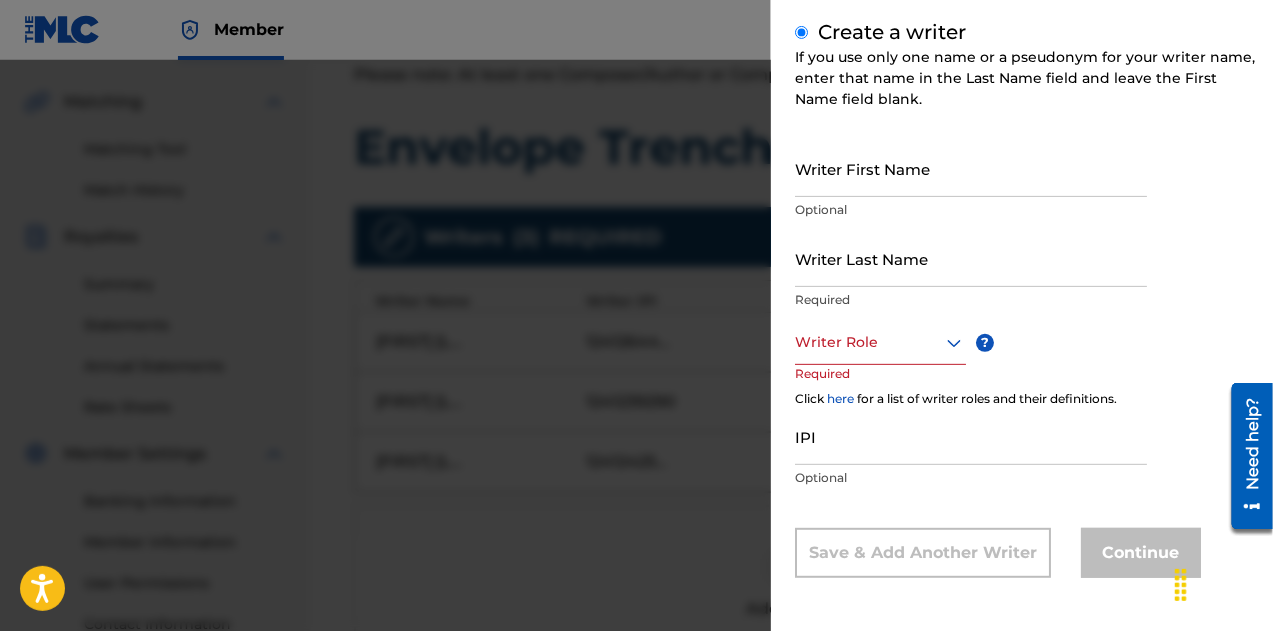 click on "Writer First Name" at bounding box center (971, 168) 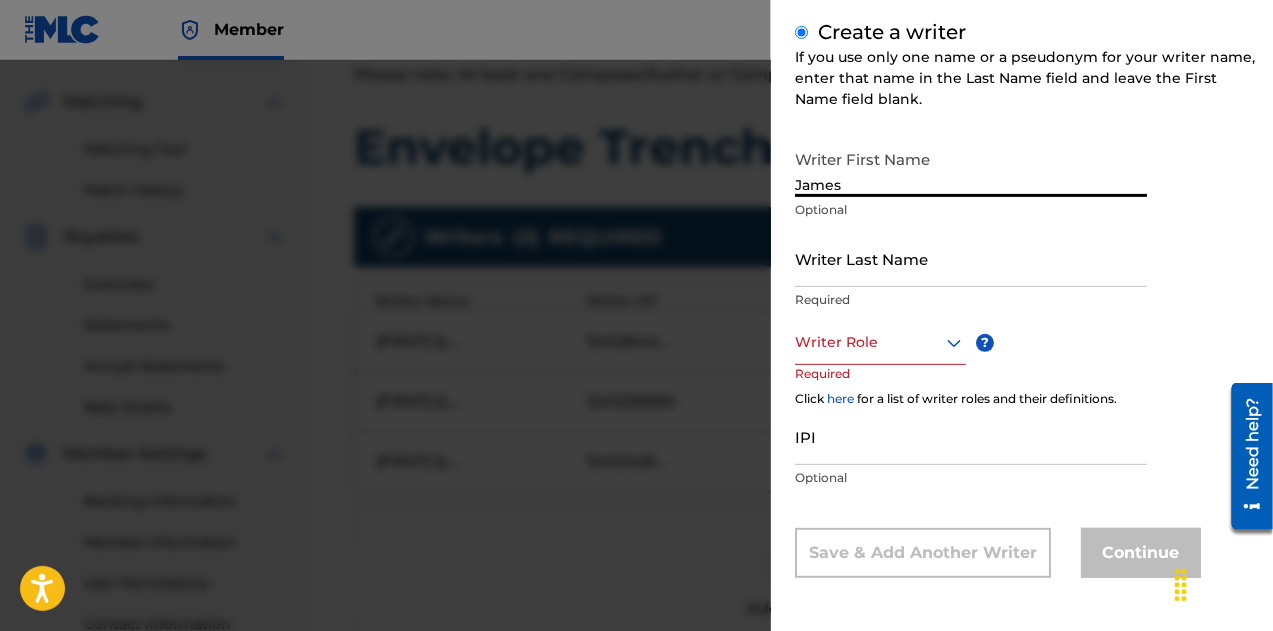 type on "James" 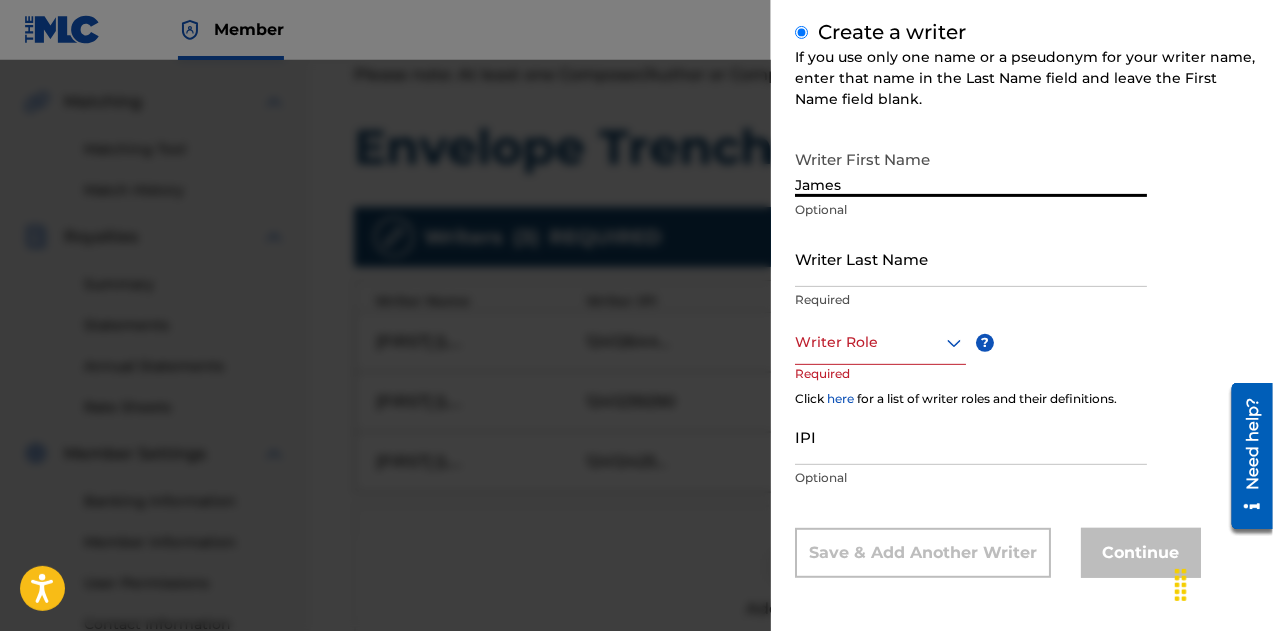 click on "Writer Last Name" at bounding box center (971, 258) 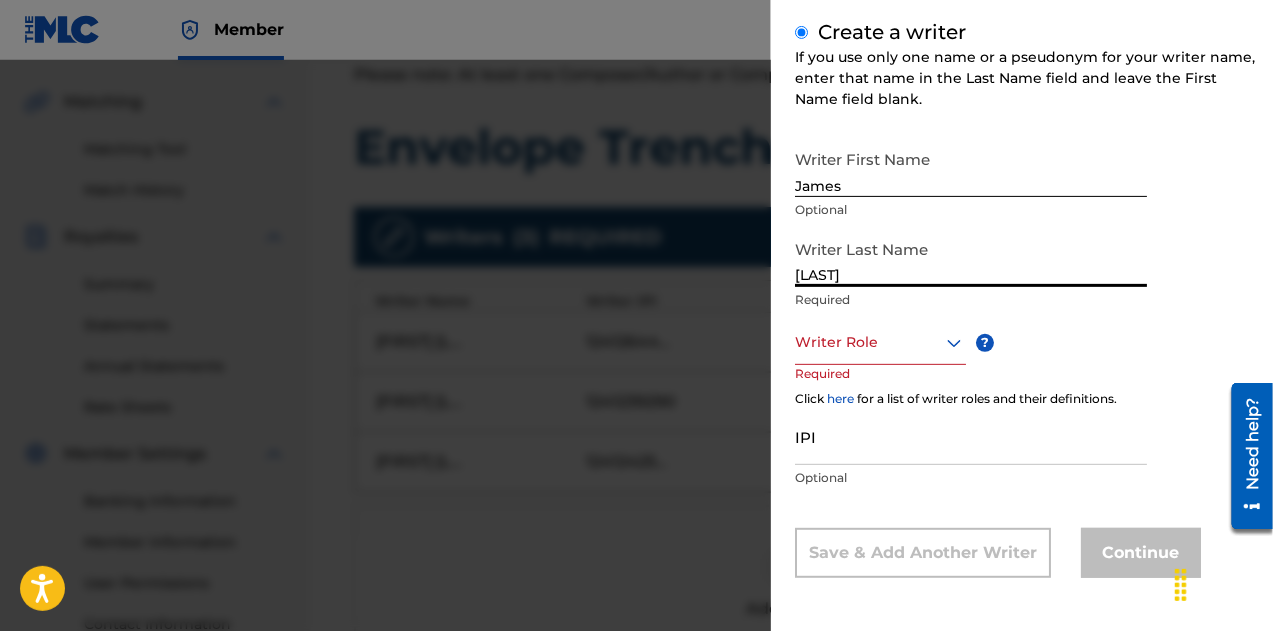 type on "[LAST]" 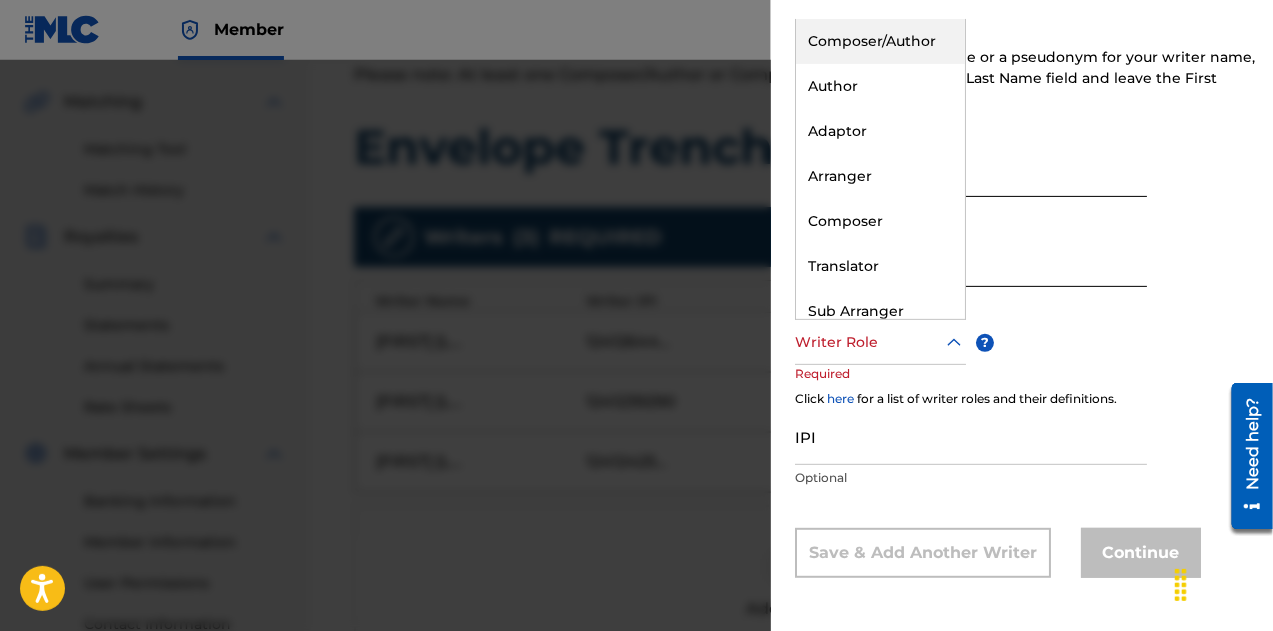 click at bounding box center [880, 342] 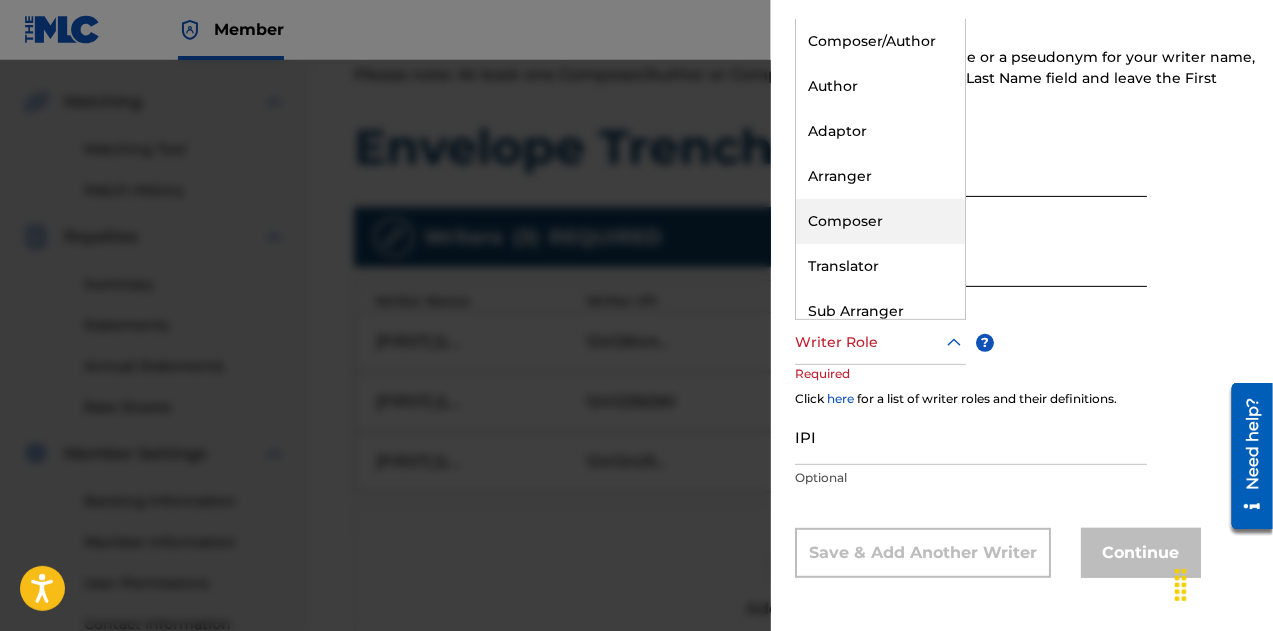 click on "Composer" at bounding box center [880, 221] 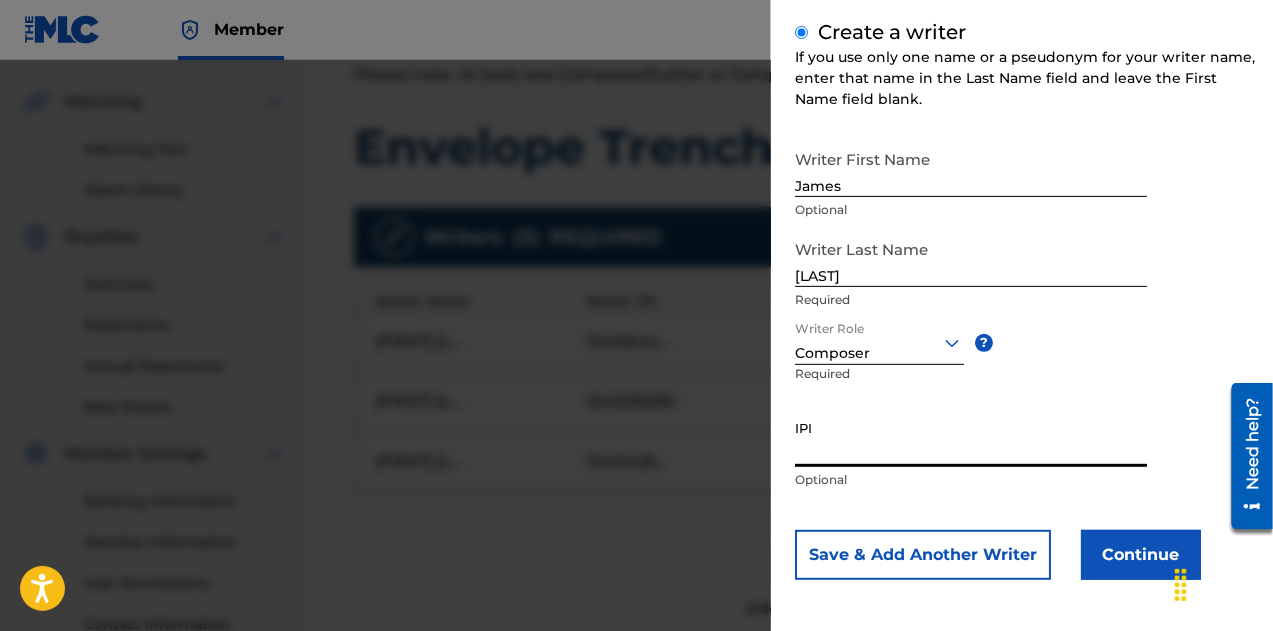 click on "IPI" at bounding box center (971, 438) 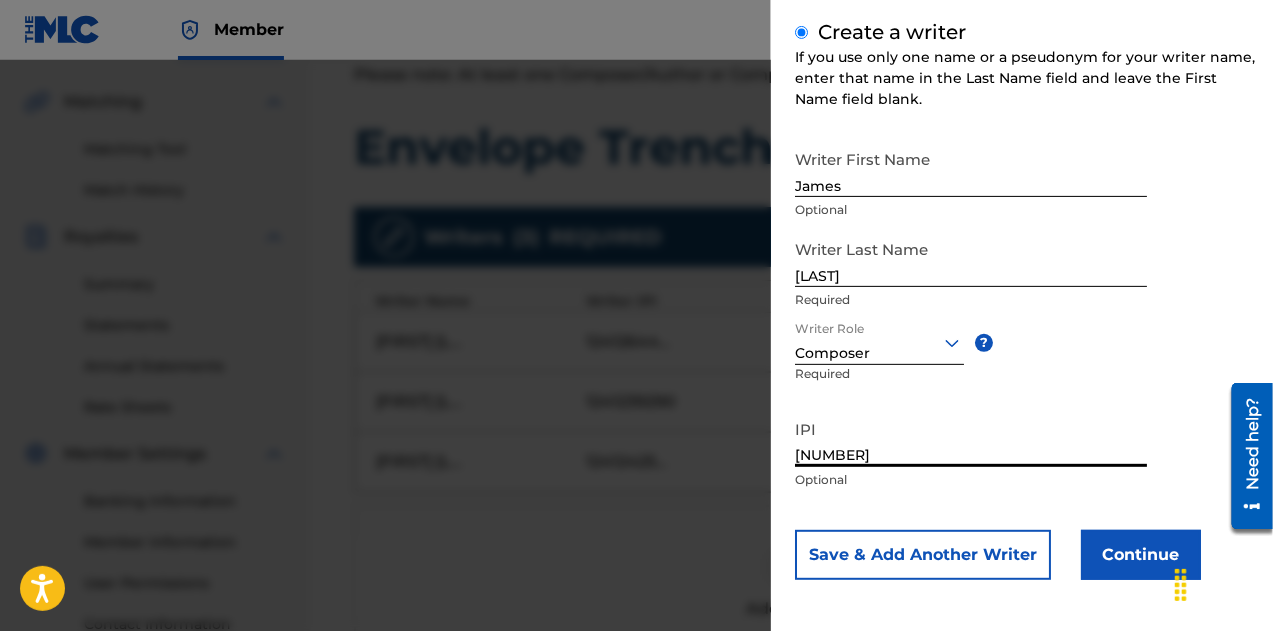 type on "[NUMBER]" 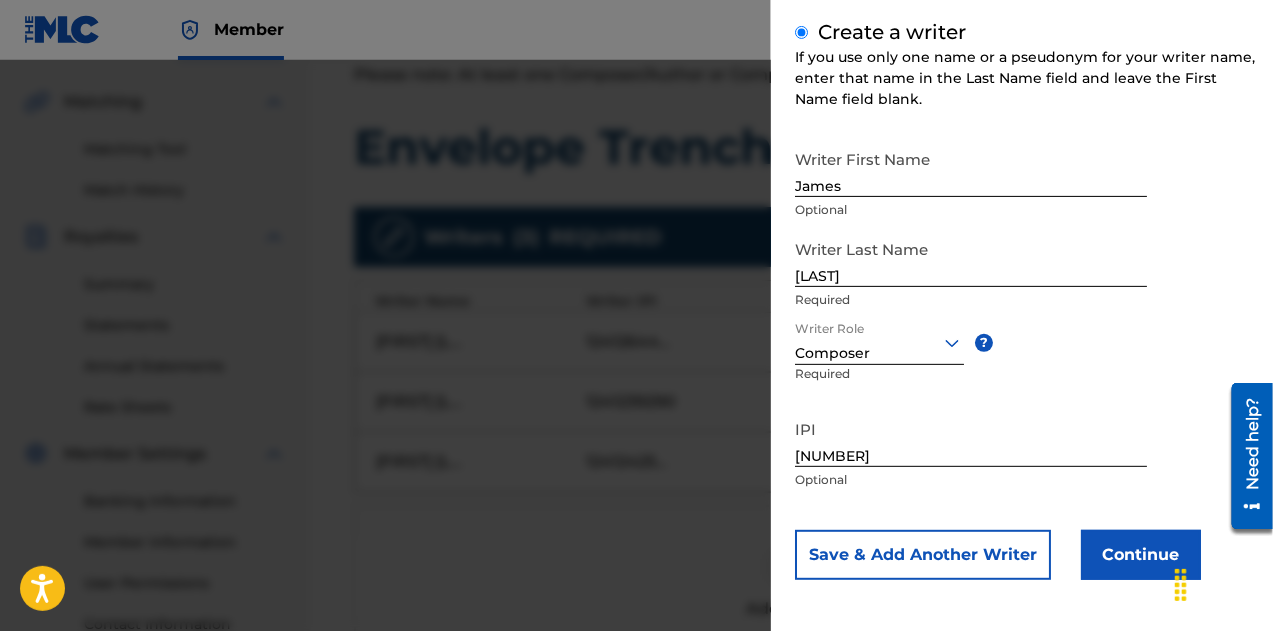 click on "Continue" at bounding box center [1141, 555] 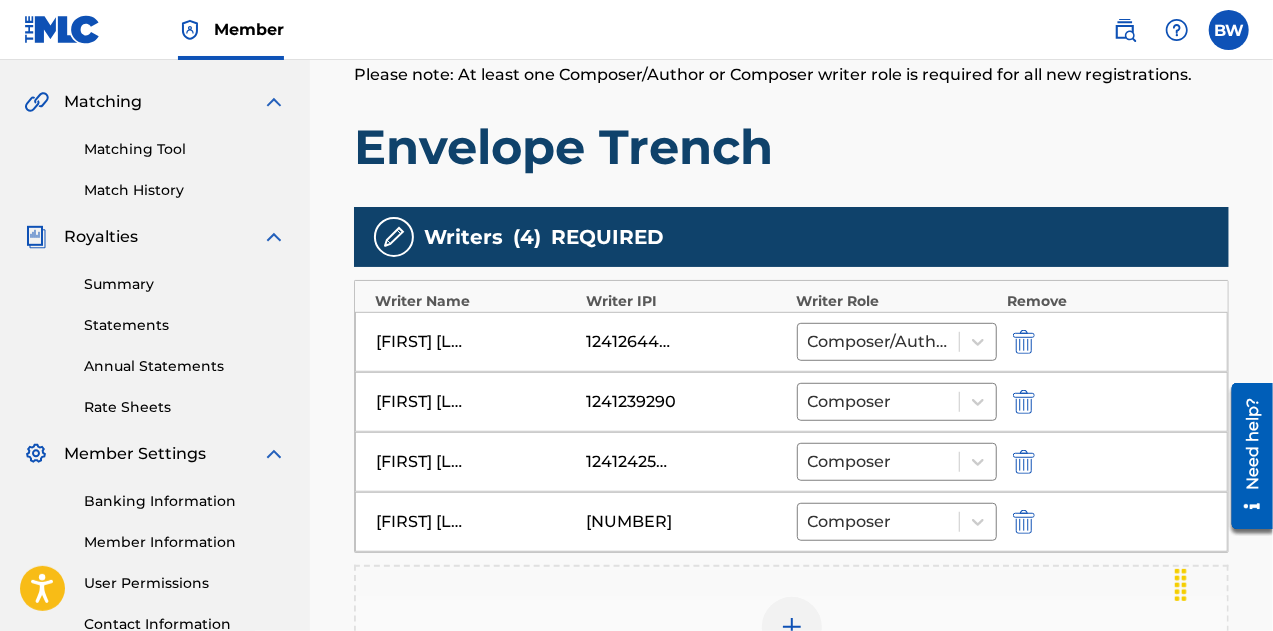 scroll, scrollTop: 805, scrollLeft: 0, axis: vertical 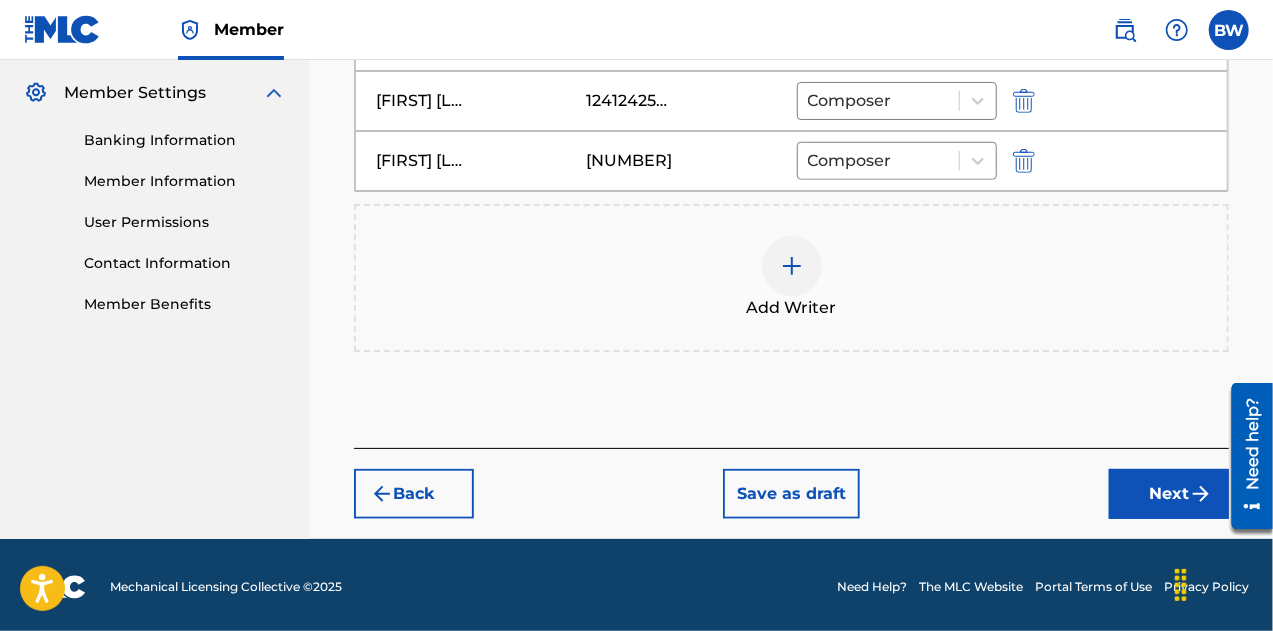 click on "Next" at bounding box center [1169, 494] 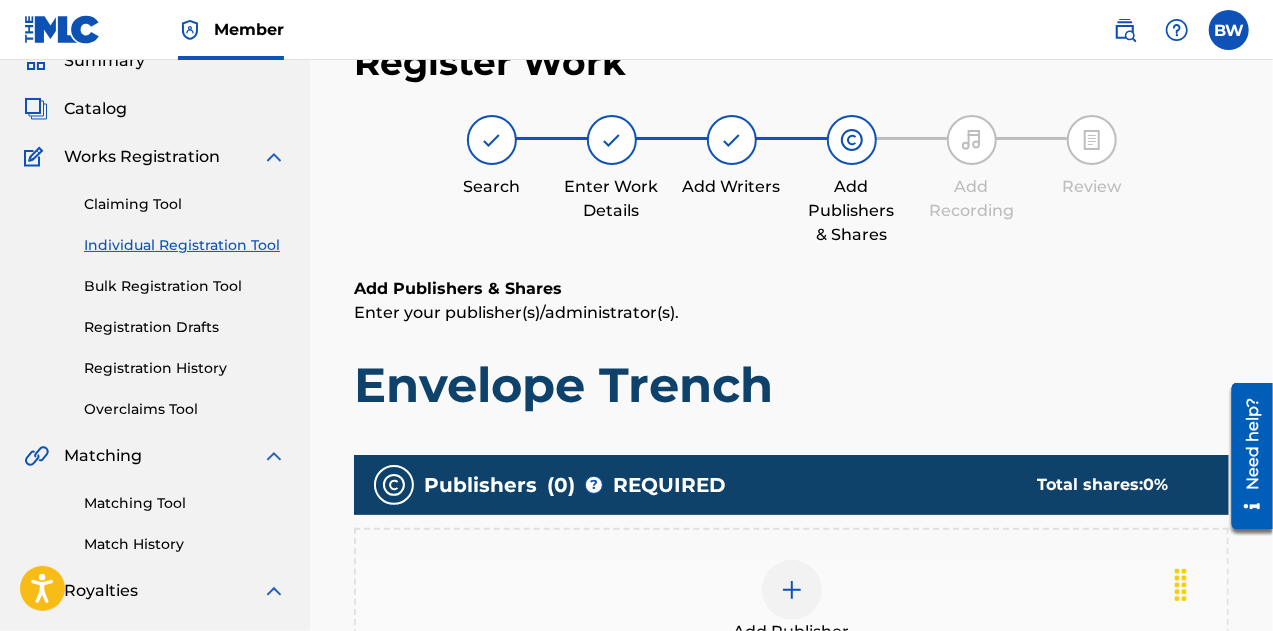 scroll, scrollTop: 355, scrollLeft: 0, axis: vertical 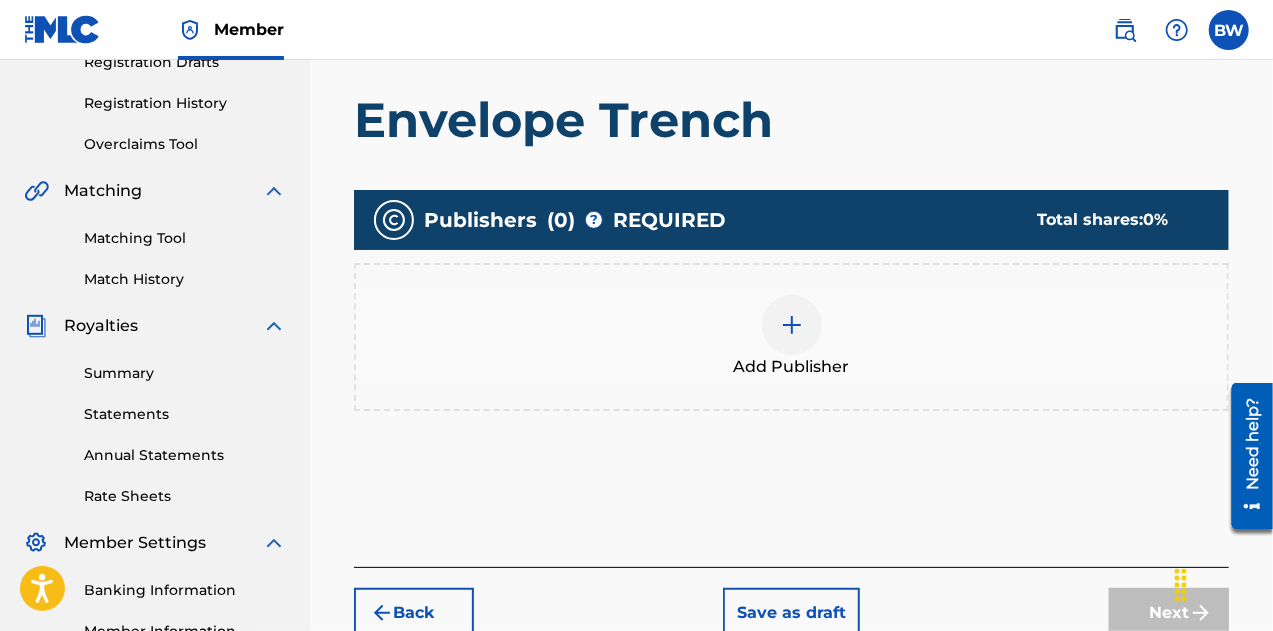click at bounding box center (792, 325) 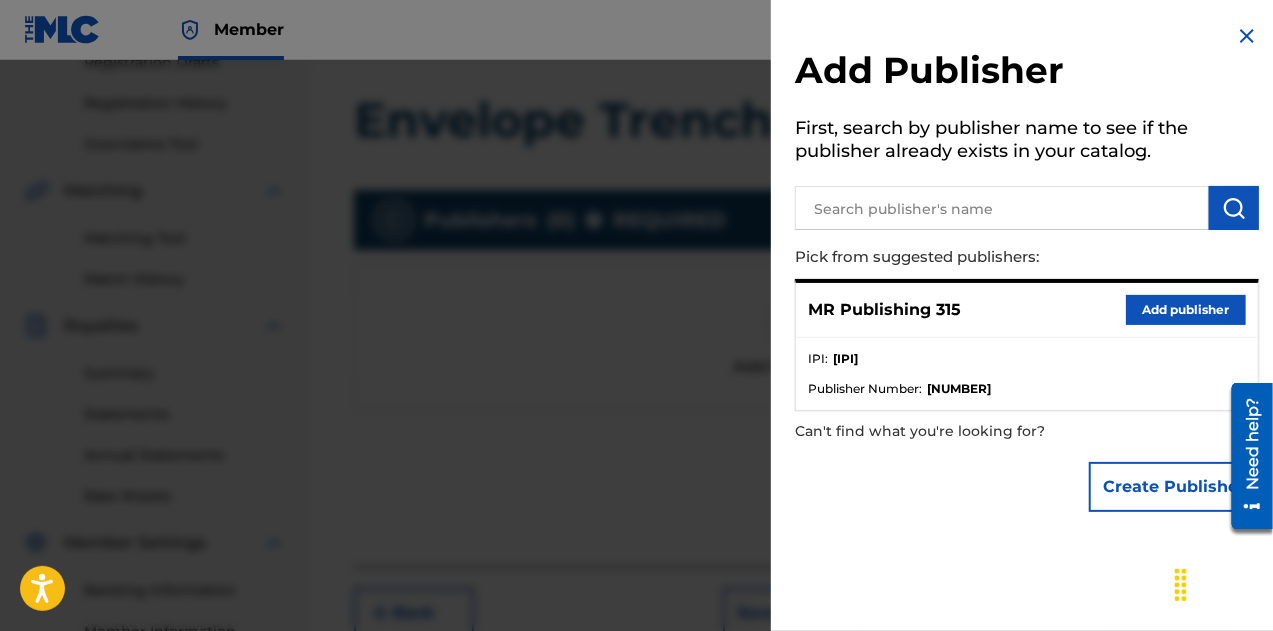 click on "Add publisher" at bounding box center (1186, 310) 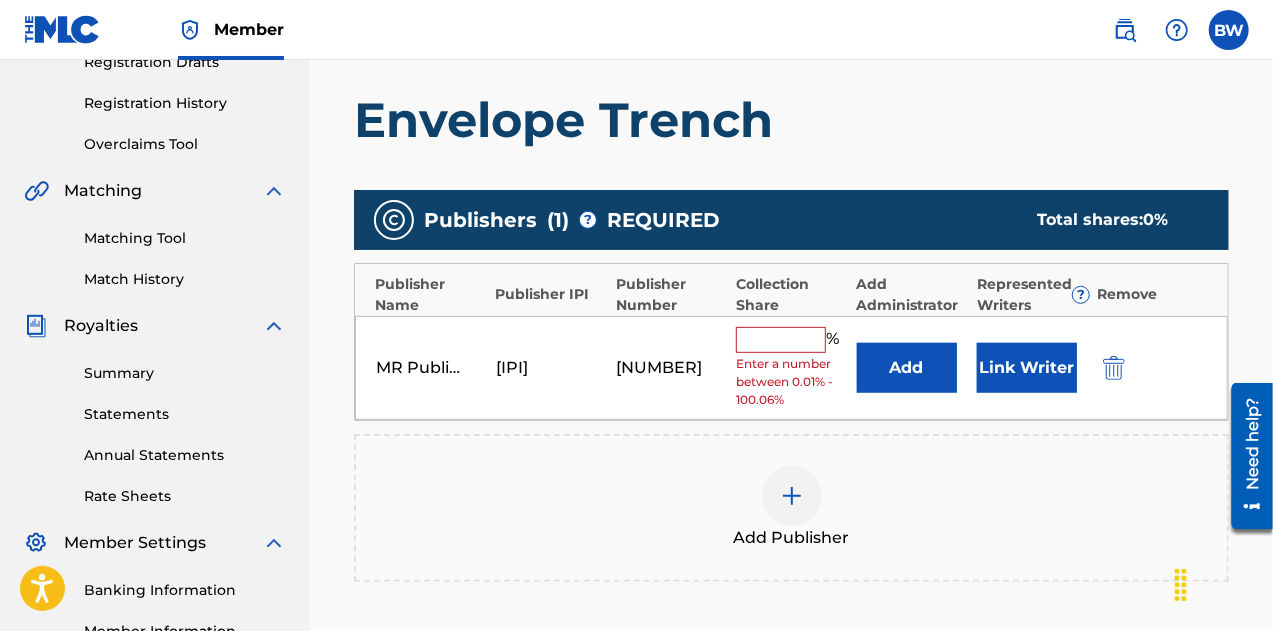 click at bounding box center [781, 340] 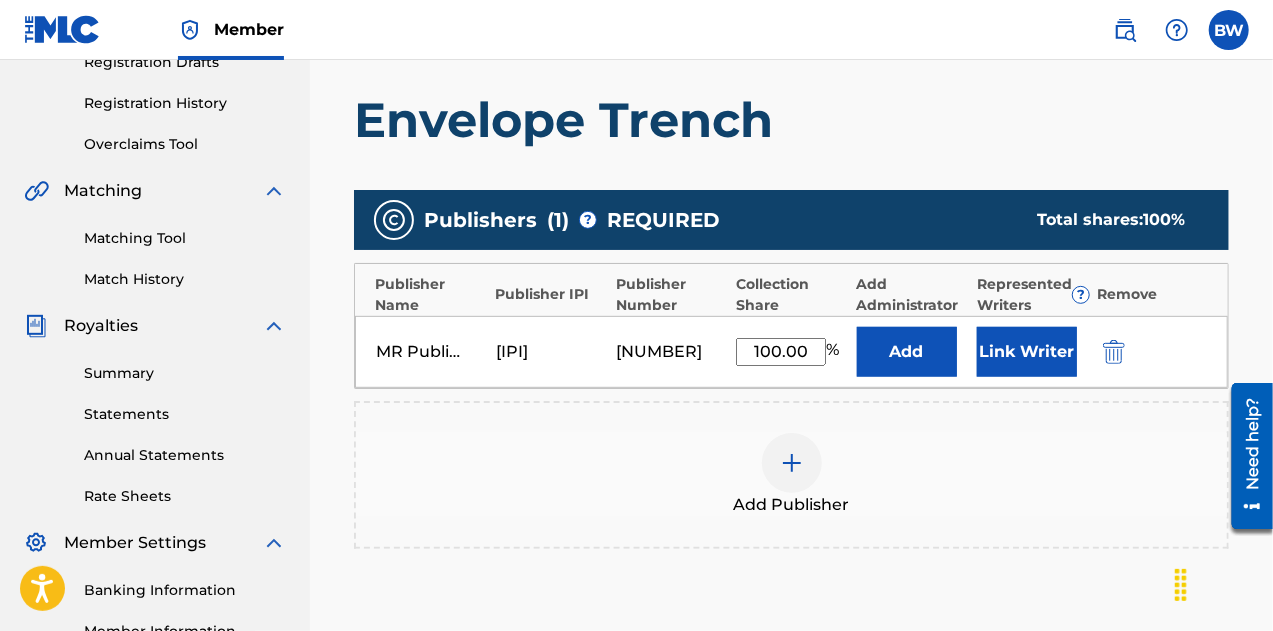 type on "100.00" 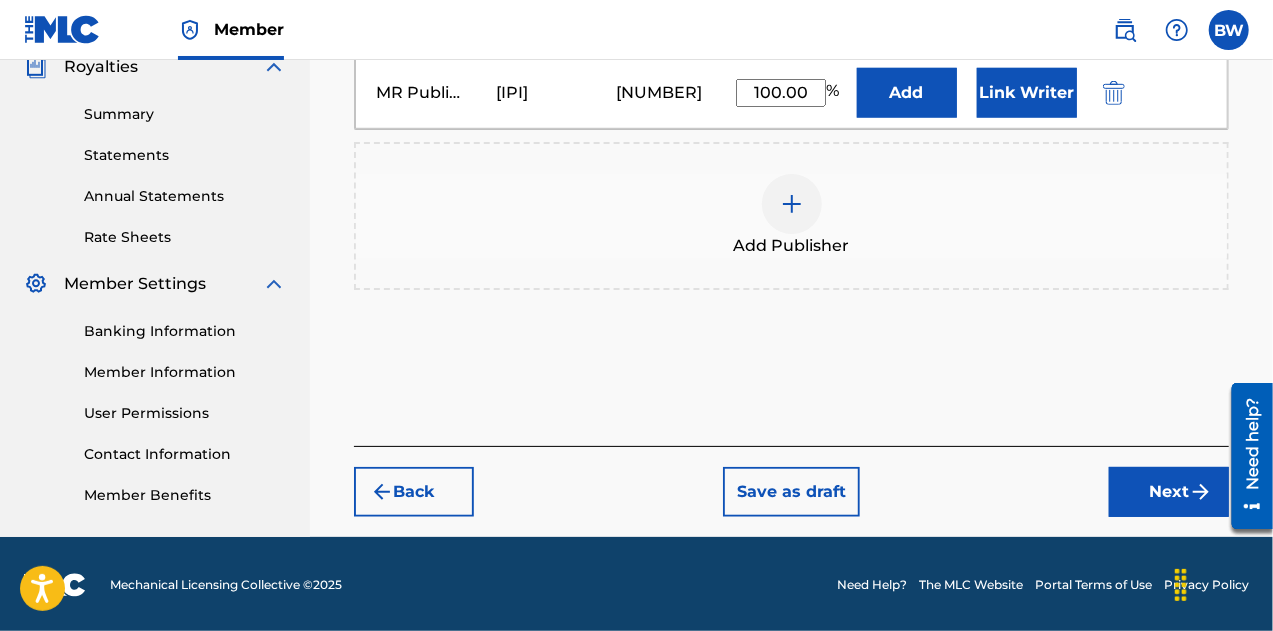 click on "Next" at bounding box center [1169, 492] 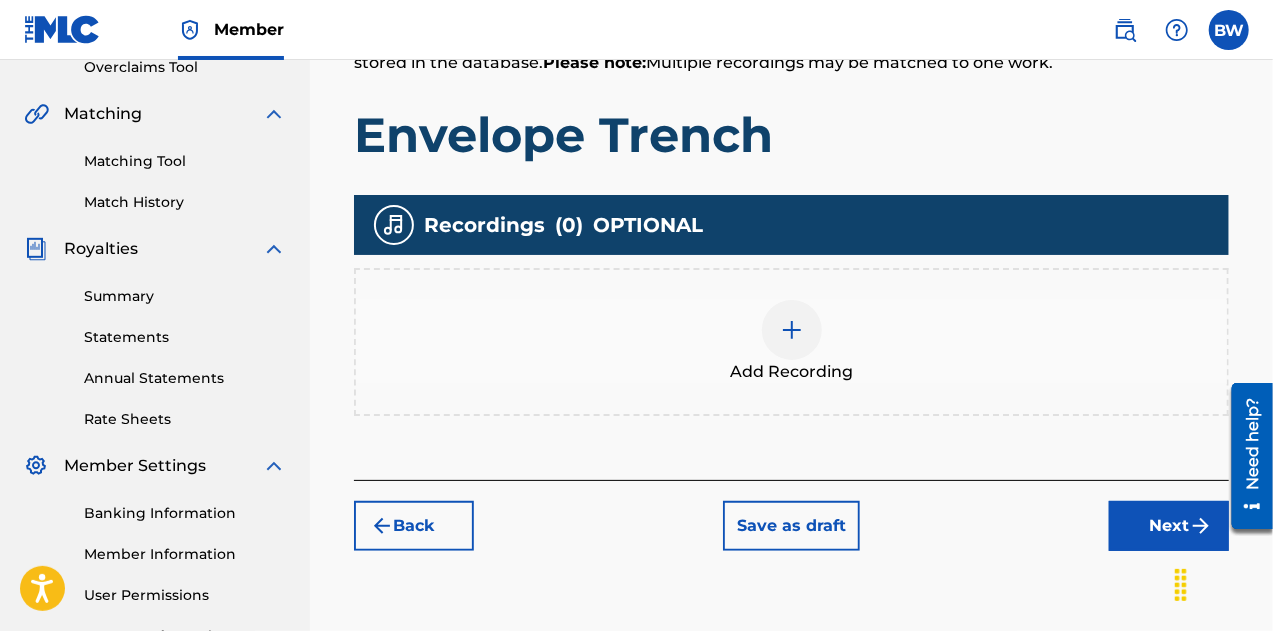 scroll, scrollTop: 433, scrollLeft: 0, axis: vertical 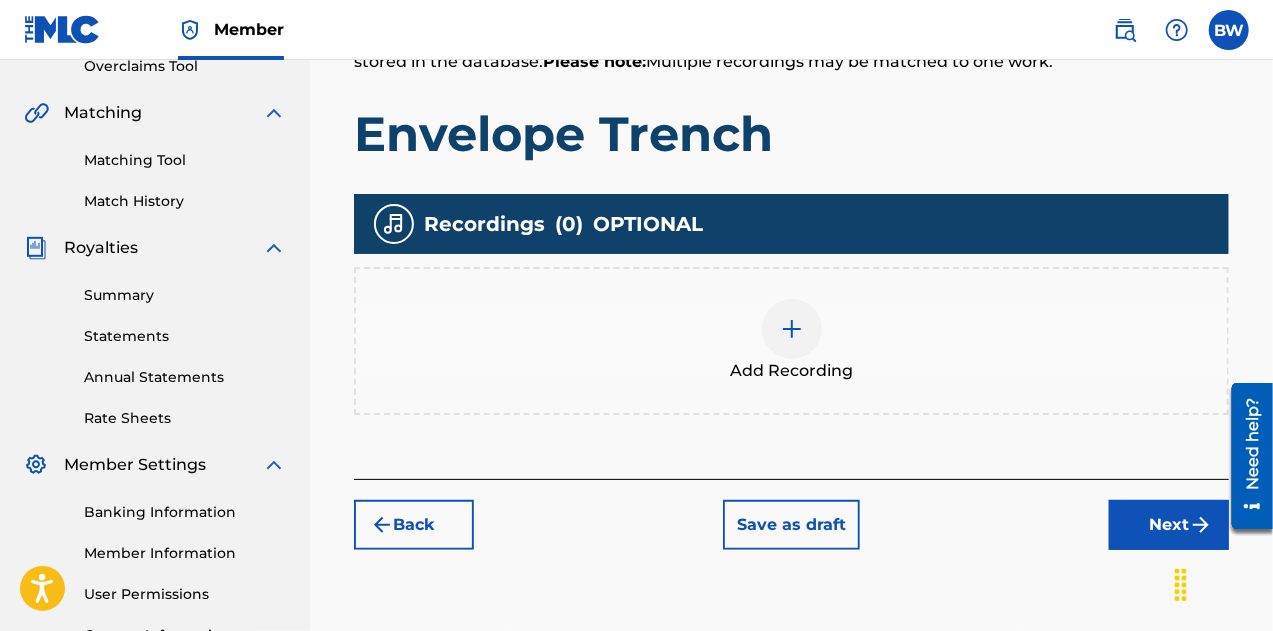 click at bounding box center [792, 329] 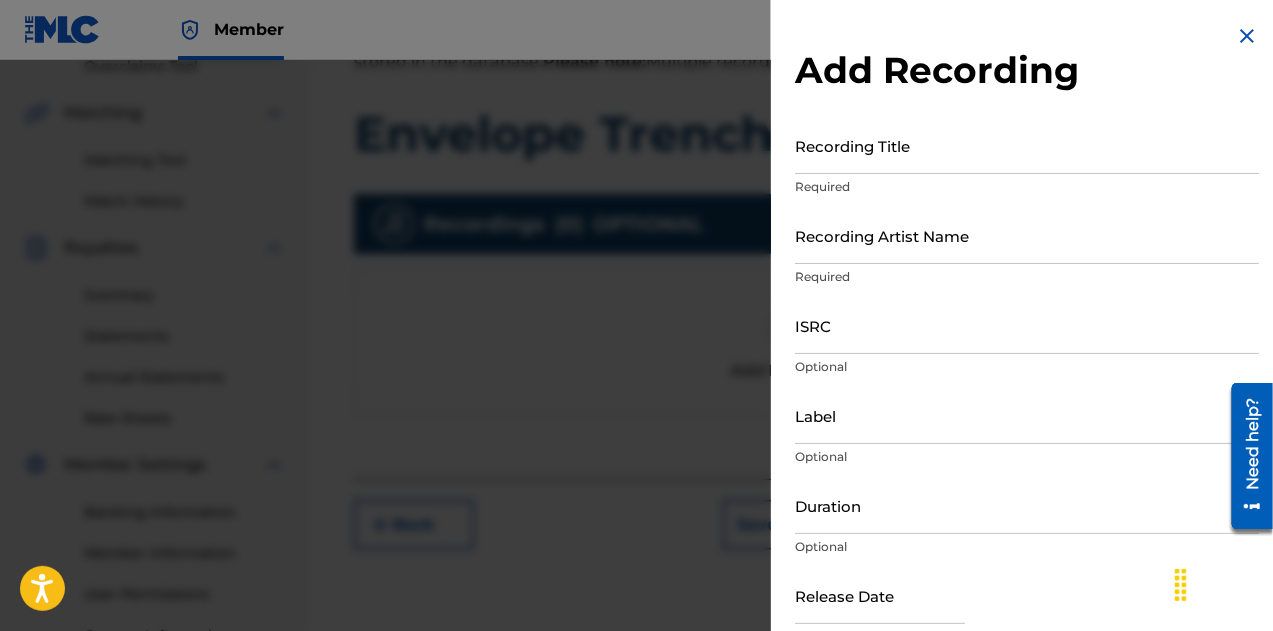 click on "Recording Title" at bounding box center [1027, 145] 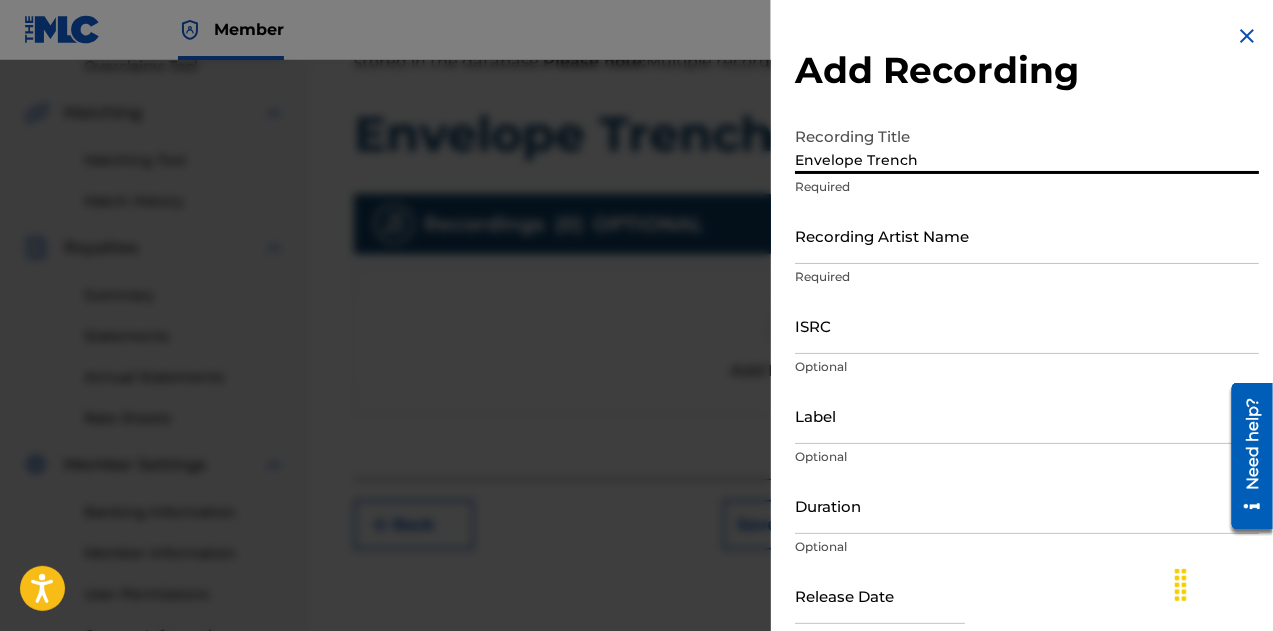 type on "Envelope Trench" 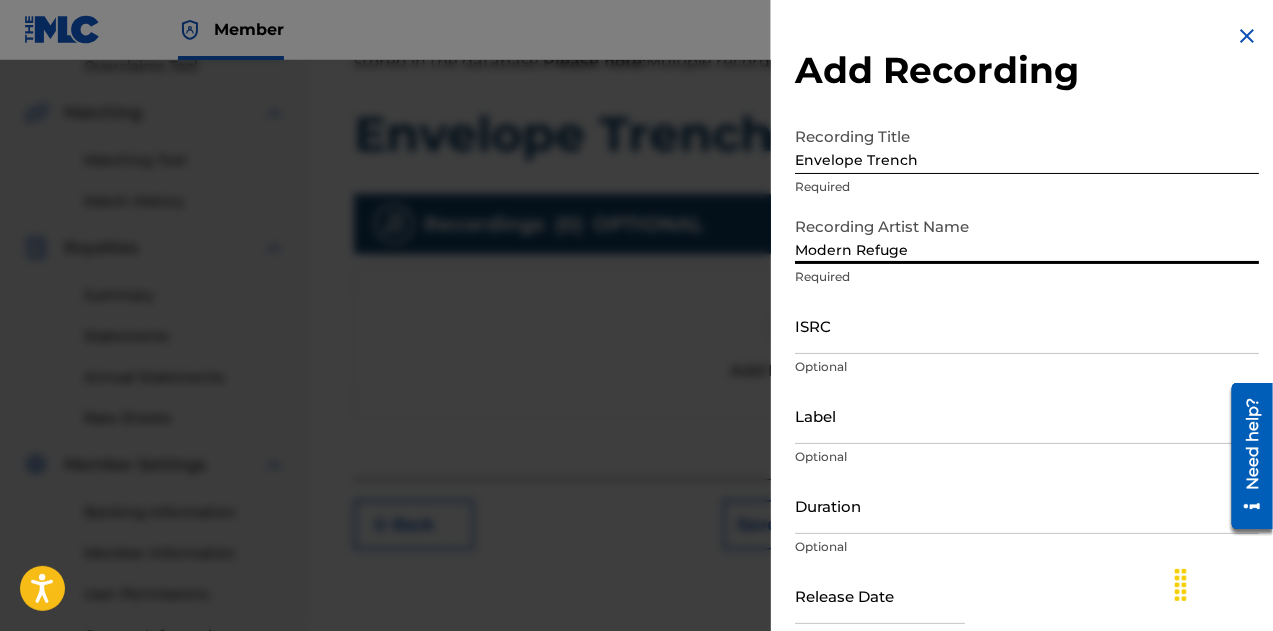 type on "Modern Refuge" 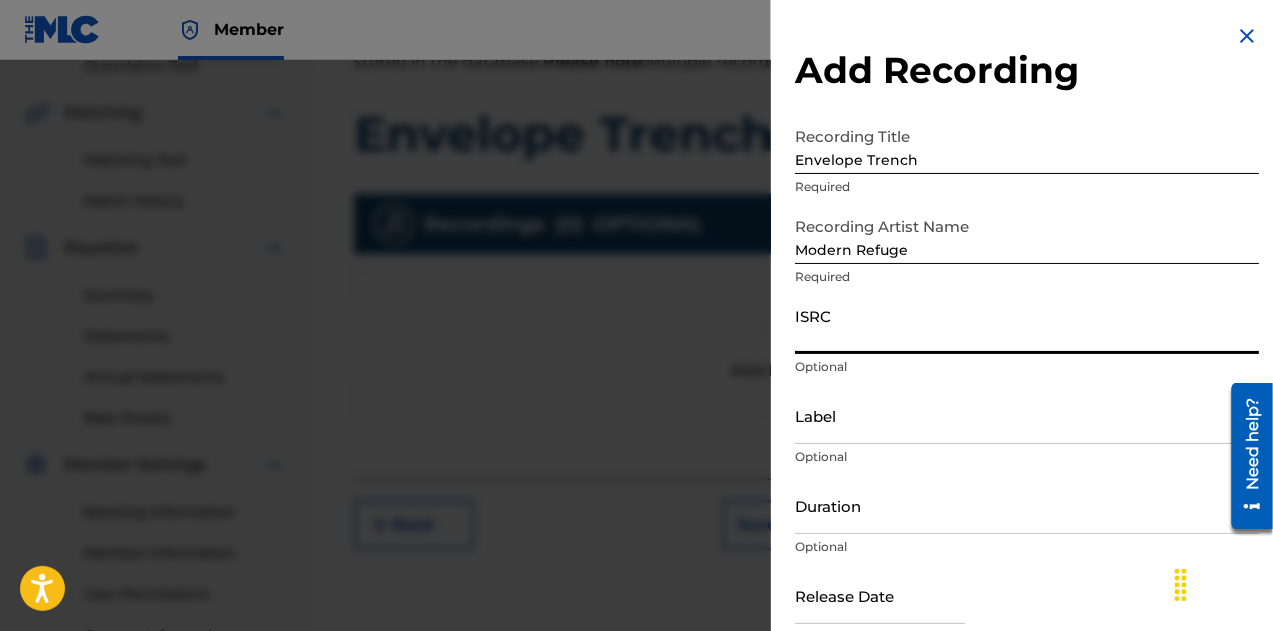 paste on "QMEU[NUMBER]" 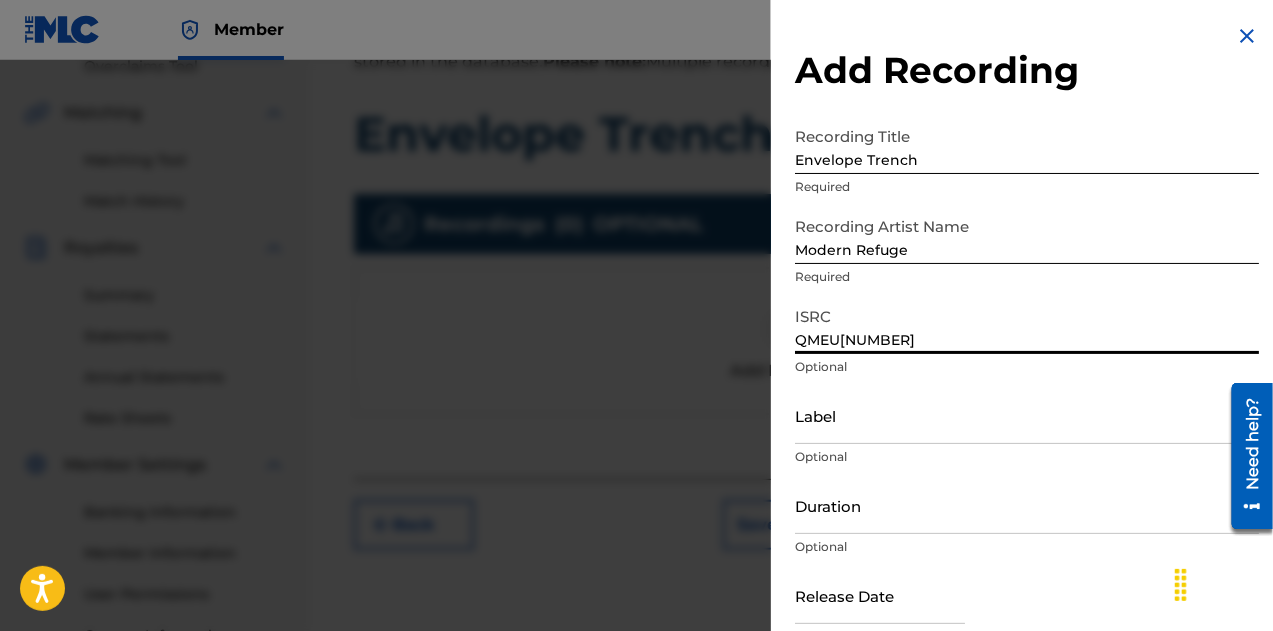type on "QMEU[NUMBER]" 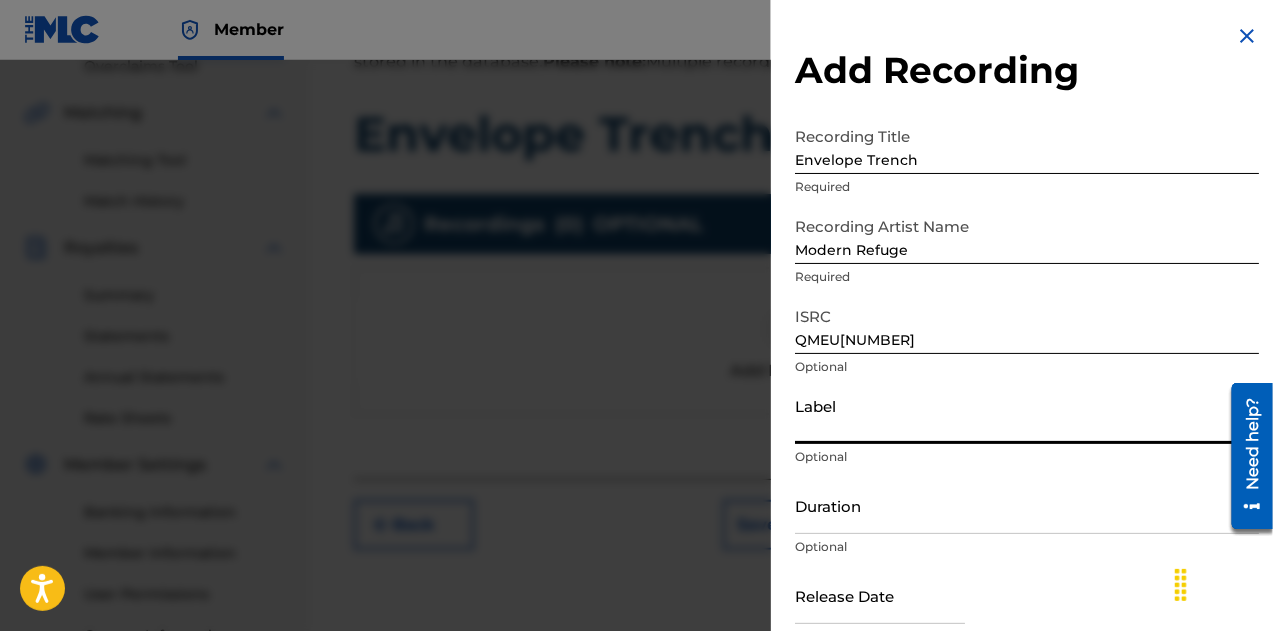 click on "Label" at bounding box center (1027, 415) 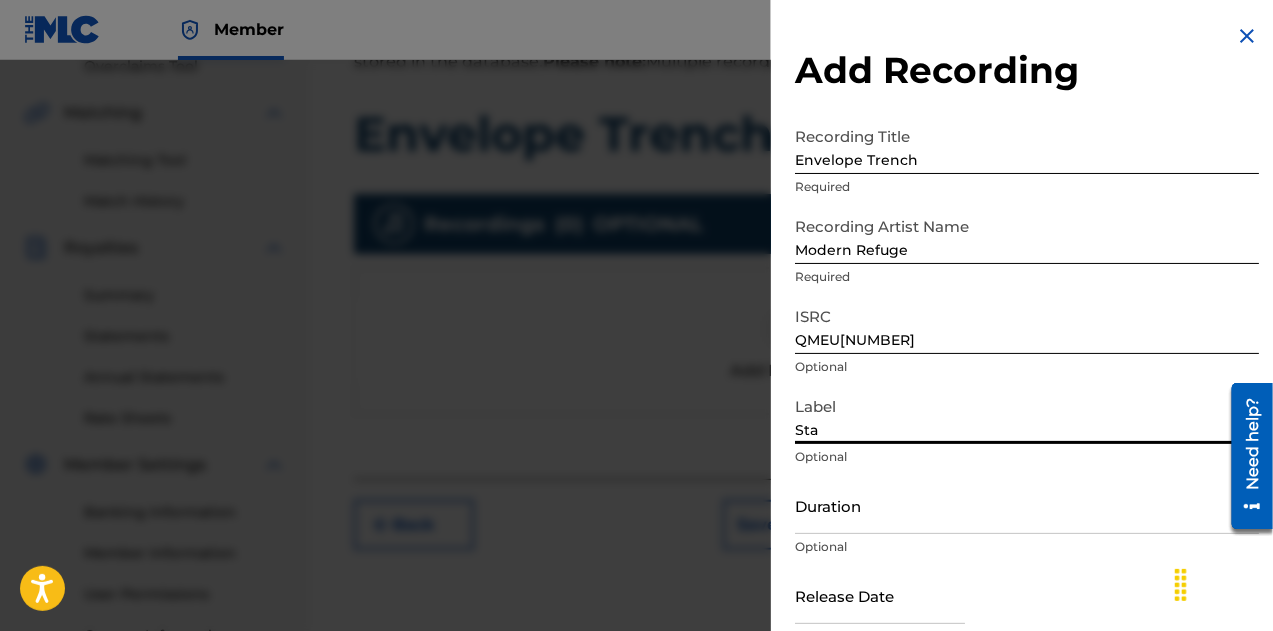 type on "Station 315 Records" 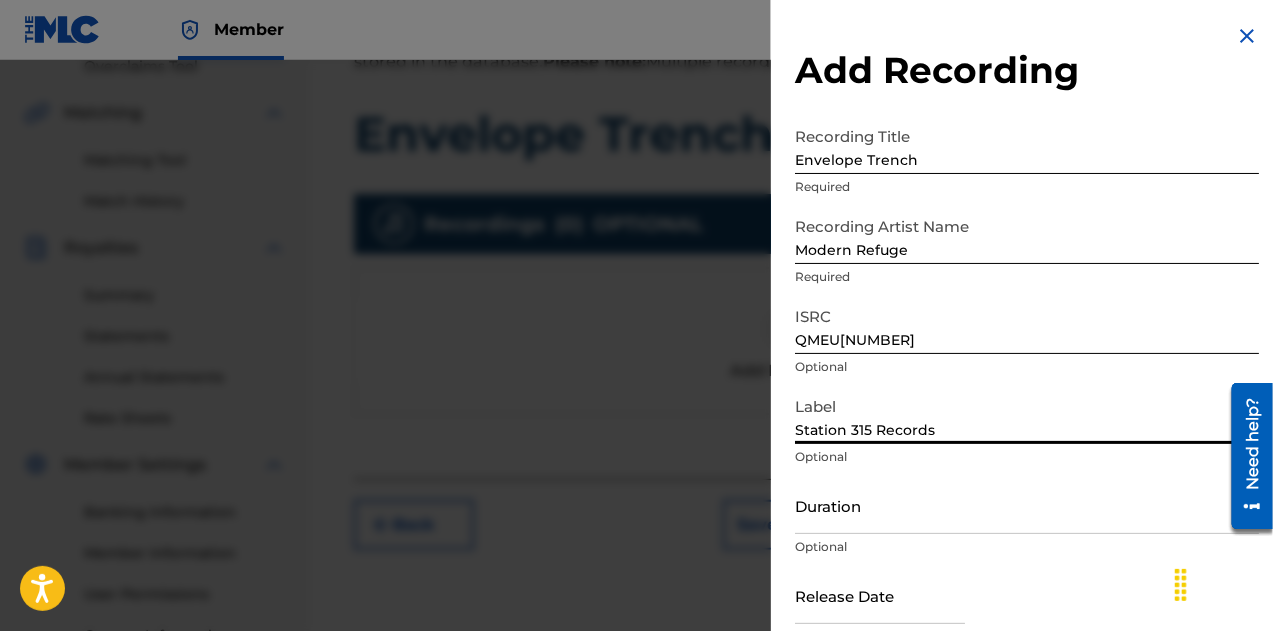 click on "Duration" at bounding box center (1027, 505) 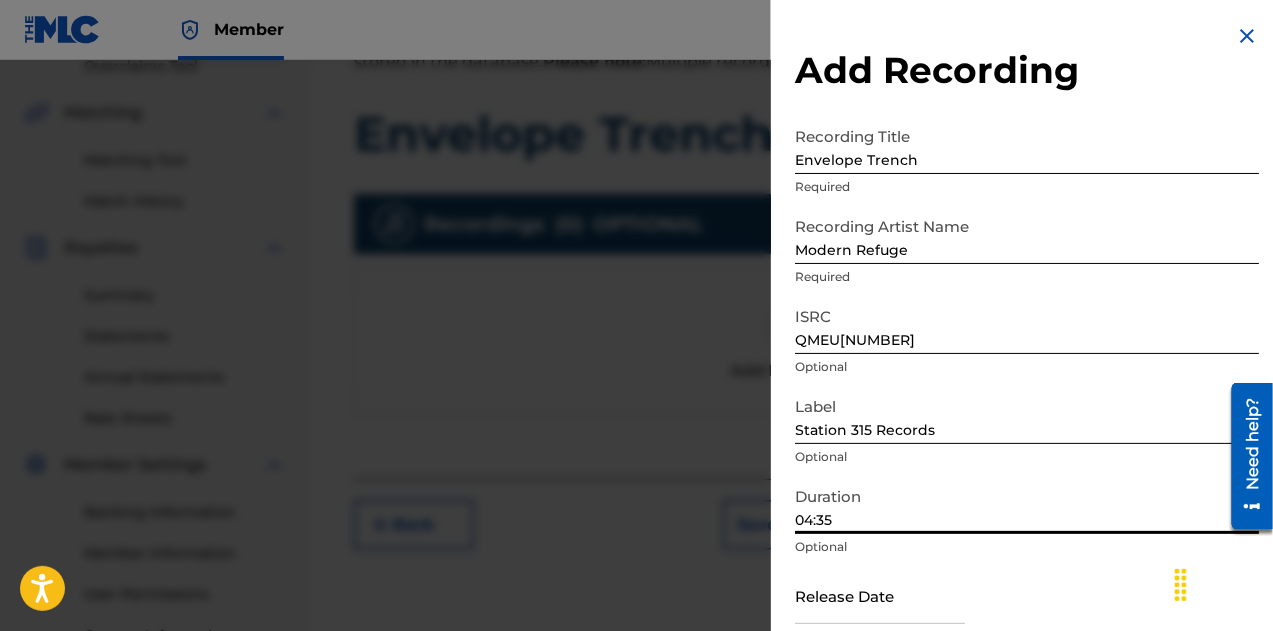 scroll, scrollTop: 100, scrollLeft: 0, axis: vertical 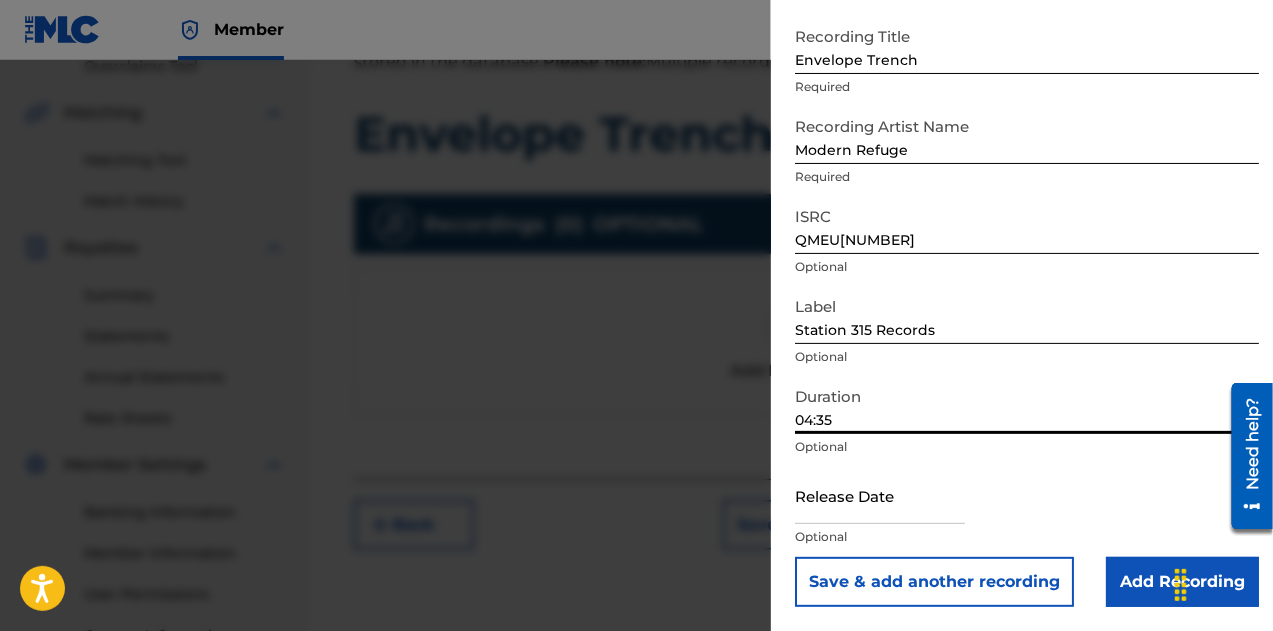 type on "04:35" 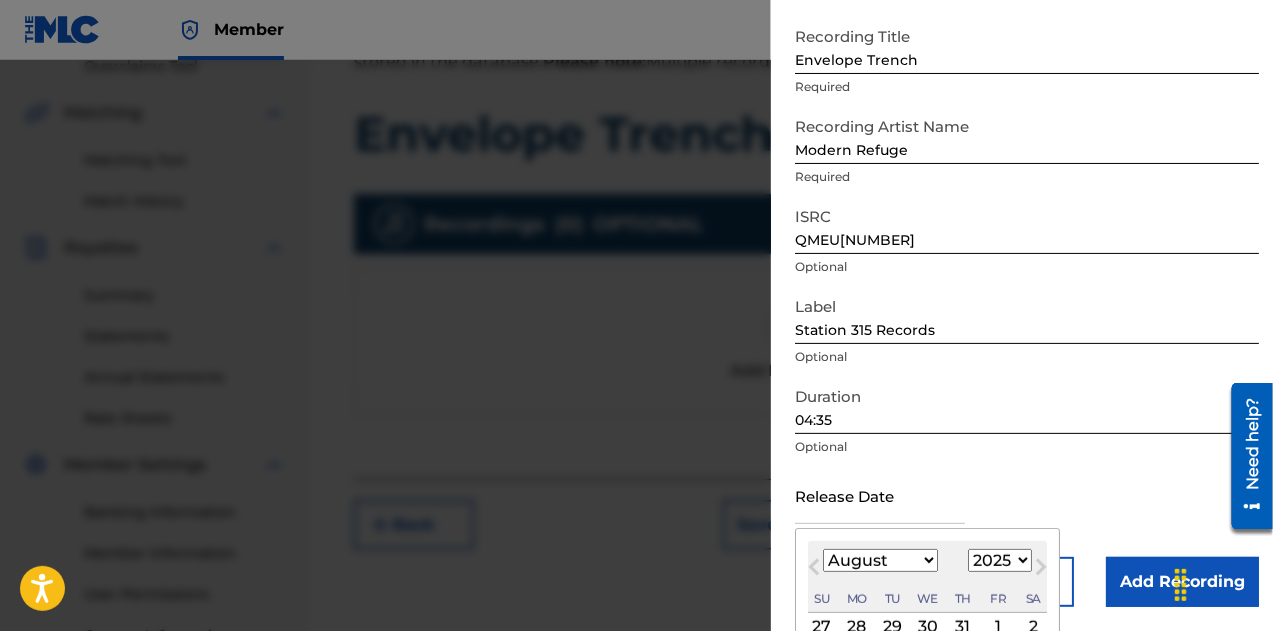 click on "27 28 29 30 31 1 2" at bounding box center (927, 626) 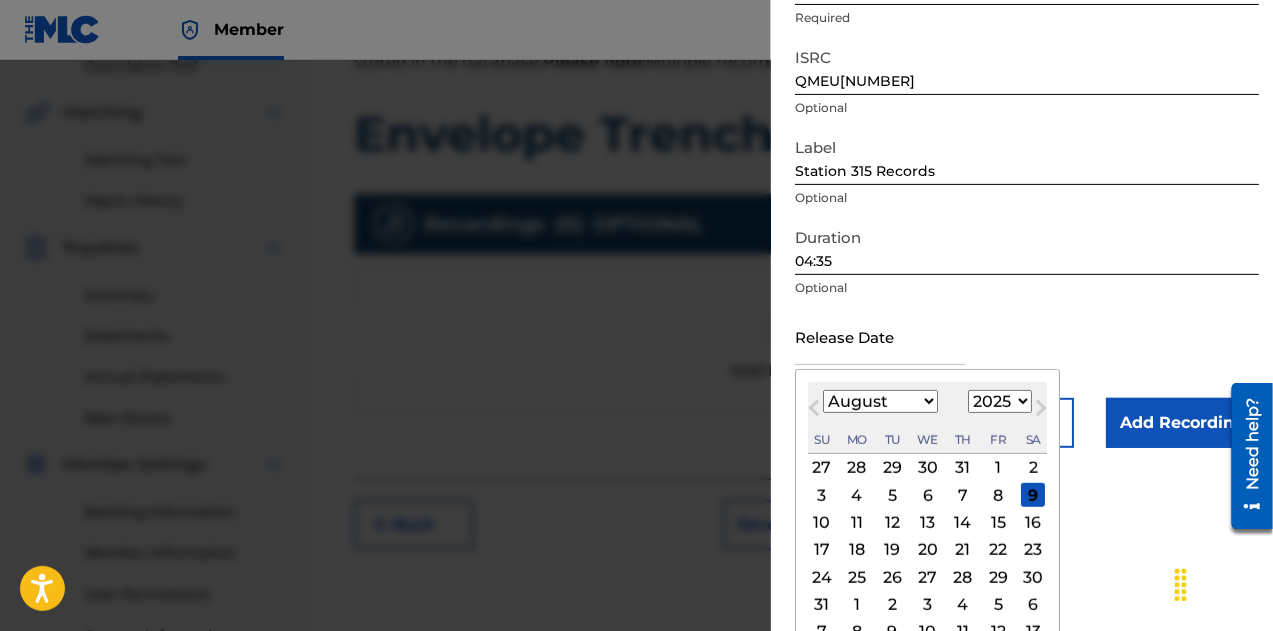 click on "1" at bounding box center [998, 468] 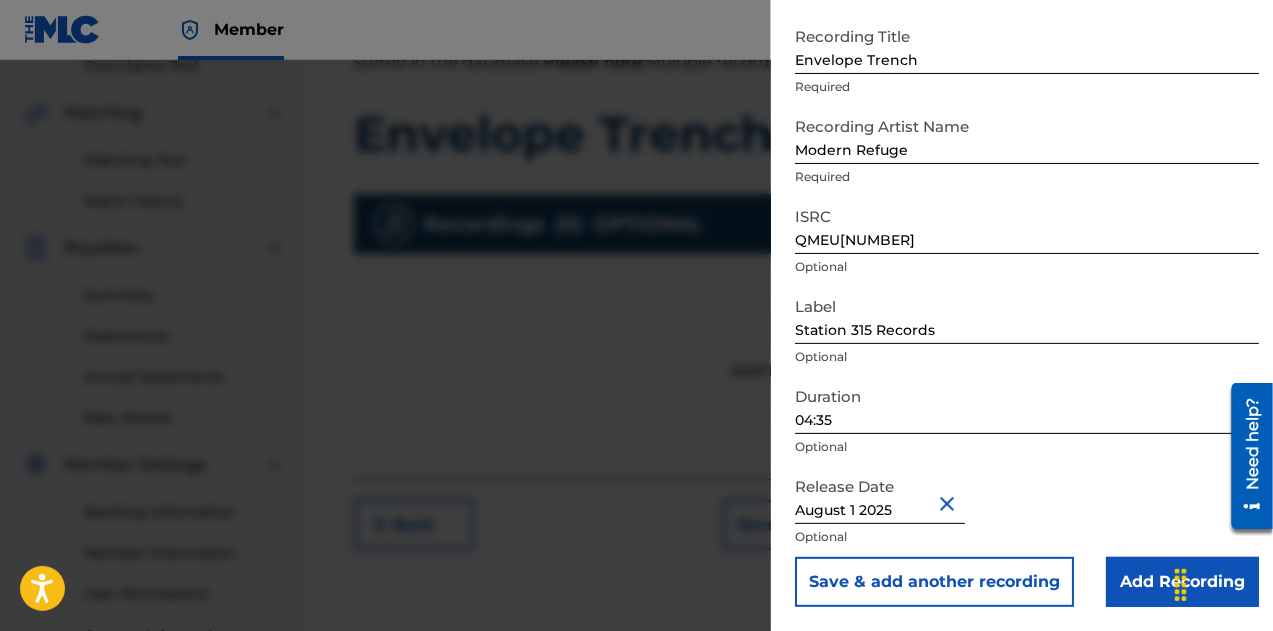 scroll, scrollTop: 100, scrollLeft: 0, axis: vertical 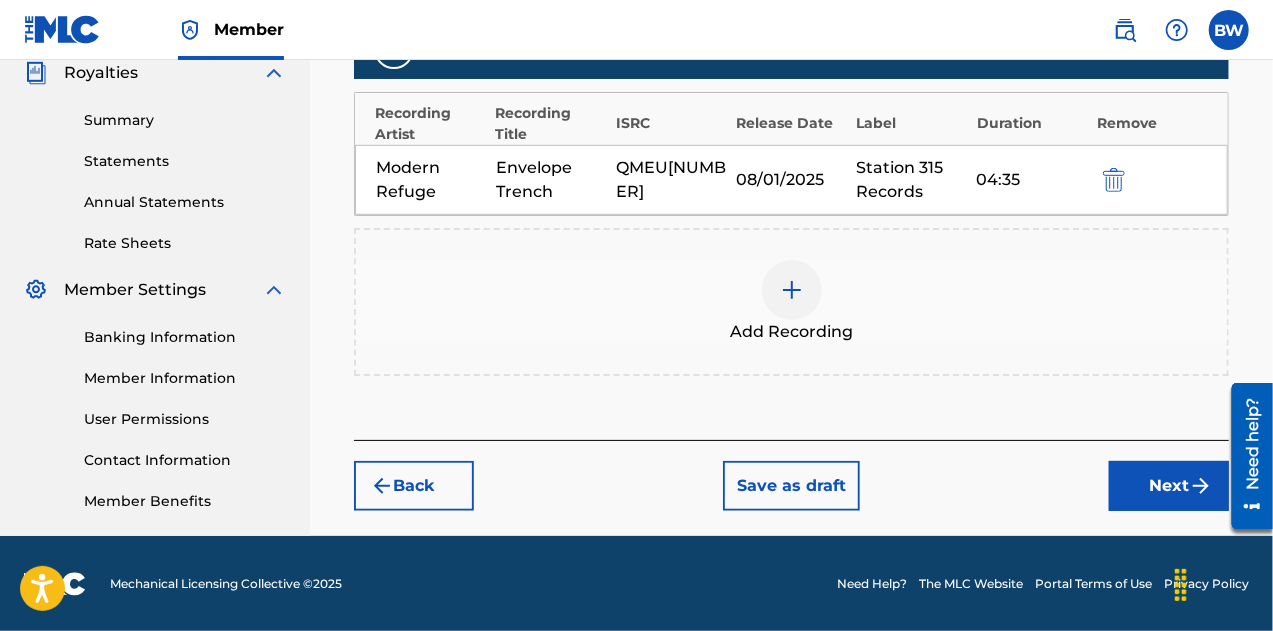 click on "Next" at bounding box center [1169, 486] 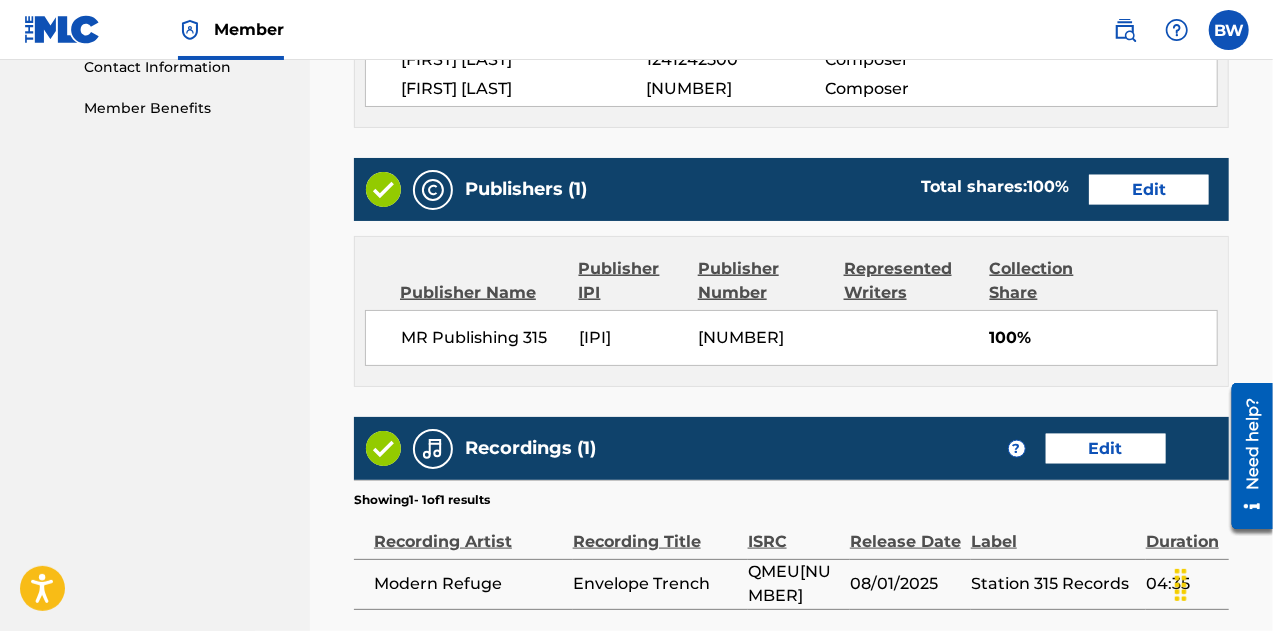 scroll, scrollTop: 1192, scrollLeft: 0, axis: vertical 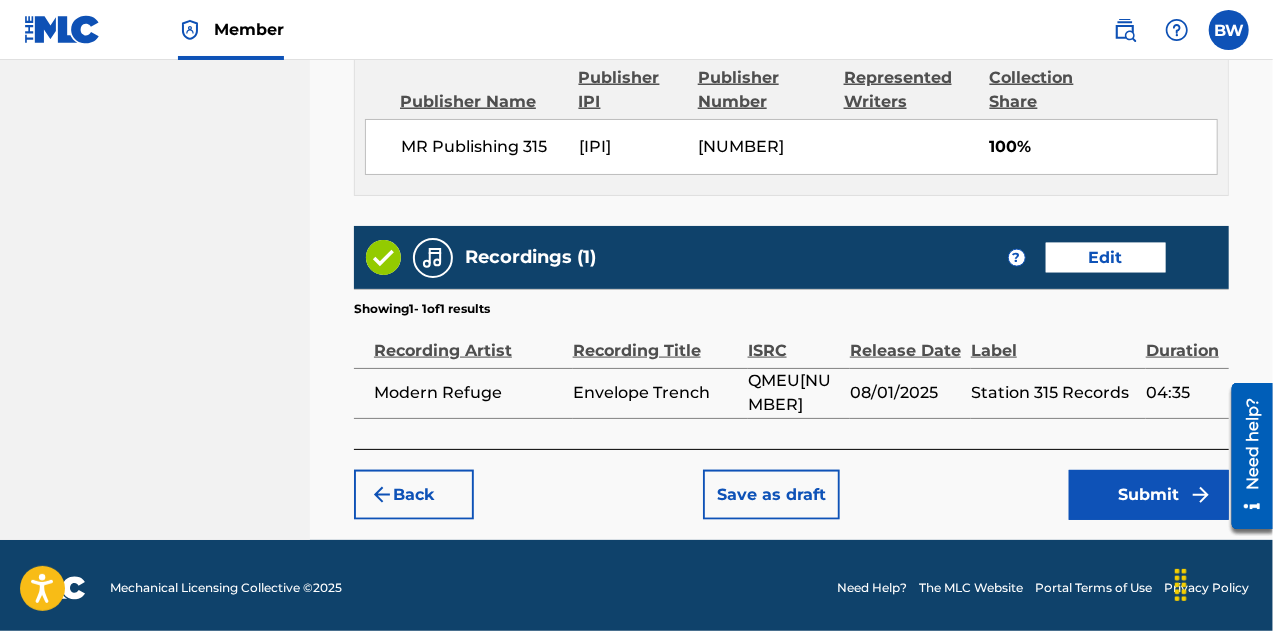 click on "Submit" at bounding box center (1149, 495) 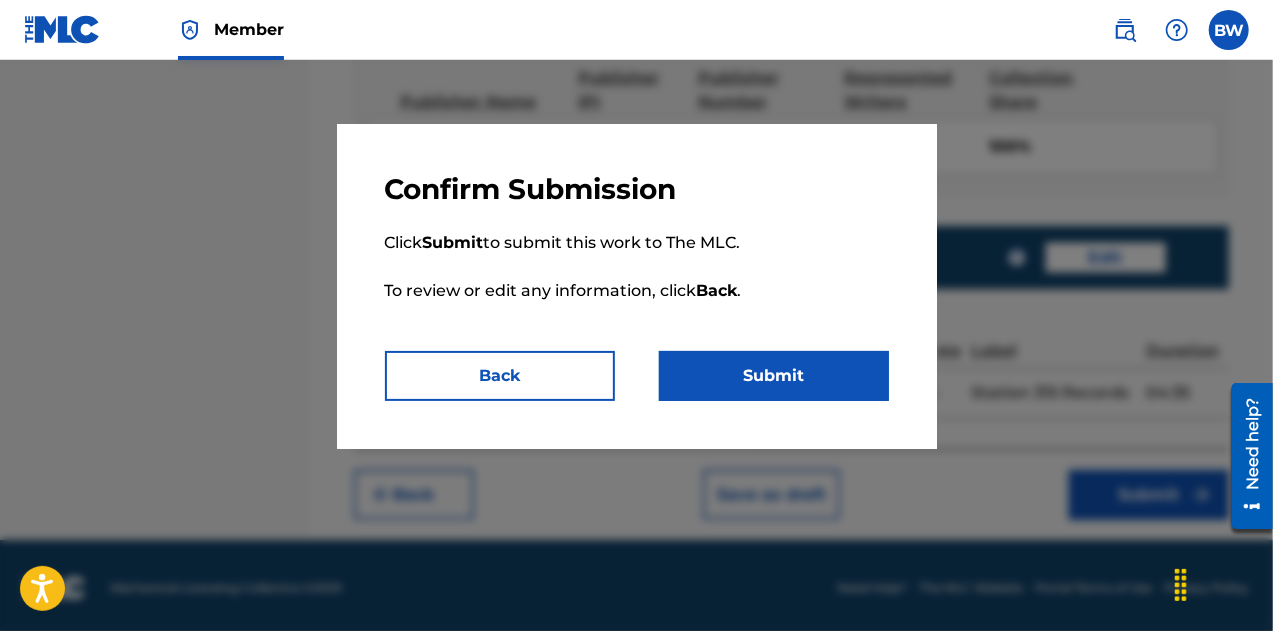 click on "Submit" at bounding box center [774, 376] 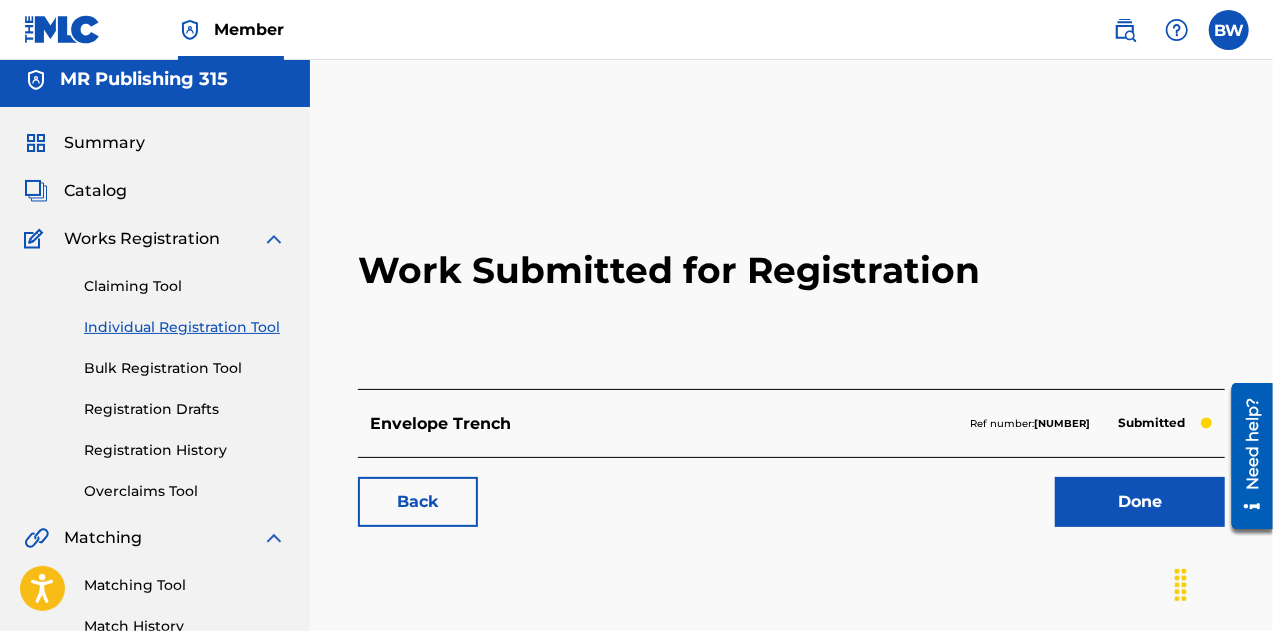scroll, scrollTop: 7, scrollLeft: 0, axis: vertical 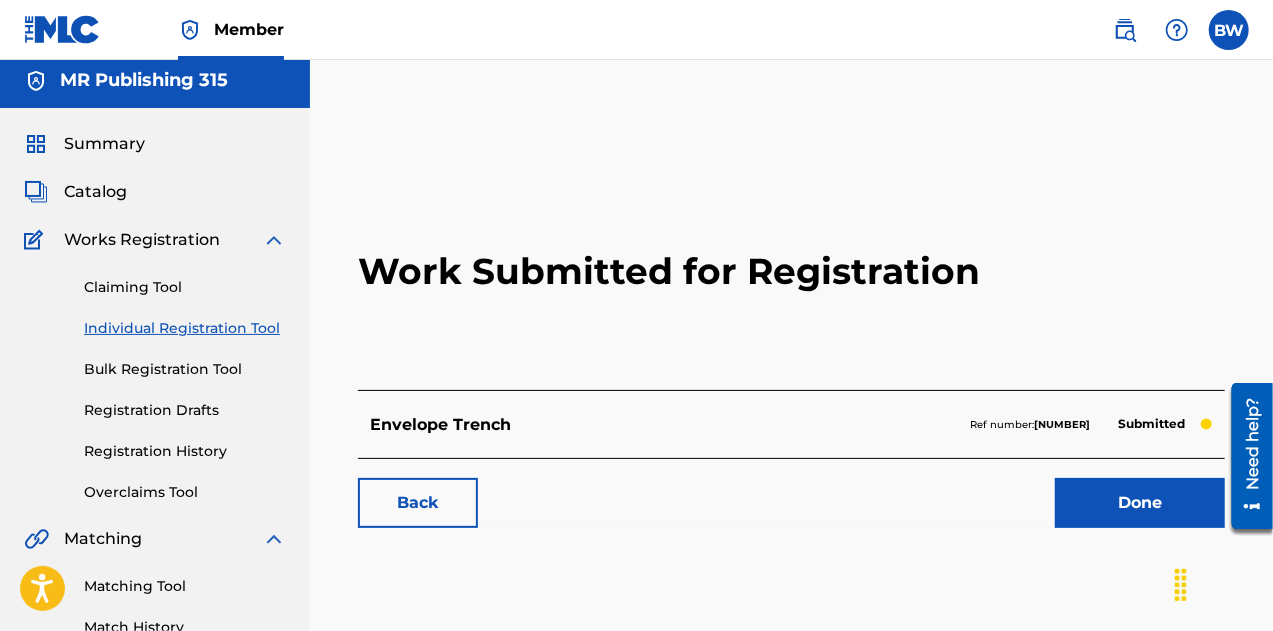 click on "Done" at bounding box center [1140, 503] 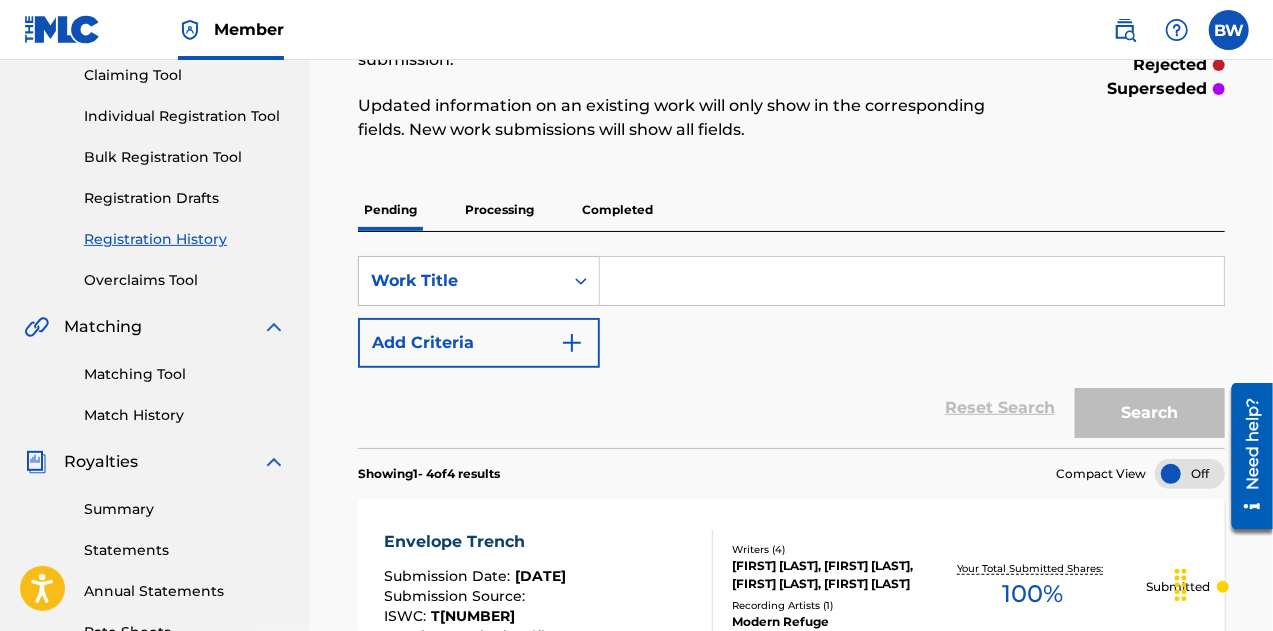 scroll, scrollTop: 64, scrollLeft: 0, axis: vertical 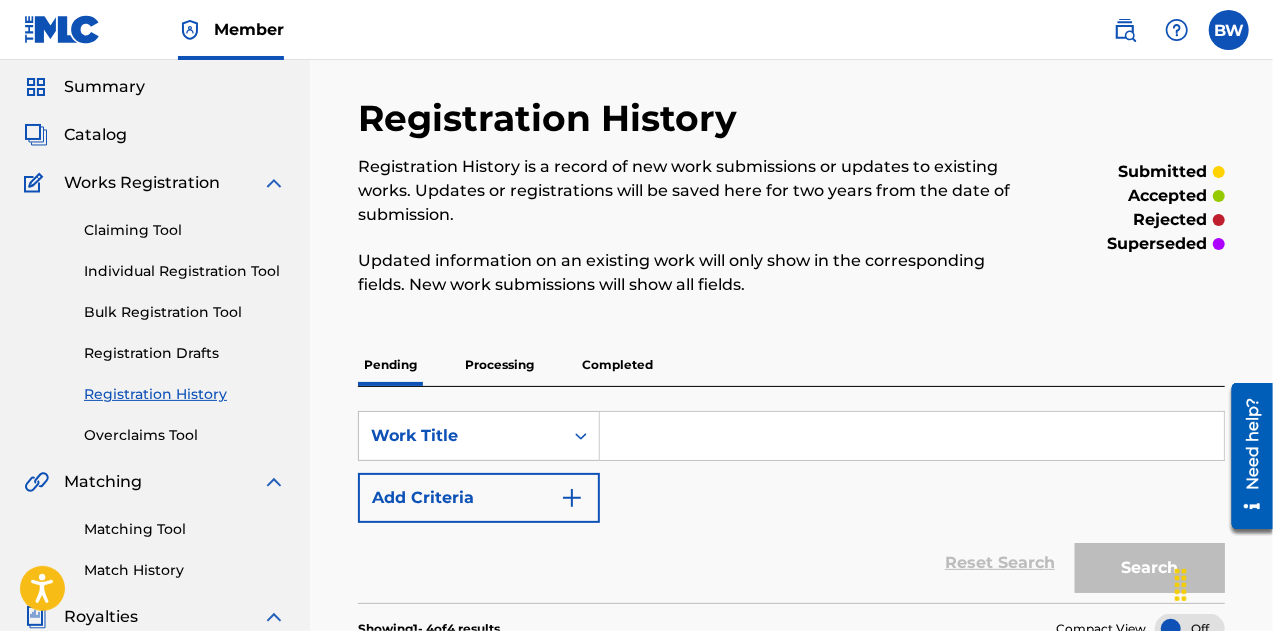 click on "Individual Registration Tool" at bounding box center (185, 271) 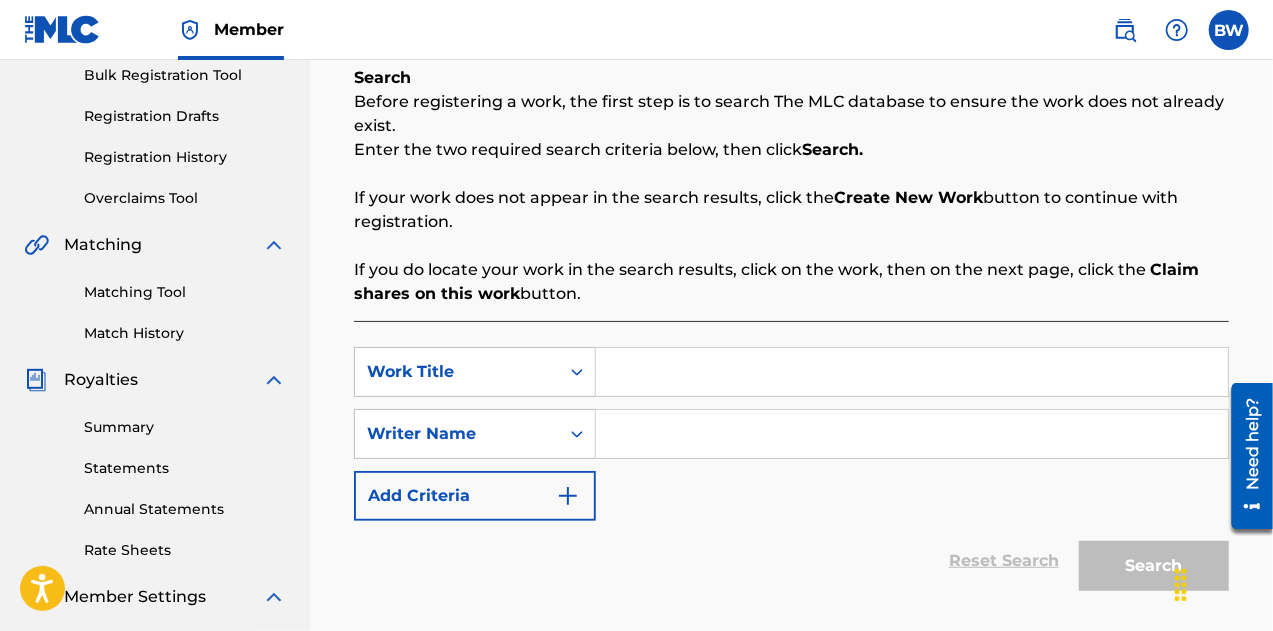 scroll, scrollTop: 303, scrollLeft: 0, axis: vertical 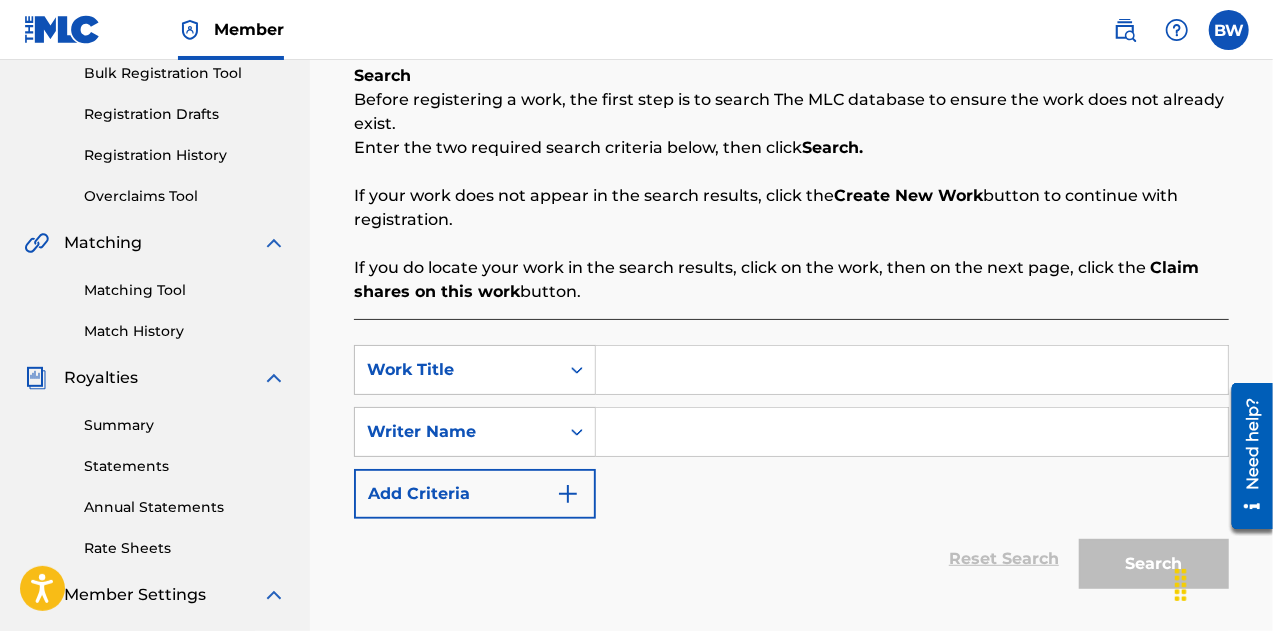 click at bounding box center (912, 370) 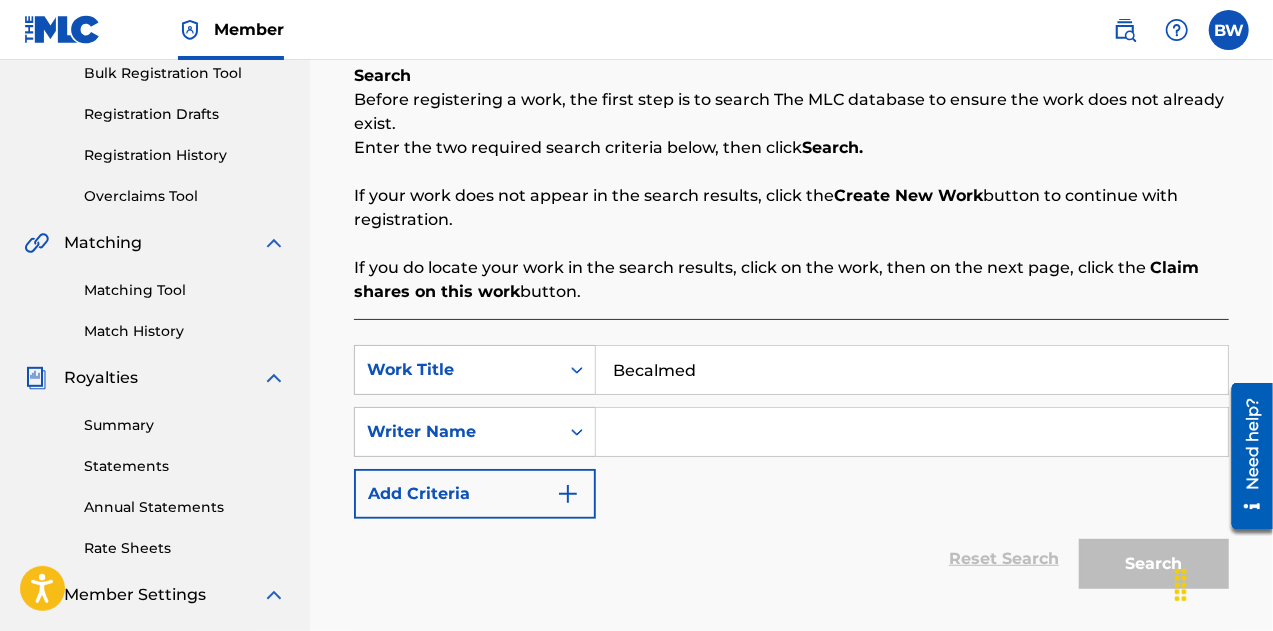 type on "Becalmed" 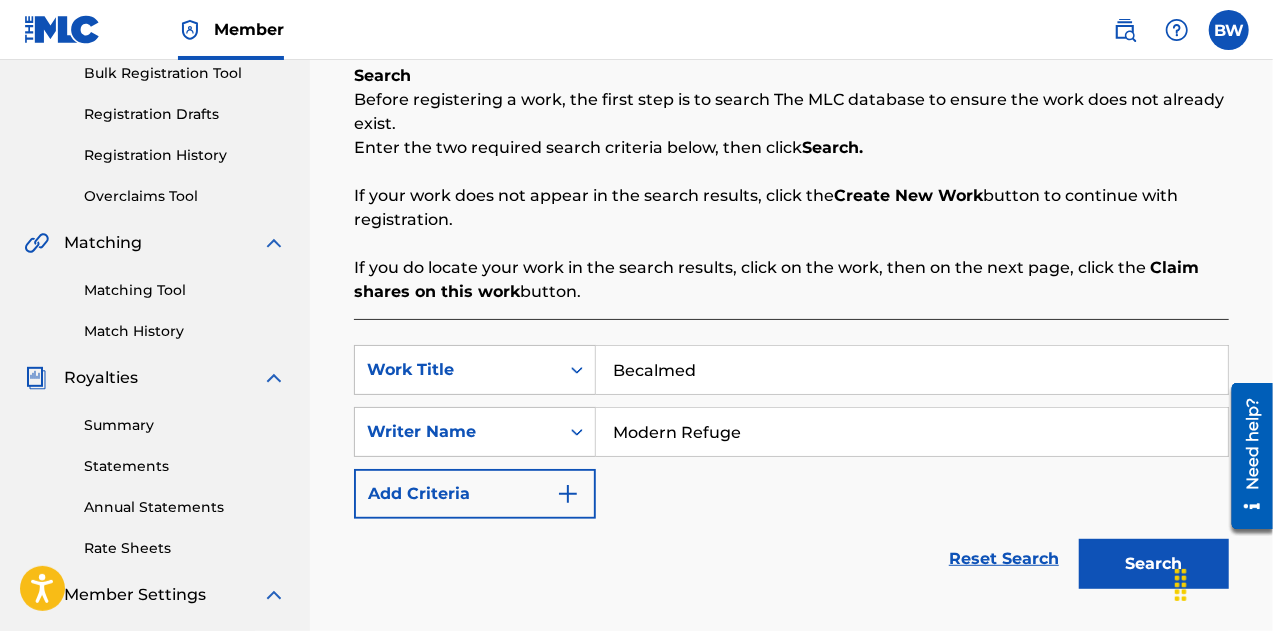 click on "Search" at bounding box center [1154, 564] 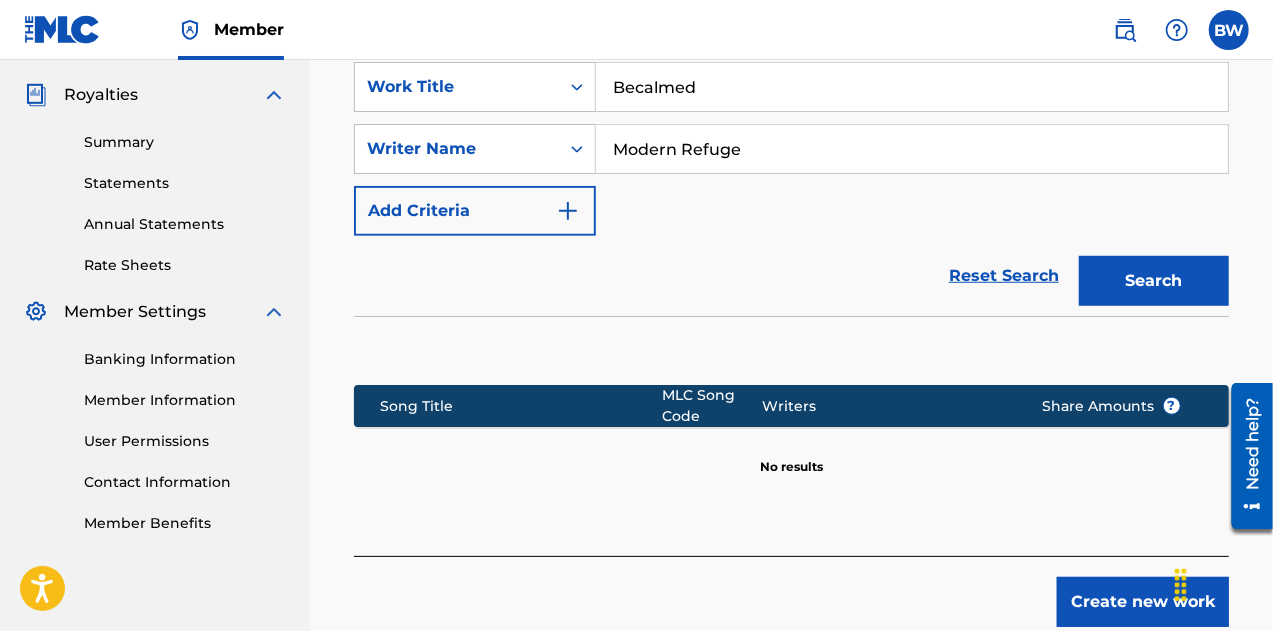 scroll, scrollTop: 587, scrollLeft: 0, axis: vertical 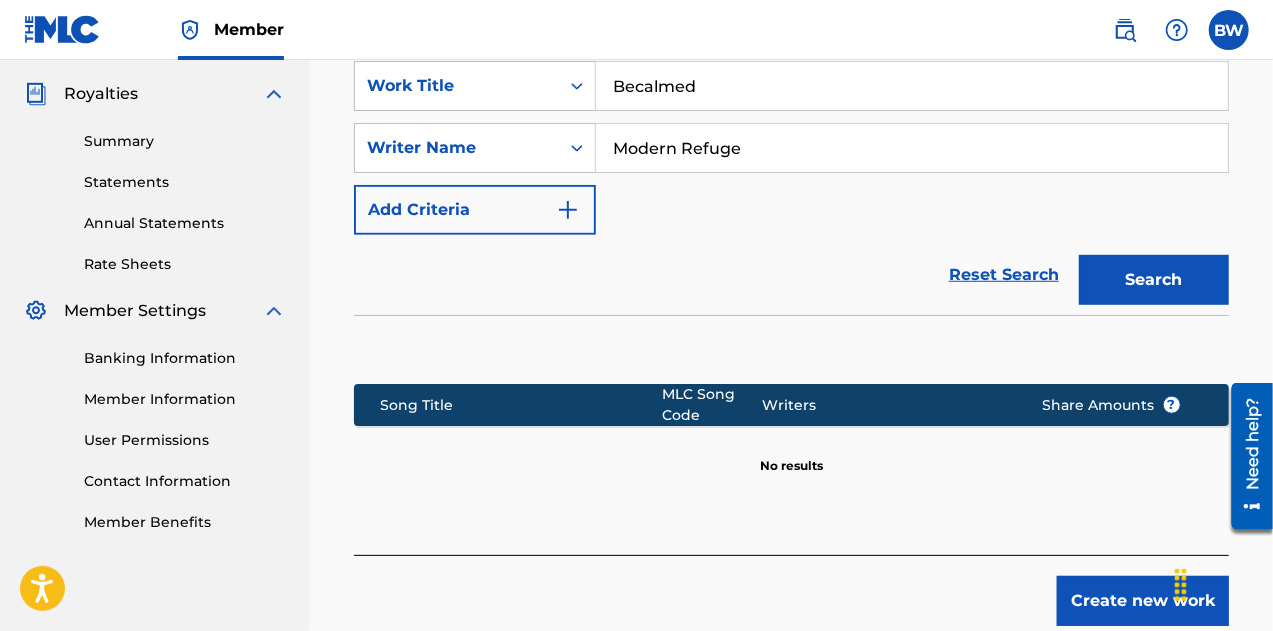 click on "Create new work" at bounding box center [1143, 601] 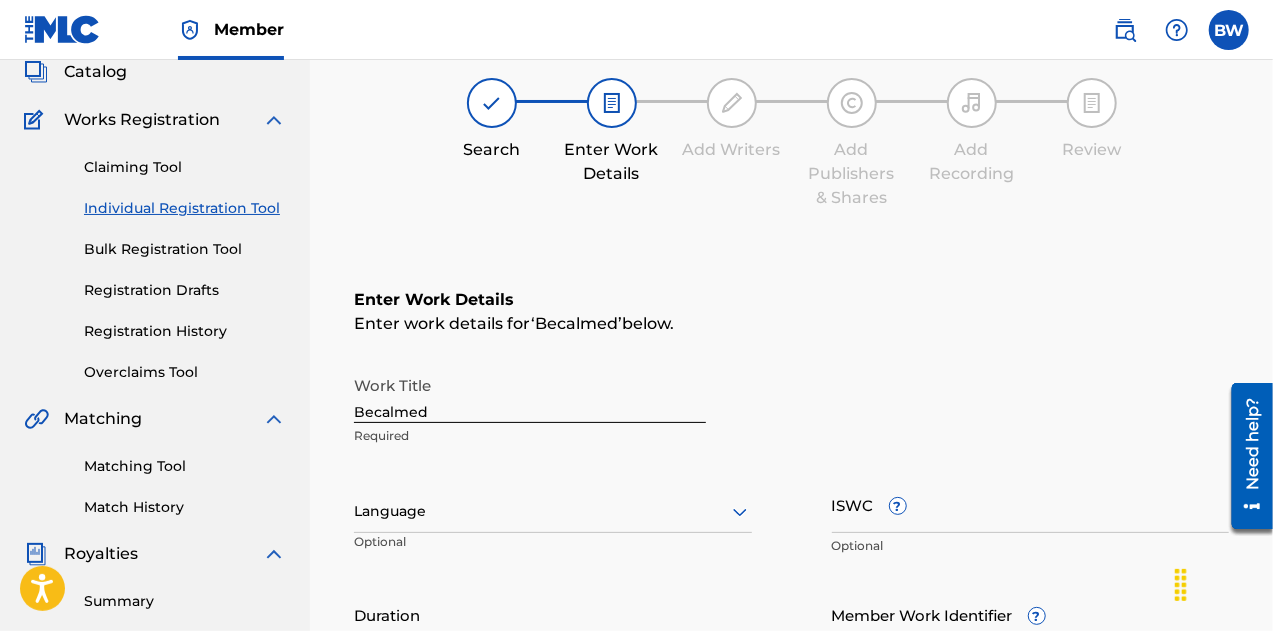 scroll, scrollTop: 273, scrollLeft: 0, axis: vertical 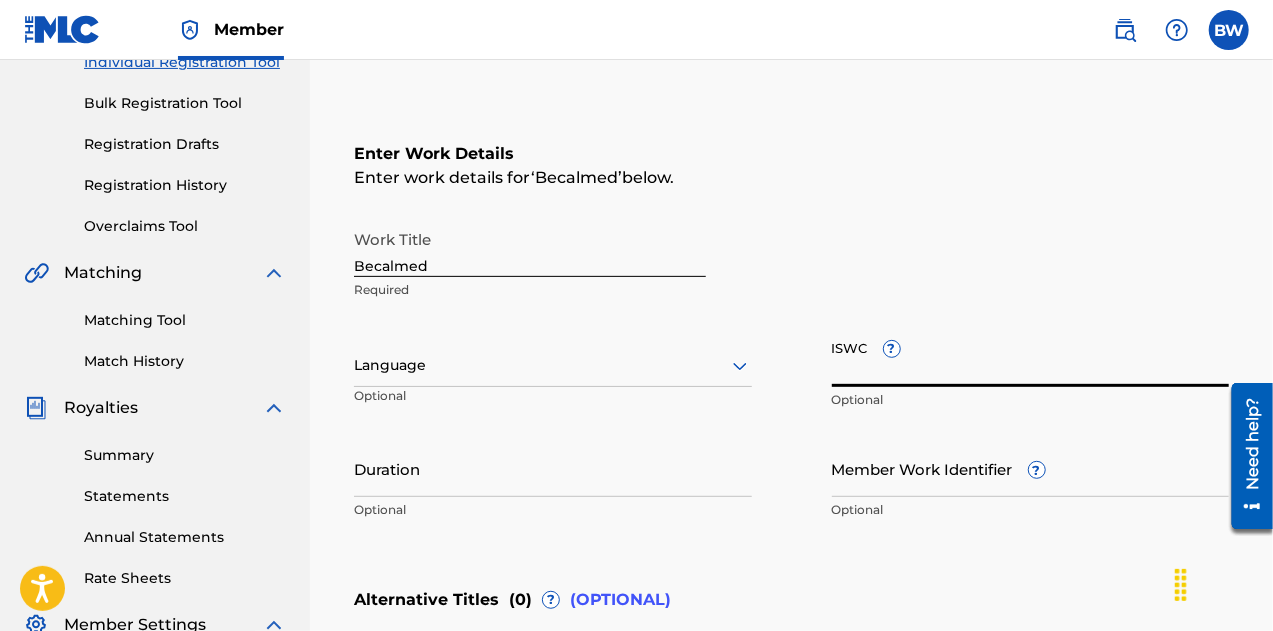 click on "ISWC   ?" at bounding box center (1031, 358) 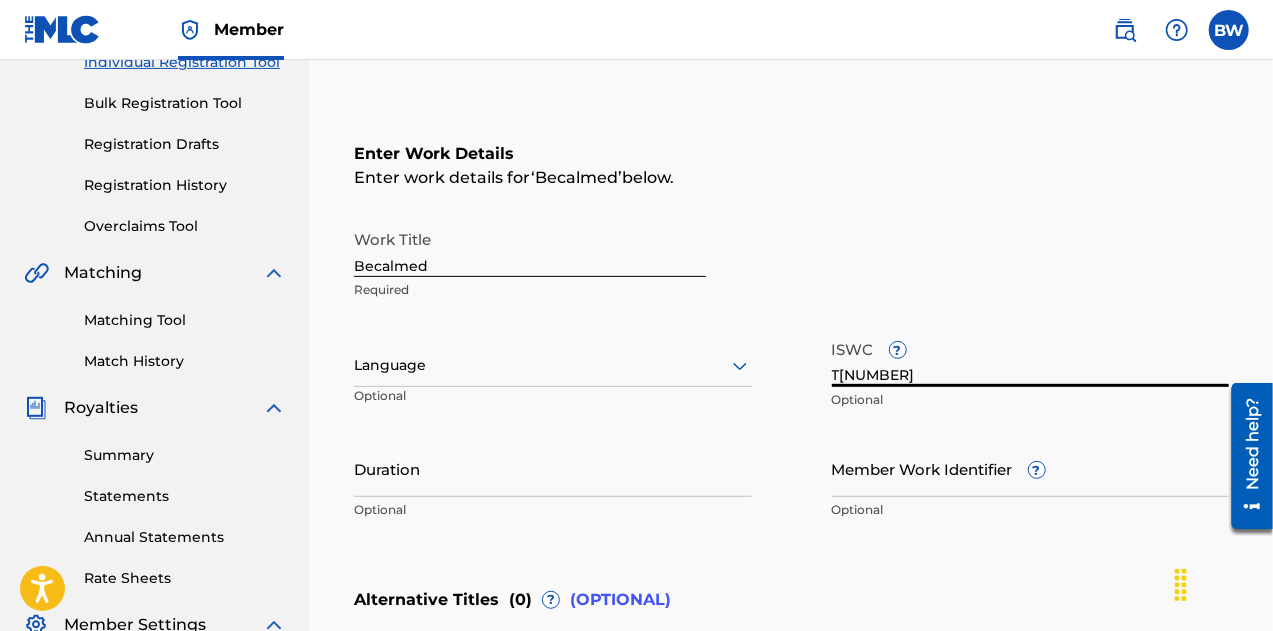 type on "T[NUMBER]" 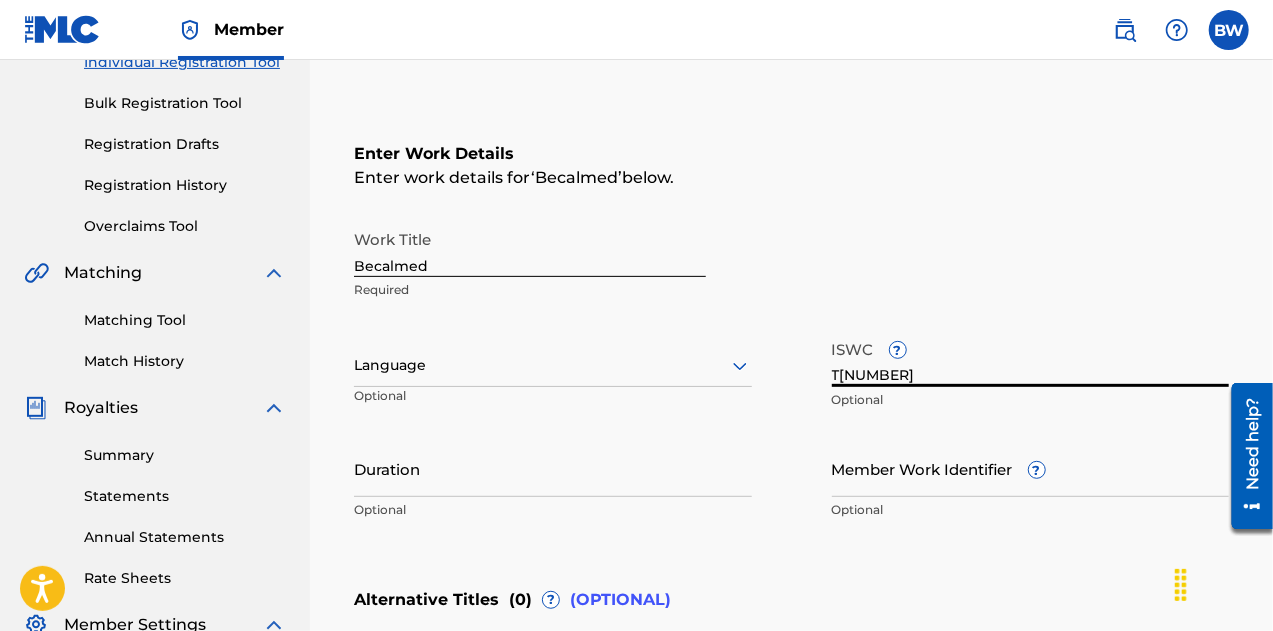 click on "Duration" at bounding box center [553, 468] 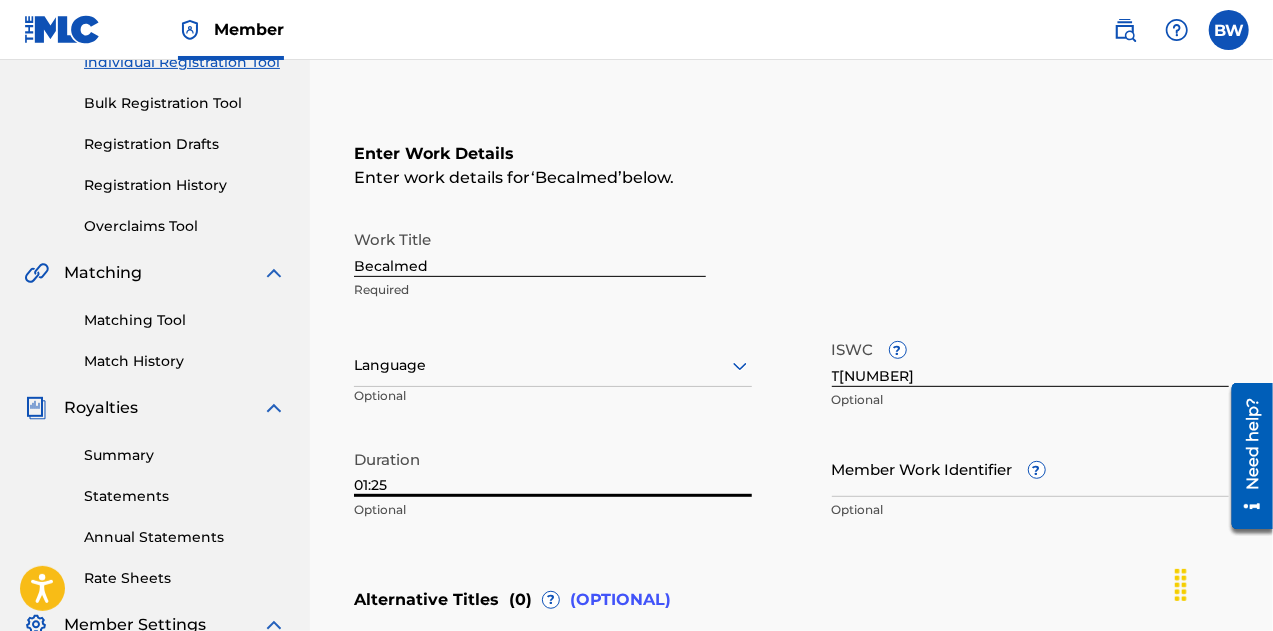 type on "01:25" 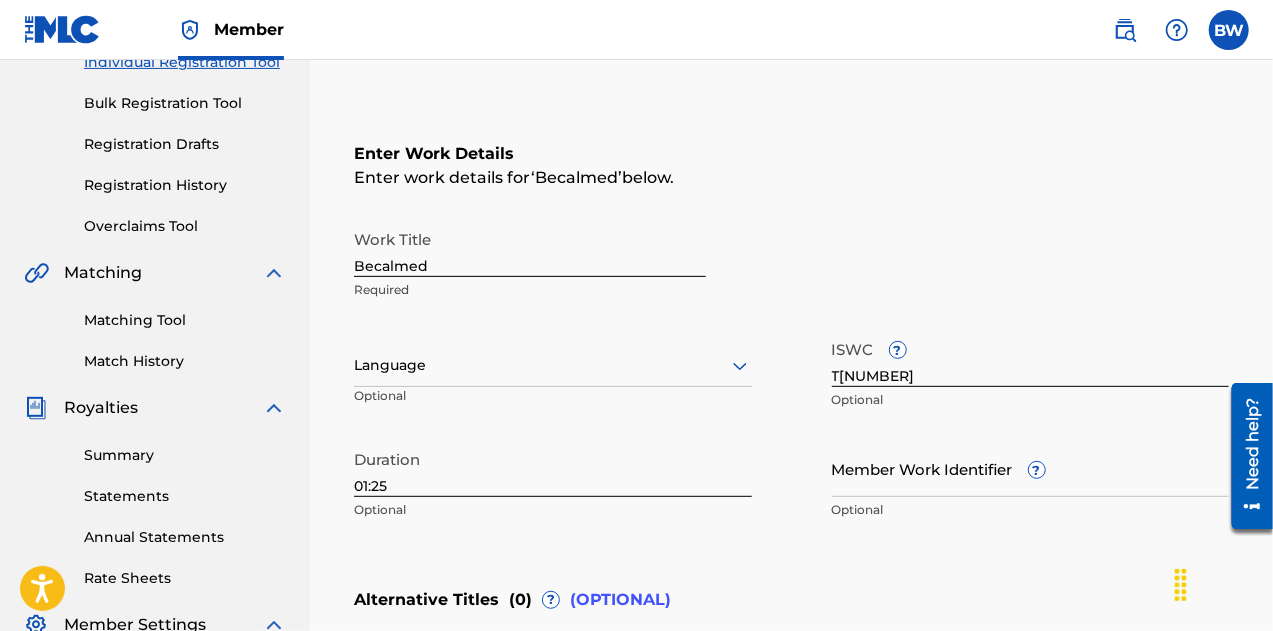 click on "Enter Work Details Enter work details for  ‘ Becalmed ’  below. Work Title   Becalmed Required Language Optional ISWC   ? T3339450210 Optional Duration   01:25 Optional Member Work Identifier   ? Optional" at bounding box center [791, 336] 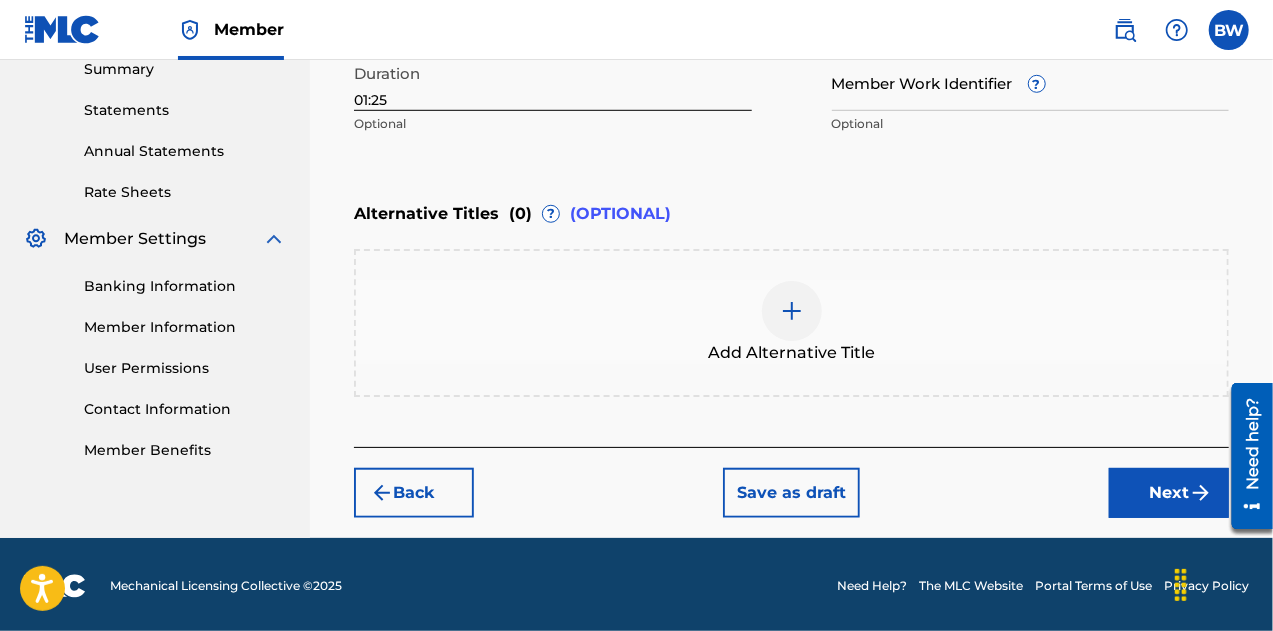 click on "Next" at bounding box center [1169, 493] 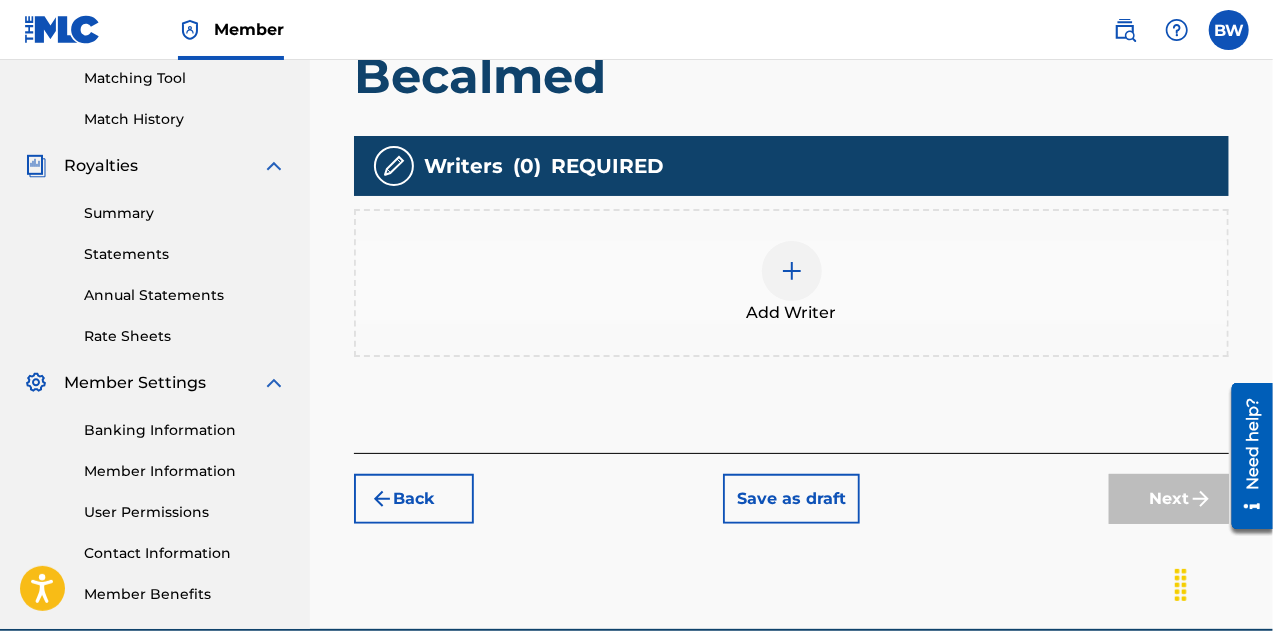 scroll, scrollTop: 516, scrollLeft: 0, axis: vertical 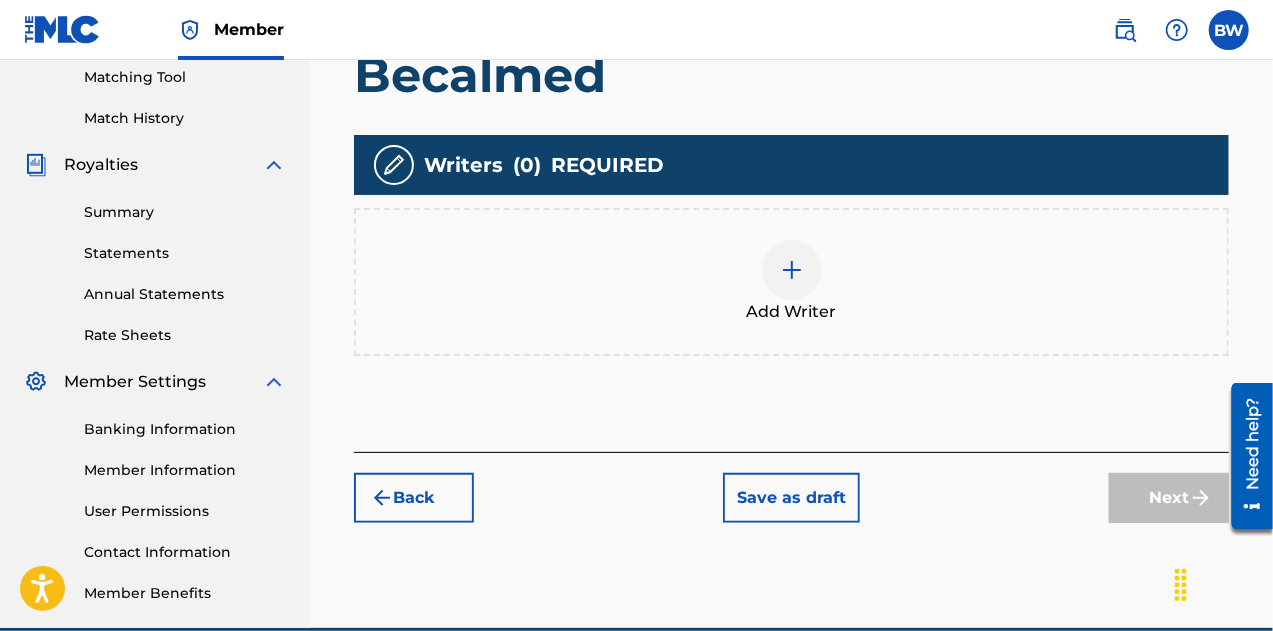 click at bounding box center [792, 270] 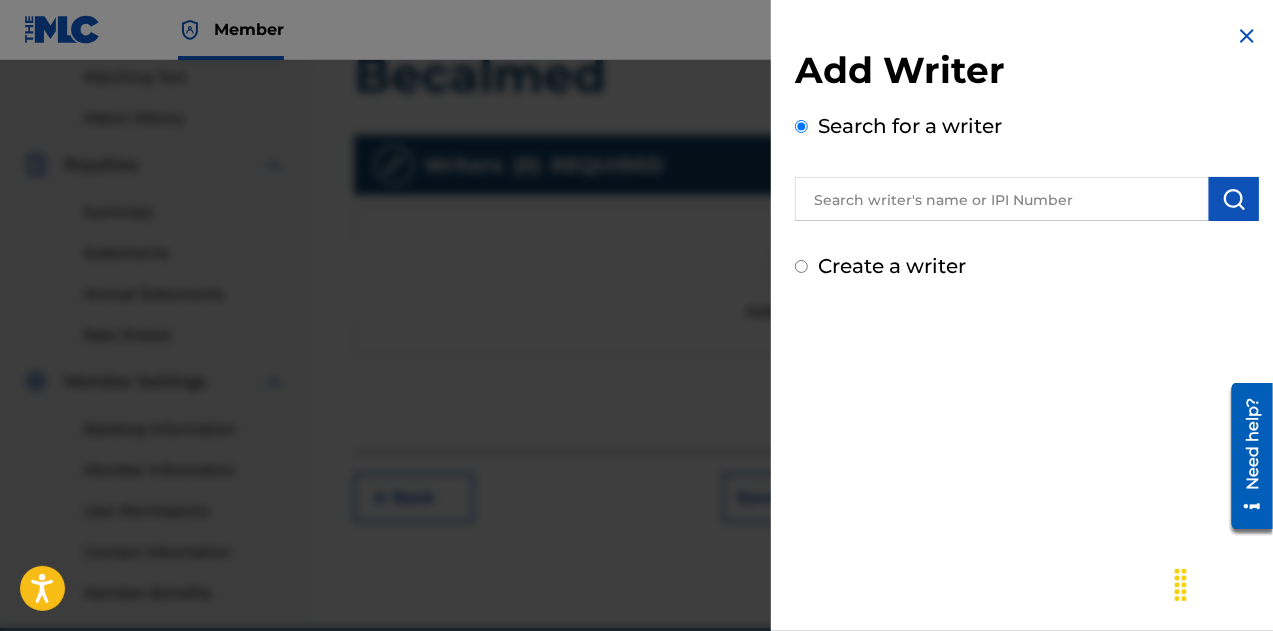 click at bounding box center [1002, 199] 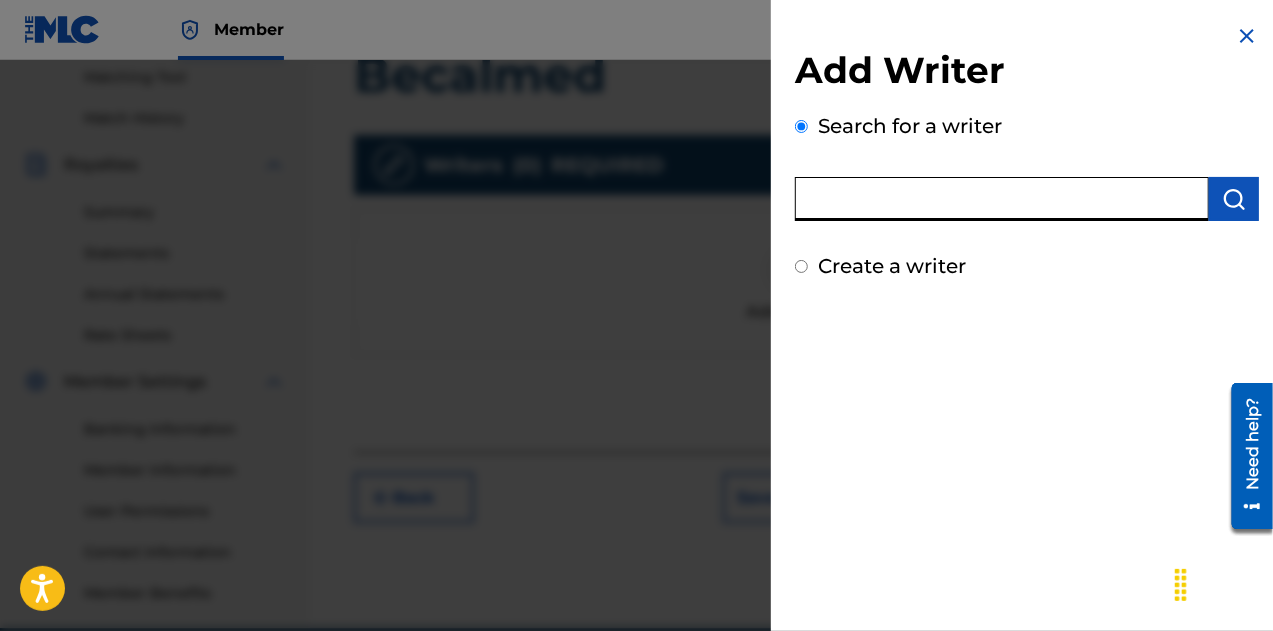 click on "Create a writer" at bounding box center [801, 266] 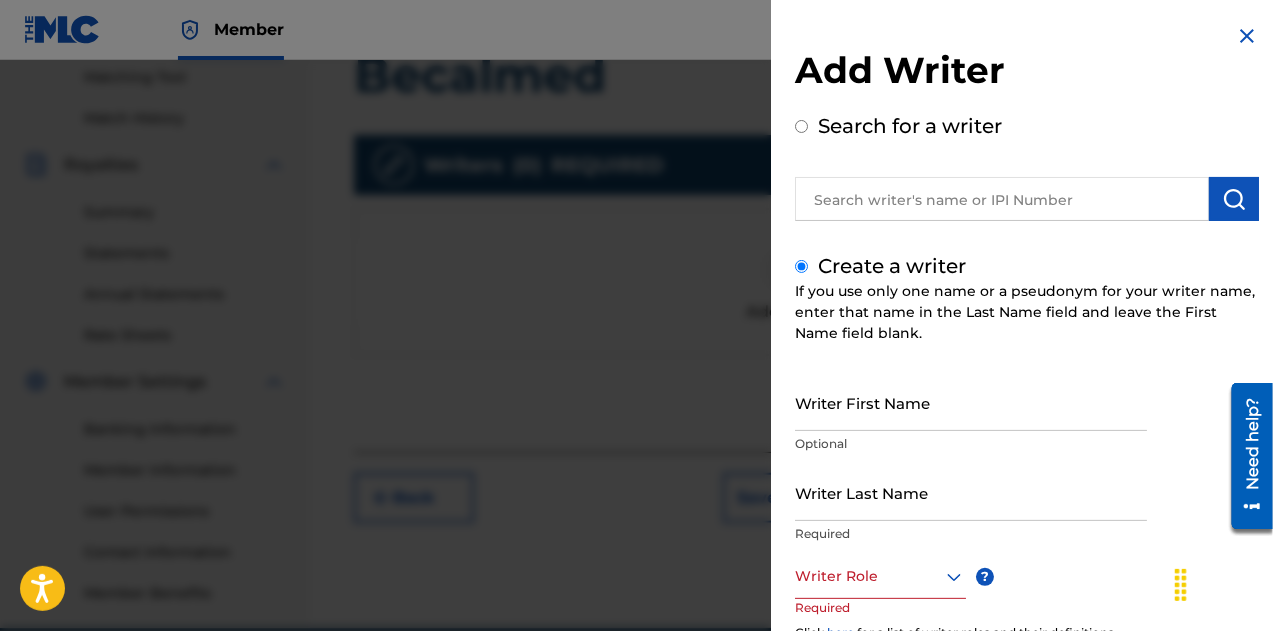 click on "Writer First Name" at bounding box center (971, 402) 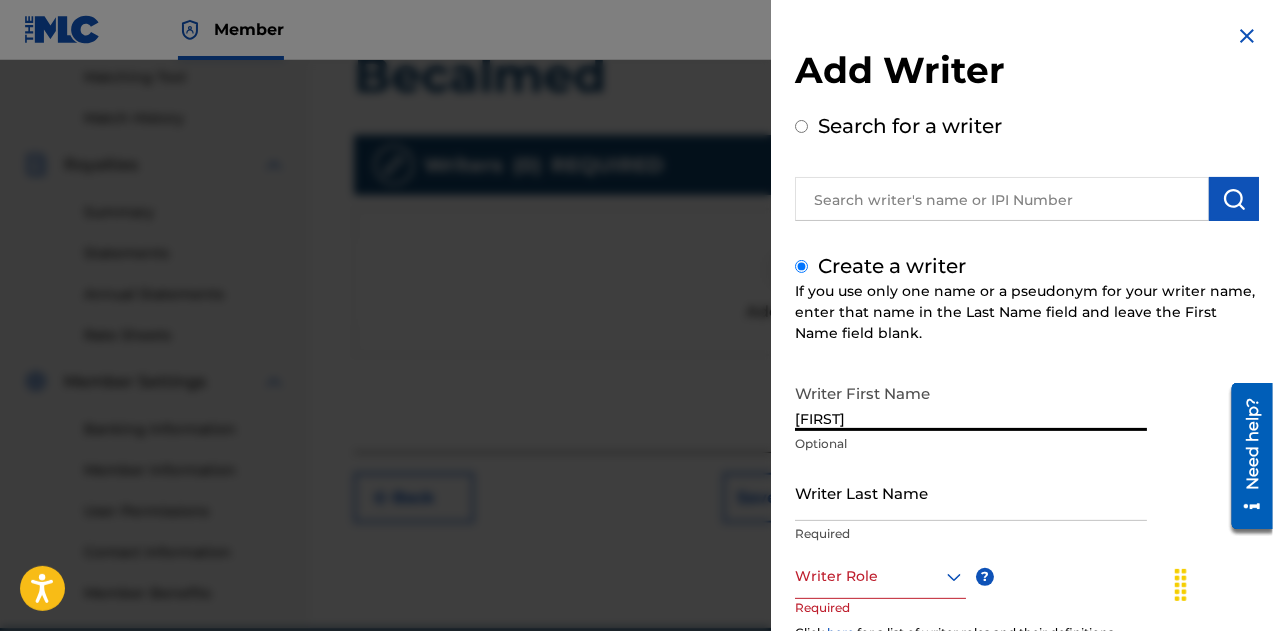 type on "[FIRST]" 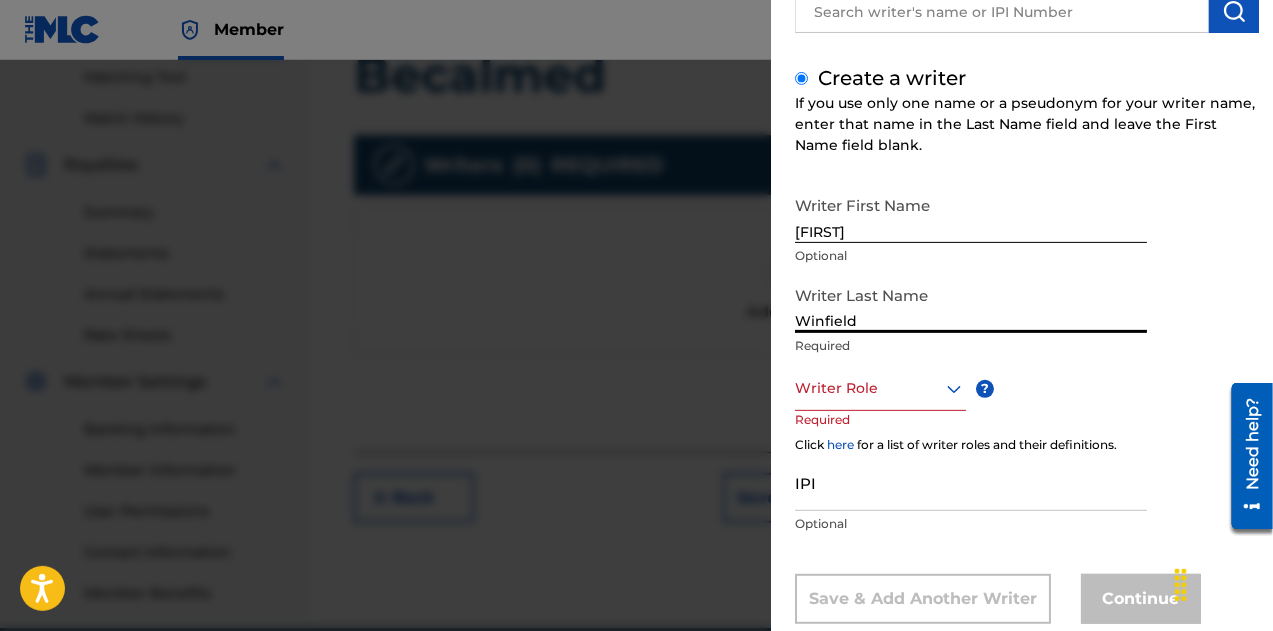 scroll, scrollTop: 190, scrollLeft: 0, axis: vertical 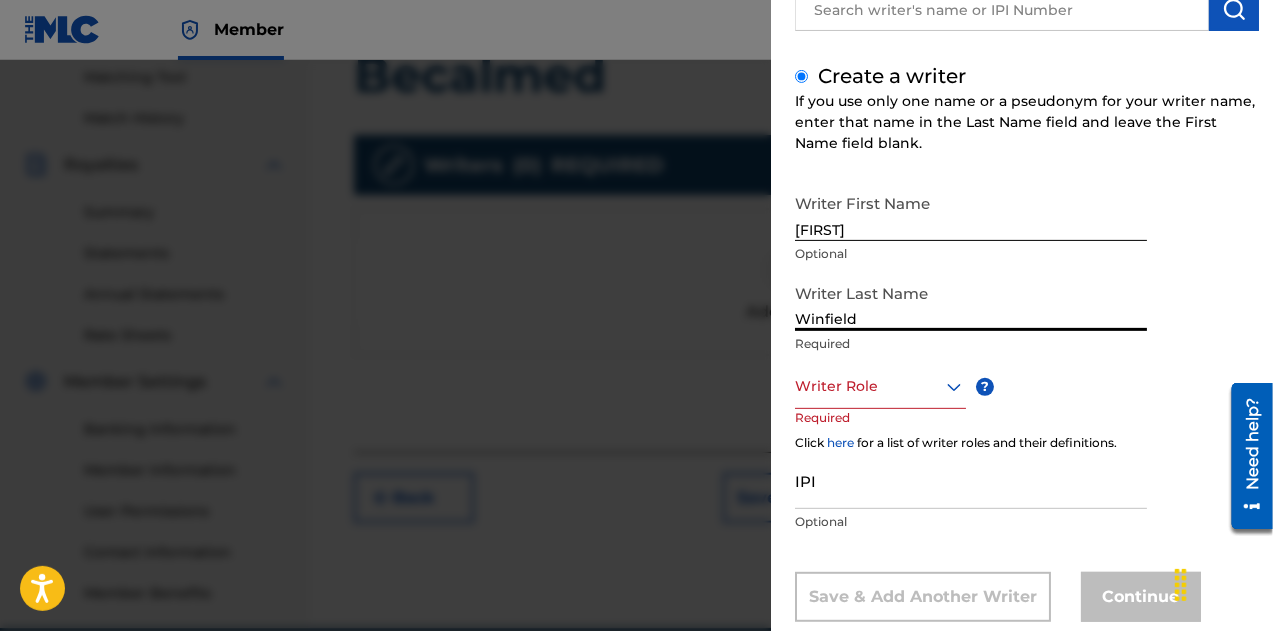 type on "Winfield" 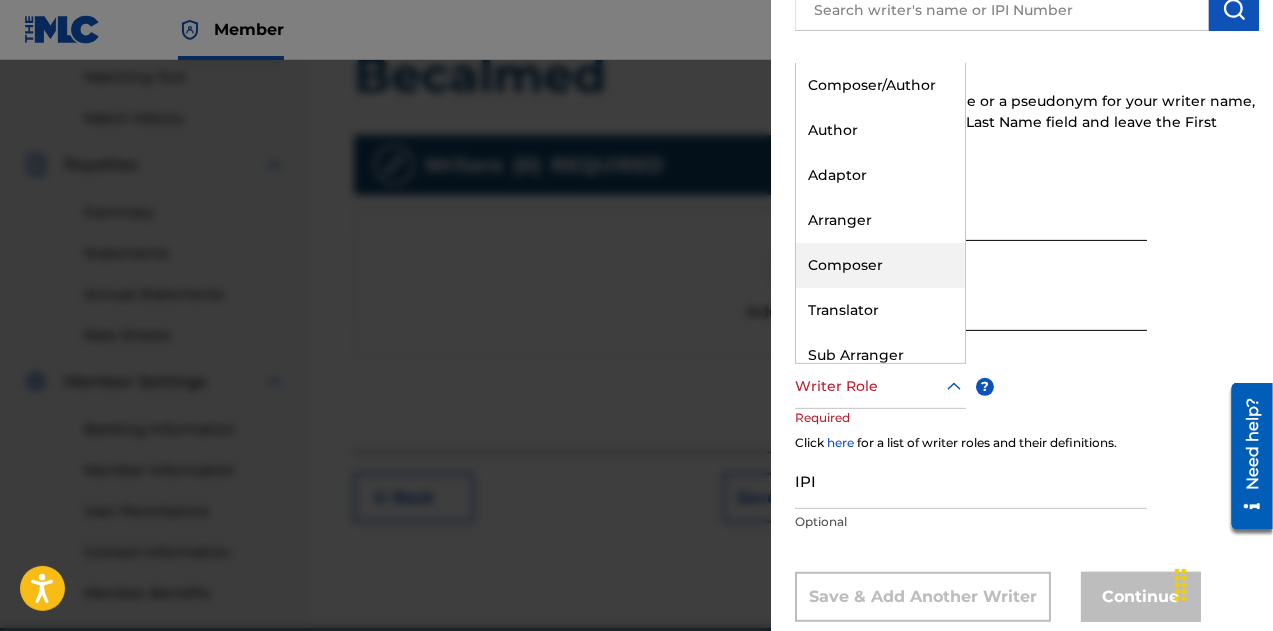 click on "Composer" at bounding box center (880, 265) 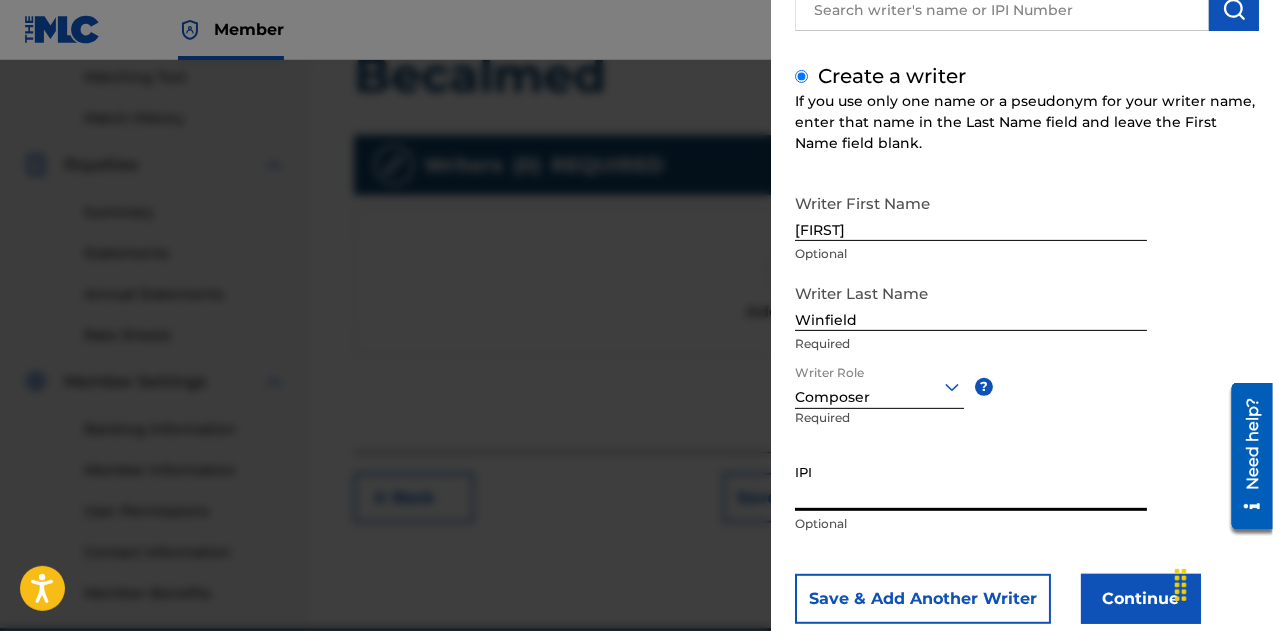 click on "IPI" at bounding box center (971, 482) 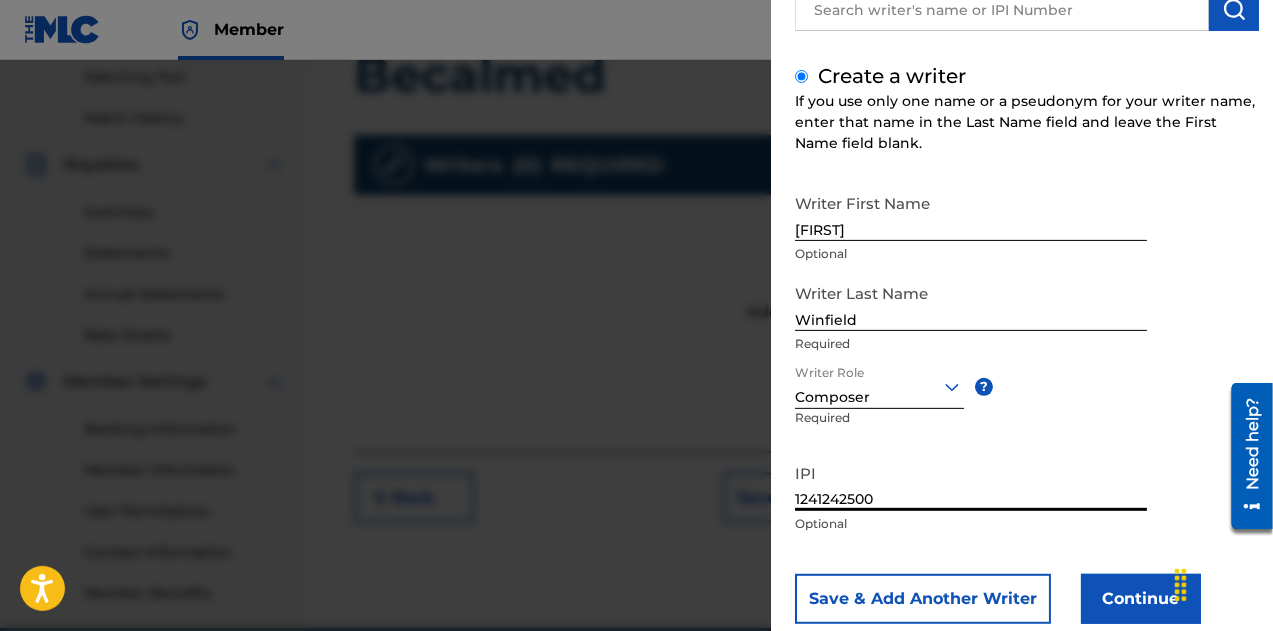 type on "1241242500" 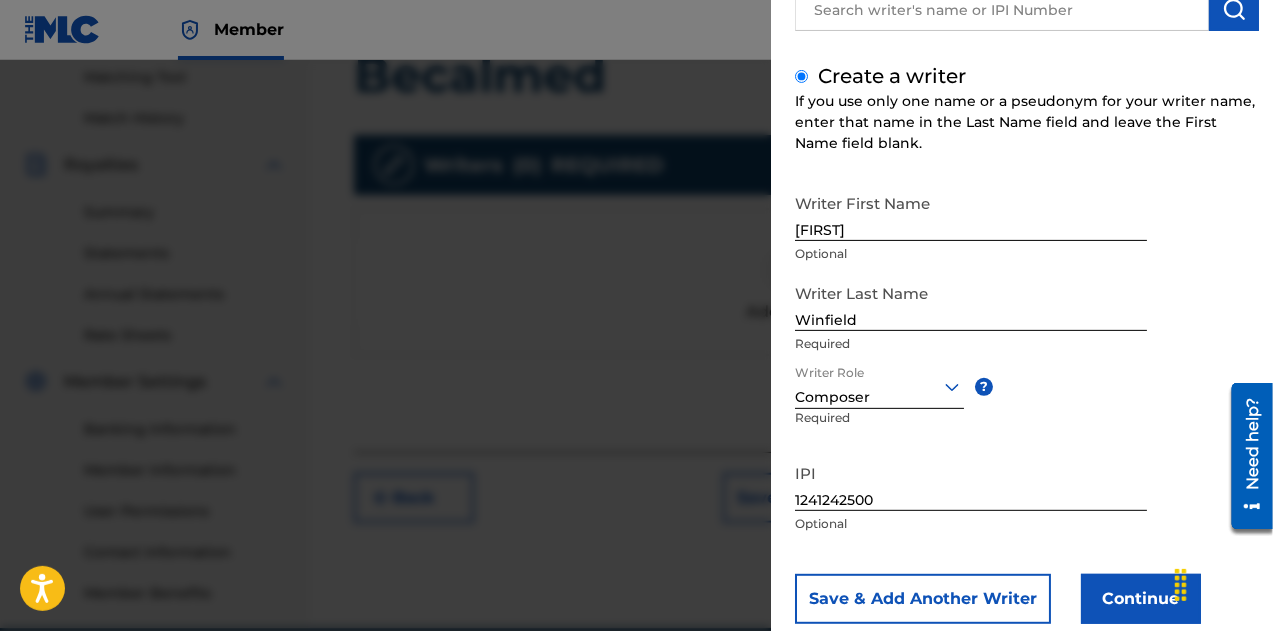 click on "Save & Add Another Writer" at bounding box center [923, 599] 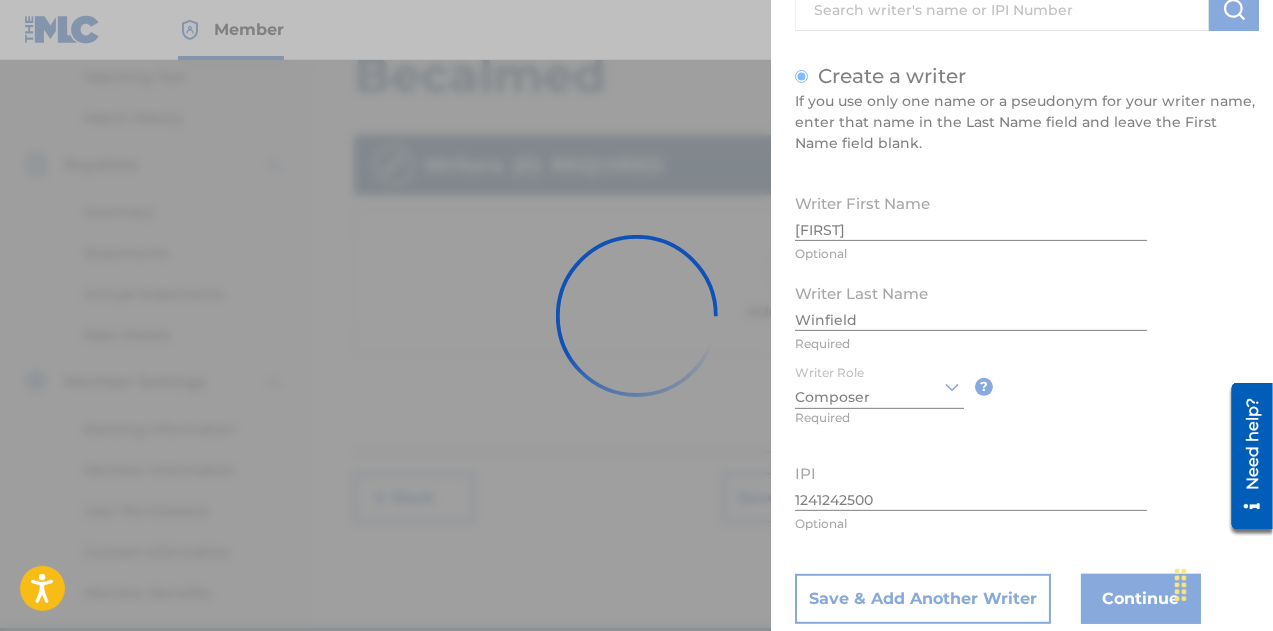 type 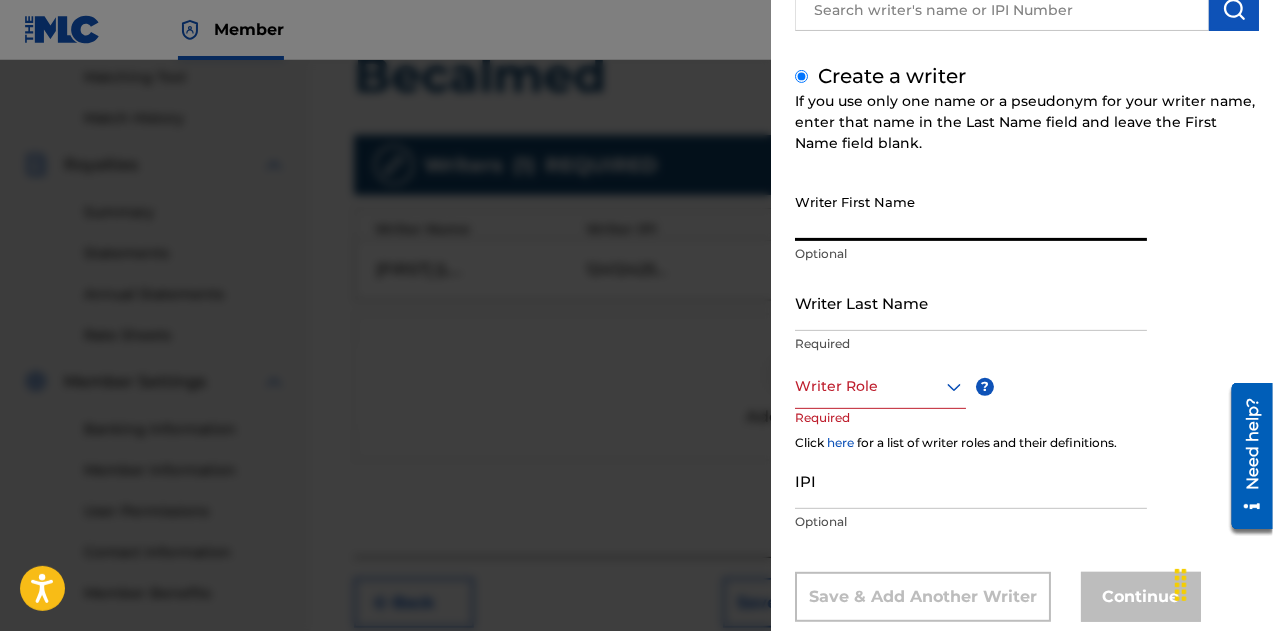 click on "Writer First Name" at bounding box center (971, 212) 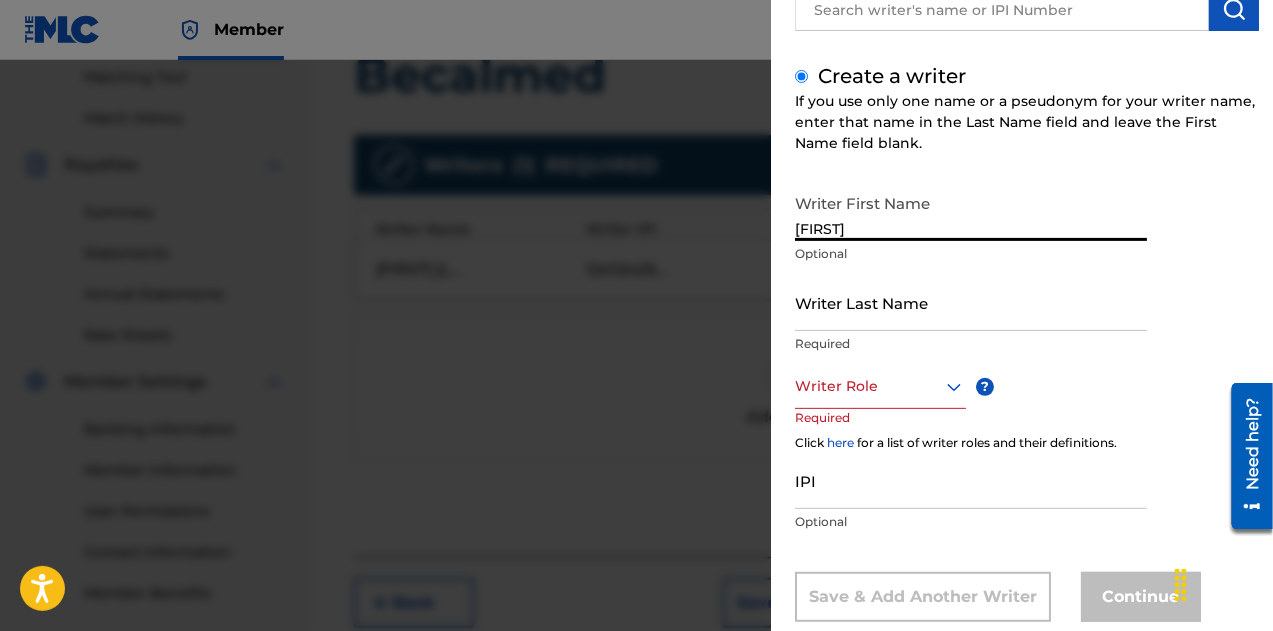type on "[FIRST]" 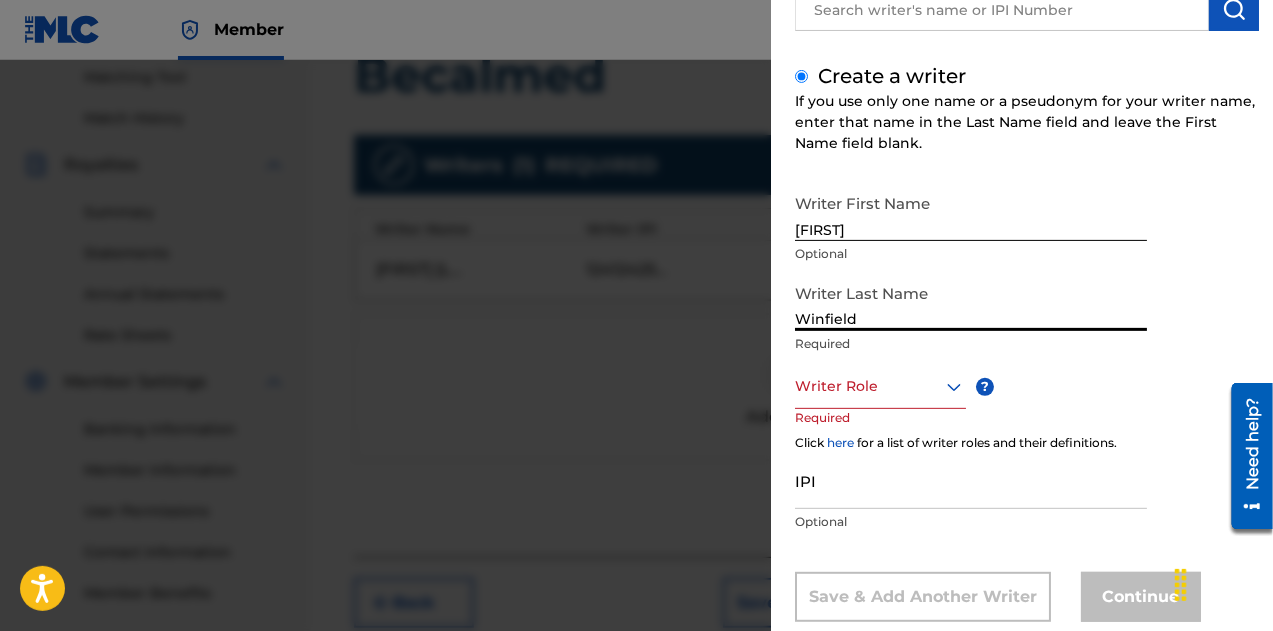 type on "Winfield" 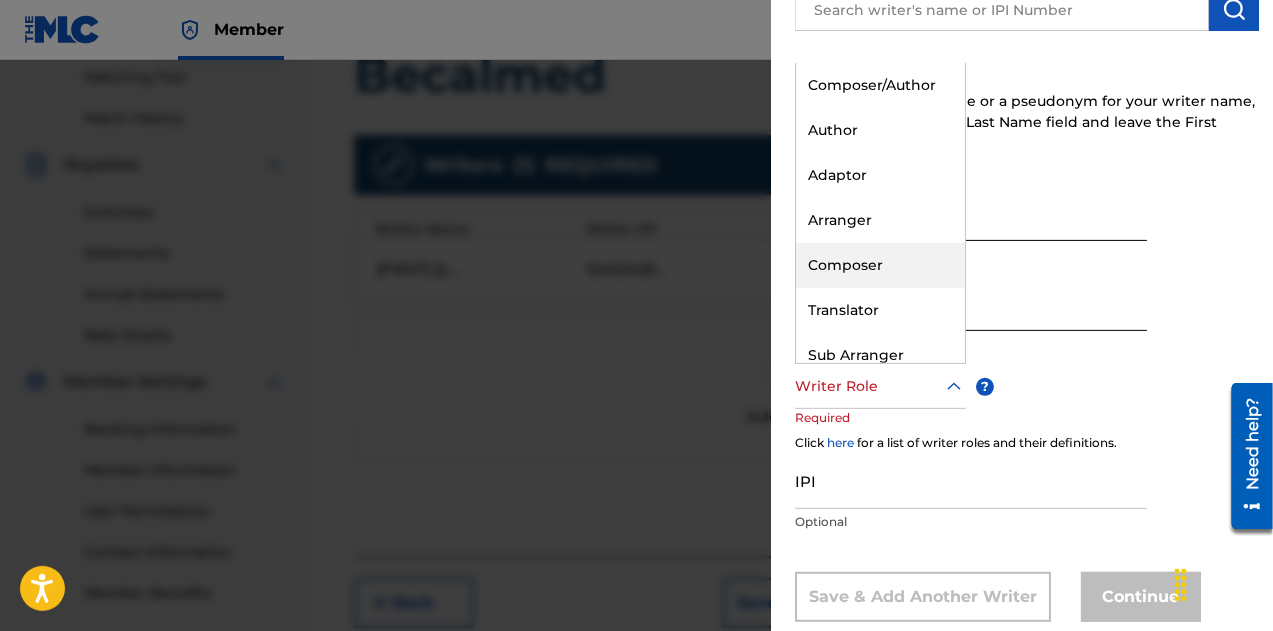 click on "Composer" at bounding box center [880, 265] 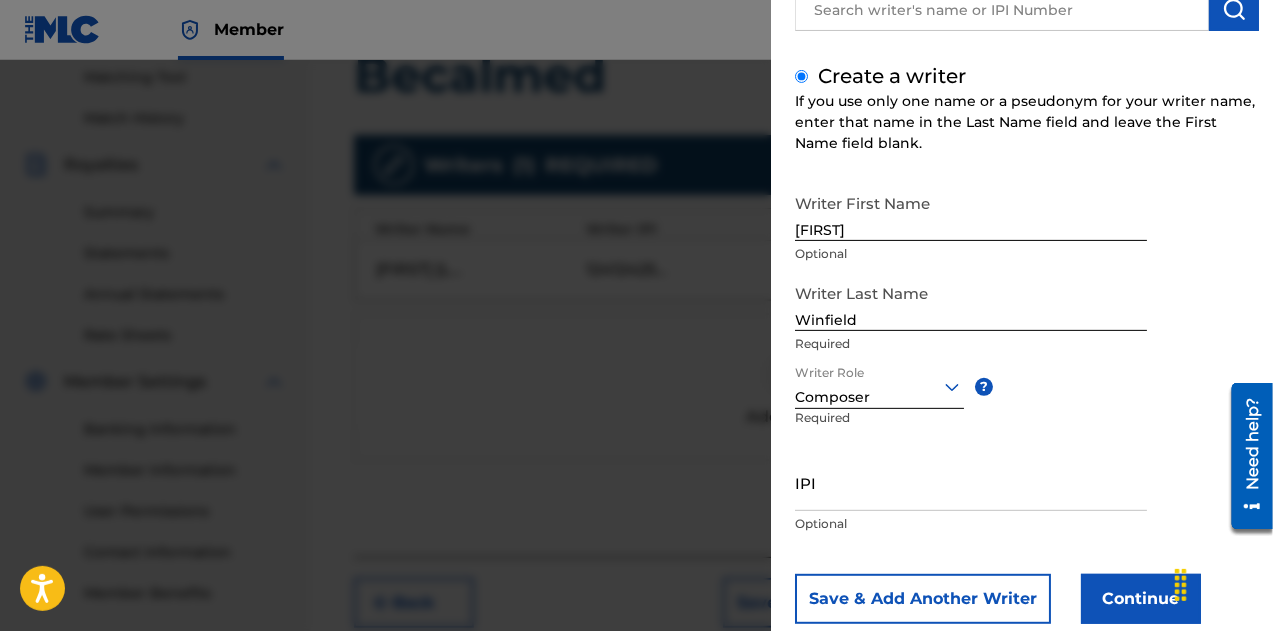 click on "IPI" at bounding box center [971, 482] 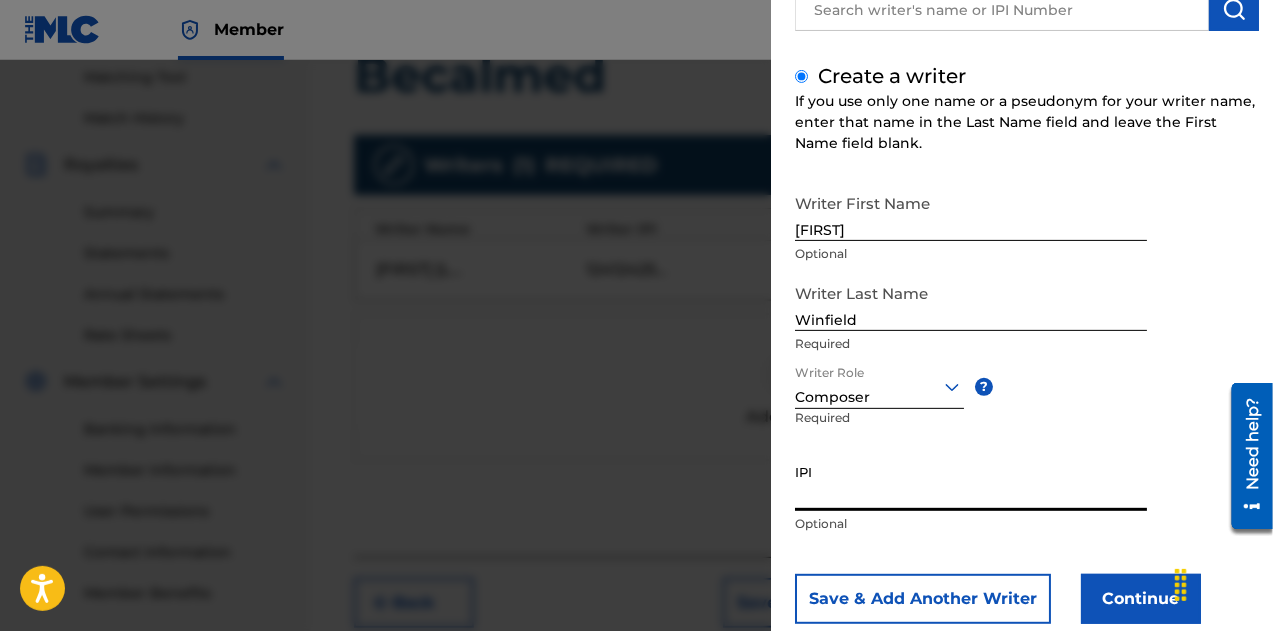 click on "IPI" at bounding box center [971, 482] 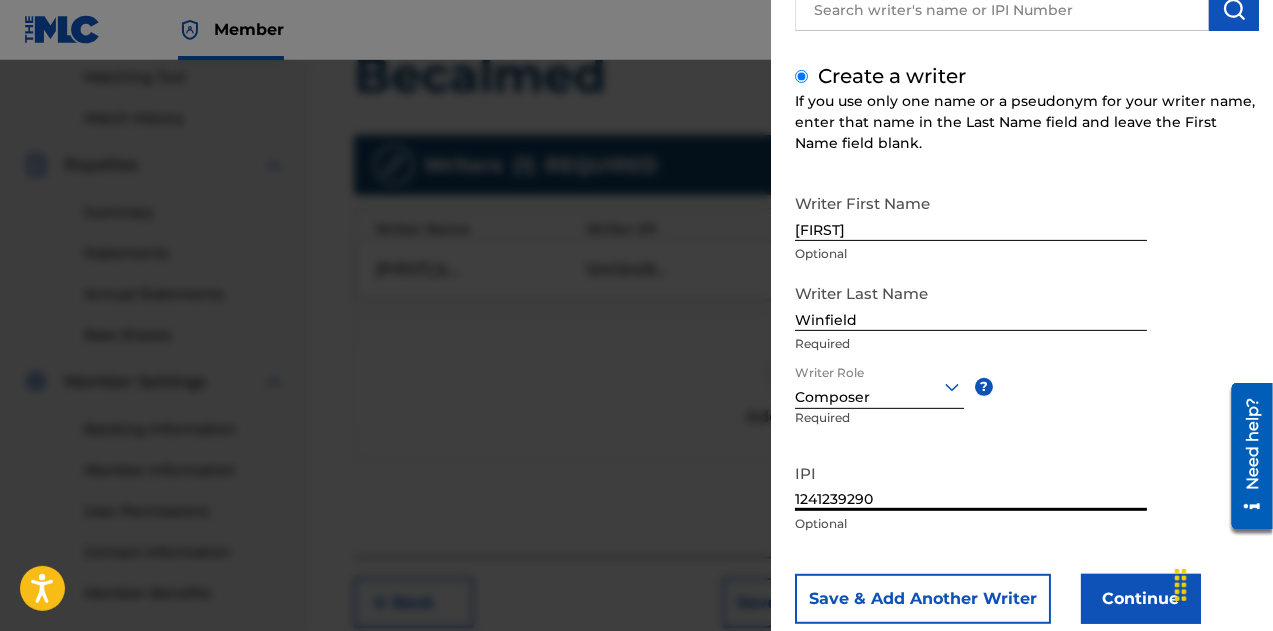 type on "1241239290" 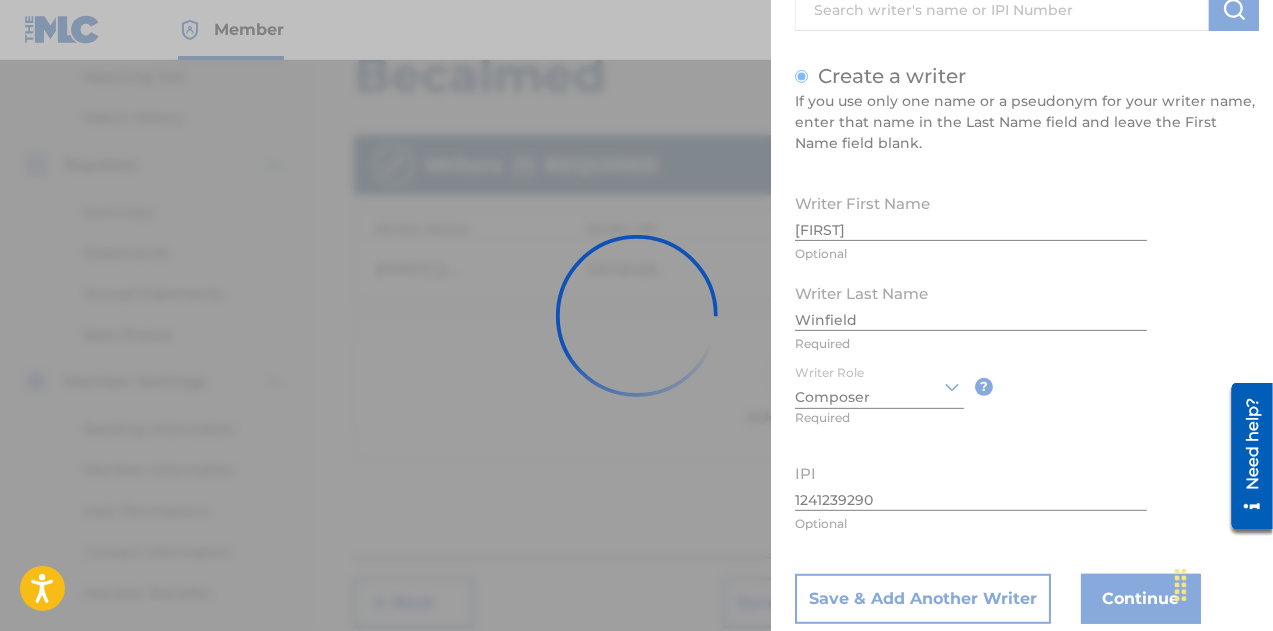 type 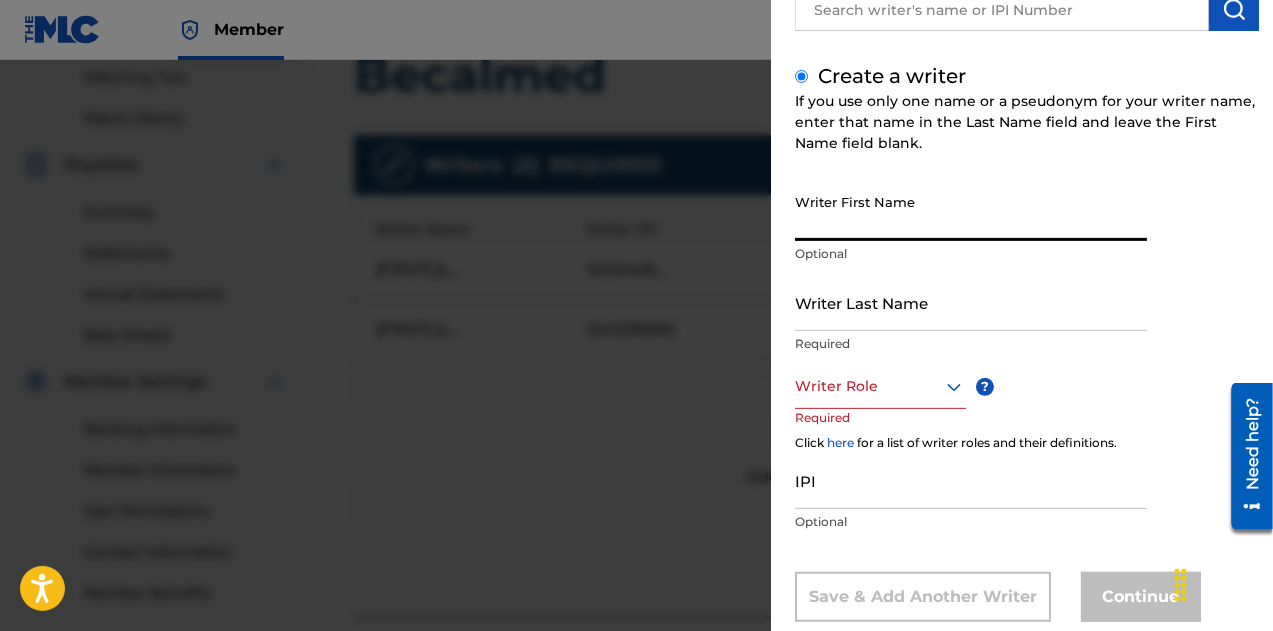 click on "Writer First Name" at bounding box center (971, 212) 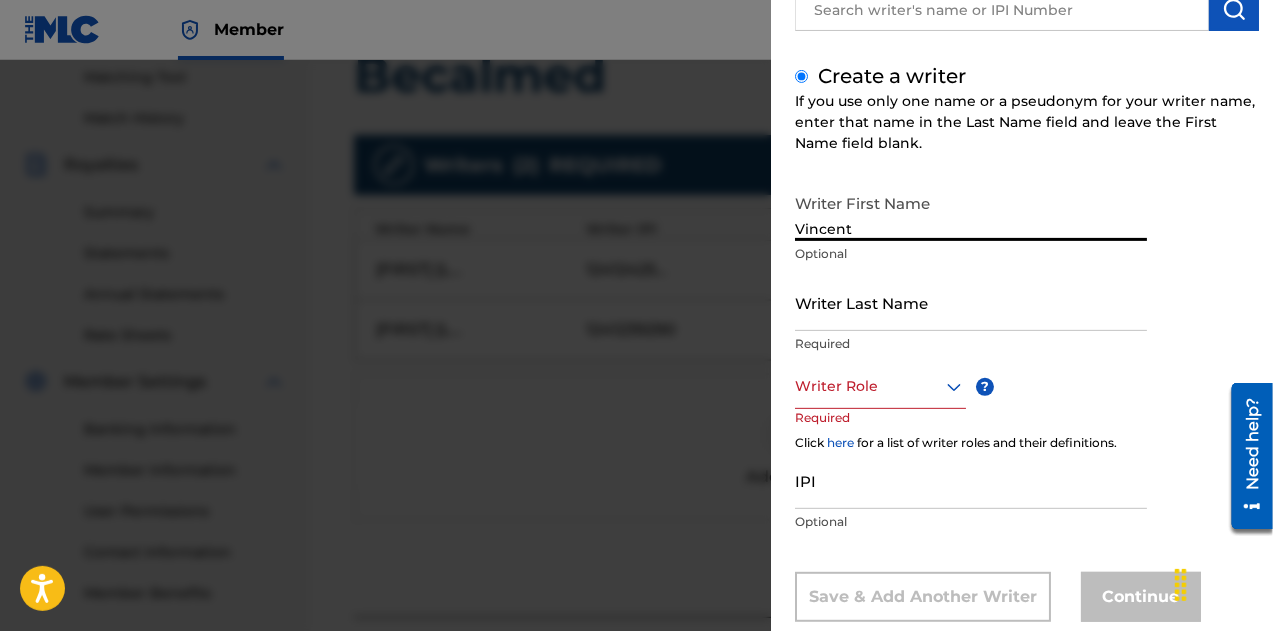 type on "Vincent" 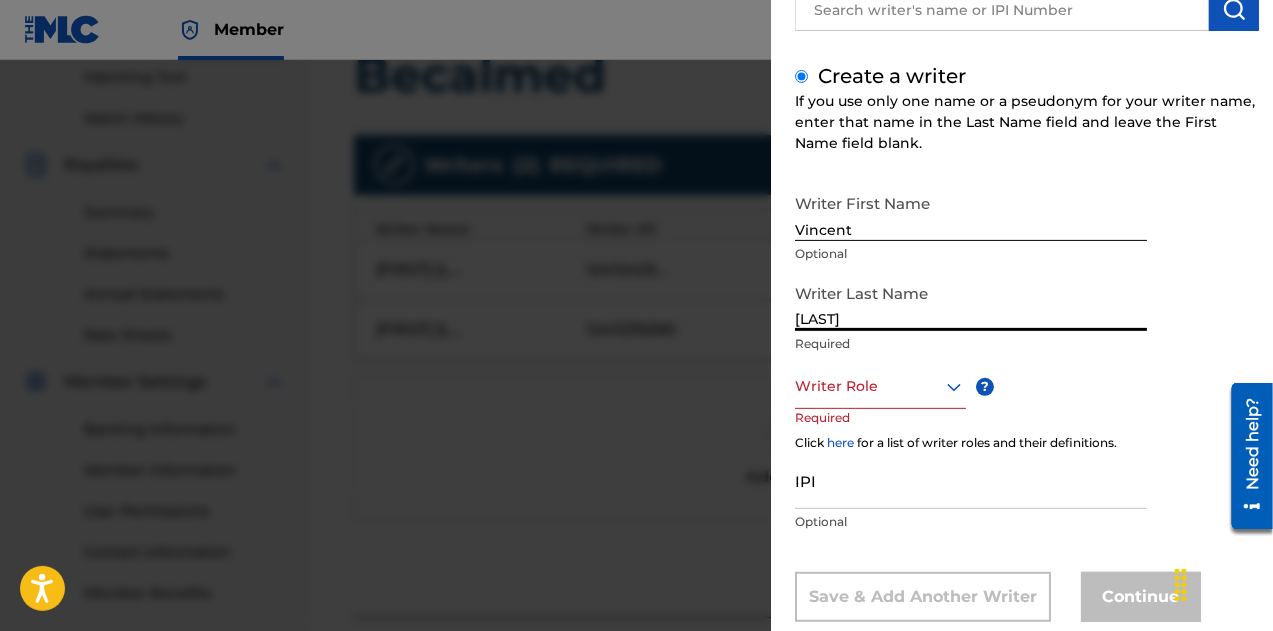 type on "[LAST]" 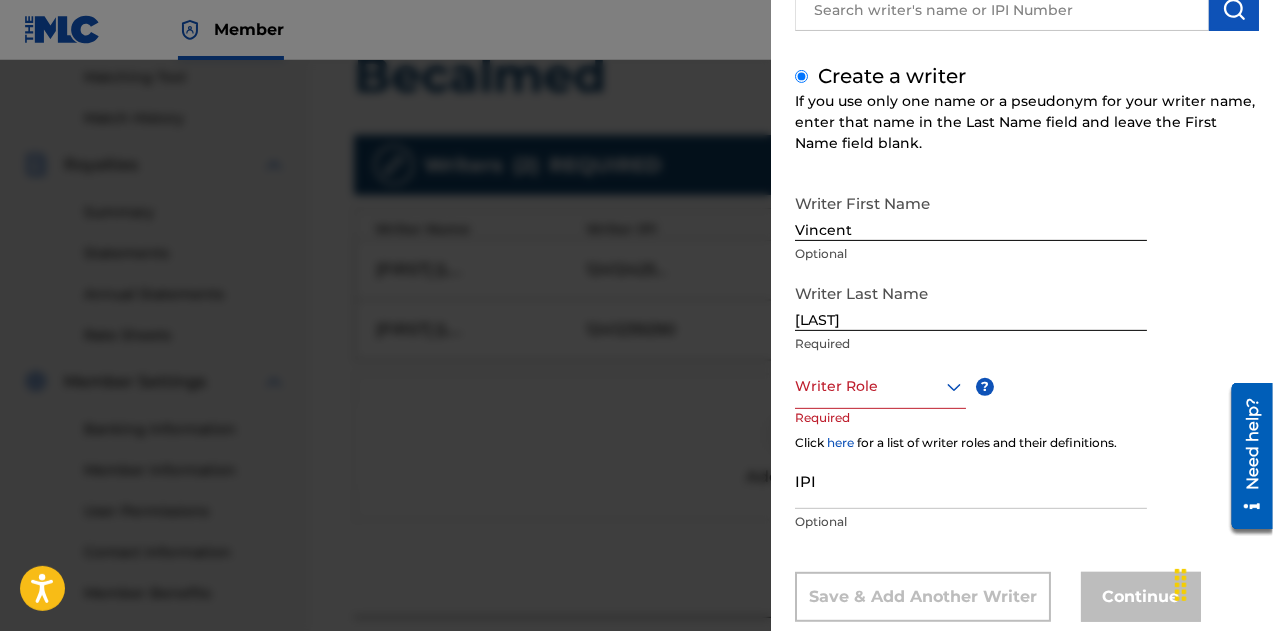 click at bounding box center (880, 386) 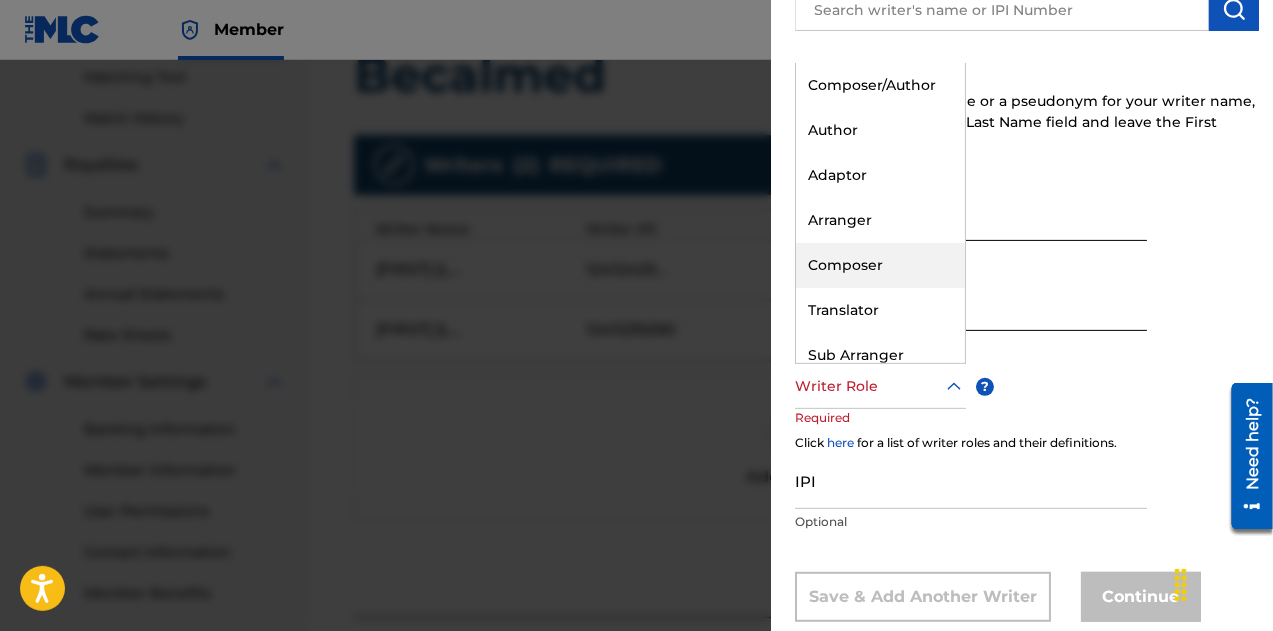click on "Composer" at bounding box center [880, 265] 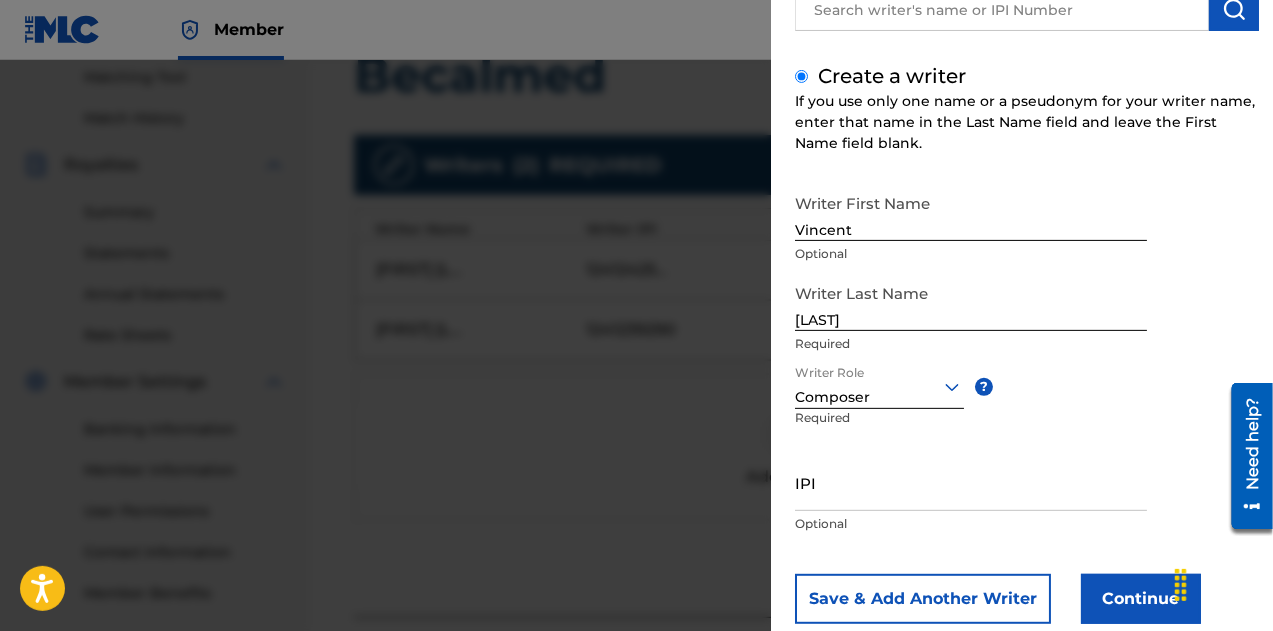 click on "IPI" at bounding box center [971, 482] 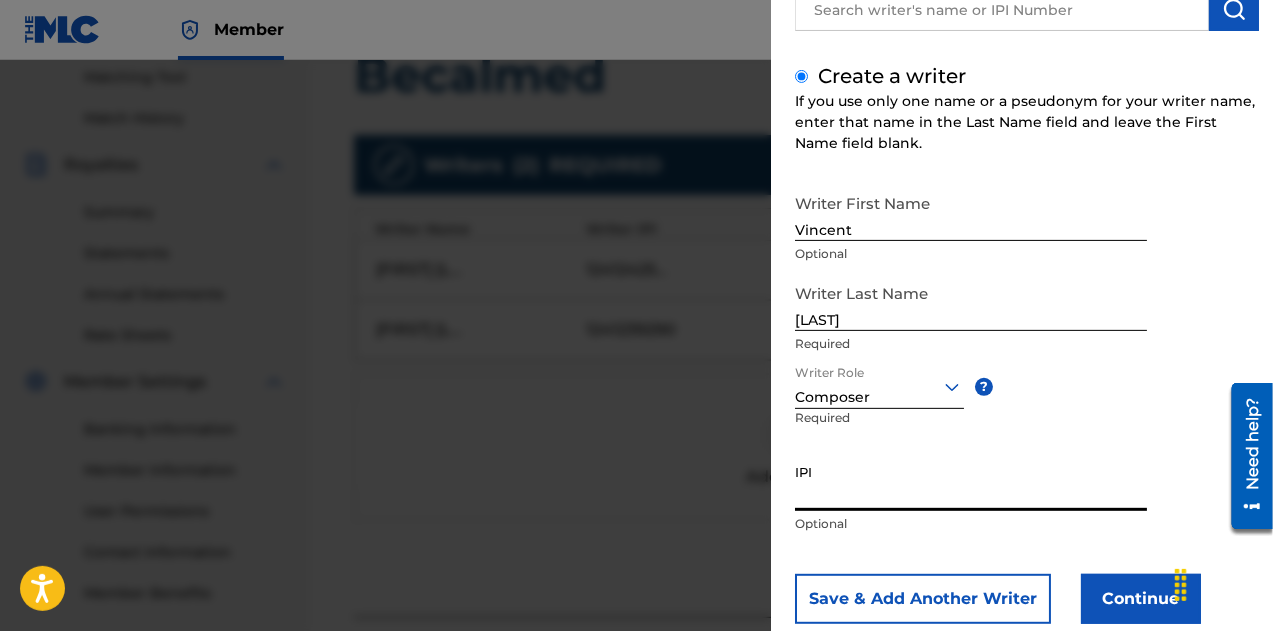 paste on "1241264489" 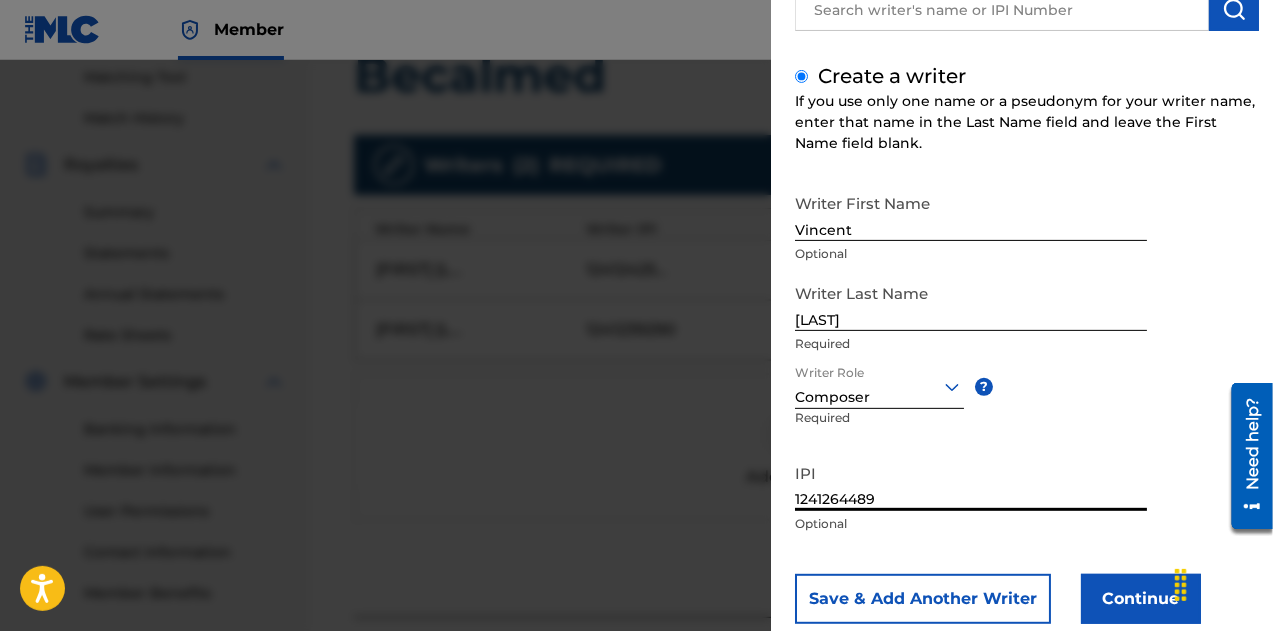 type on "1241264489" 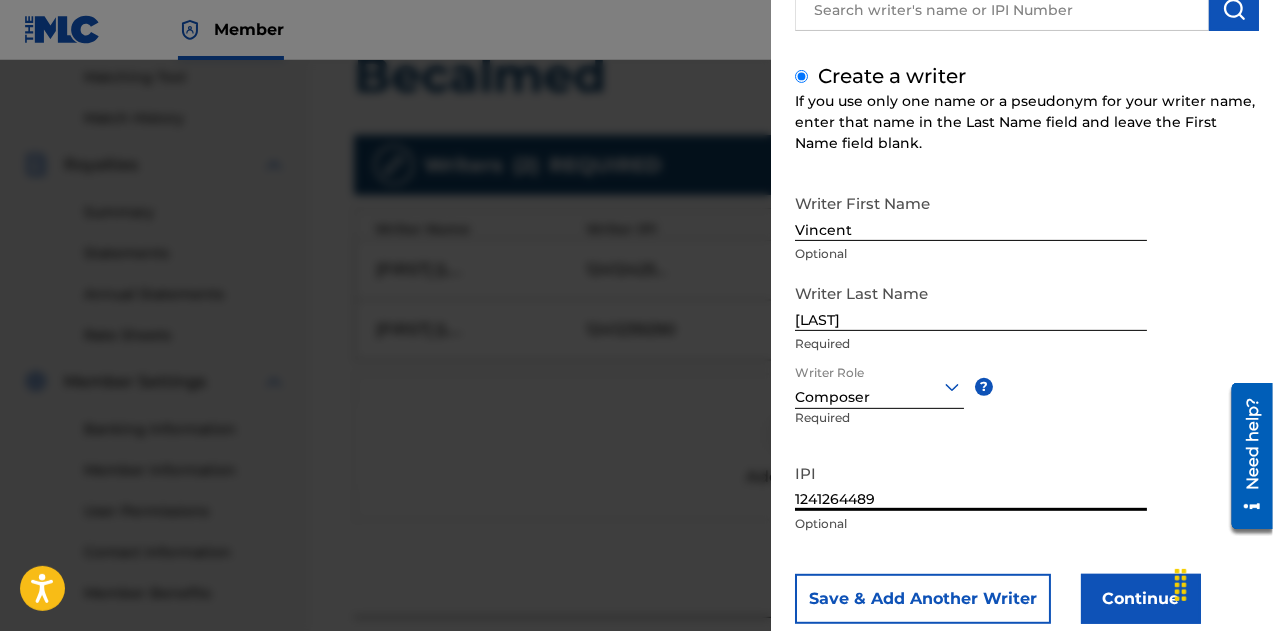 click on "Continue" at bounding box center [1141, 599] 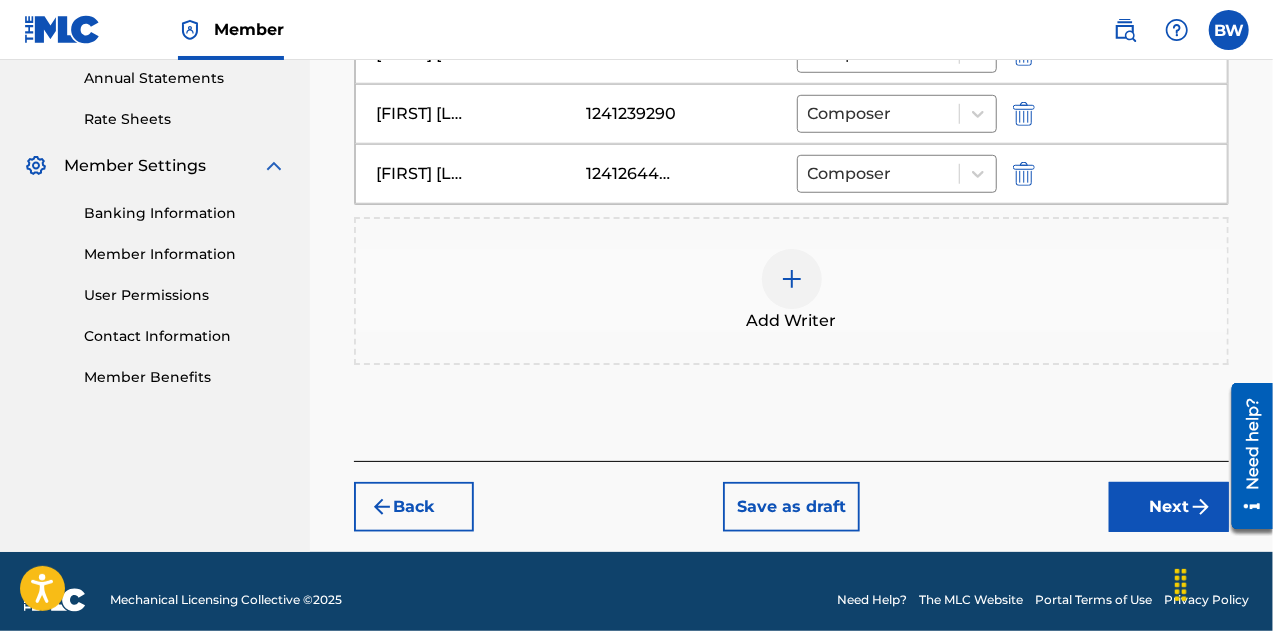 click on "Next" at bounding box center [1169, 507] 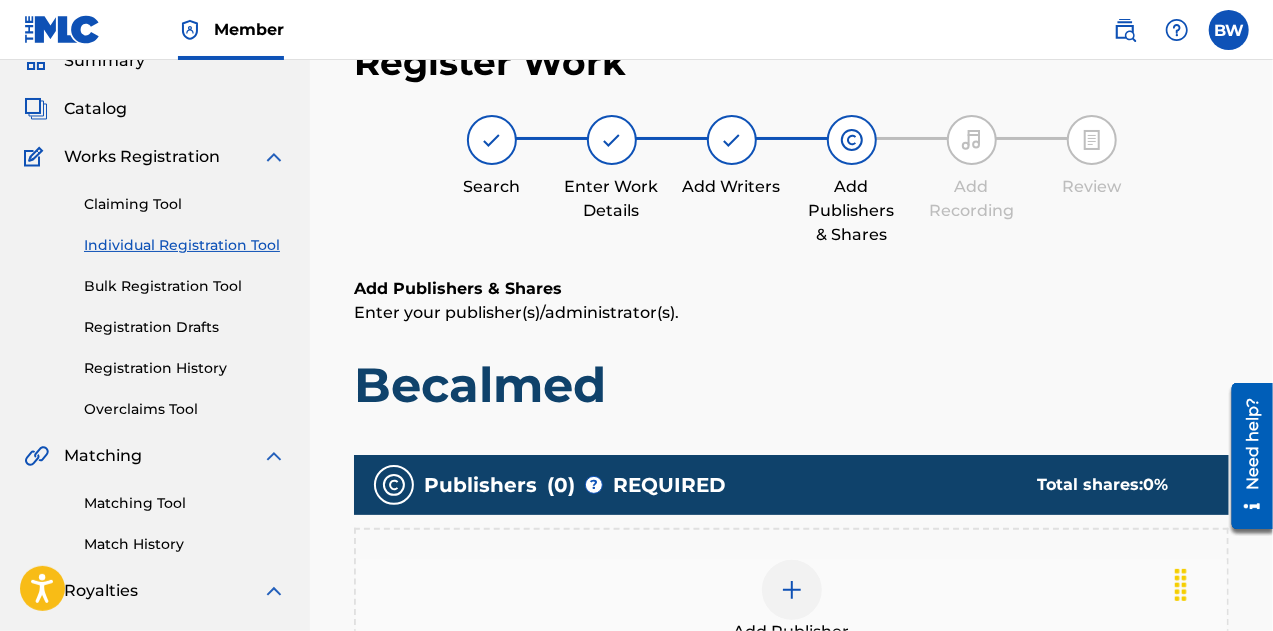scroll, scrollTop: 486, scrollLeft: 0, axis: vertical 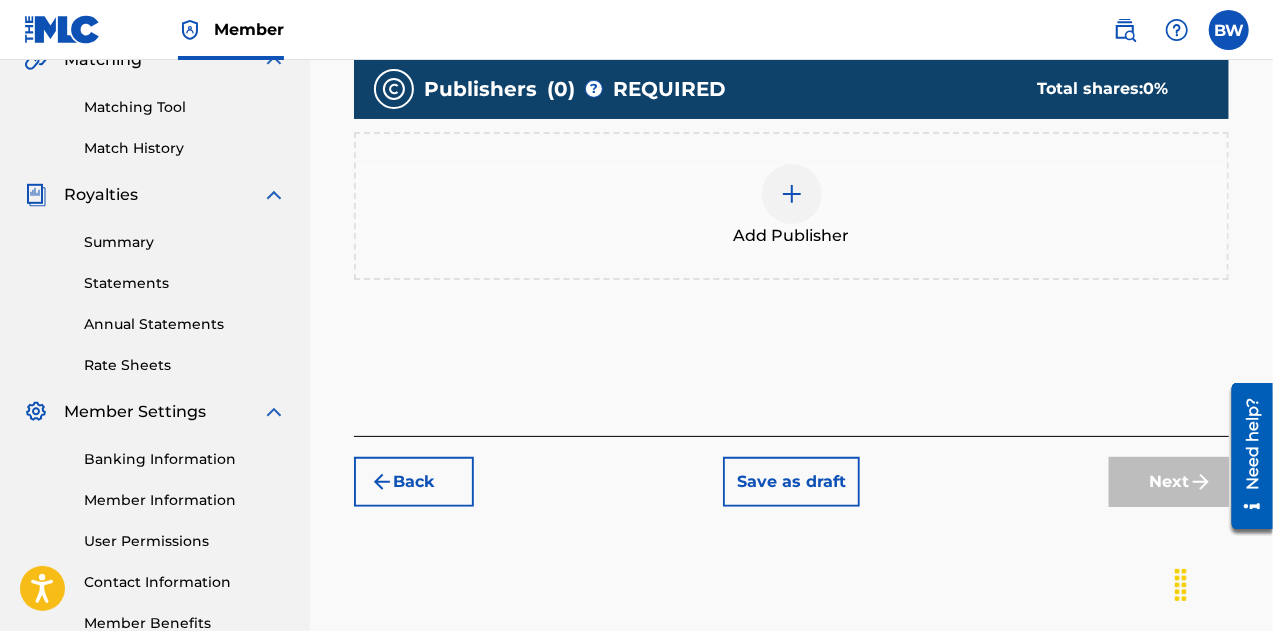 click at bounding box center (792, 194) 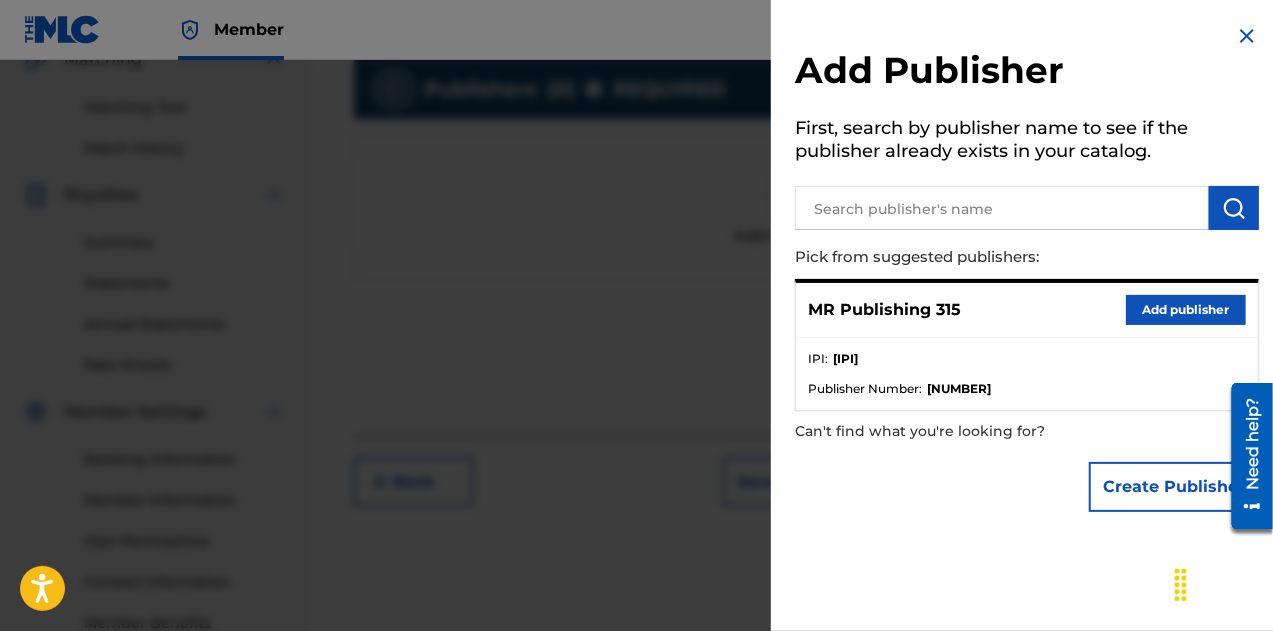 click on "Add publisher" at bounding box center (1186, 310) 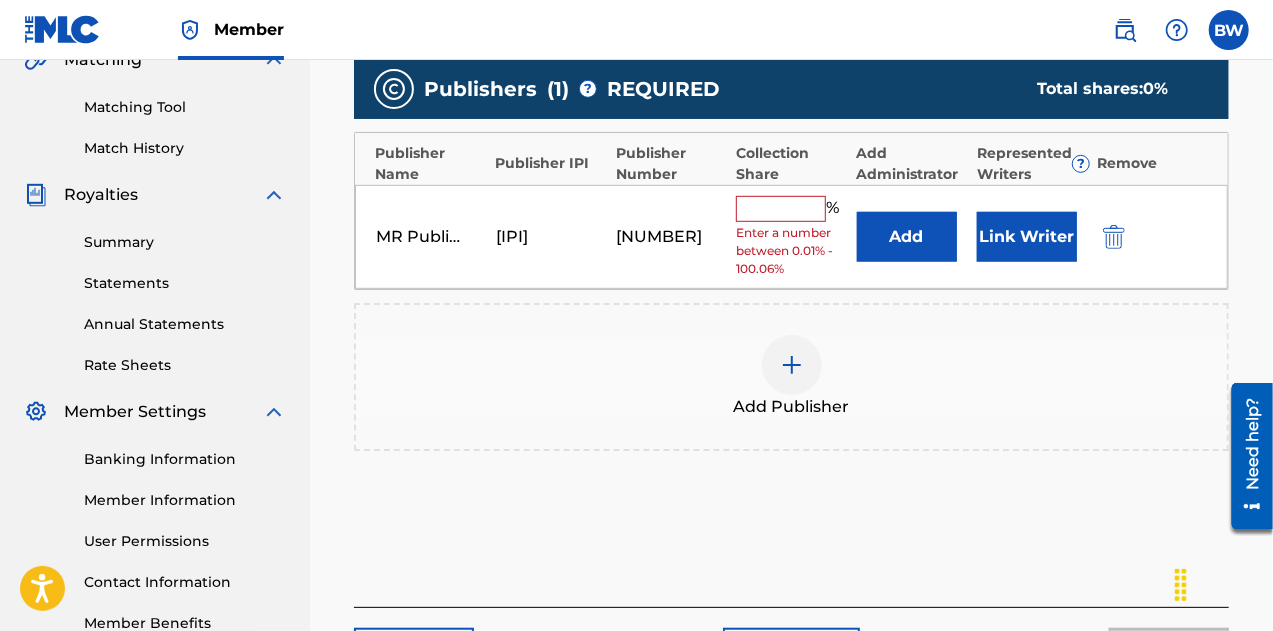 click on "MR Publishing 315 [IPI] [NUMBER] % Enter a number between 0.01% - 100.06% Add Link Writer" at bounding box center [791, 237] 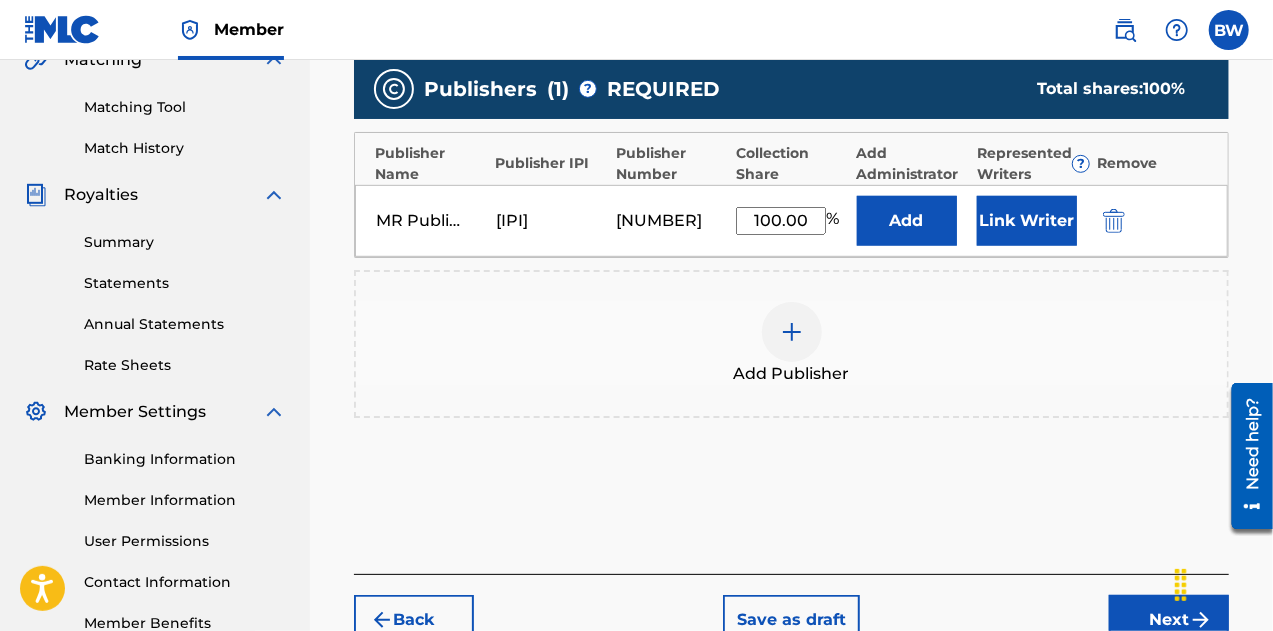 type on "100.00" 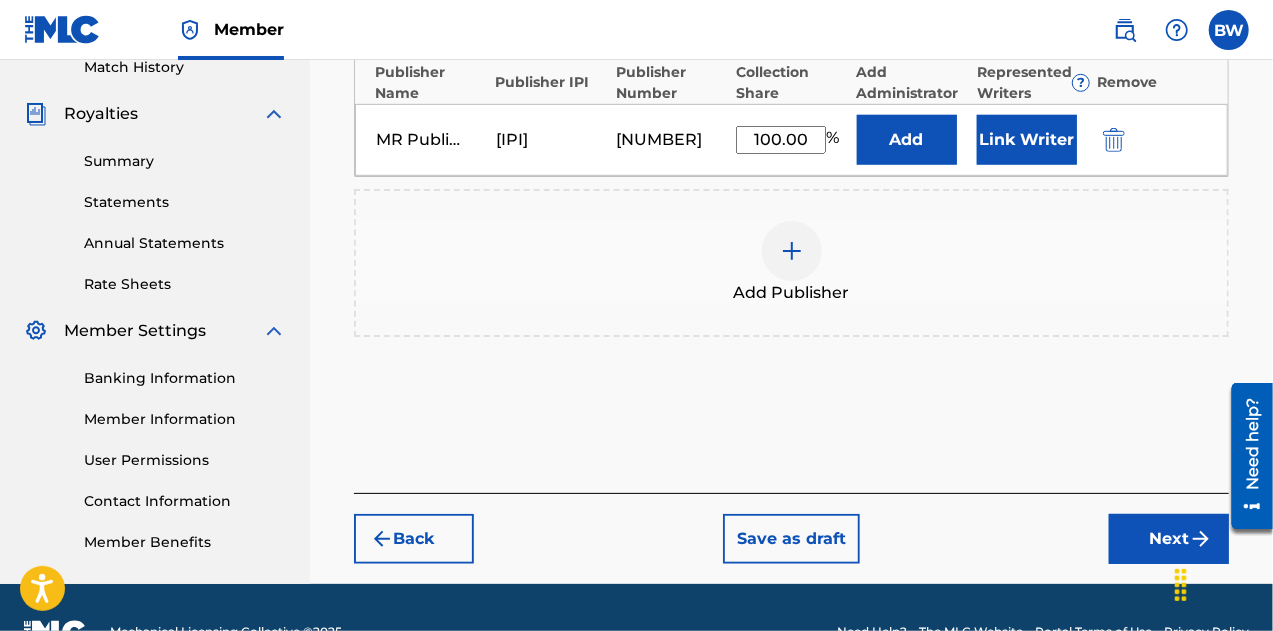 click on "Next" at bounding box center [1169, 539] 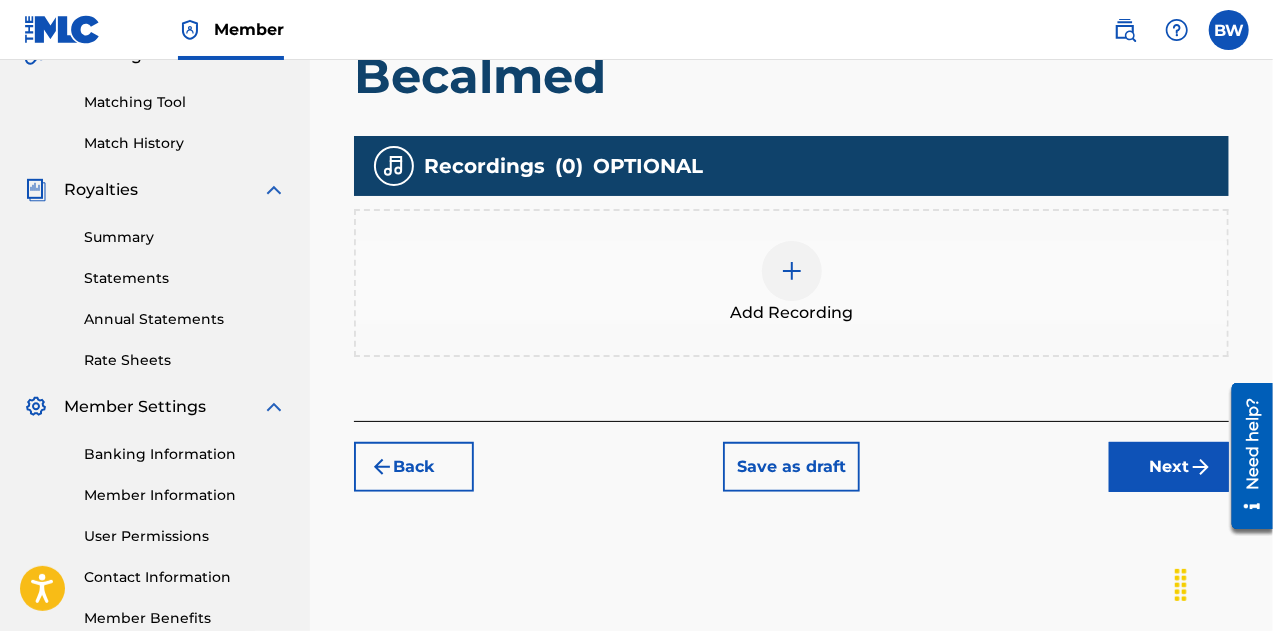 scroll, scrollTop: 492, scrollLeft: 0, axis: vertical 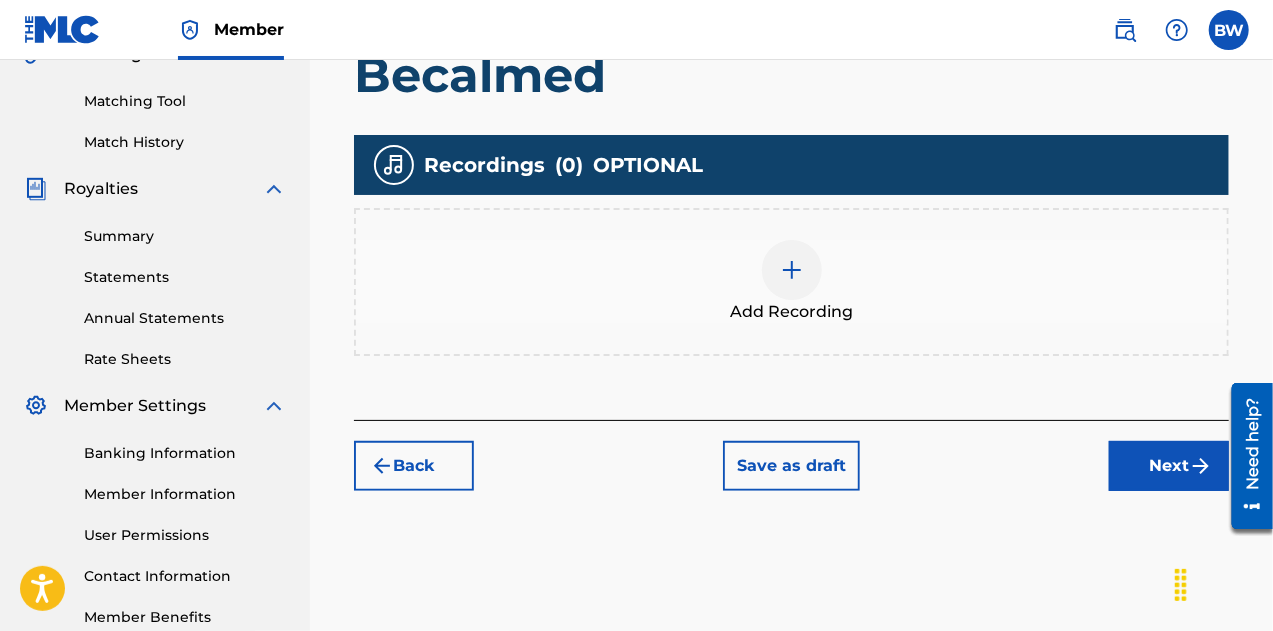 click at bounding box center [792, 270] 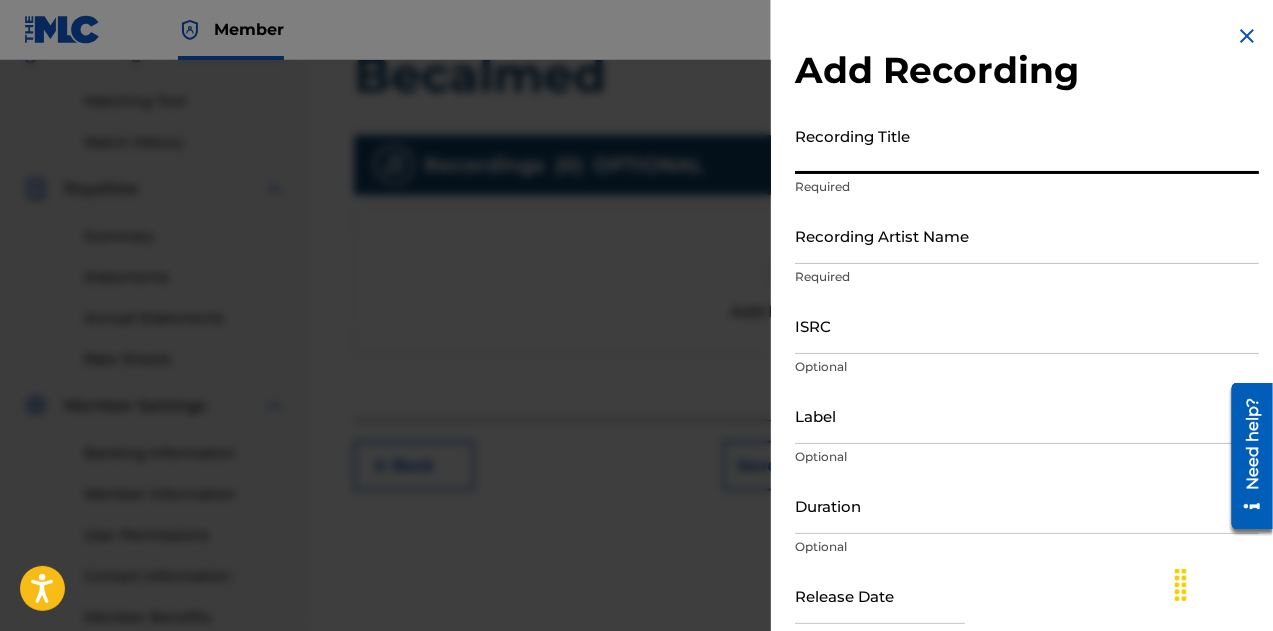 click on "Recording Title" at bounding box center [1027, 145] 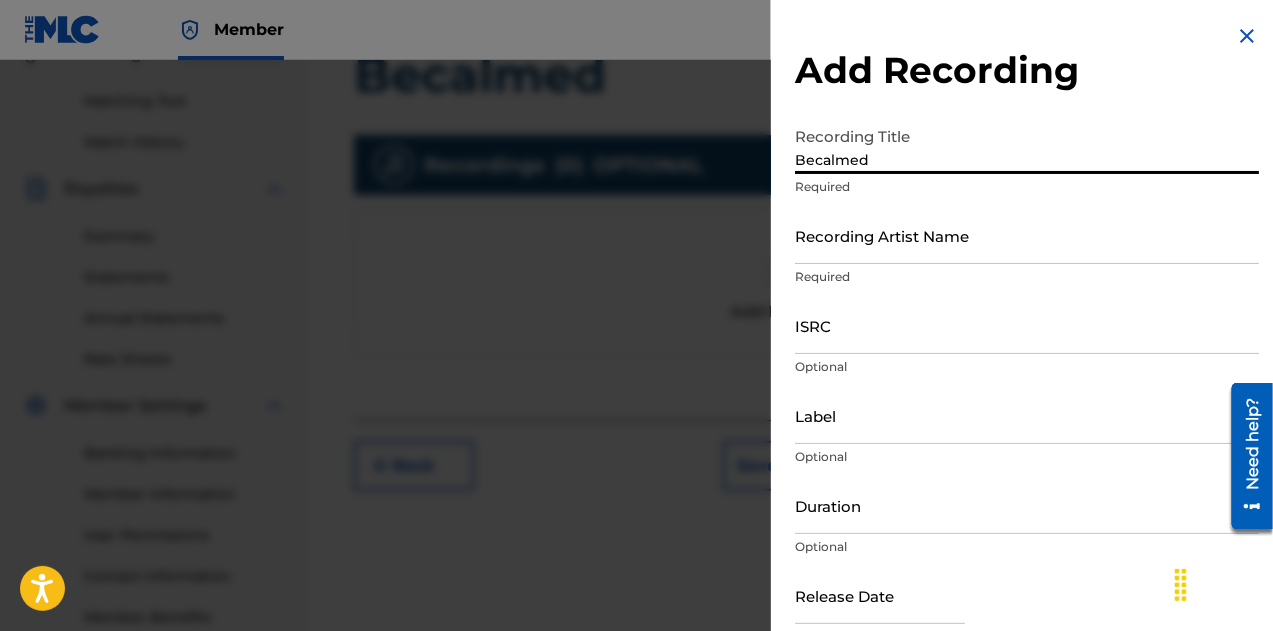 type on "Becalmed" 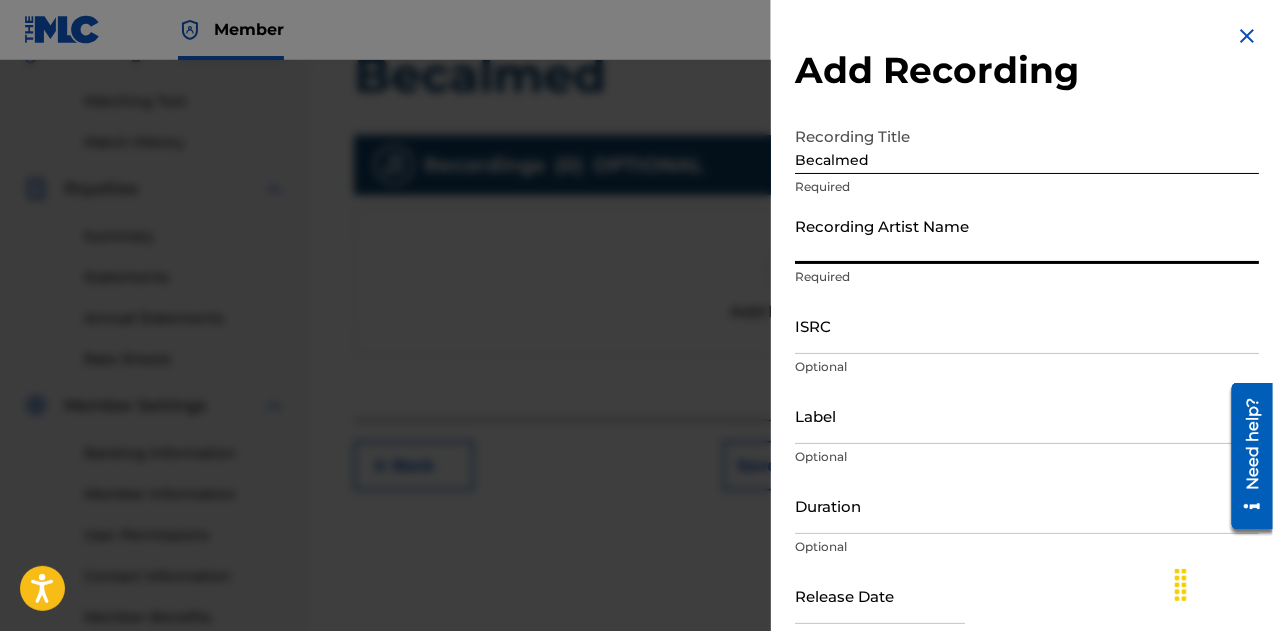 type on "N" 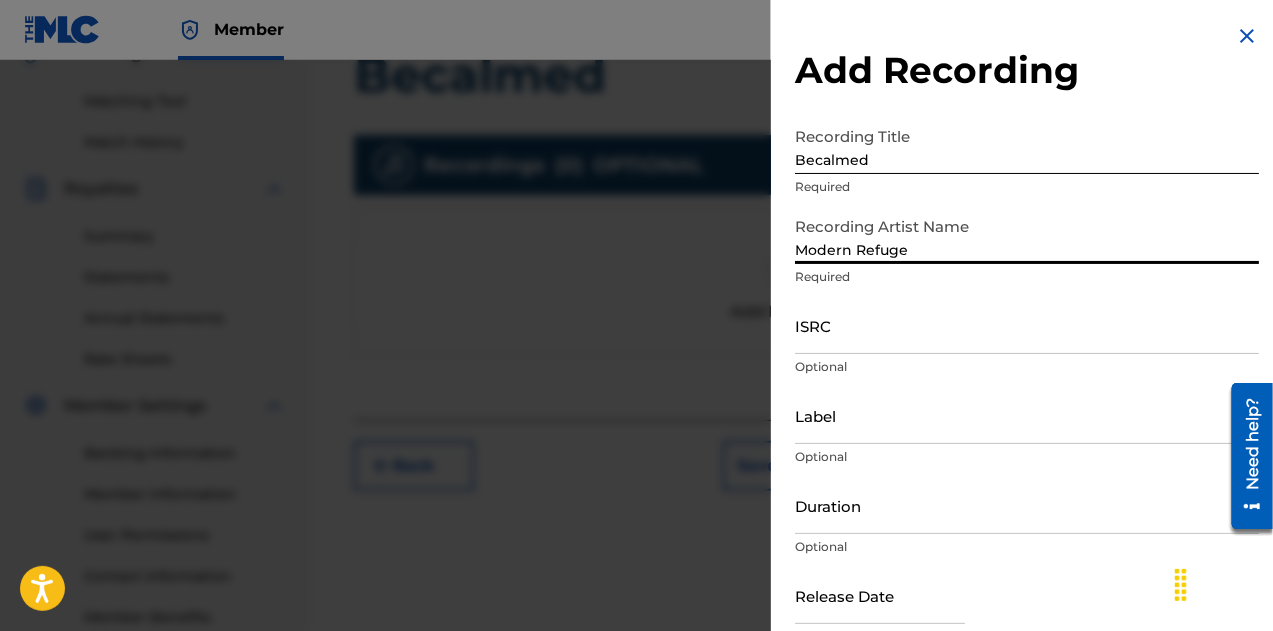 type on "Modern Refuge" 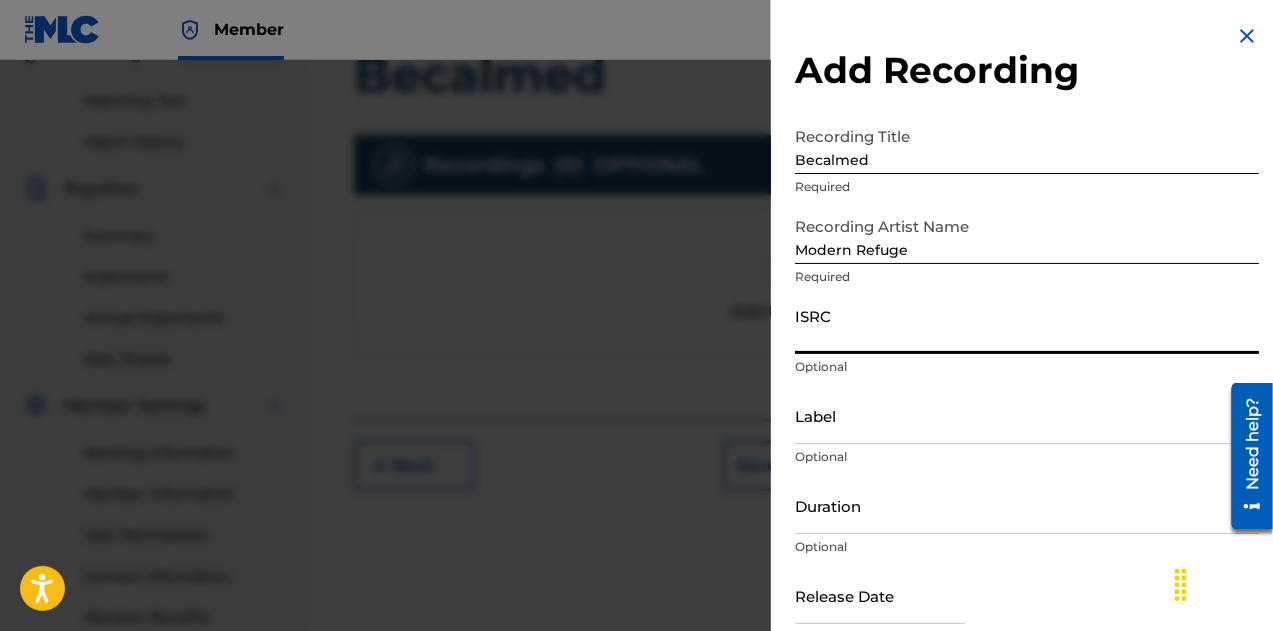 click on "ISRC" at bounding box center (1027, 325) 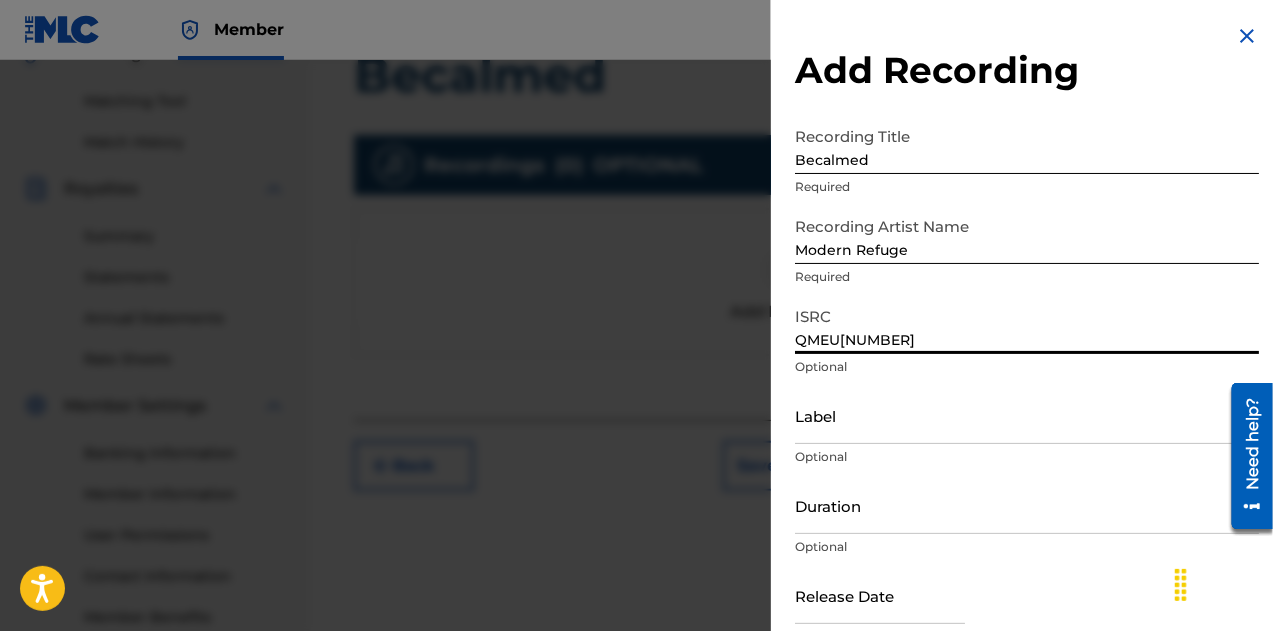 type on "QMEU[NUMBER]" 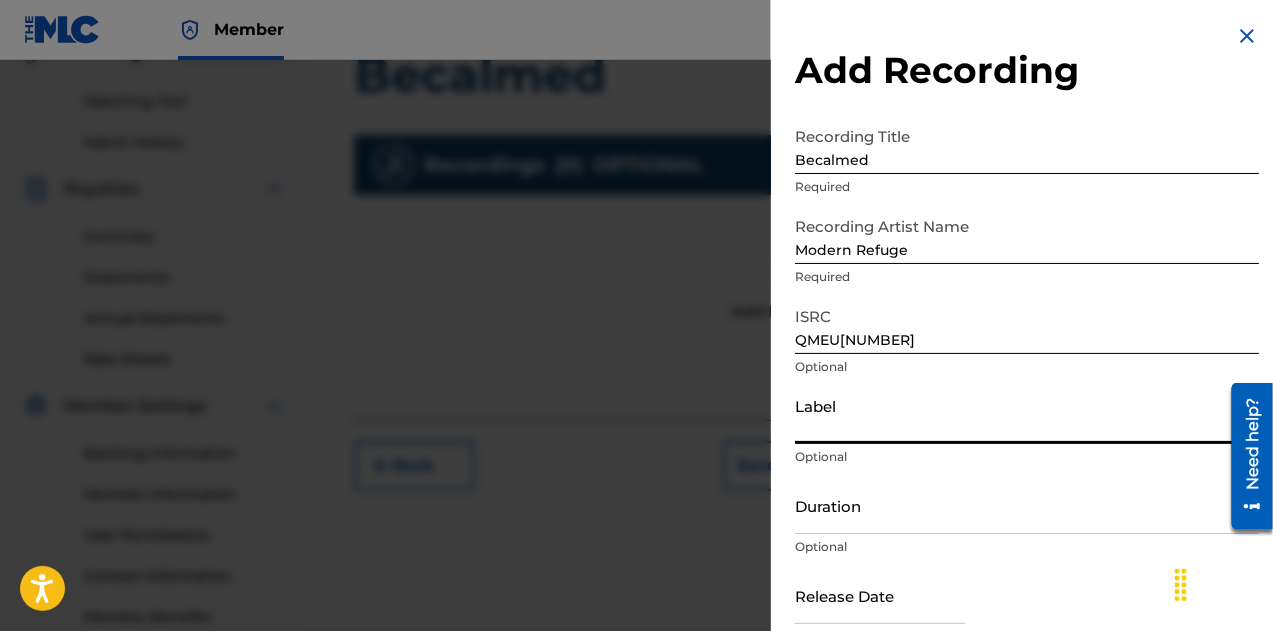 type on "Station 315 Records" 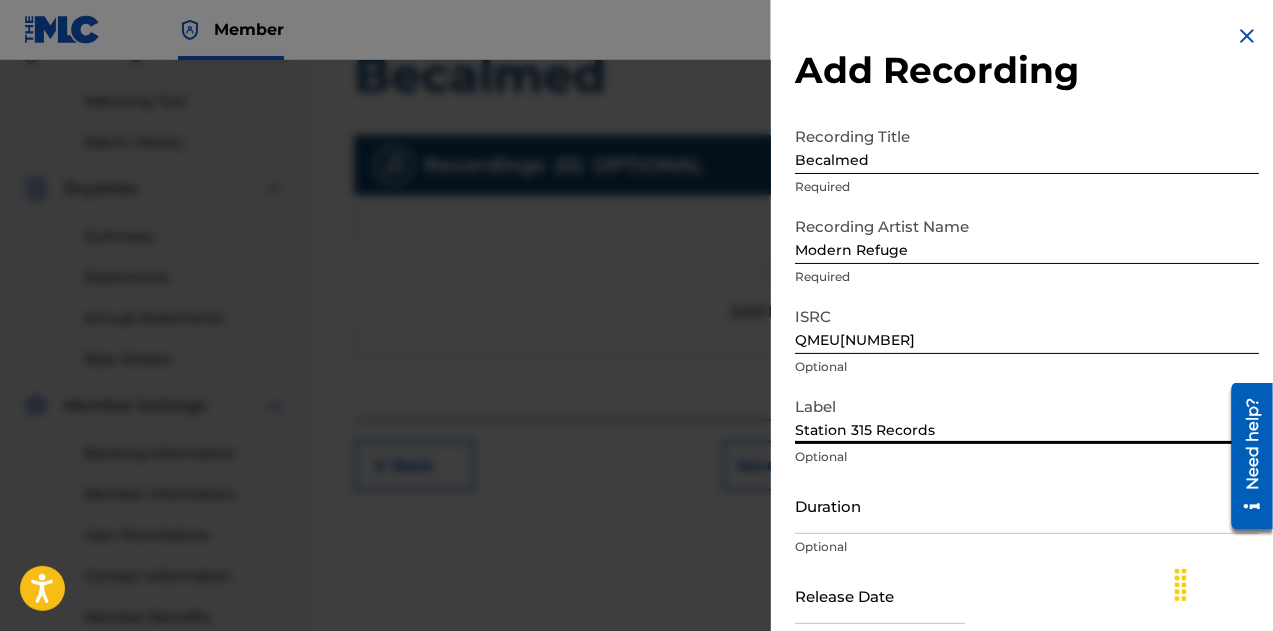 click on "Duration" at bounding box center [1027, 505] 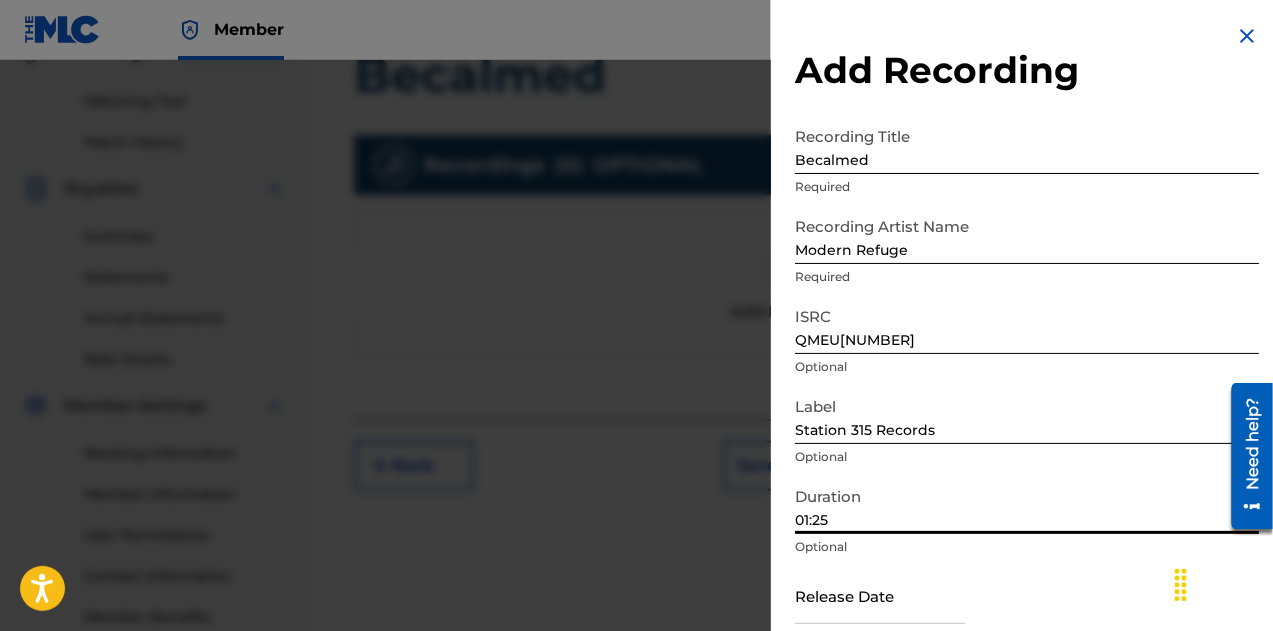 scroll, scrollTop: 100, scrollLeft: 0, axis: vertical 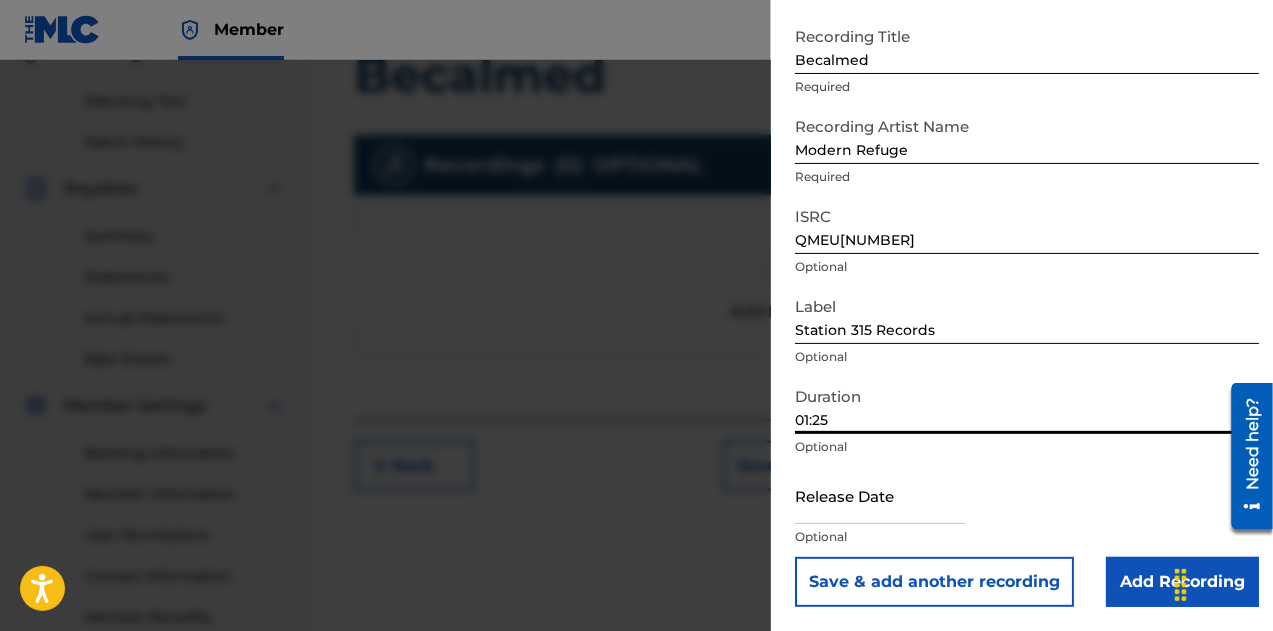 type on "01:25" 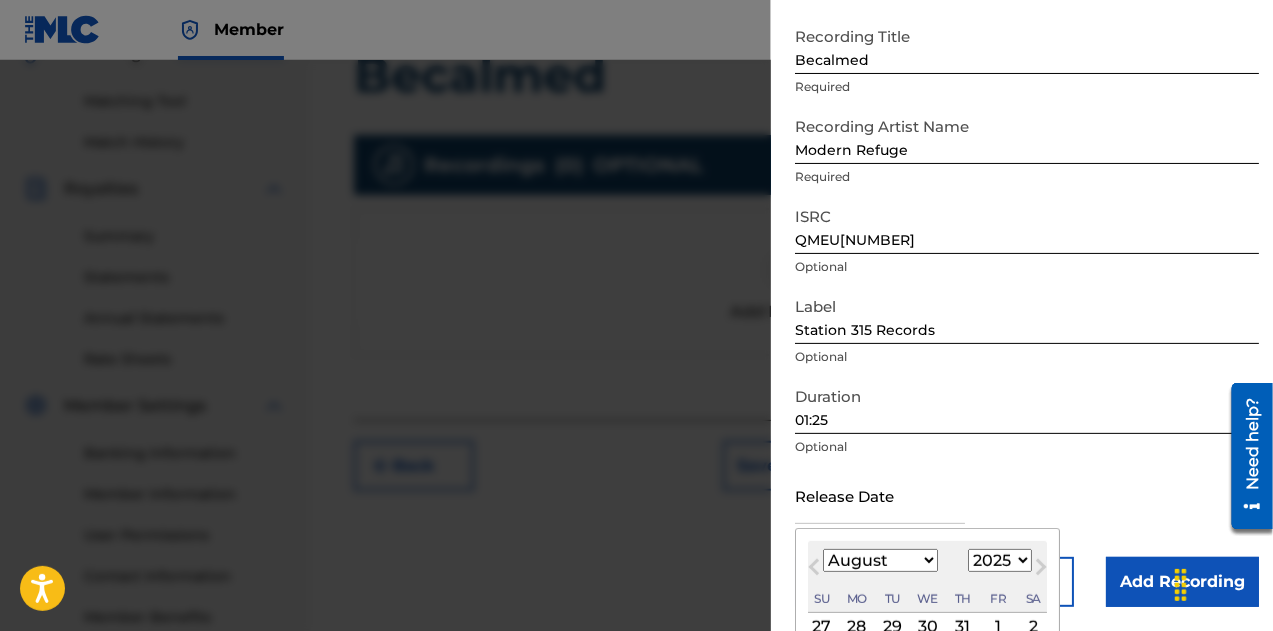 click on "1" at bounding box center [998, 627] 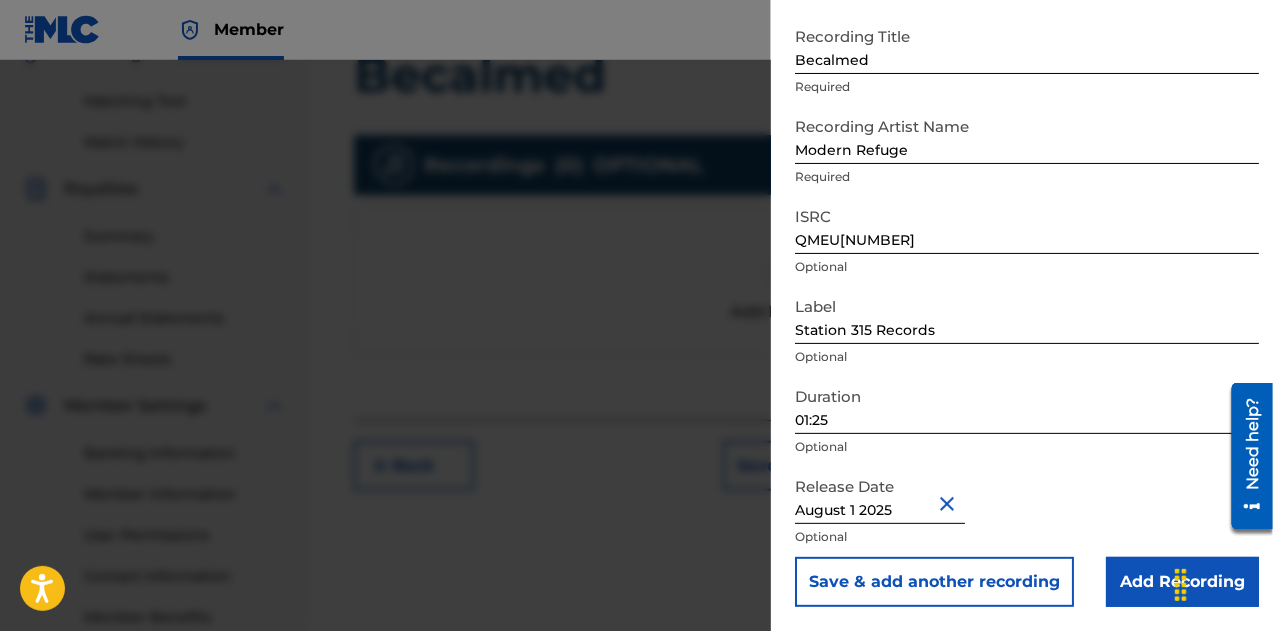 click on "Add Recording" at bounding box center [1182, 582] 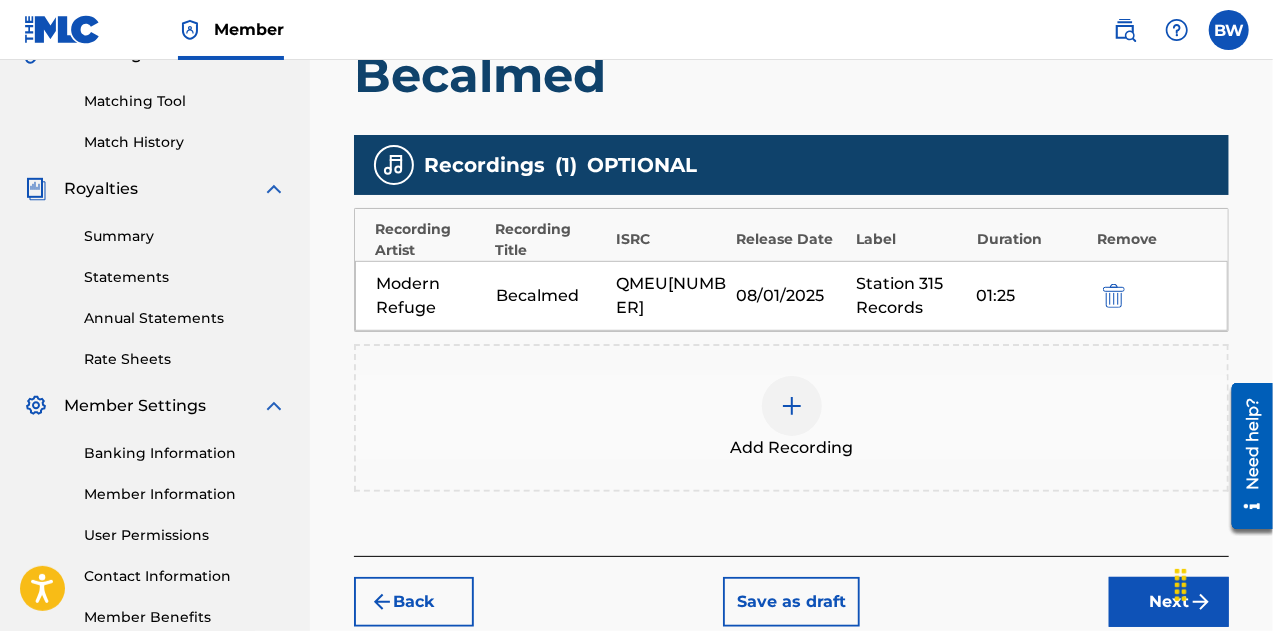 click on "Next" at bounding box center [1169, 602] 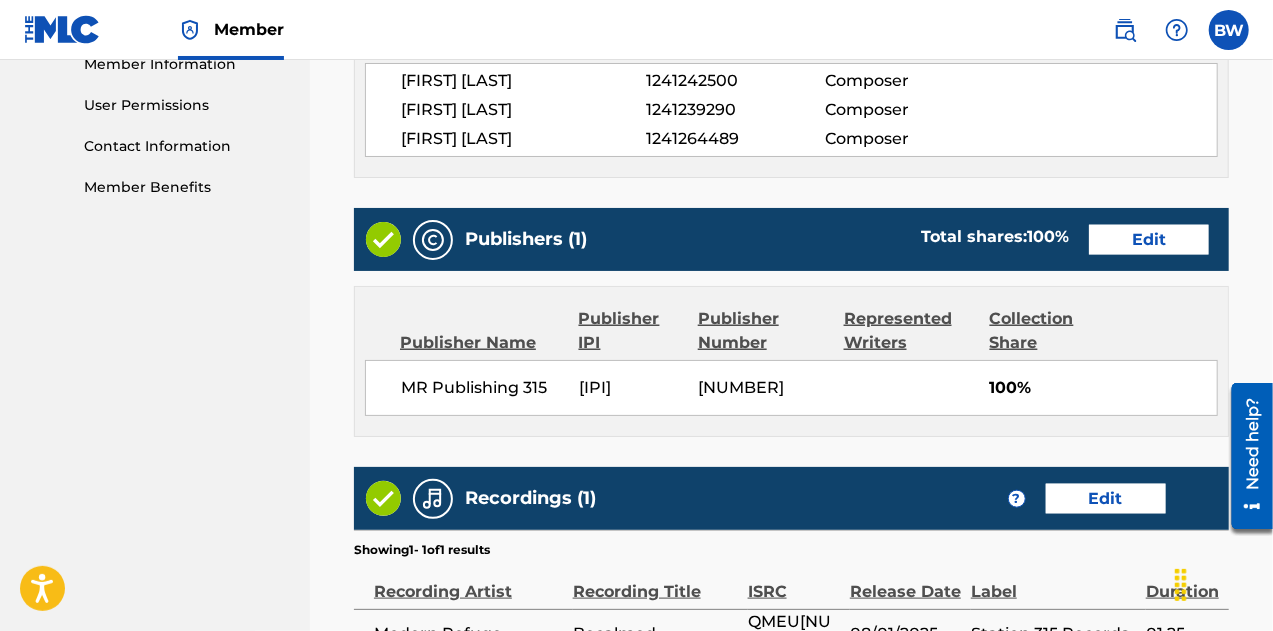 scroll, scrollTop: 1163, scrollLeft: 0, axis: vertical 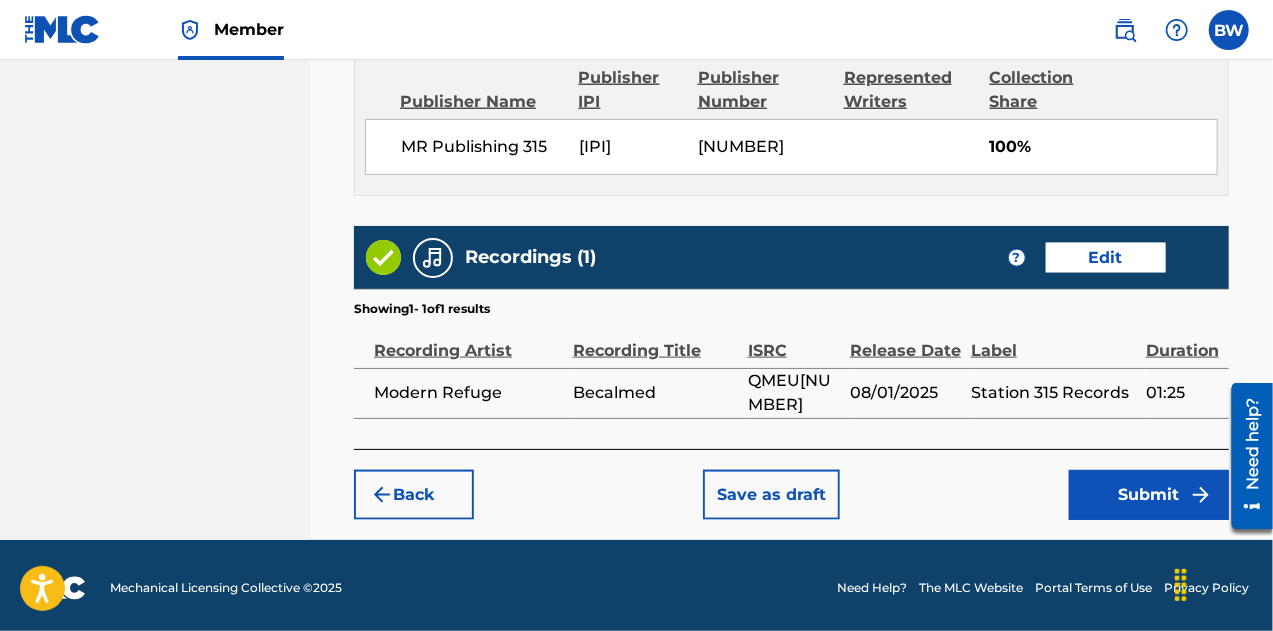 click on "Submit" at bounding box center (1149, 495) 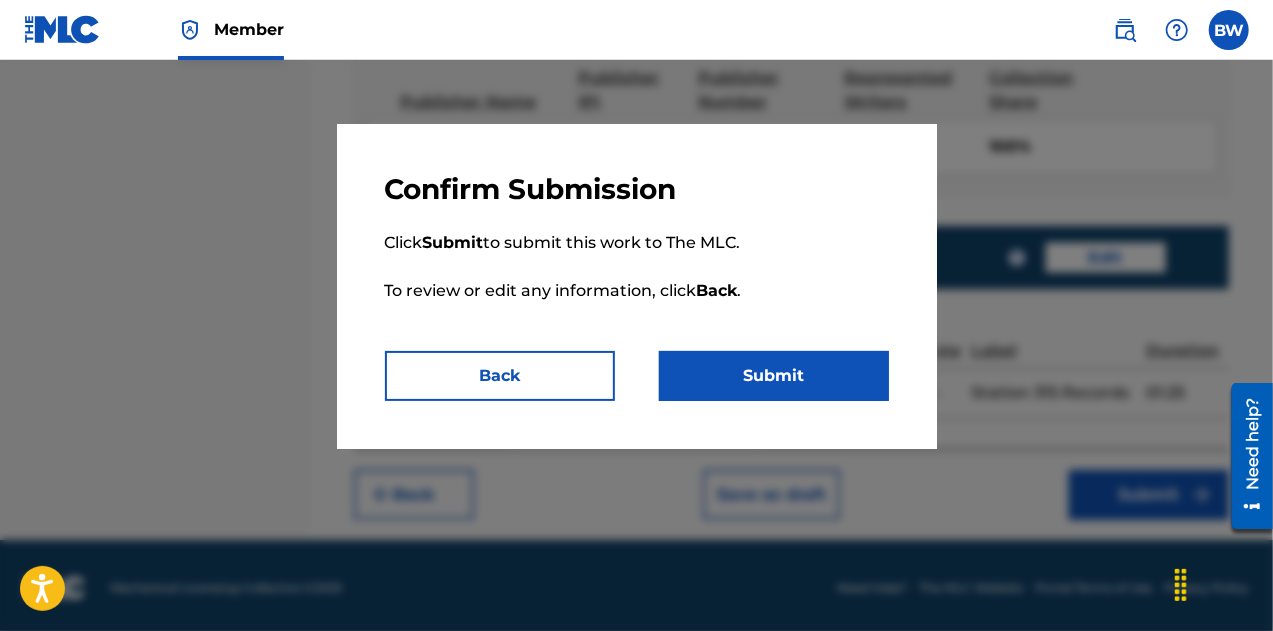 click on "Submit" at bounding box center (774, 376) 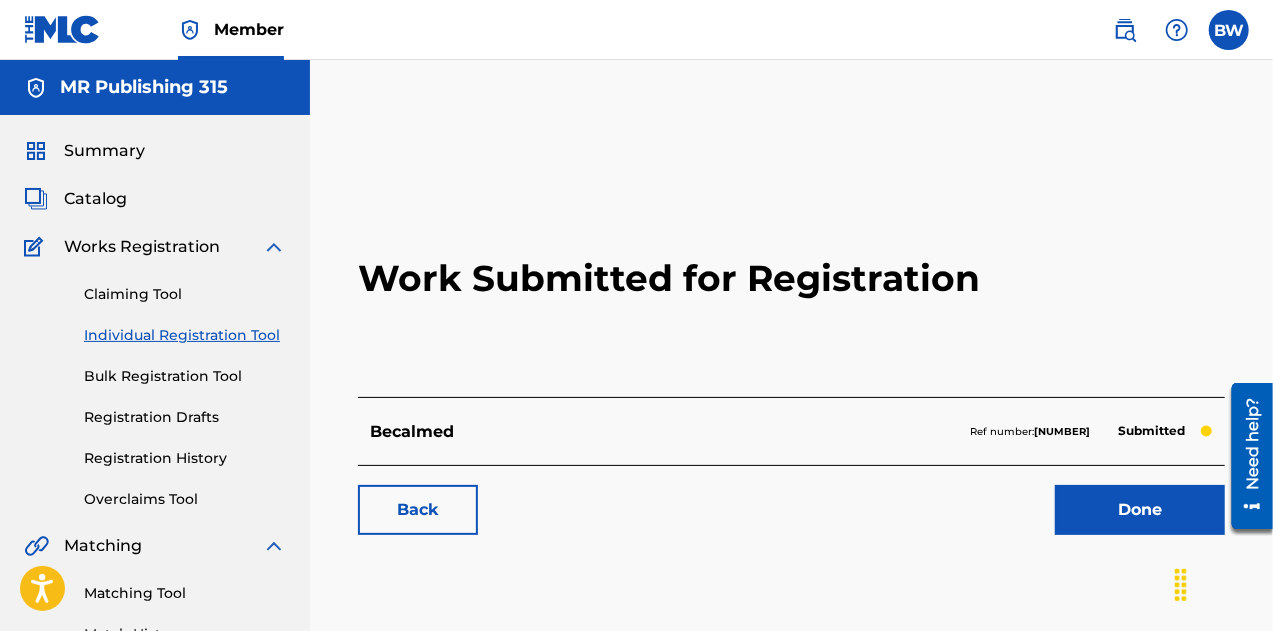 click on "Individual Registration Tool" at bounding box center (185, 335) 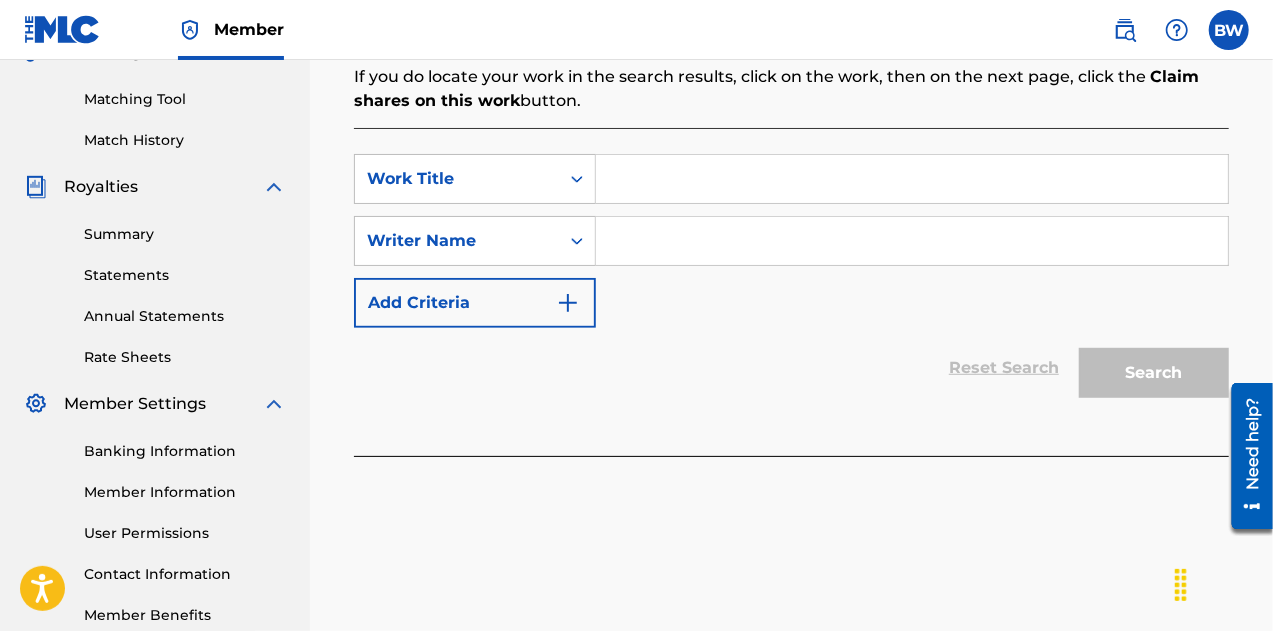 scroll, scrollTop: 506, scrollLeft: 0, axis: vertical 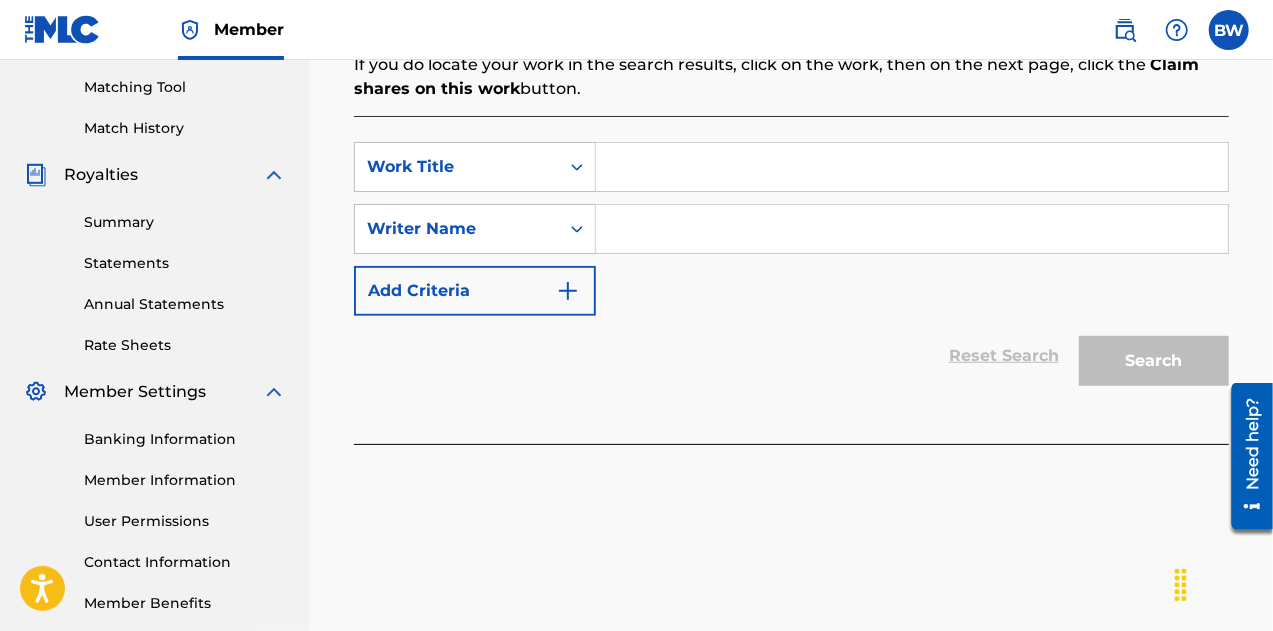 click at bounding box center (912, 167) 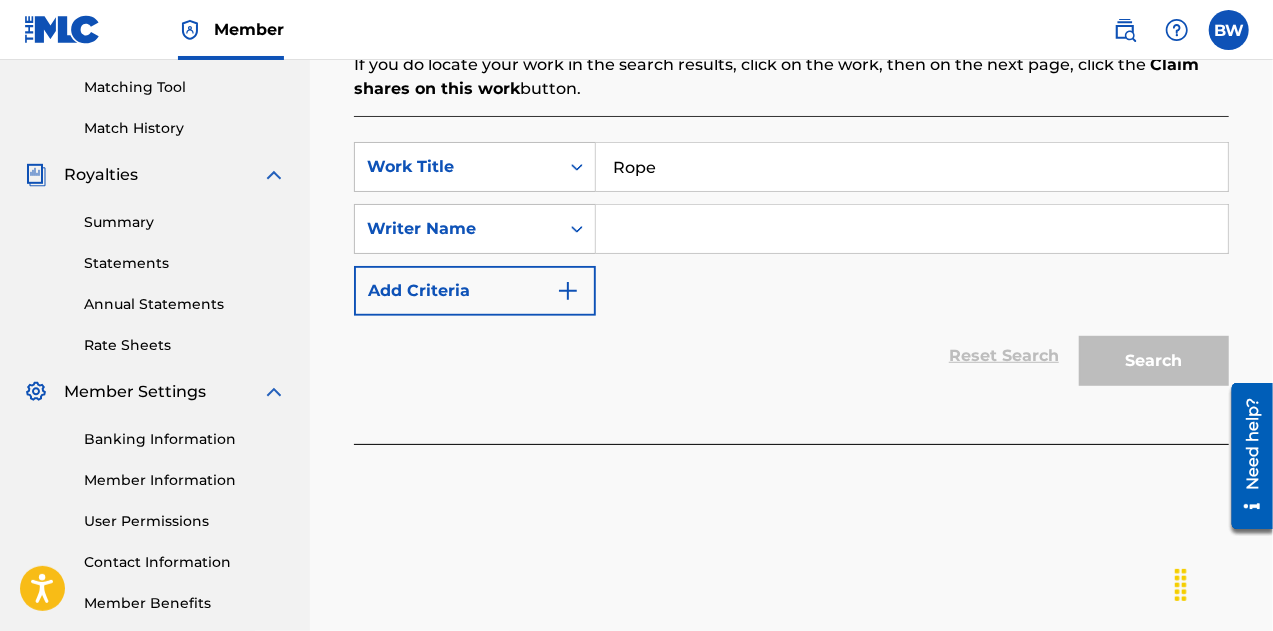 type on "Rope" 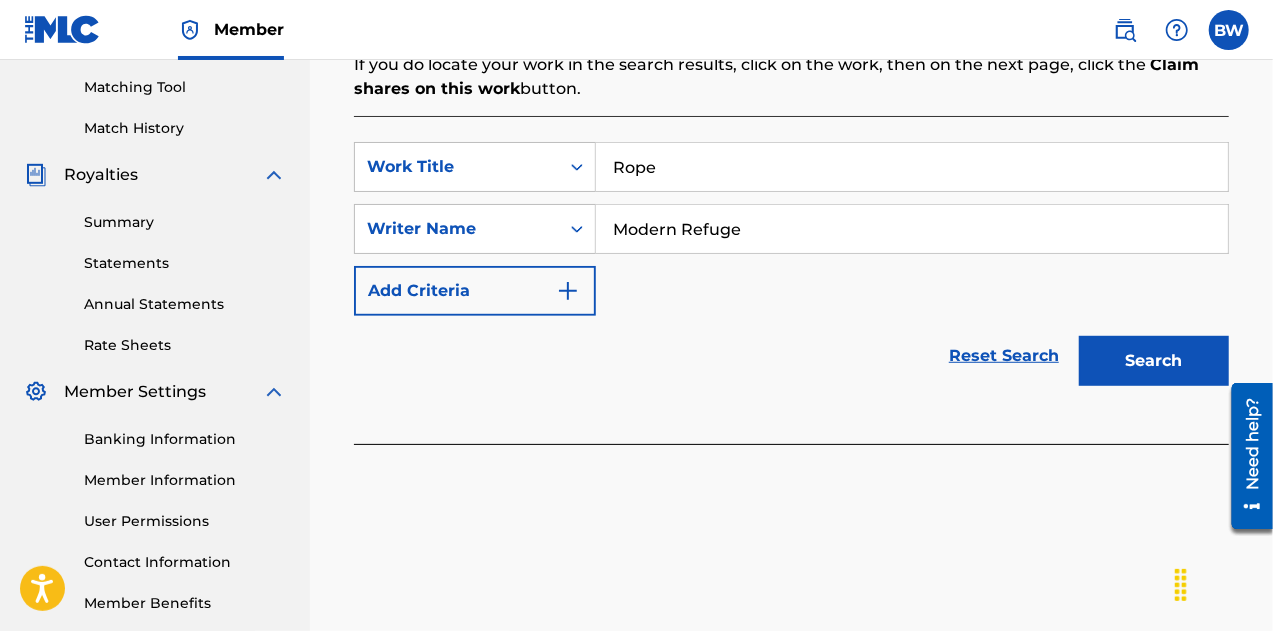 click on "Search" at bounding box center [1154, 361] 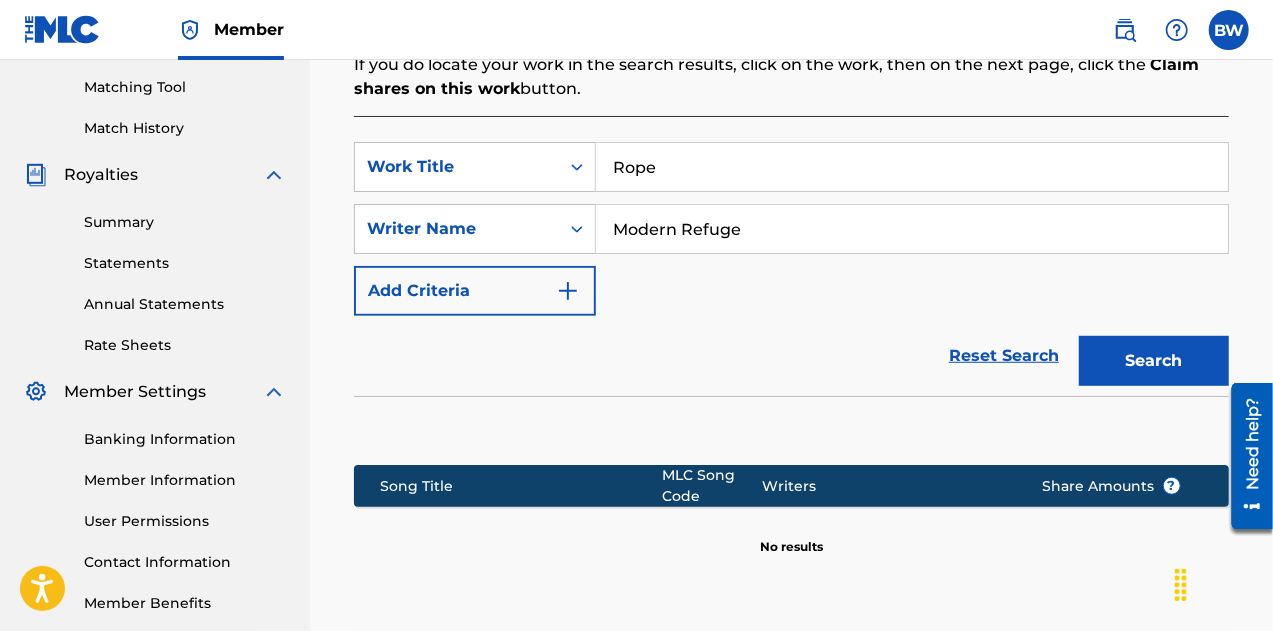 scroll, scrollTop: 696, scrollLeft: 0, axis: vertical 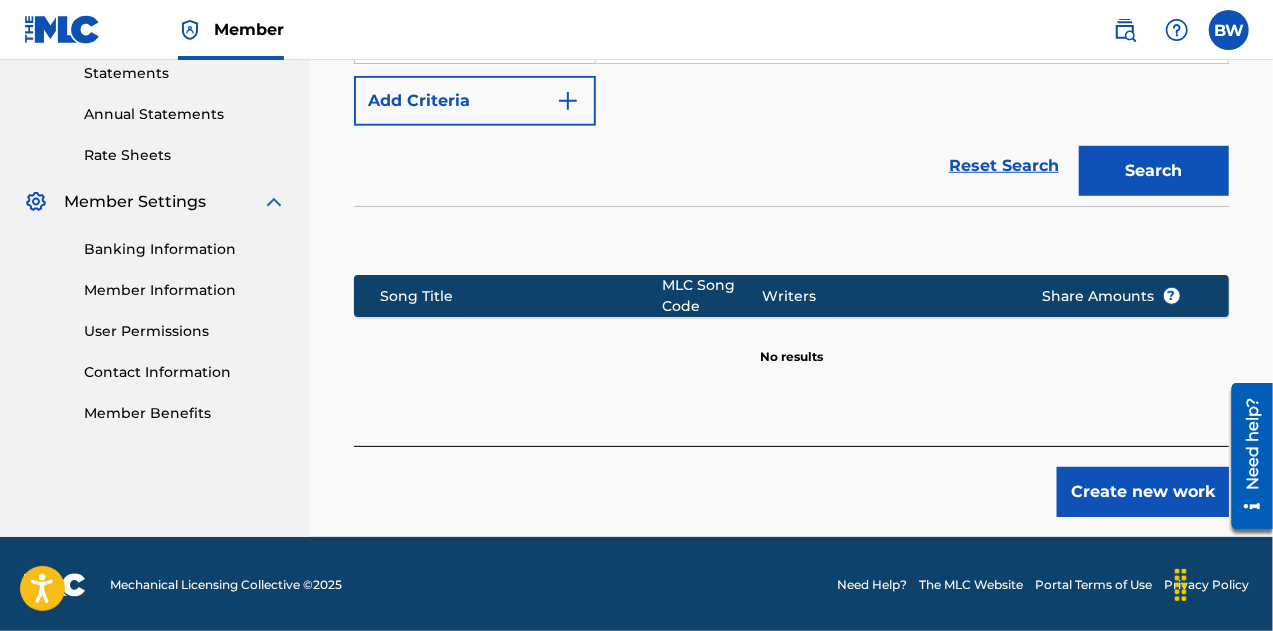 click on "Create new work" at bounding box center [1143, 492] 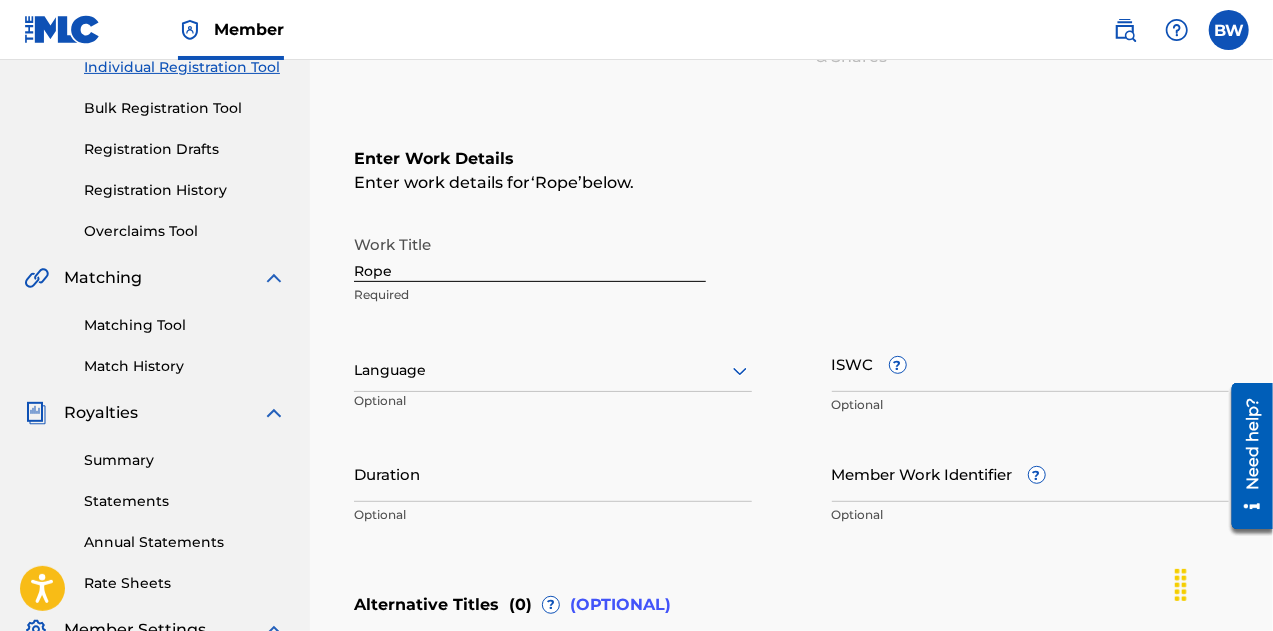 scroll, scrollTop: 266, scrollLeft: 0, axis: vertical 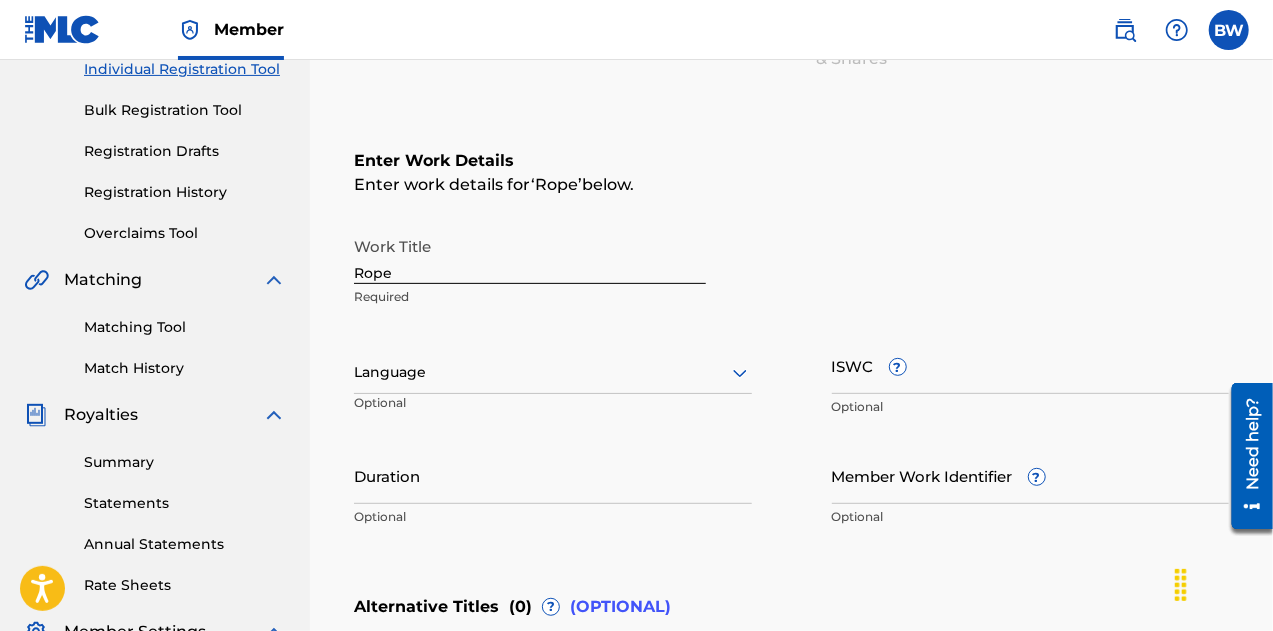 click at bounding box center (553, 372) 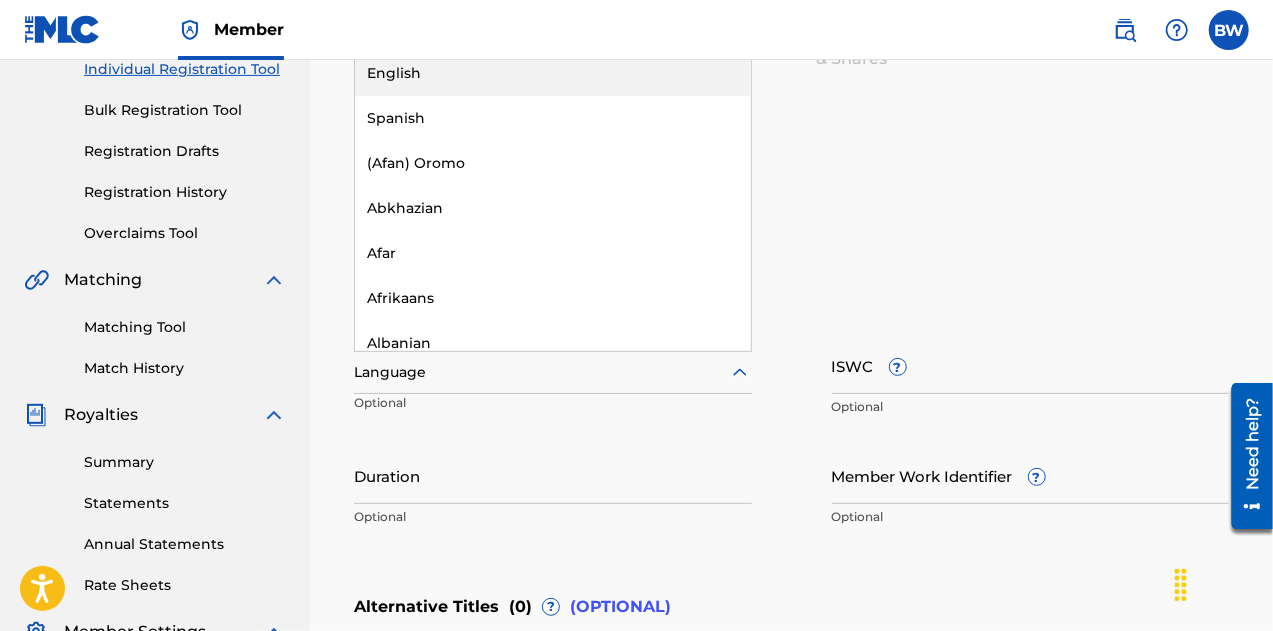 click on "English" at bounding box center (553, 73) 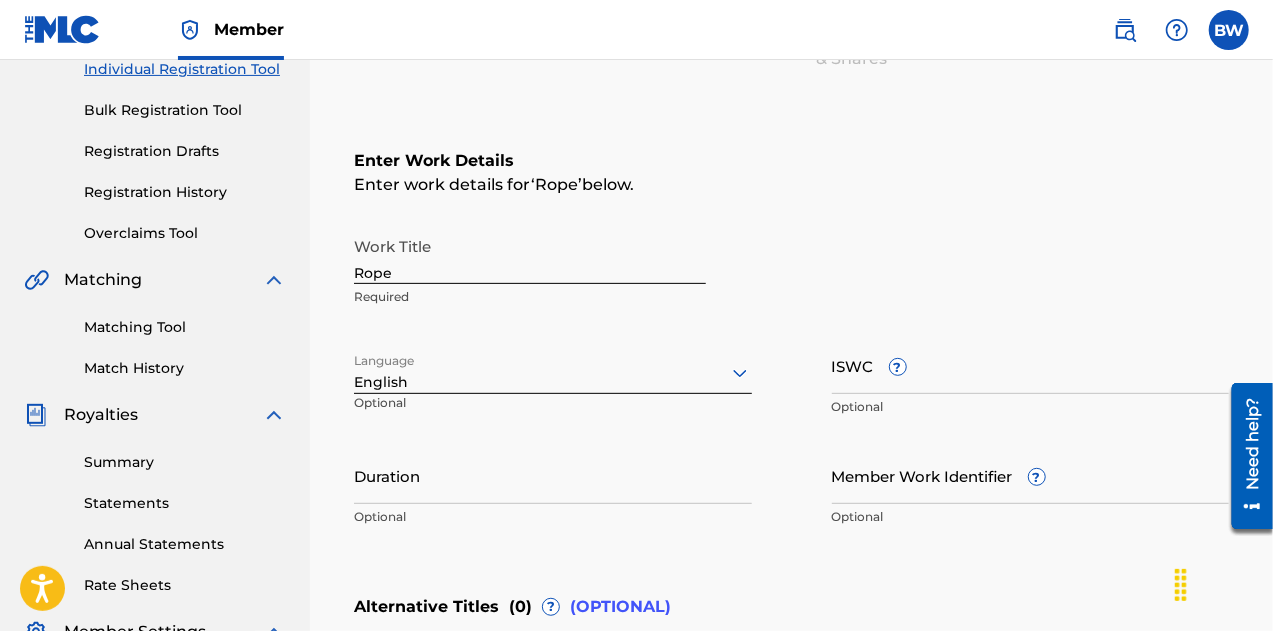click on "ISWC   ?" at bounding box center [1031, 365] 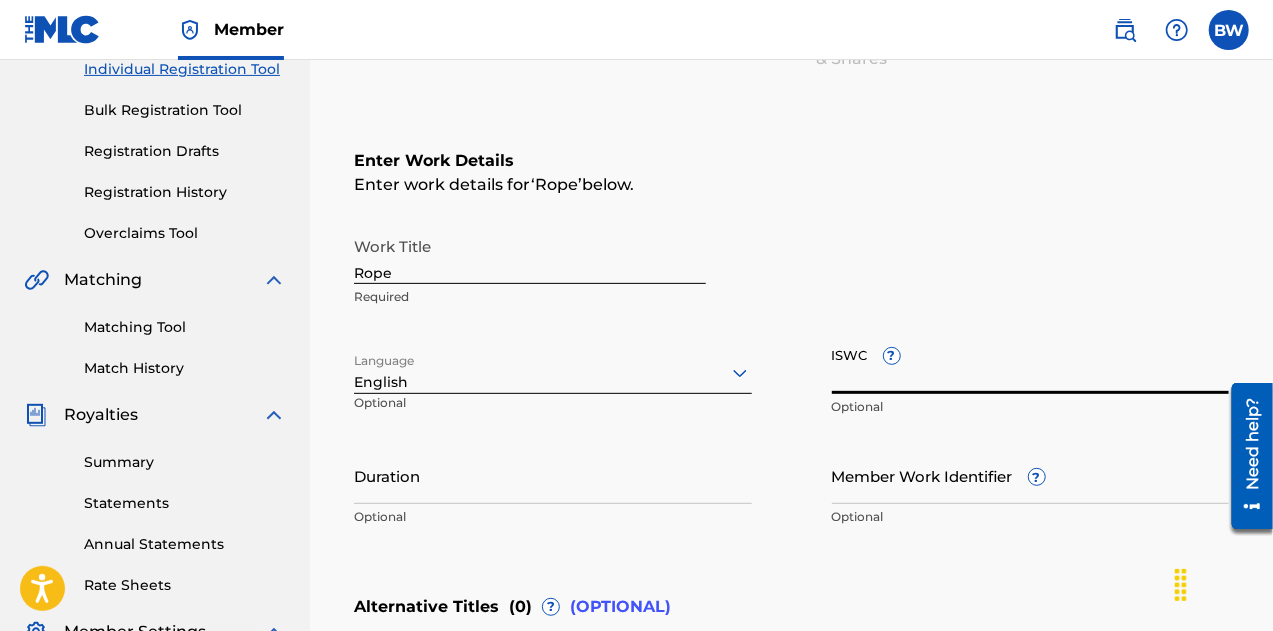 paste on "T[NUMBER]" 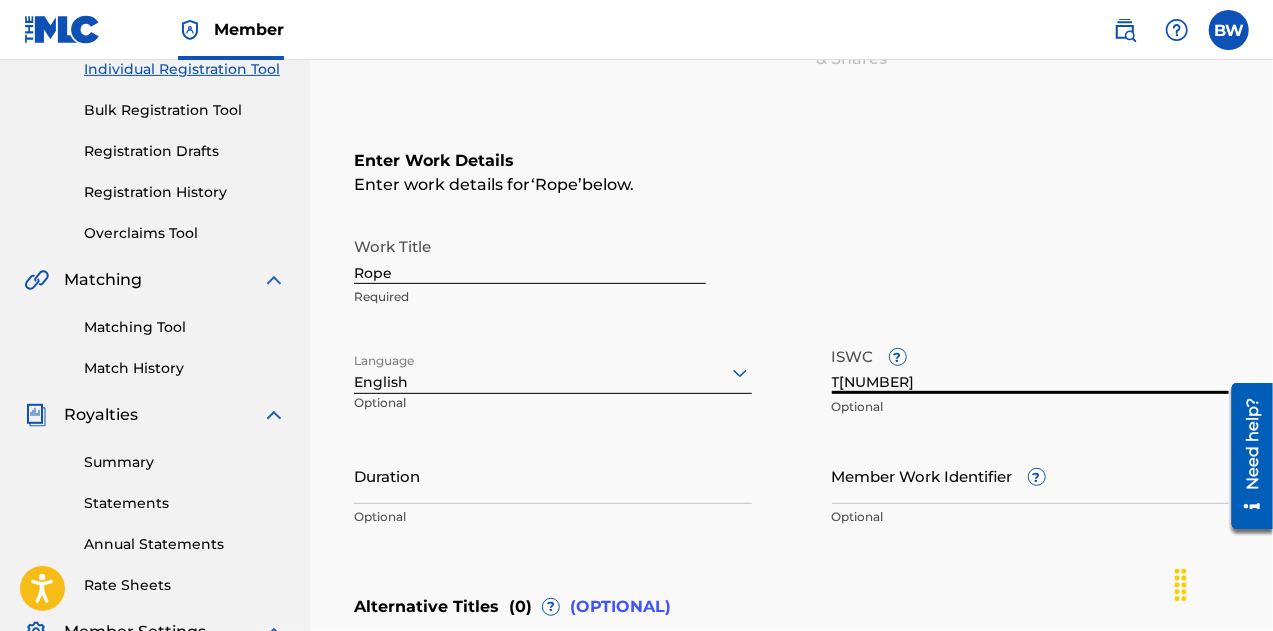 type on "T[NUMBER]" 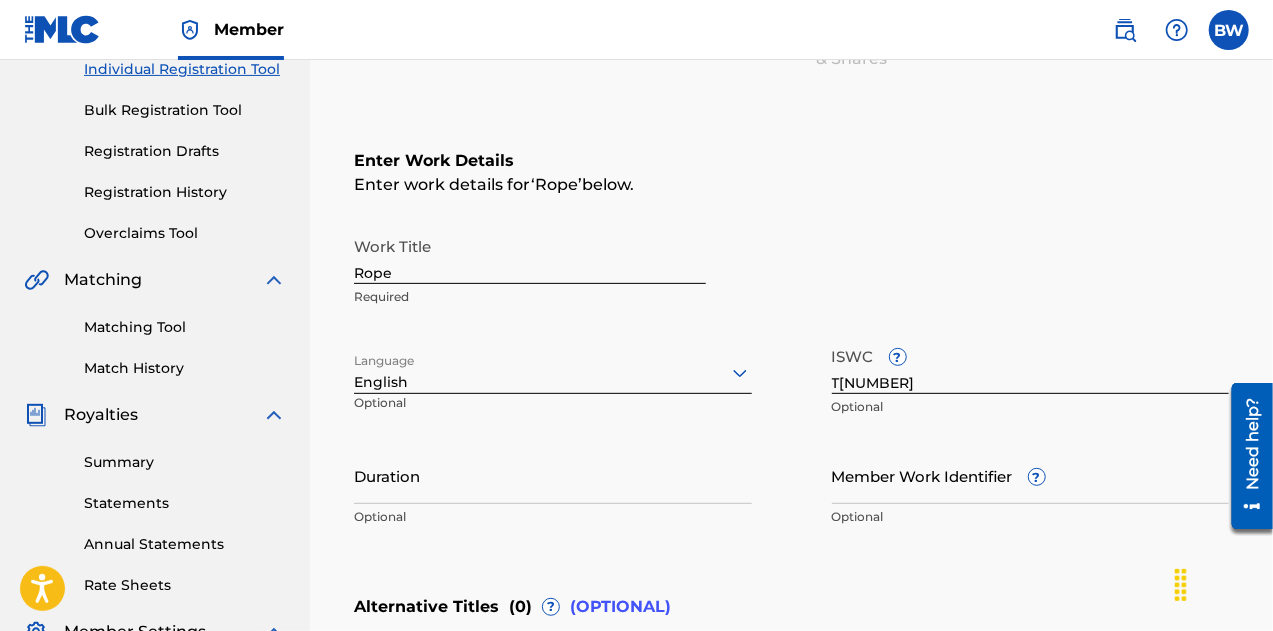 click on "Duration" at bounding box center (553, 475) 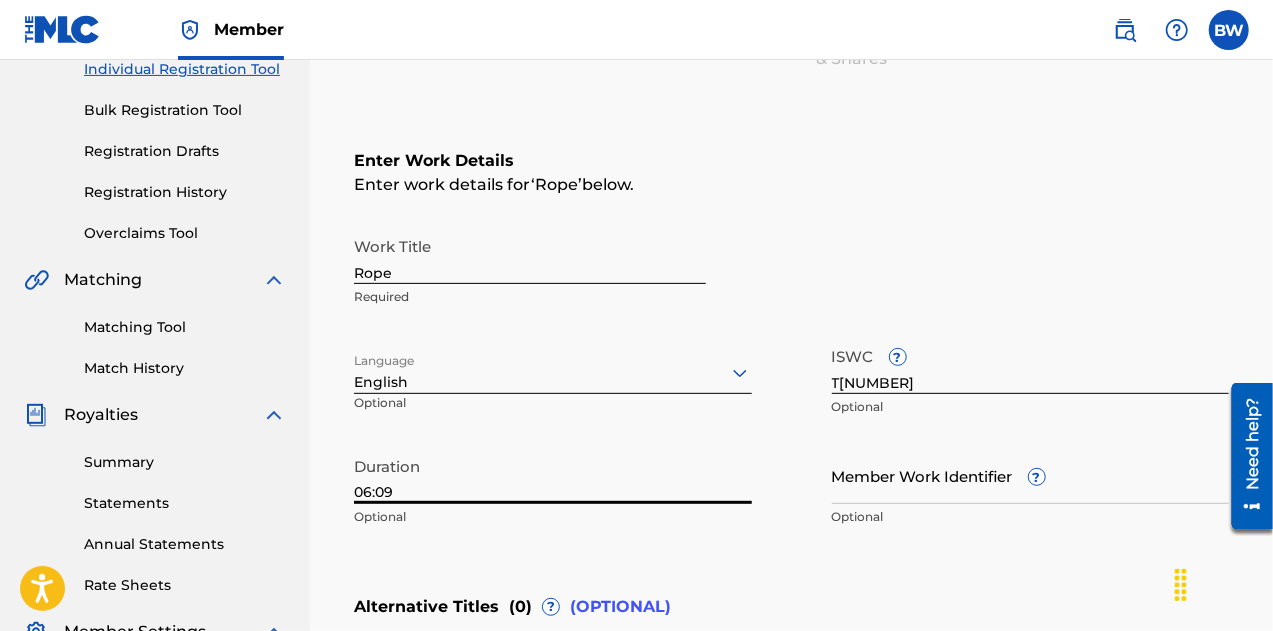type on "06:09" 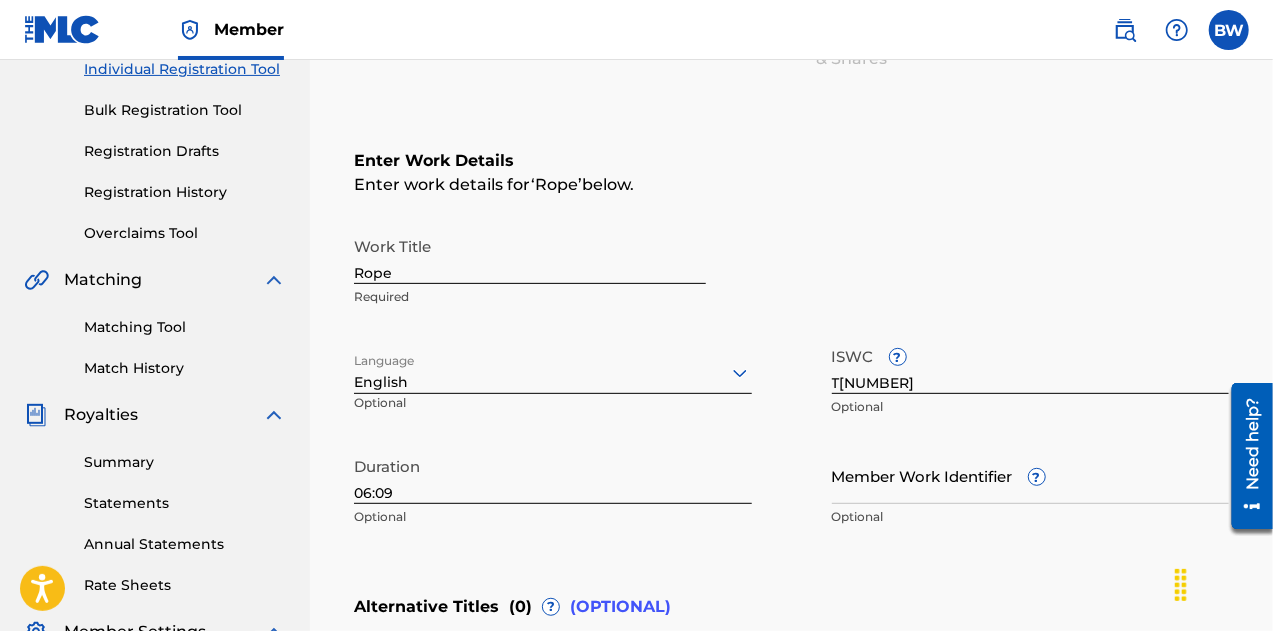 drag, startPoint x: 810, startPoint y: 563, endPoint x: 782, endPoint y: 563, distance: 28 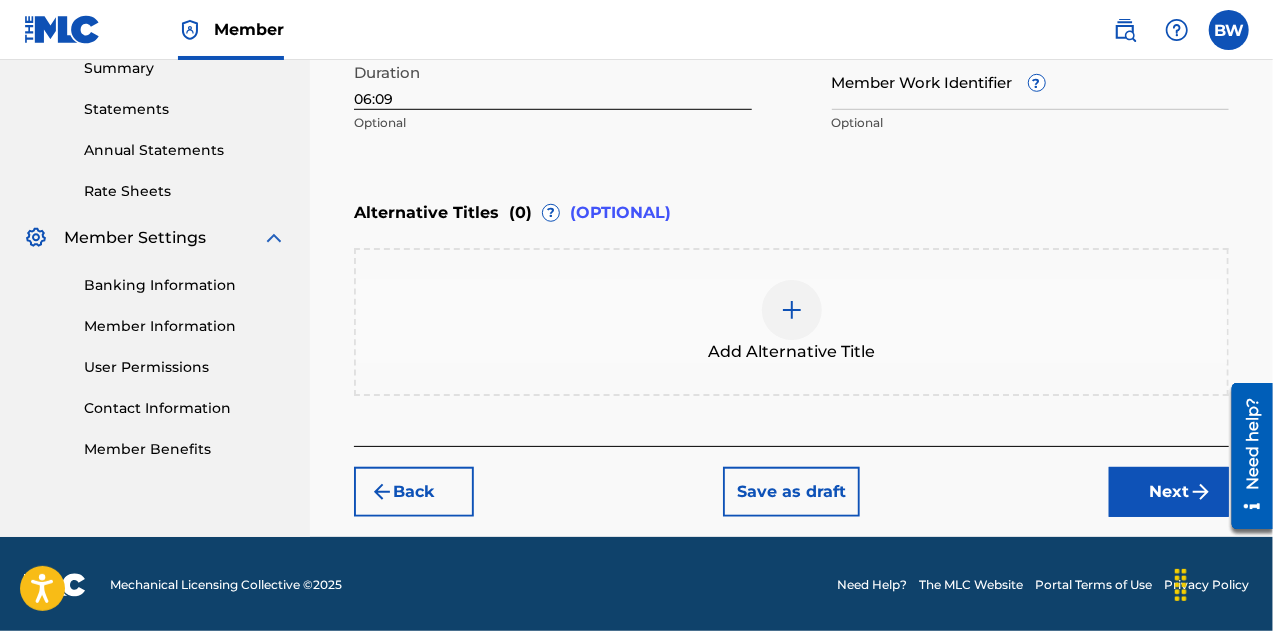 click on "Next" at bounding box center (1169, 492) 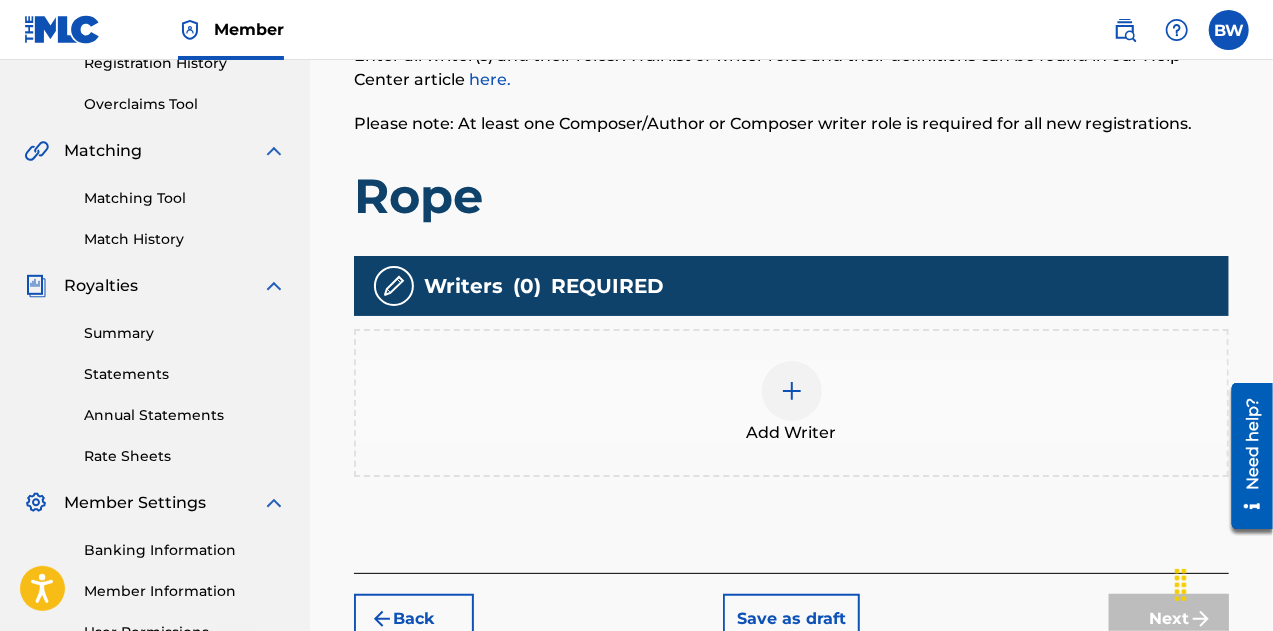 scroll, scrollTop: 402, scrollLeft: 0, axis: vertical 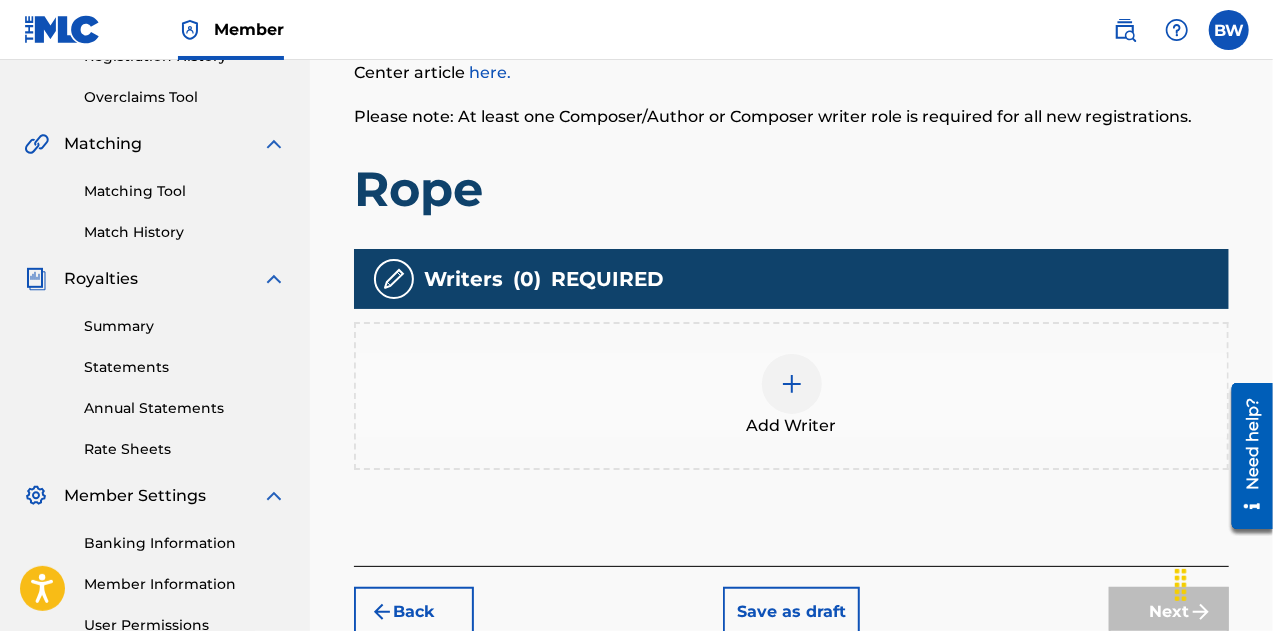 click at bounding box center [792, 384] 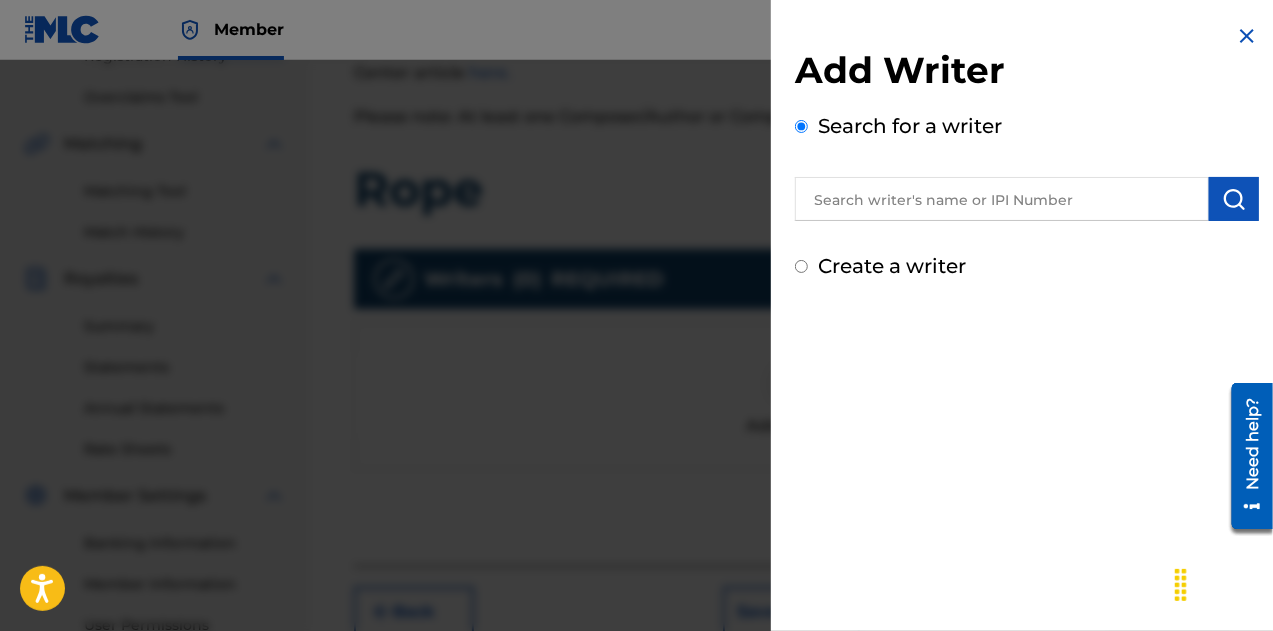click on "Create a writer" at bounding box center [801, 266] 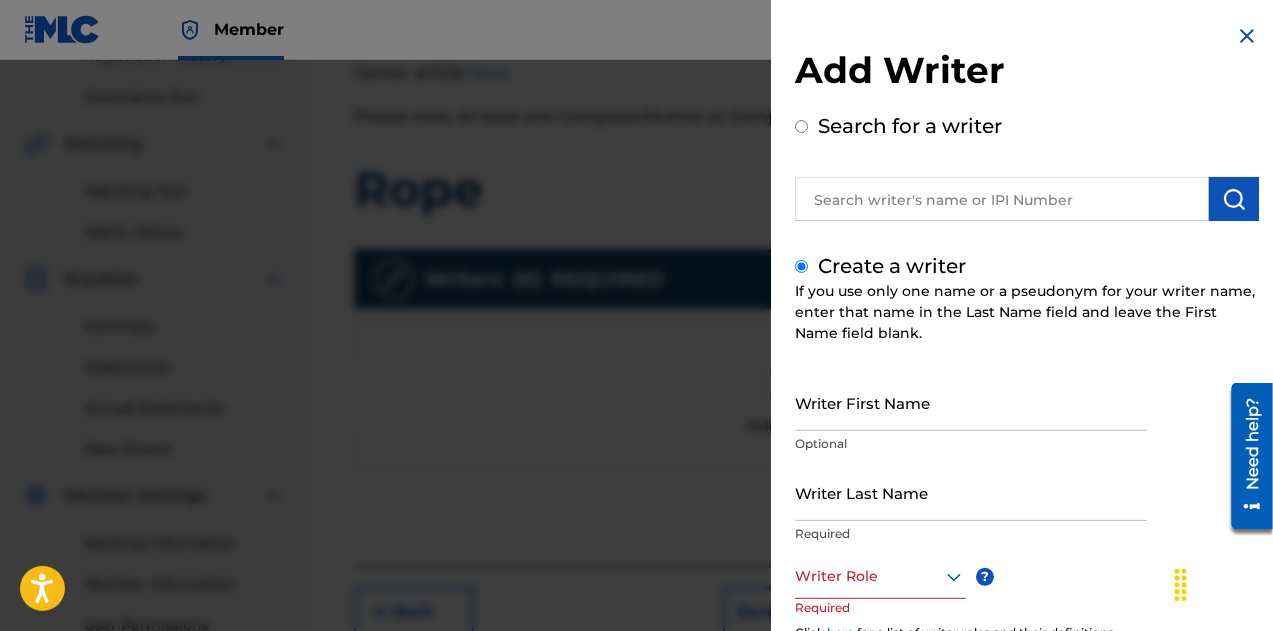 click on "Writer First Name" at bounding box center (971, 402) 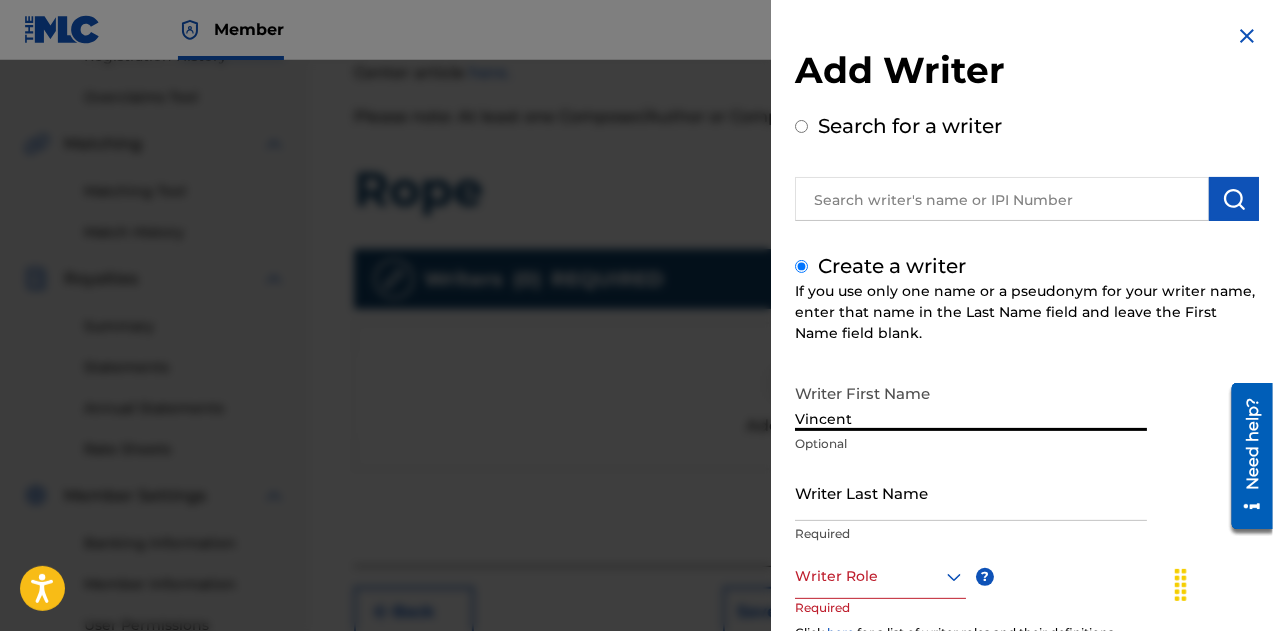 type on "Vincent" 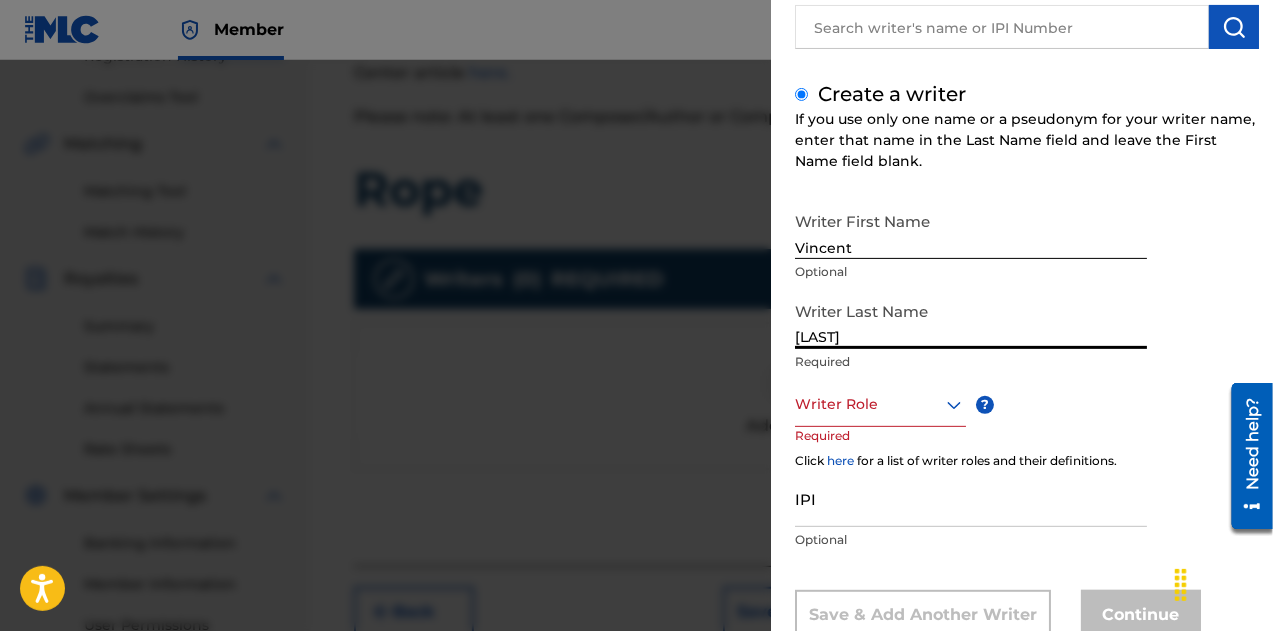 scroll, scrollTop: 190, scrollLeft: 0, axis: vertical 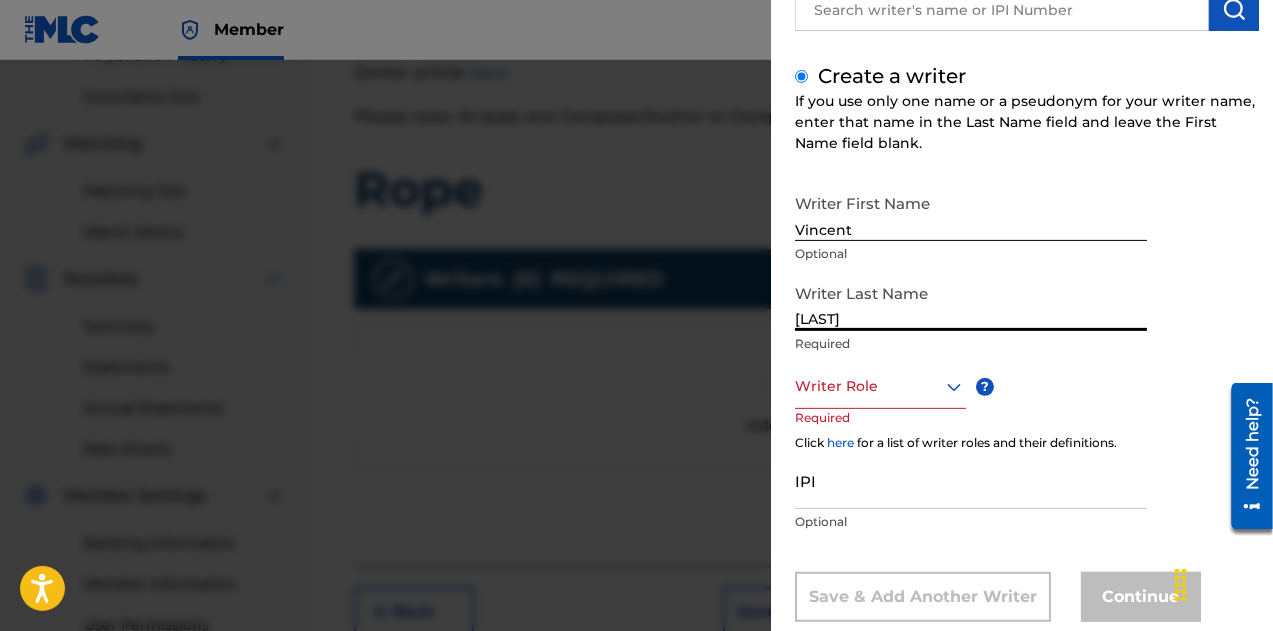 type on "[LAST]" 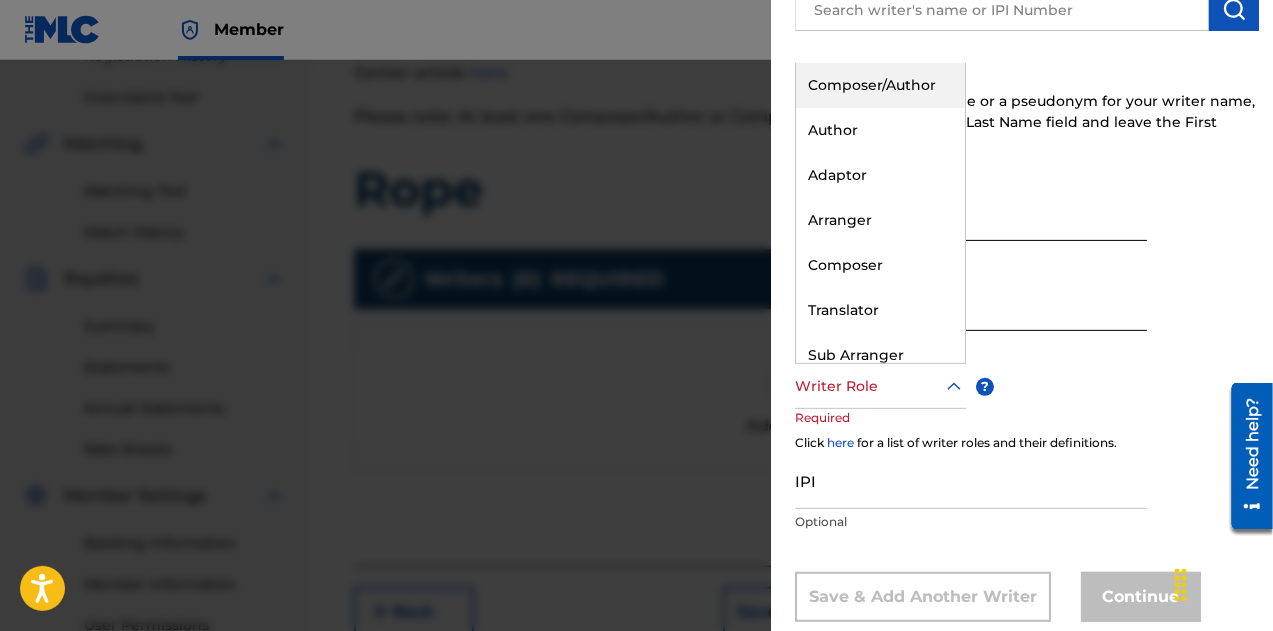 click on "Composer/Author" at bounding box center (880, 85) 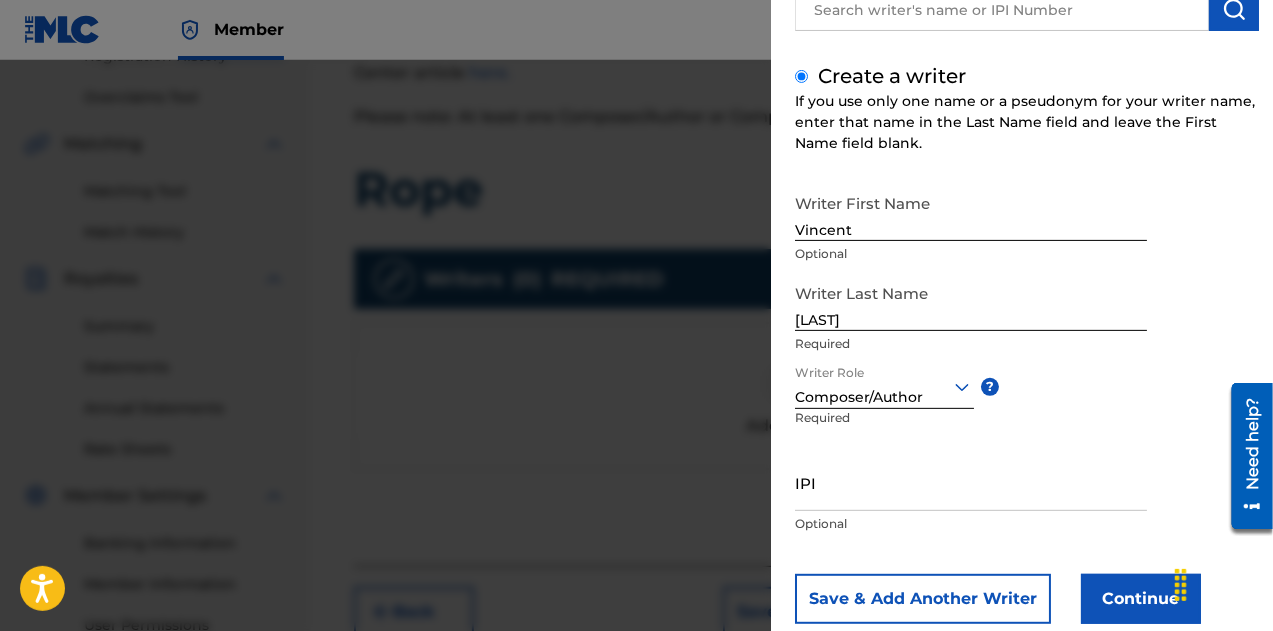 click on "IPI" at bounding box center (971, 482) 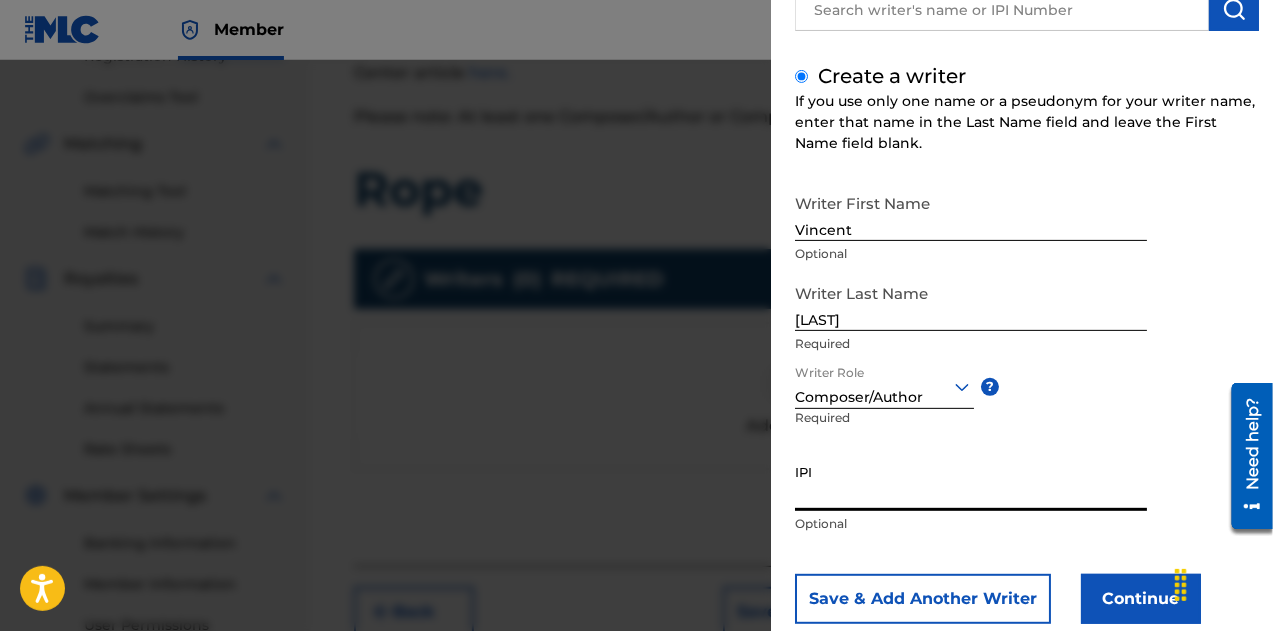 paste on "1241264489" 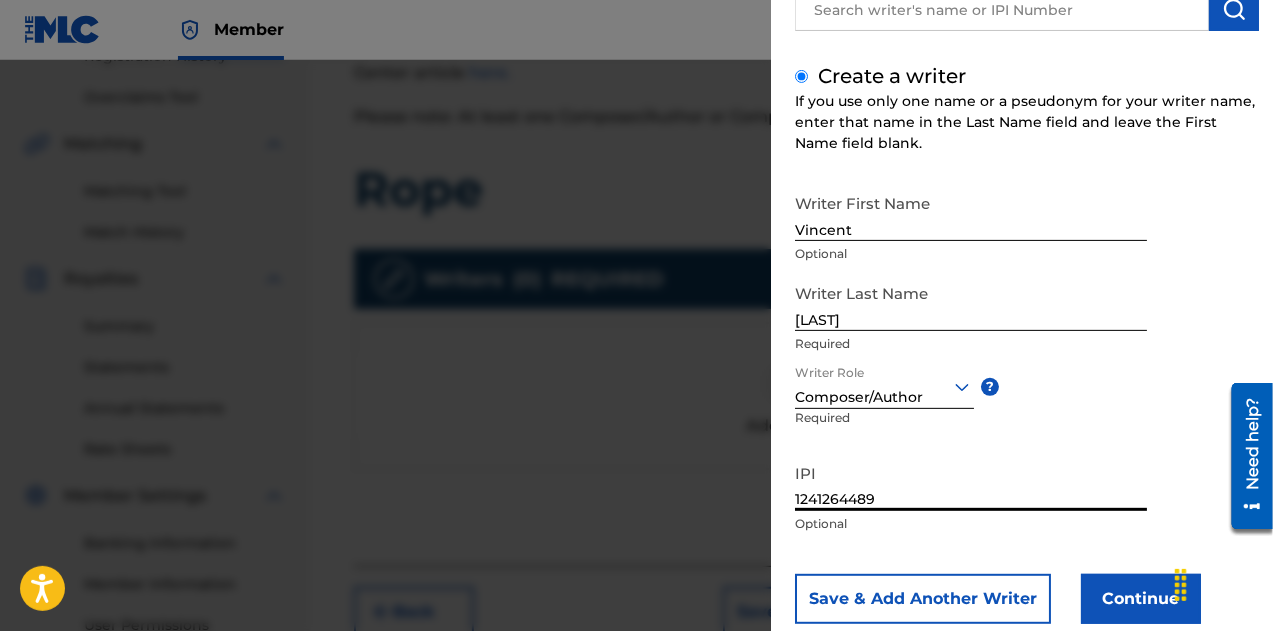 type on "1241264489" 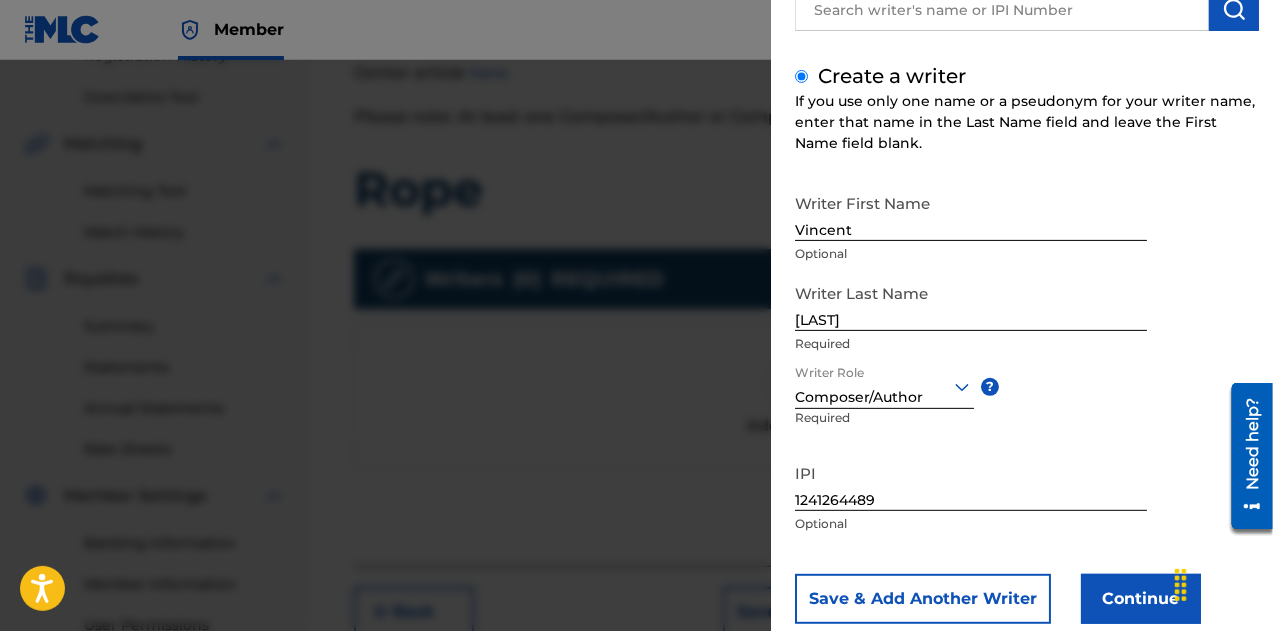 click on "Save & Add Another Writer" at bounding box center (923, 599) 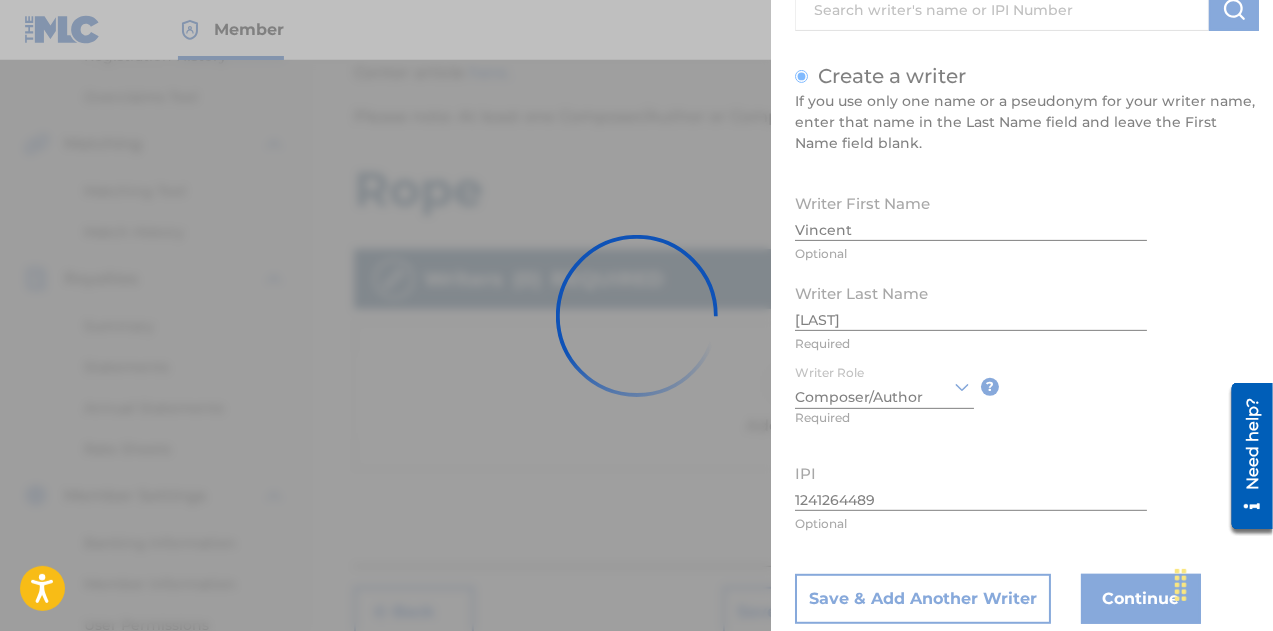 type 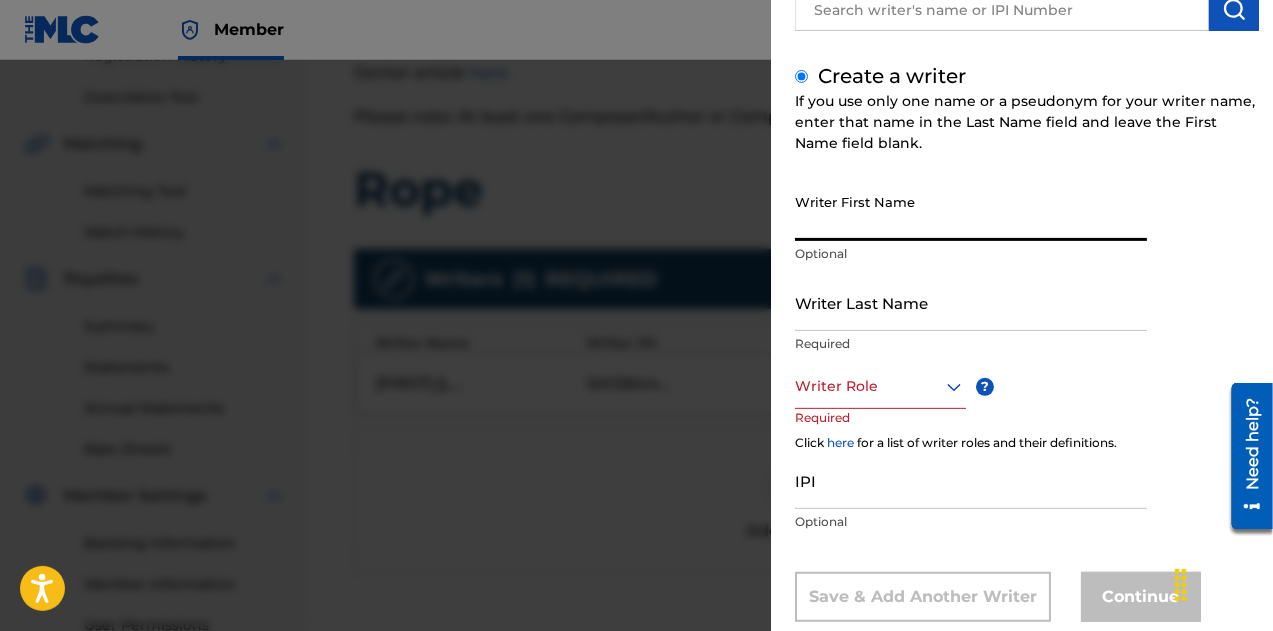 click on "Writer First Name" at bounding box center [971, 212] 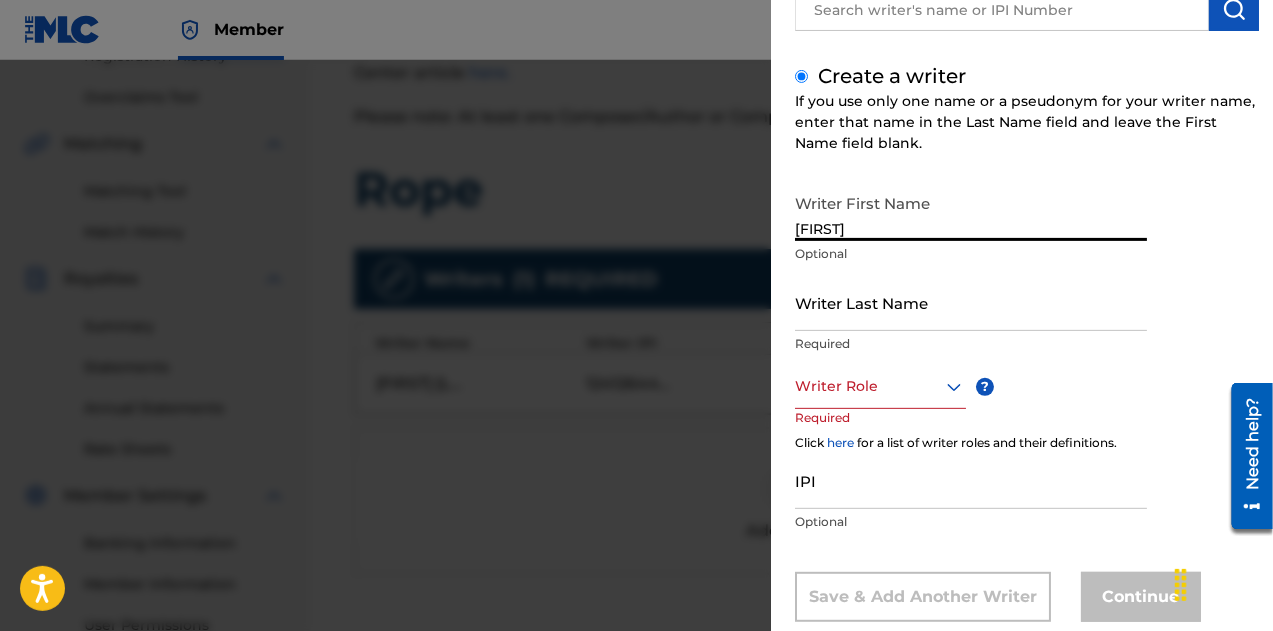 type on "[FIRST]" 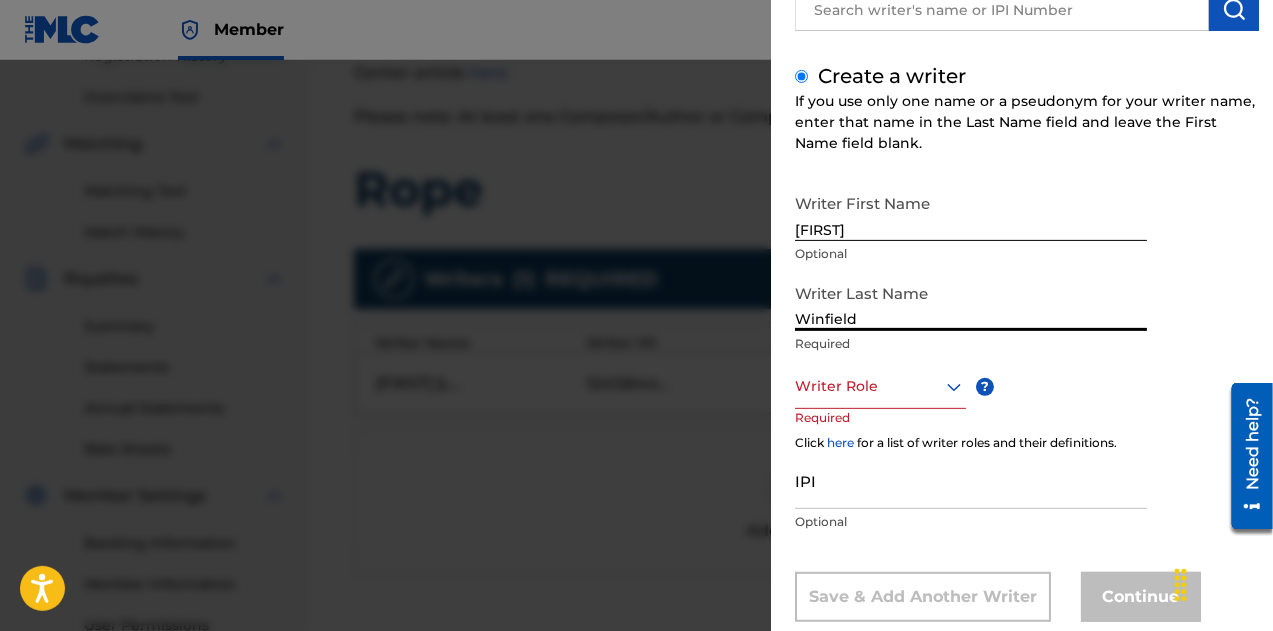 type on "Winfield" 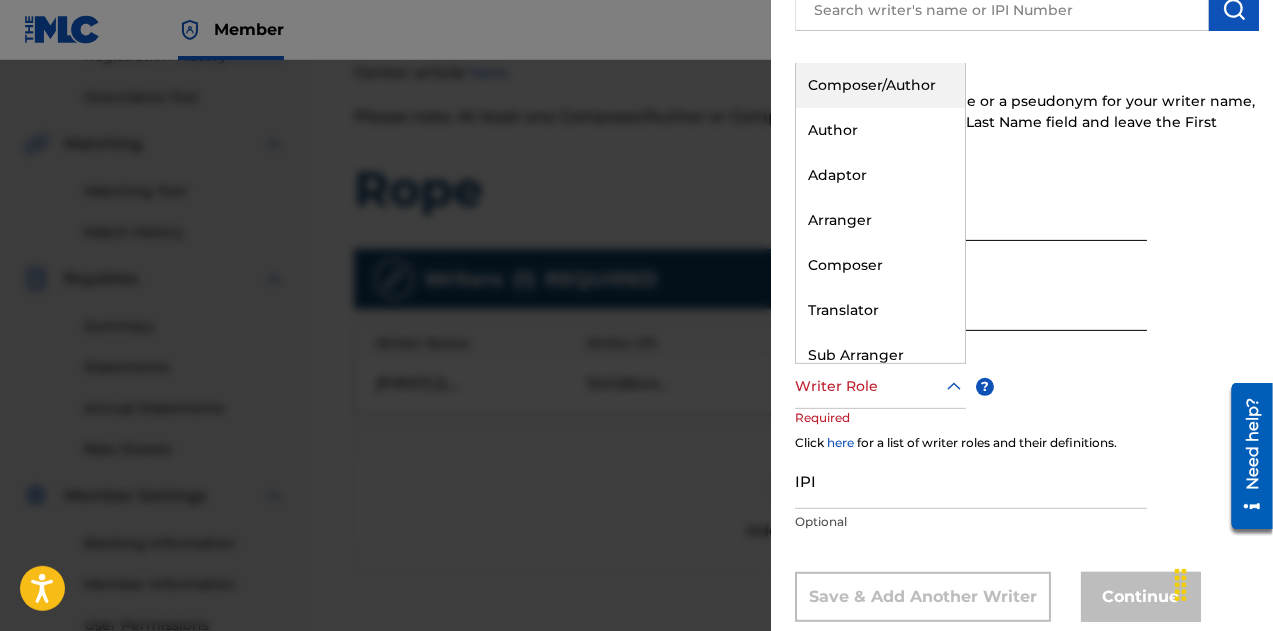 click at bounding box center (880, 386) 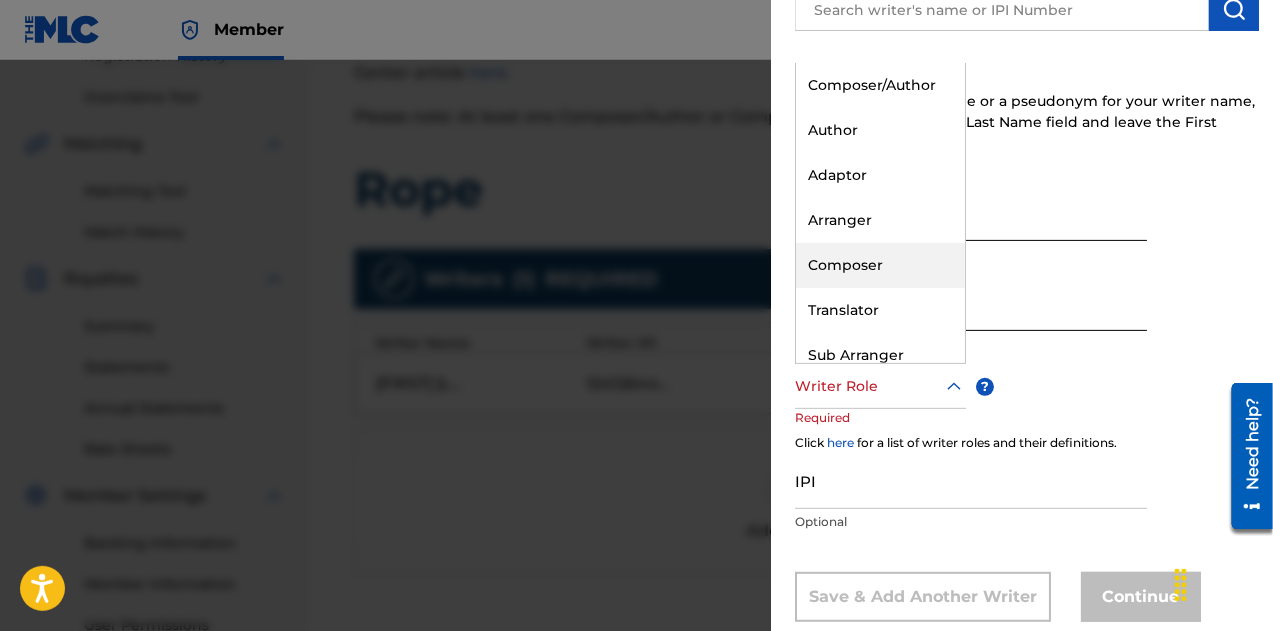 click on "Composer" at bounding box center [880, 265] 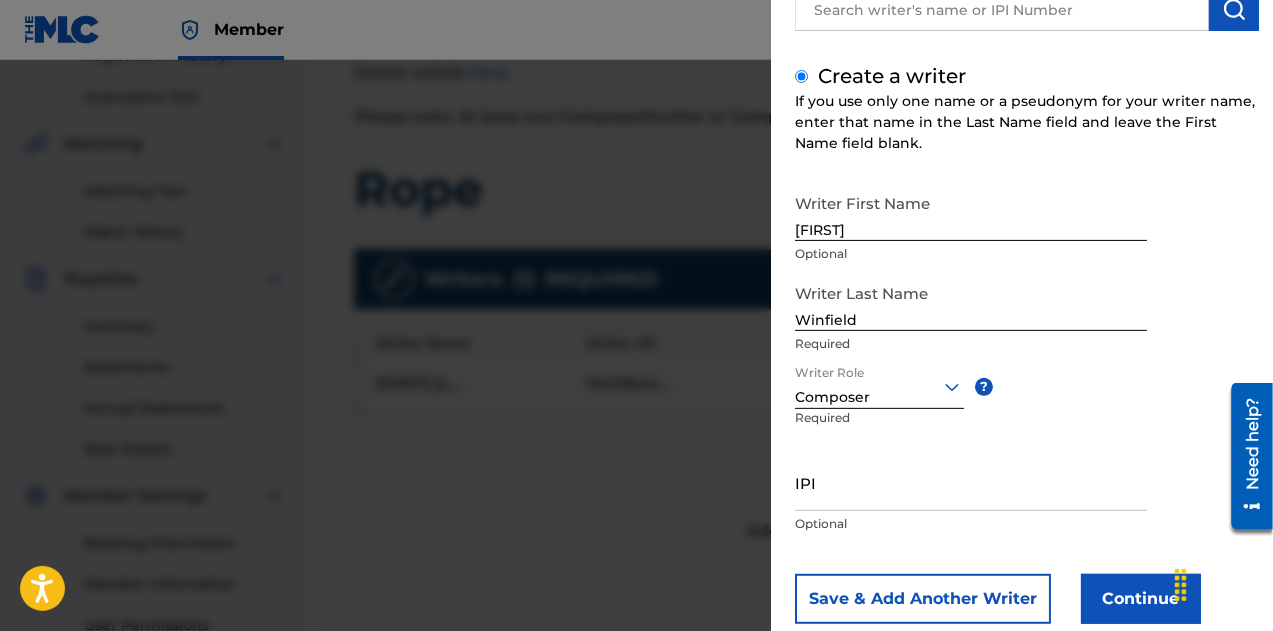 click on "IPI" at bounding box center (971, 482) 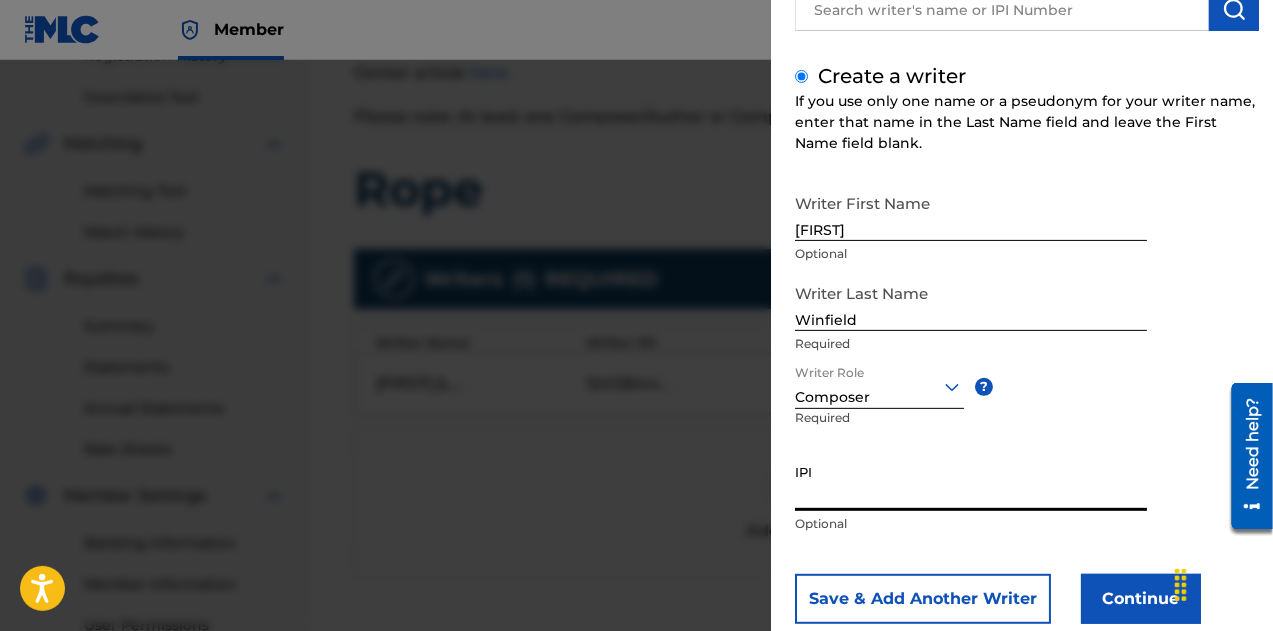 paste on "1241239290" 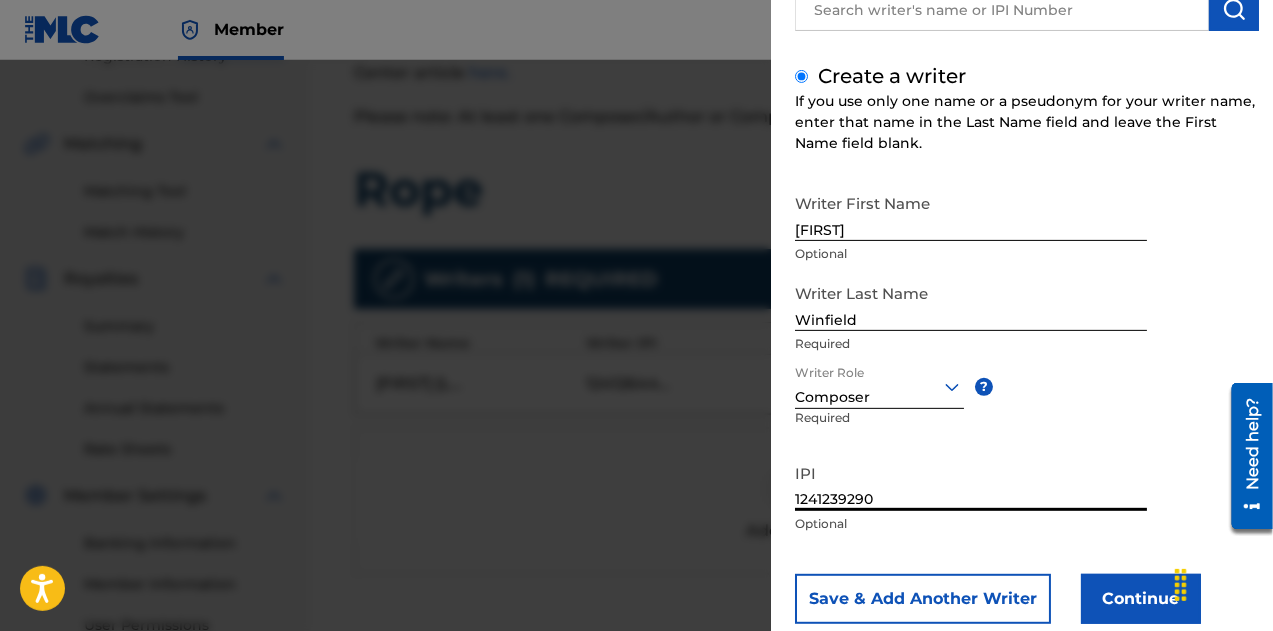 type on "1241239290" 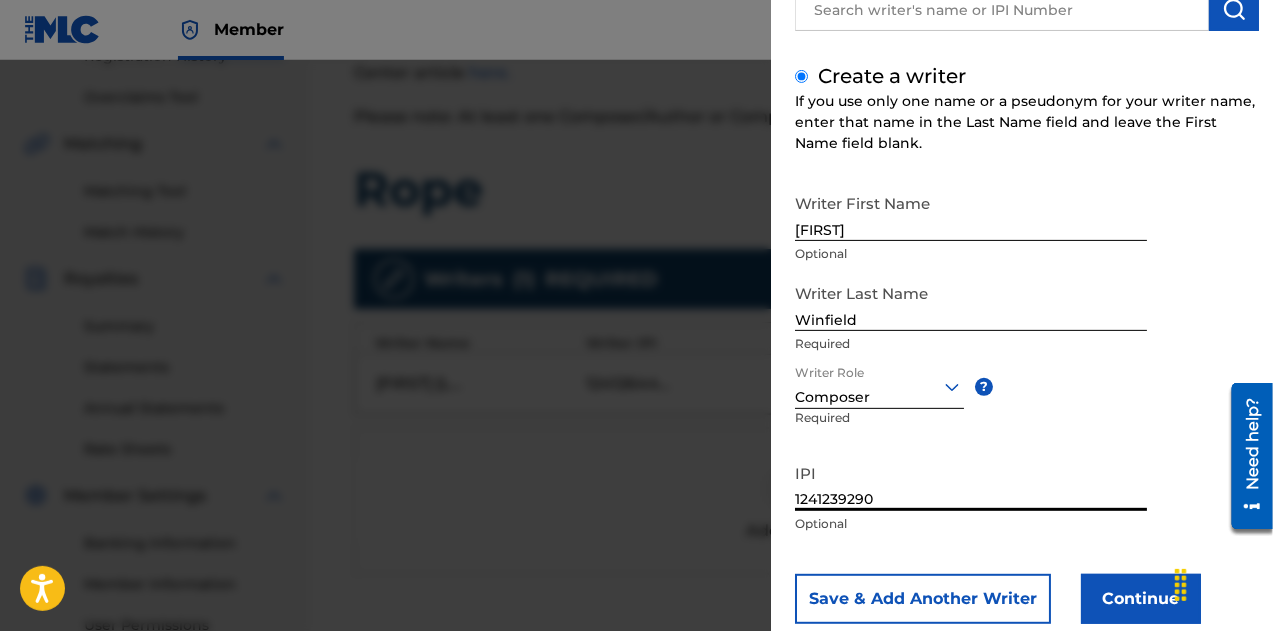 click on "Save & Add Another Writer" at bounding box center (923, 599) 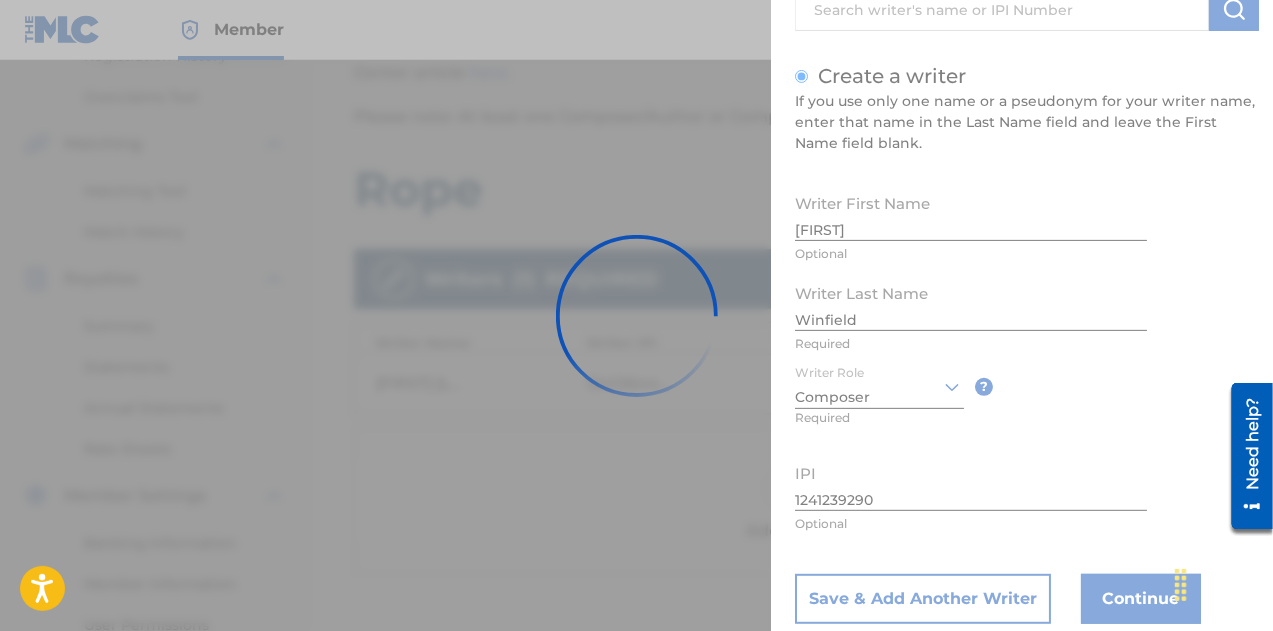 type 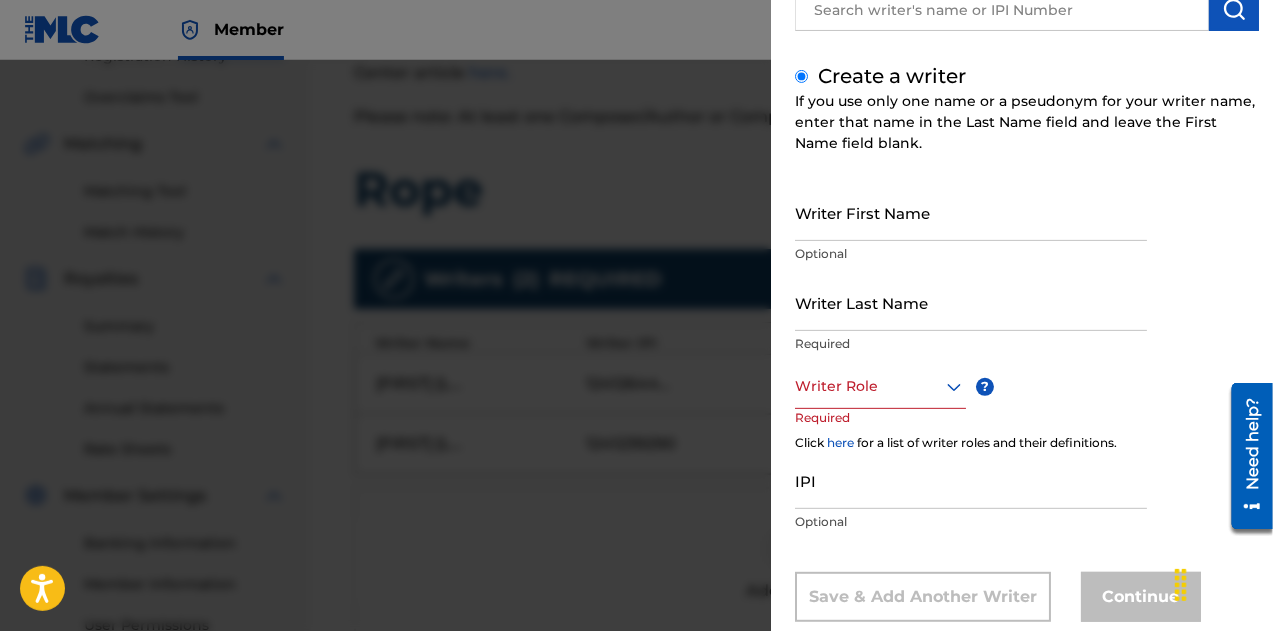 click on "Writer First Name" at bounding box center (971, 212) 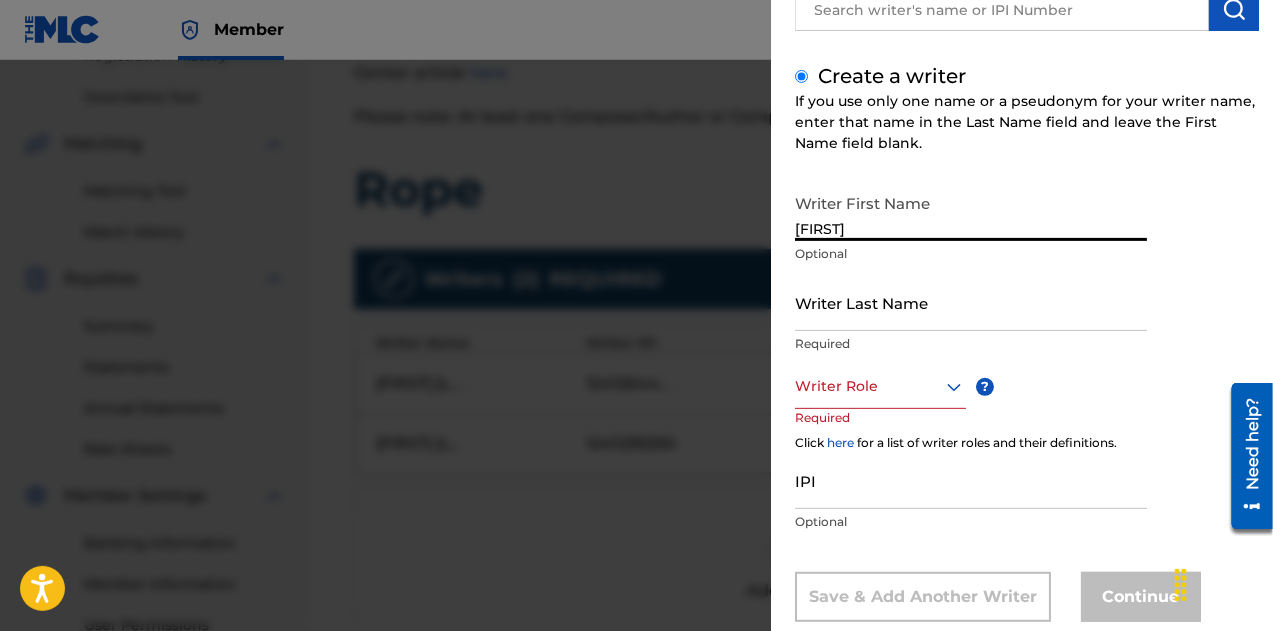 type on "[FIRST]" 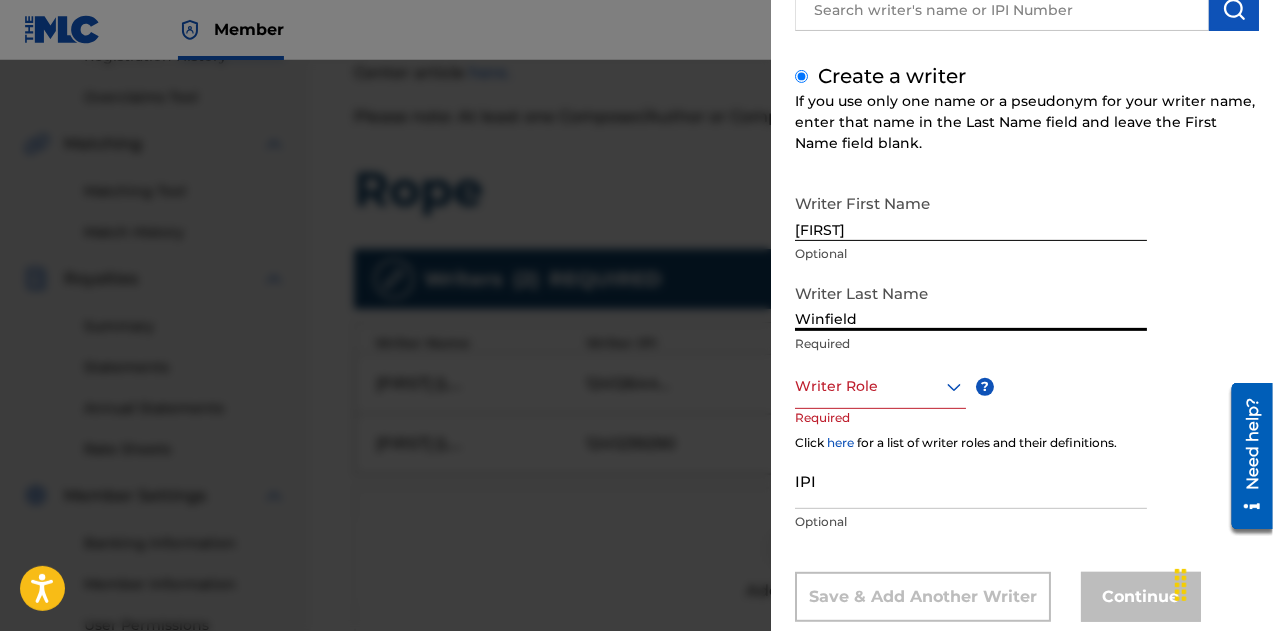 type on "Winfield" 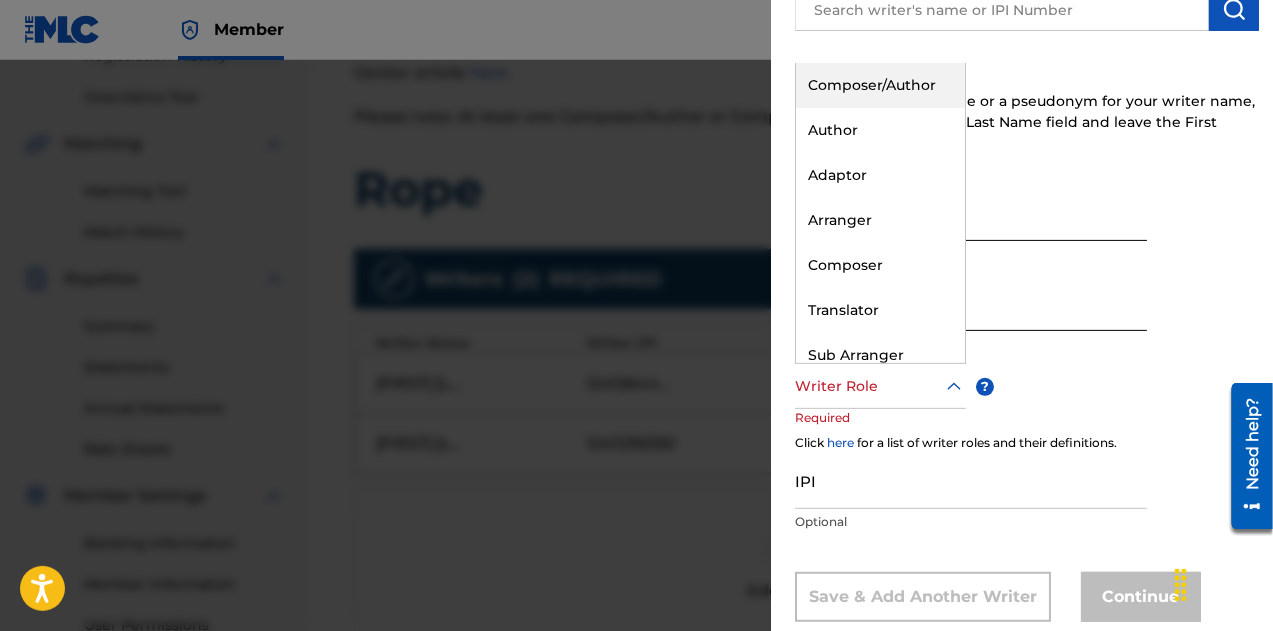 click at bounding box center [880, 386] 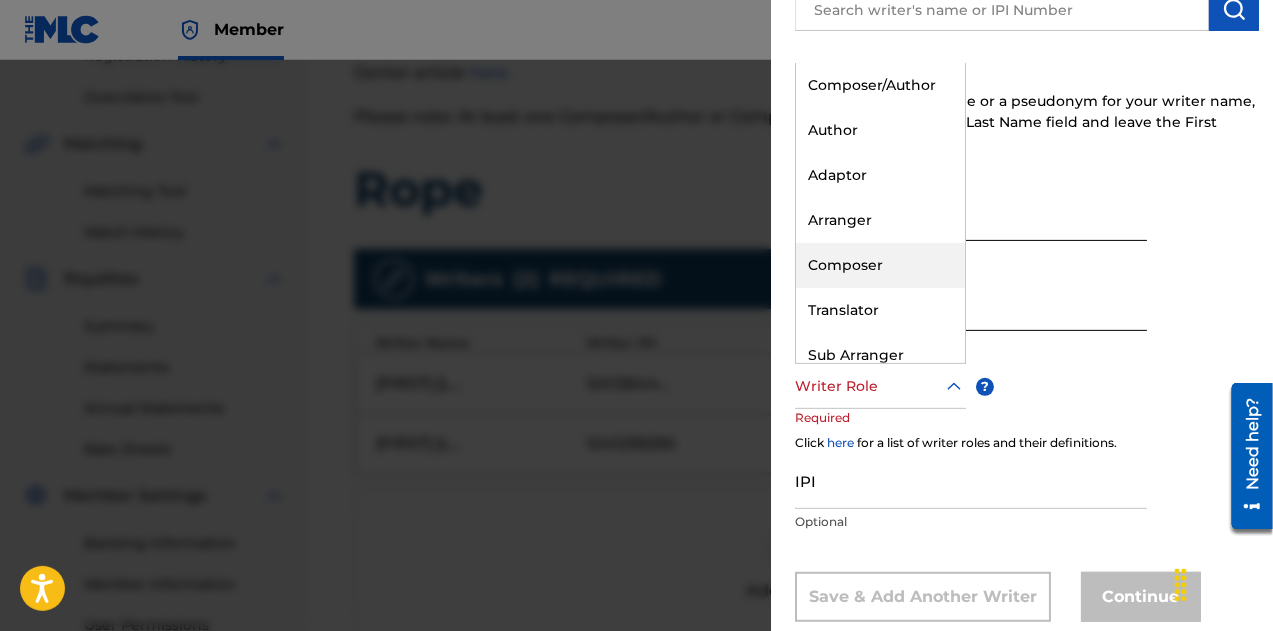 click on "Composer" at bounding box center [880, 265] 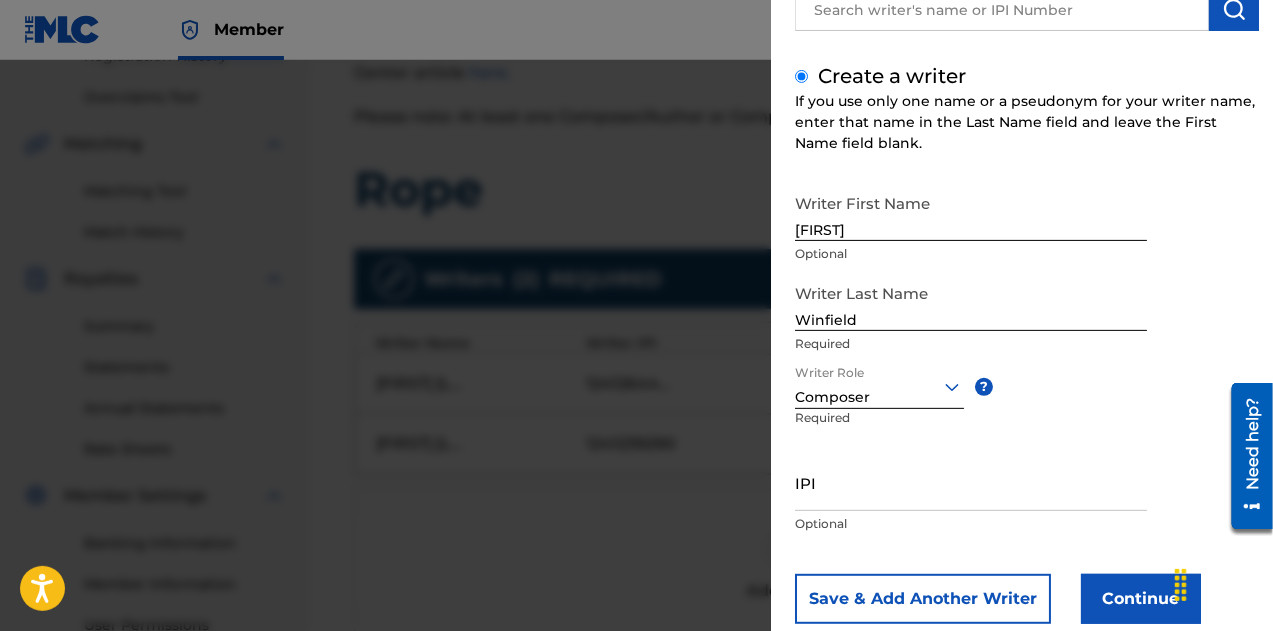 click on "IPI" at bounding box center [971, 482] 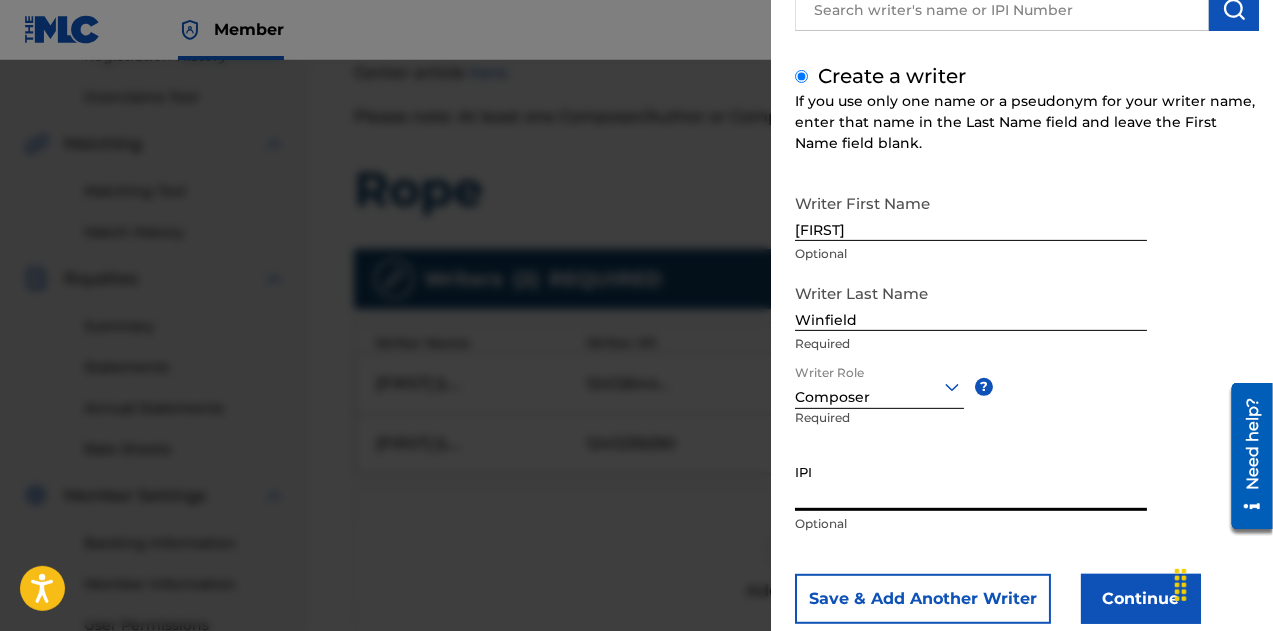 paste on "1241242500" 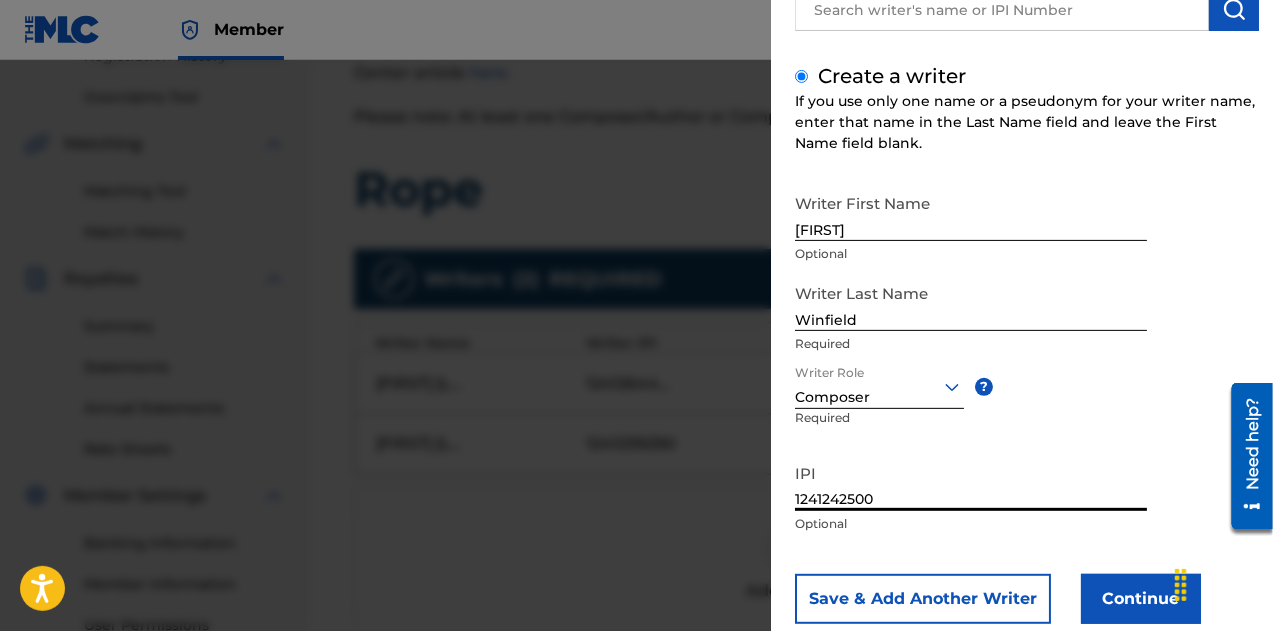 type on "1241242500" 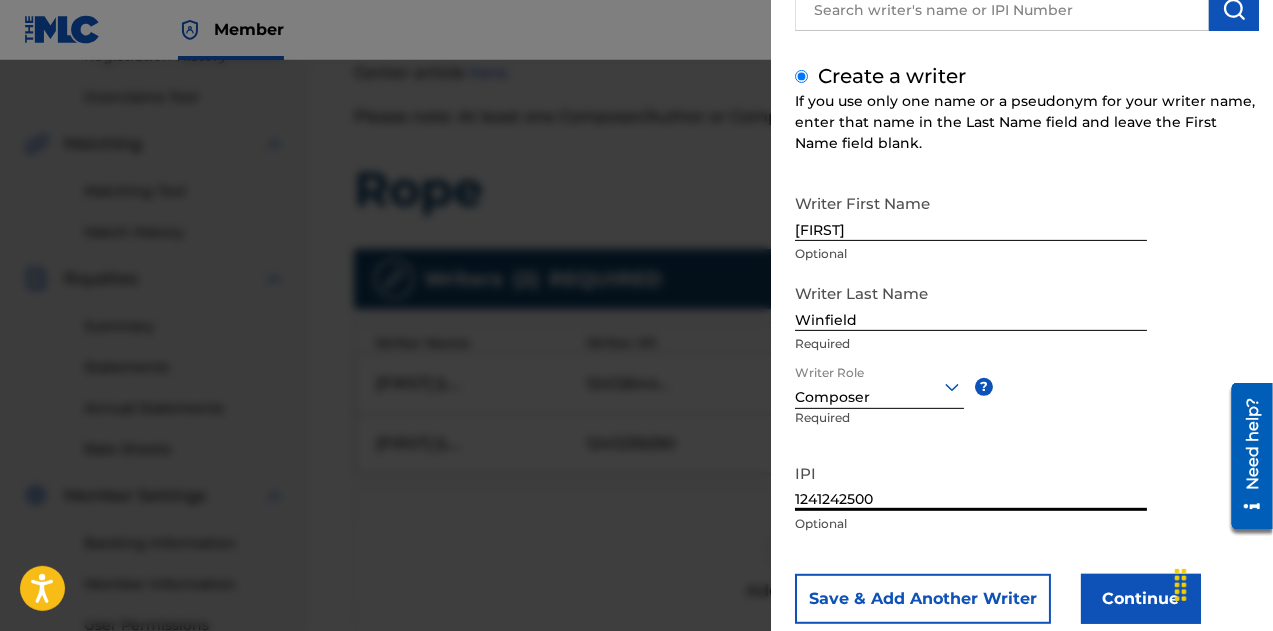 click on "Save & Add Another Writer" at bounding box center [923, 599] 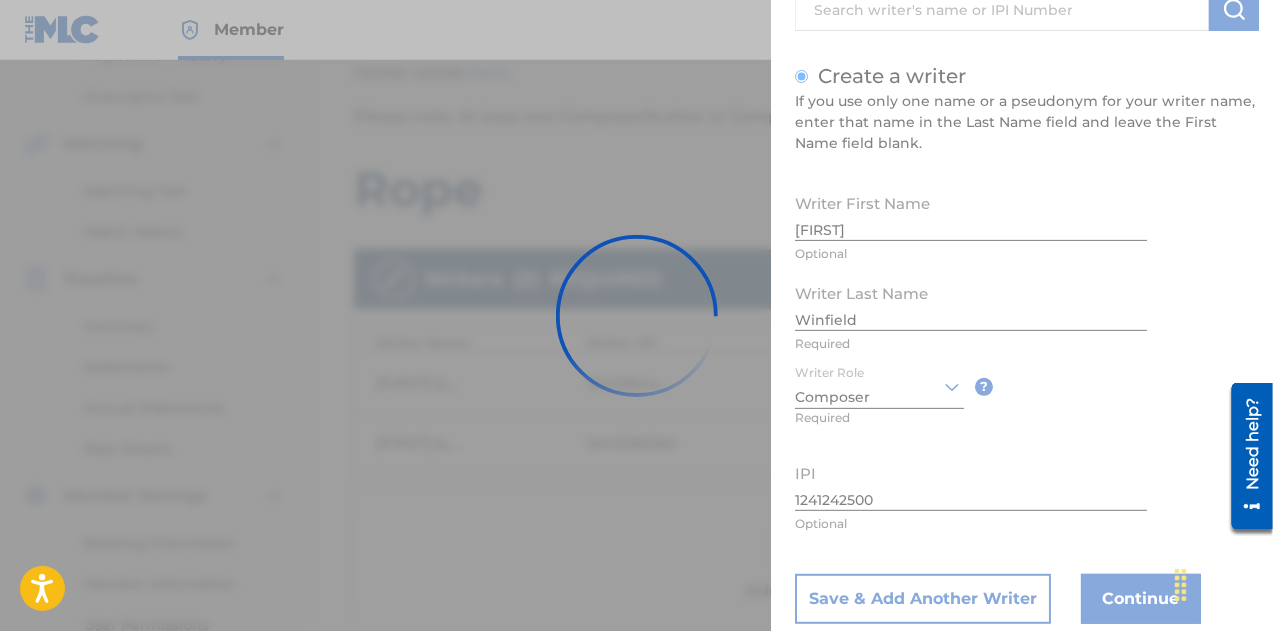 type 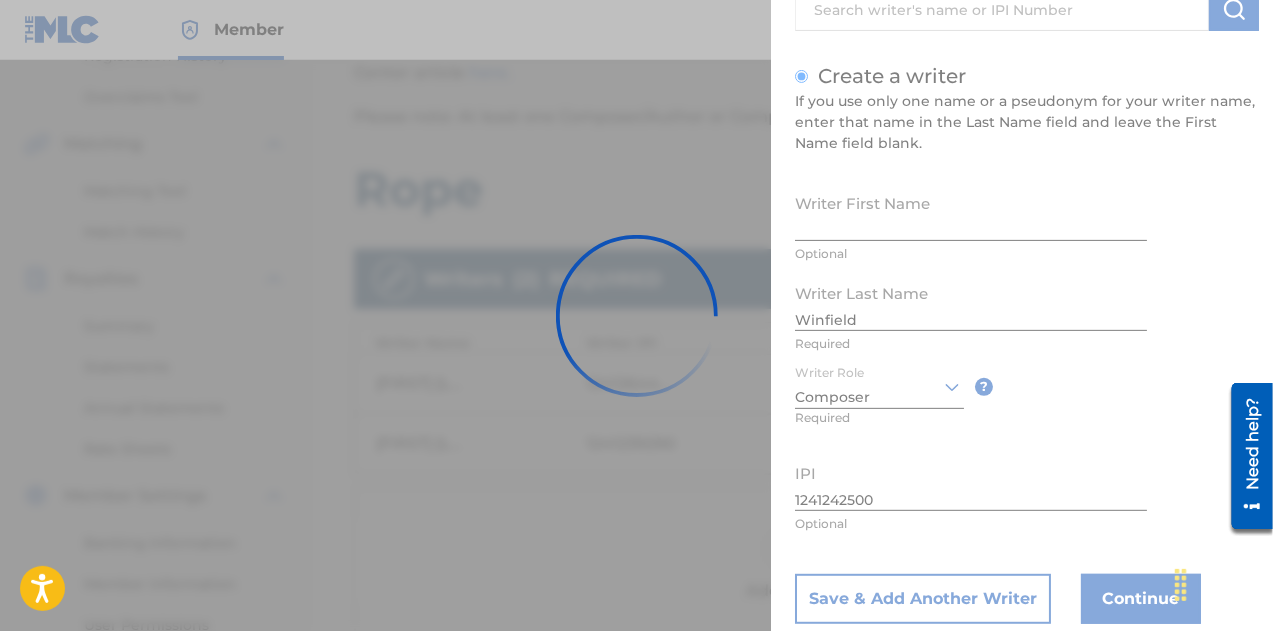type 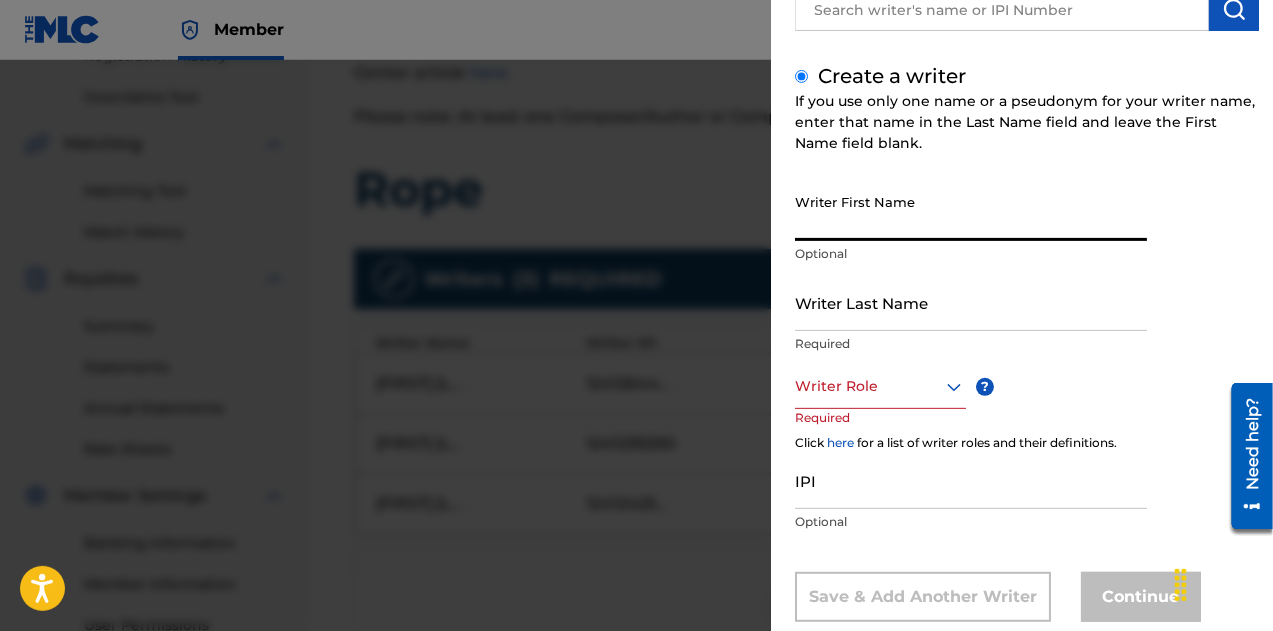 click on "Writer First Name" at bounding box center [971, 212] 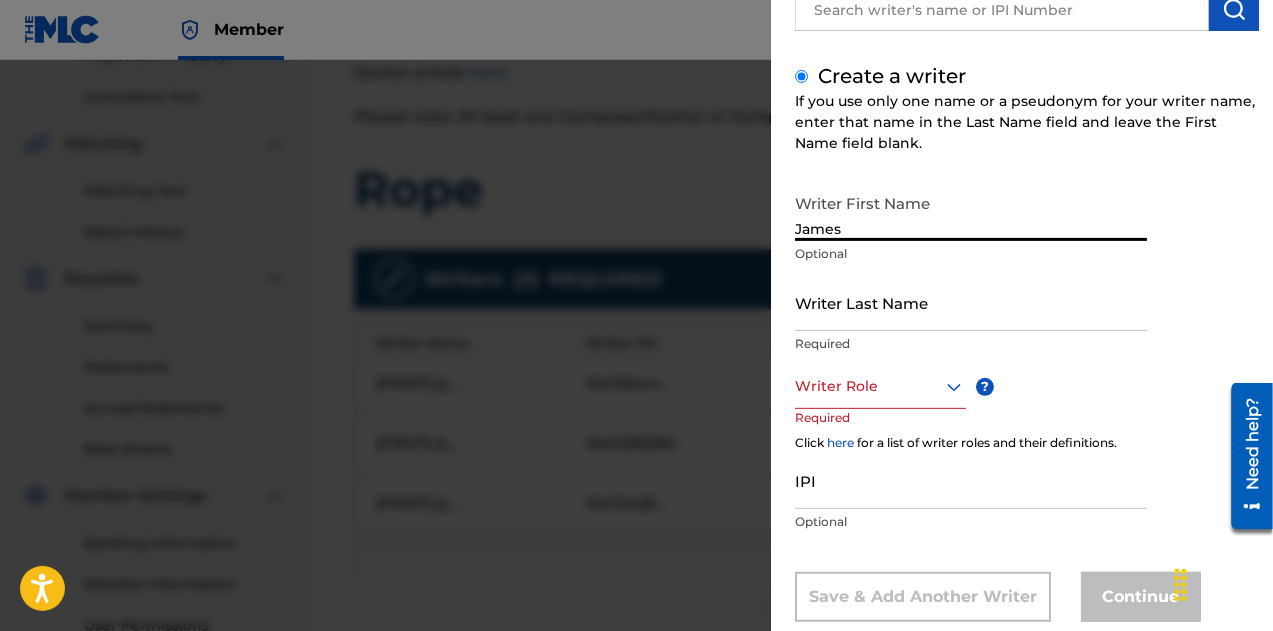 click on "Required" at bounding box center [971, 344] 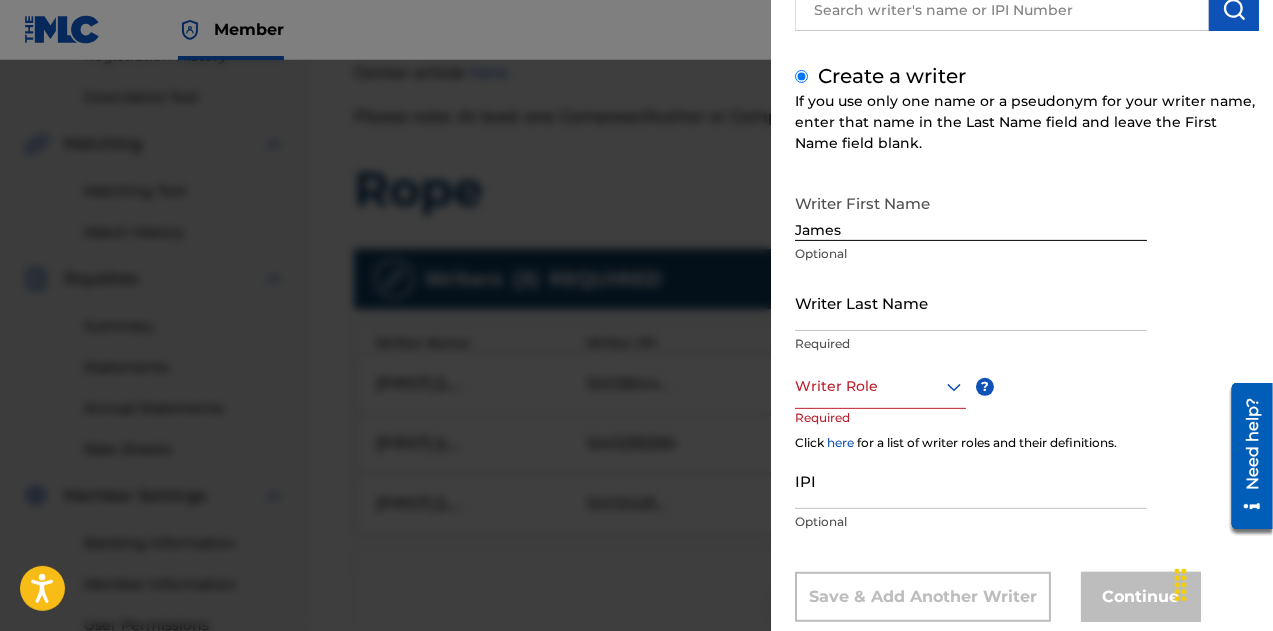 click on "Writer Last Name" at bounding box center (971, 302) 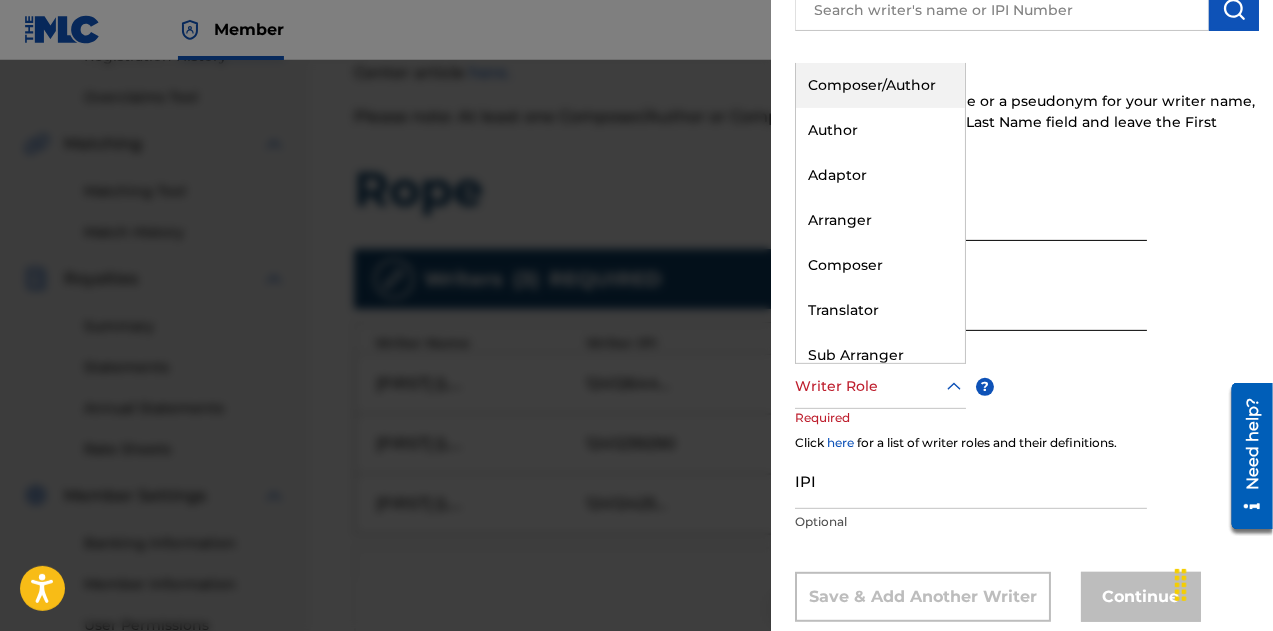 click at bounding box center (880, 386) 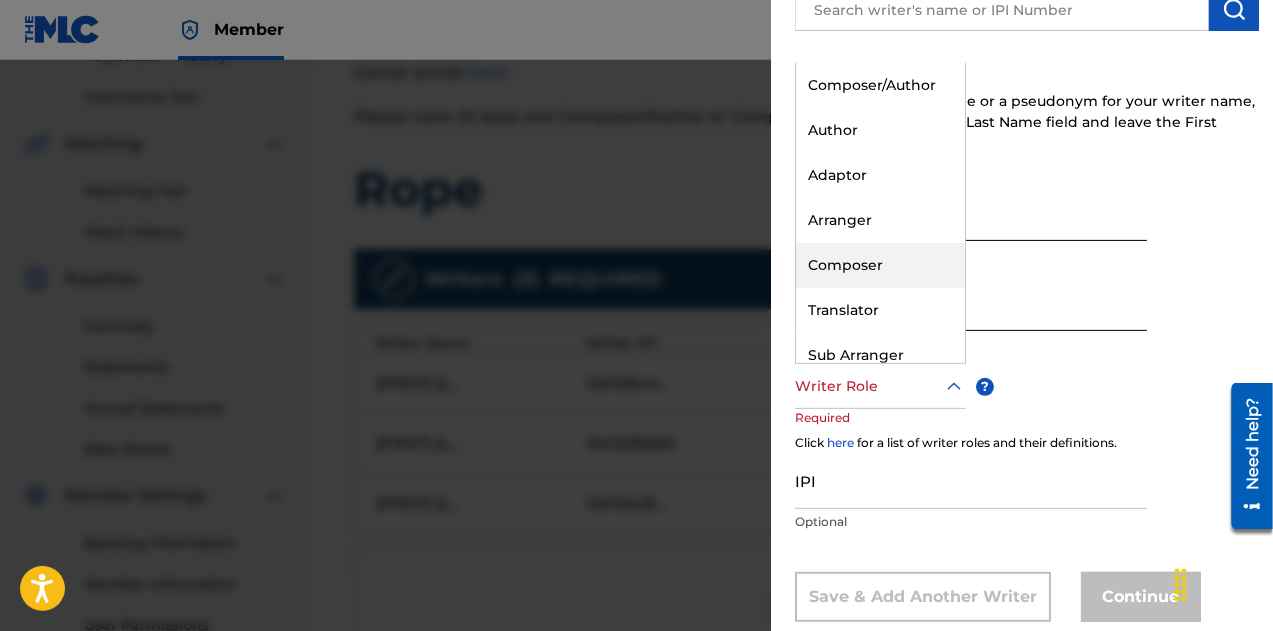 click on "Composer" at bounding box center [880, 265] 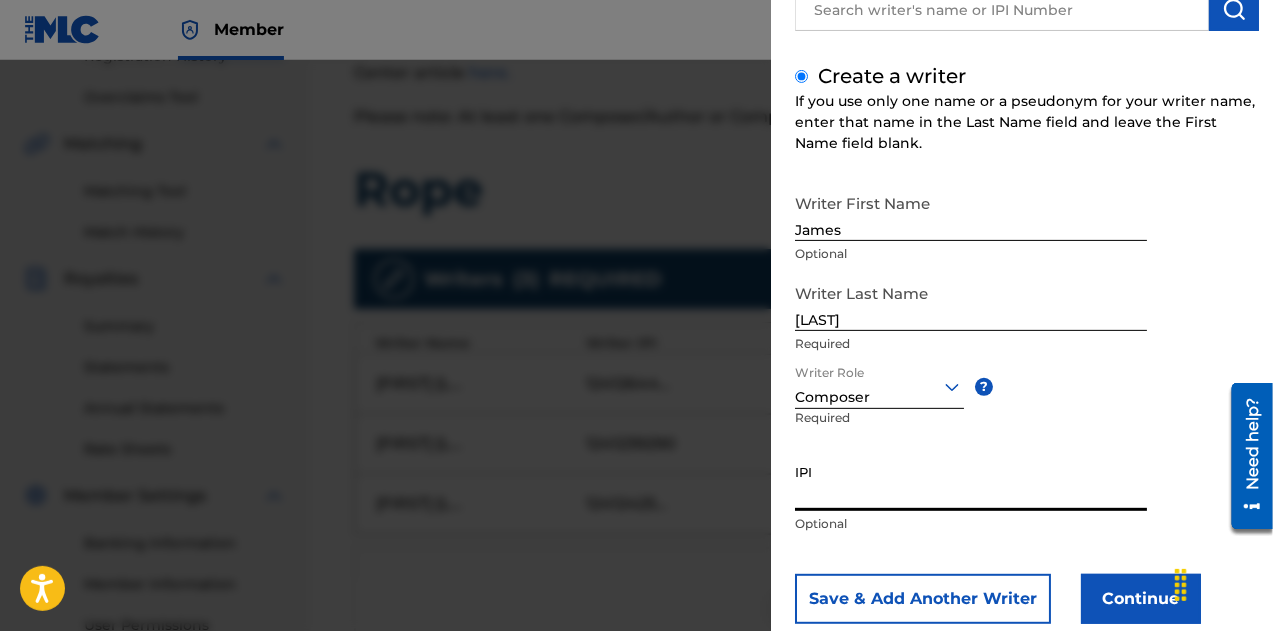 click on "IPI" at bounding box center (971, 482) 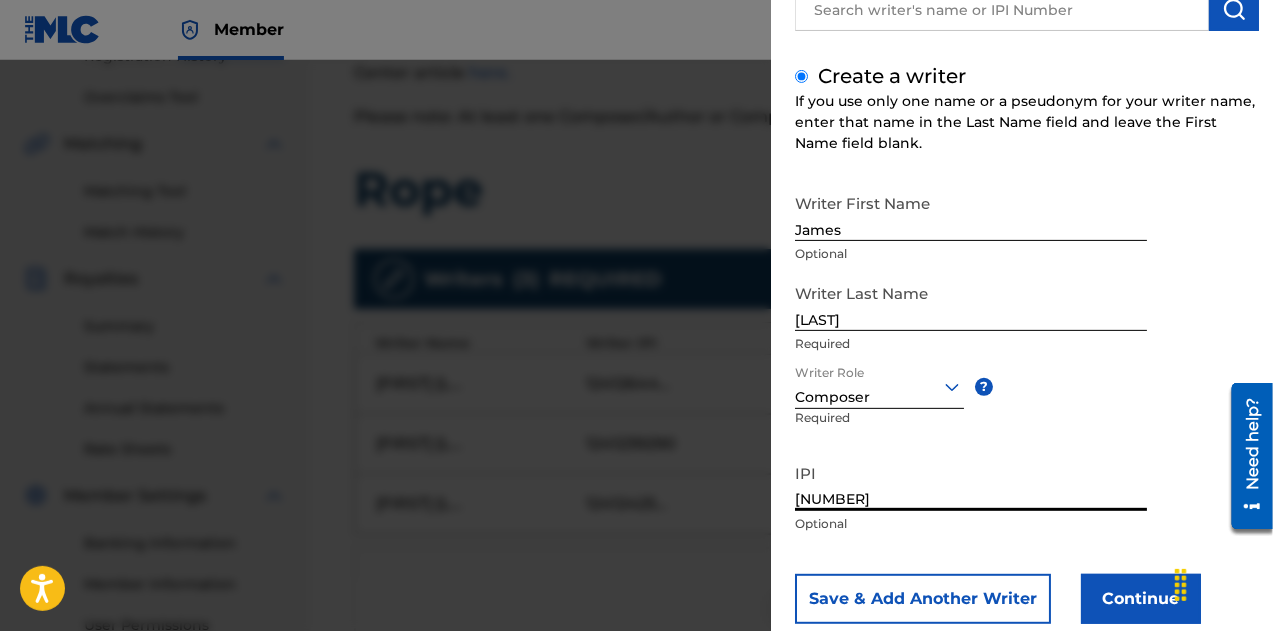 click on "Save & Add Another Writer" at bounding box center (923, 599) 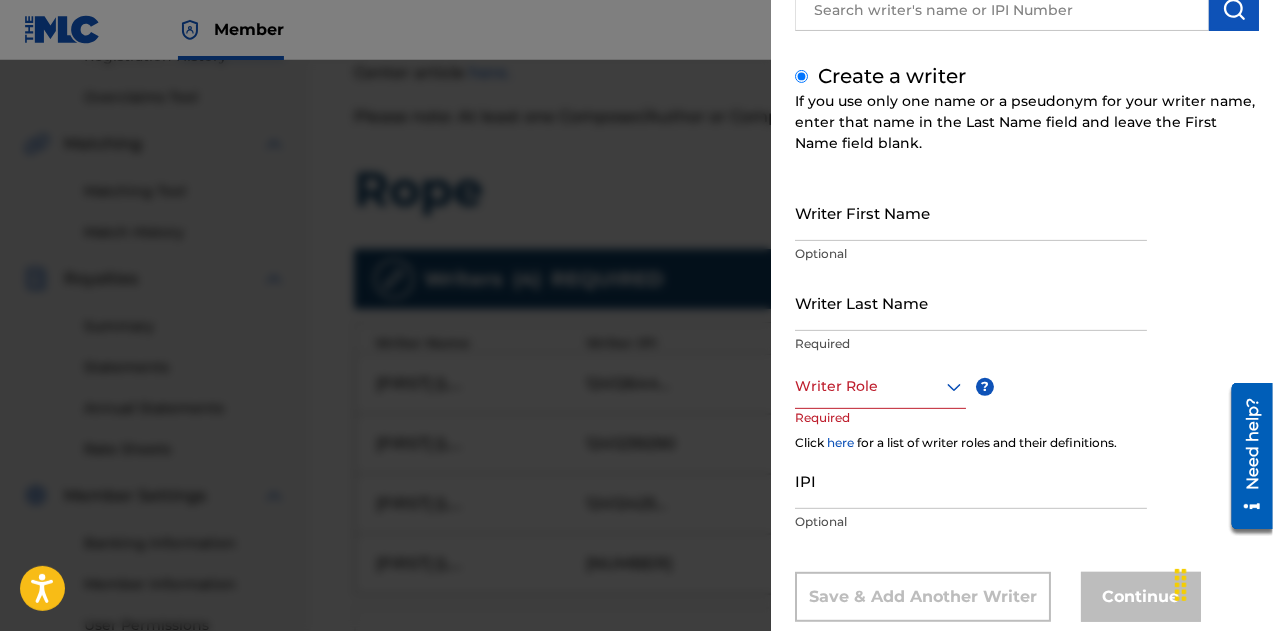 click on "Writer First Name" at bounding box center (971, 212) 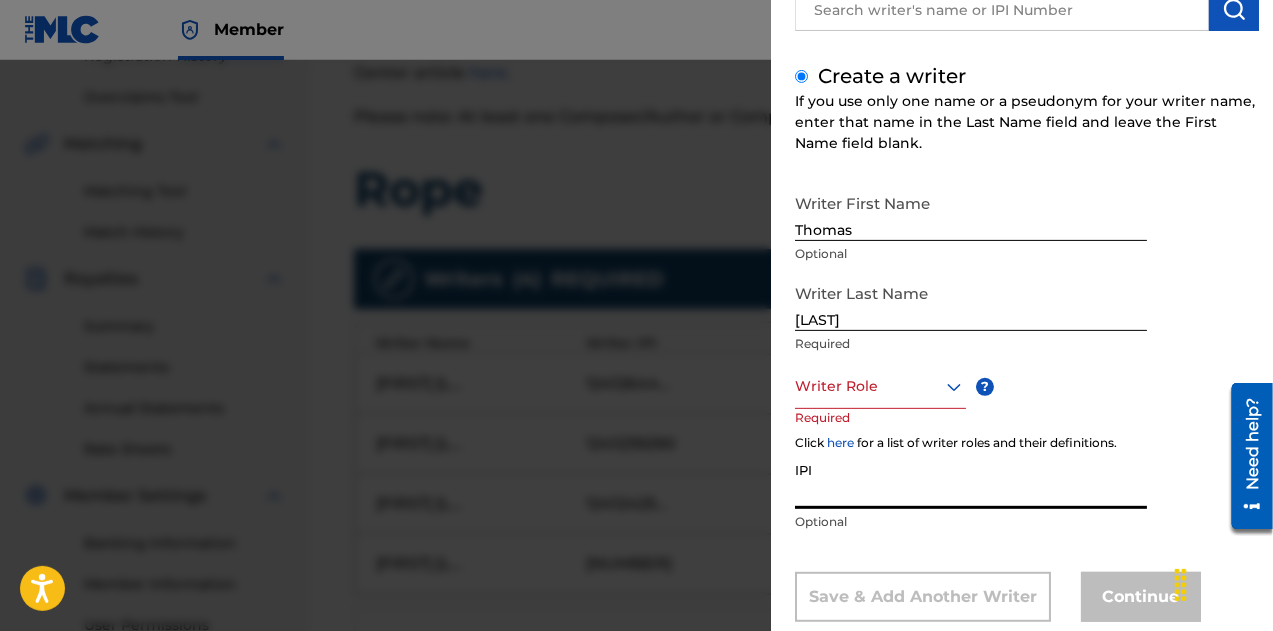 click on "IPI" at bounding box center [971, 480] 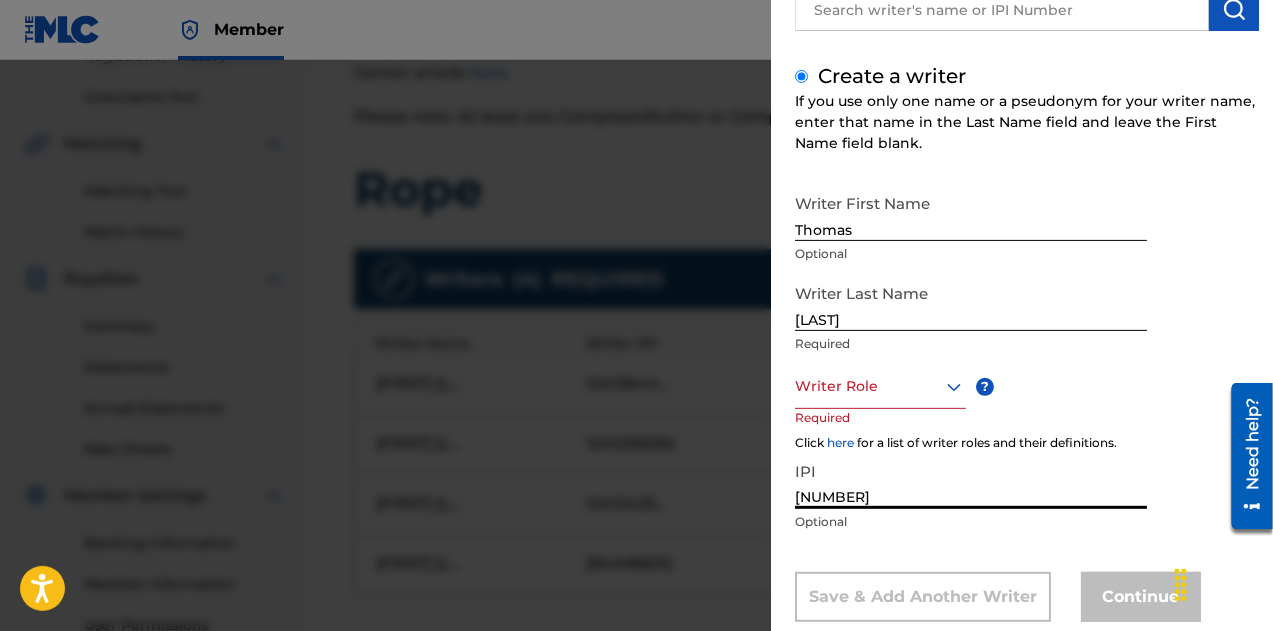 click at bounding box center (880, 386) 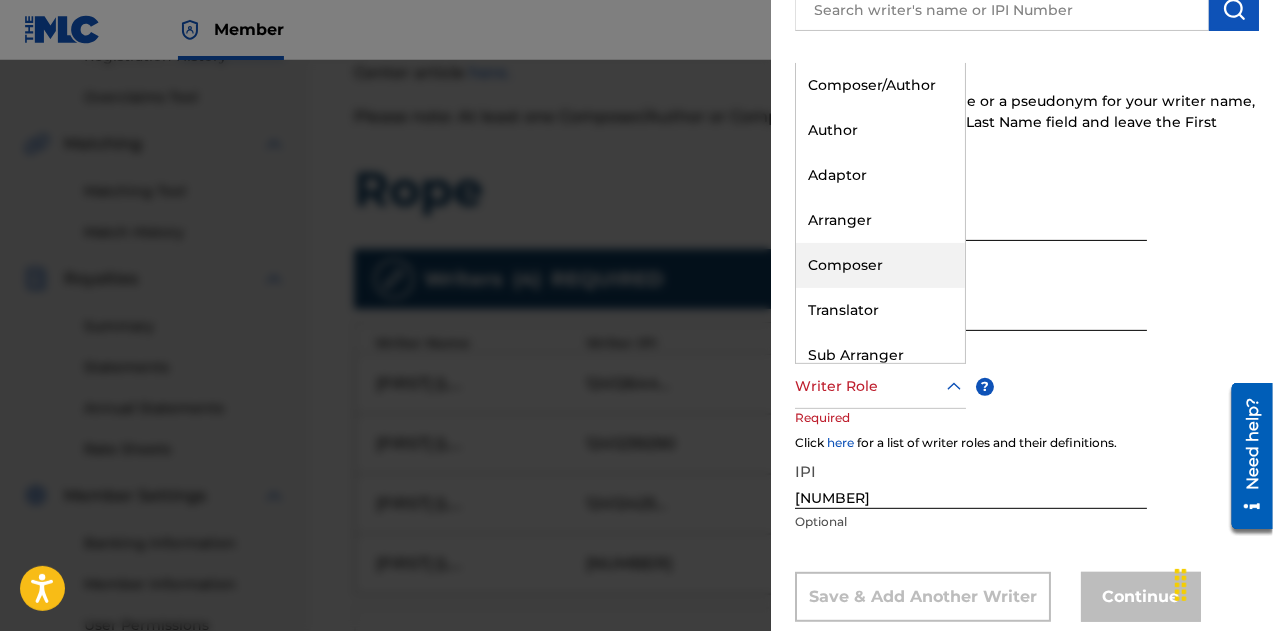 click on "Composer" at bounding box center (880, 265) 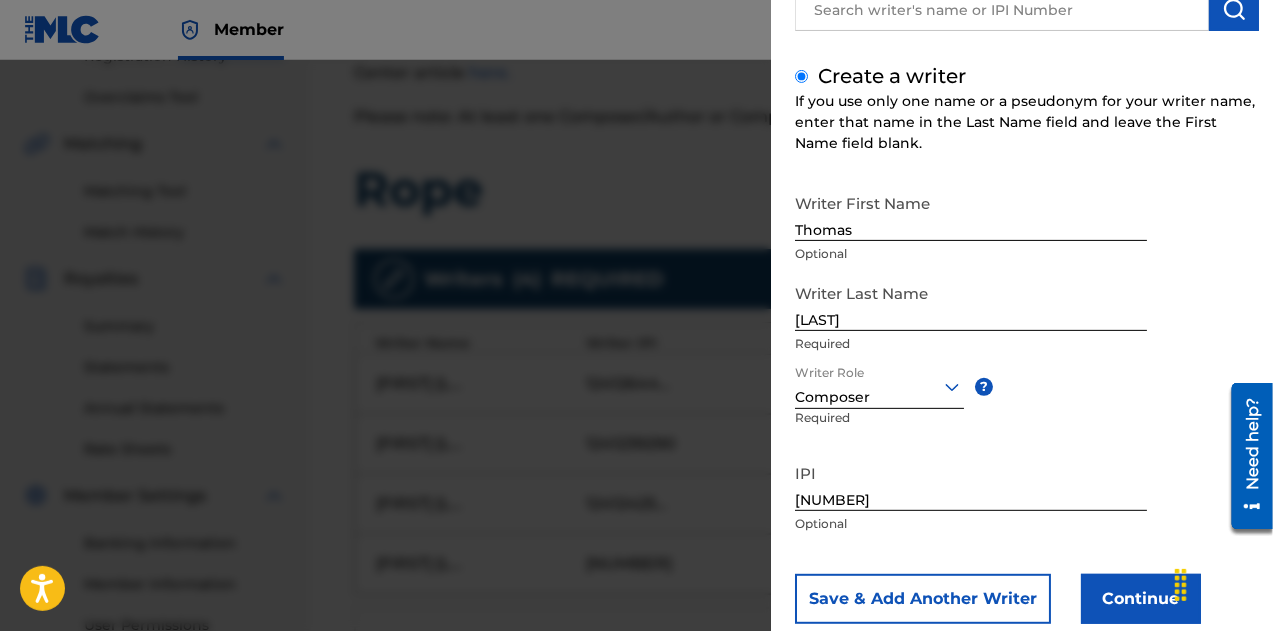 click on "Continue" at bounding box center [1141, 599] 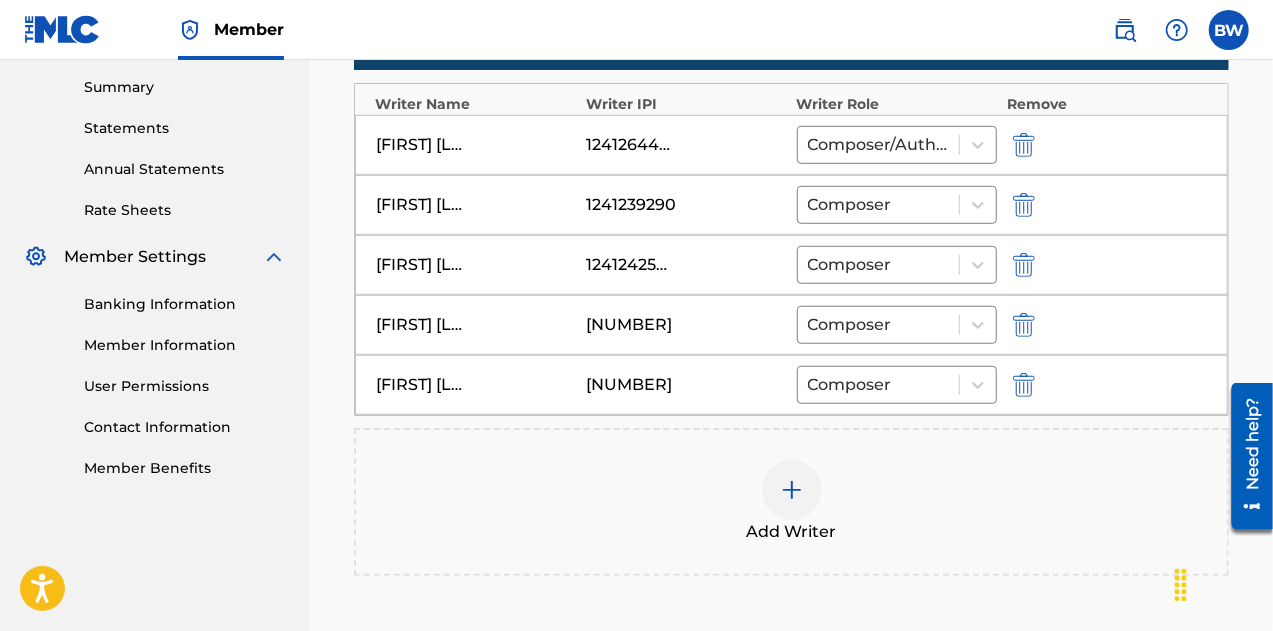 scroll, scrollTop: 864, scrollLeft: 0, axis: vertical 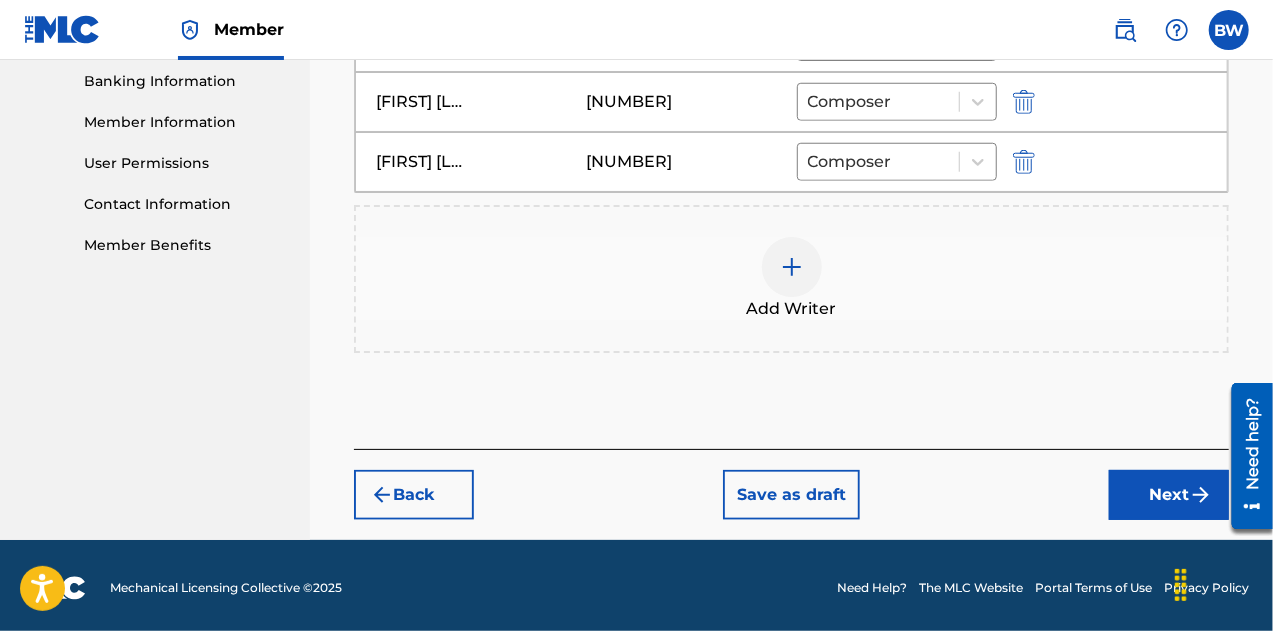 click on "Back Save as draft Next" at bounding box center (791, 484) 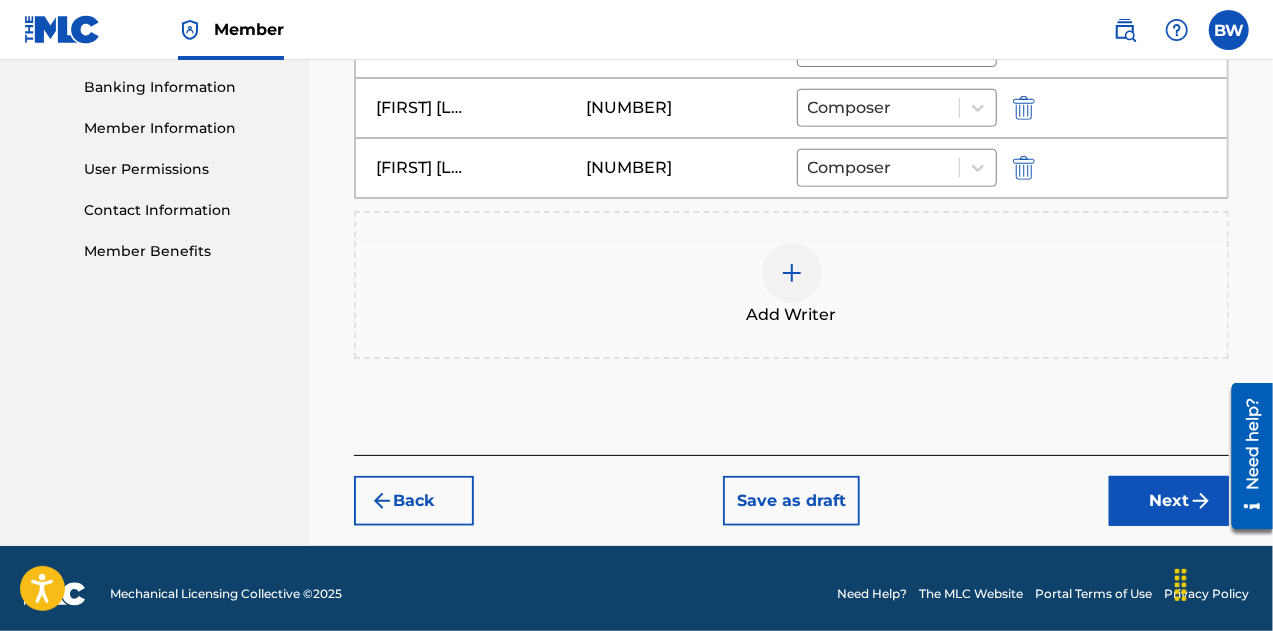 click on "Next" at bounding box center (1169, 501) 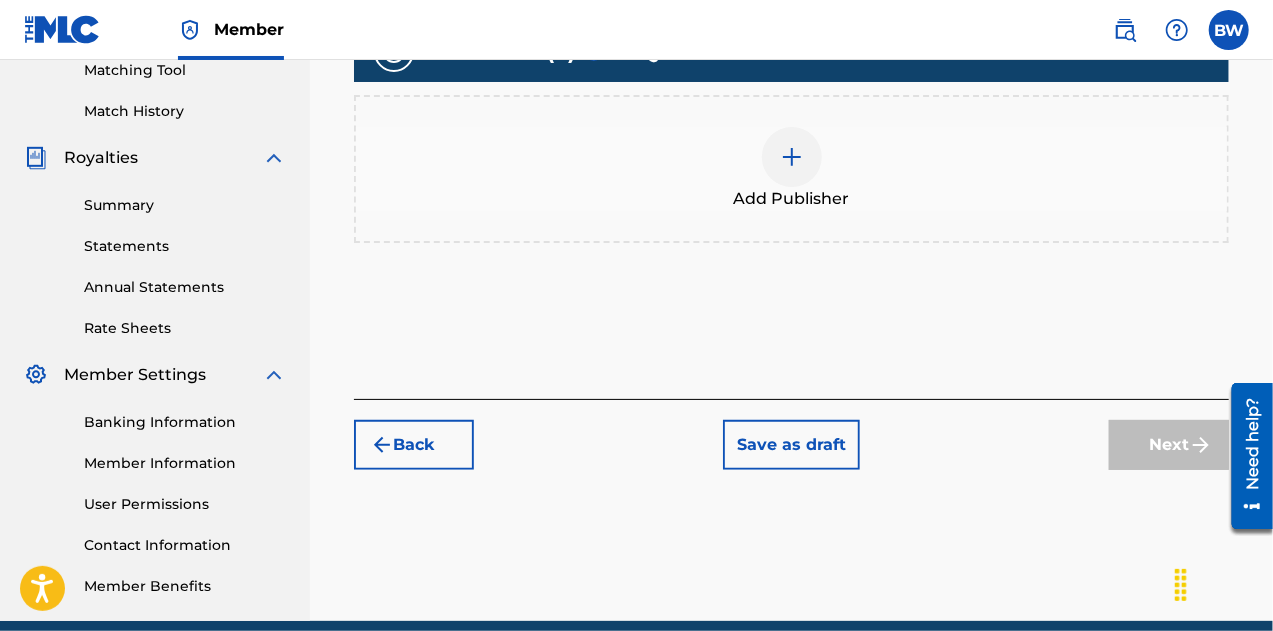 scroll, scrollTop: 333, scrollLeft: 0, axis: vertical 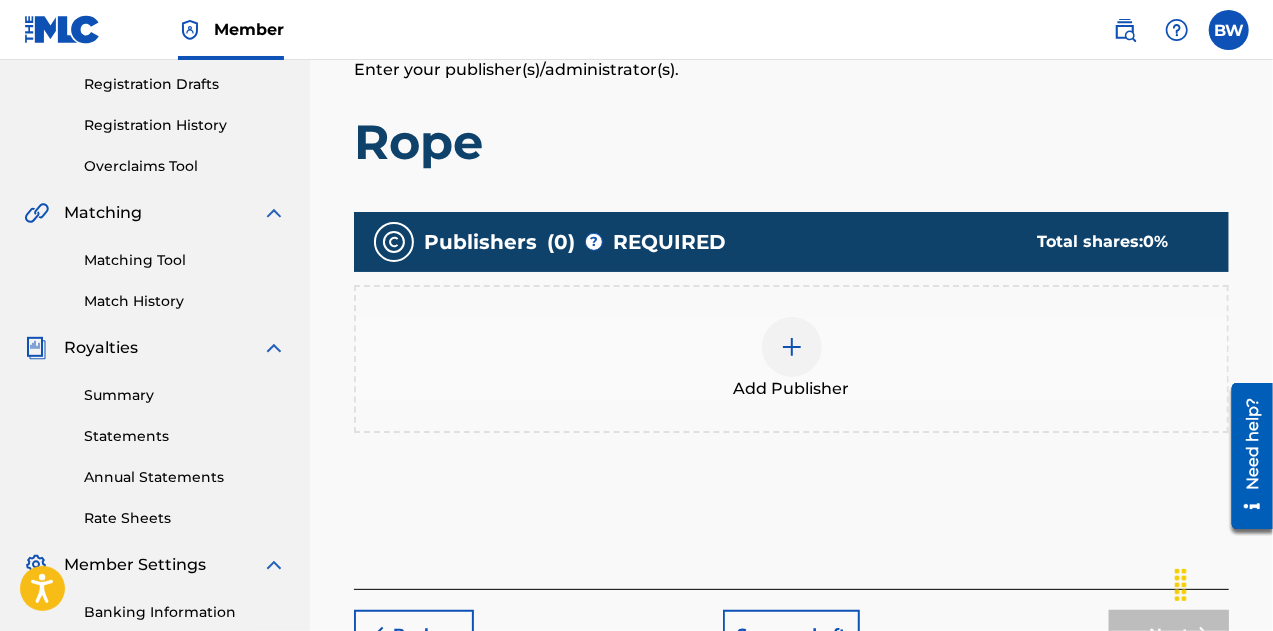 click at bounding box center [792, 347] 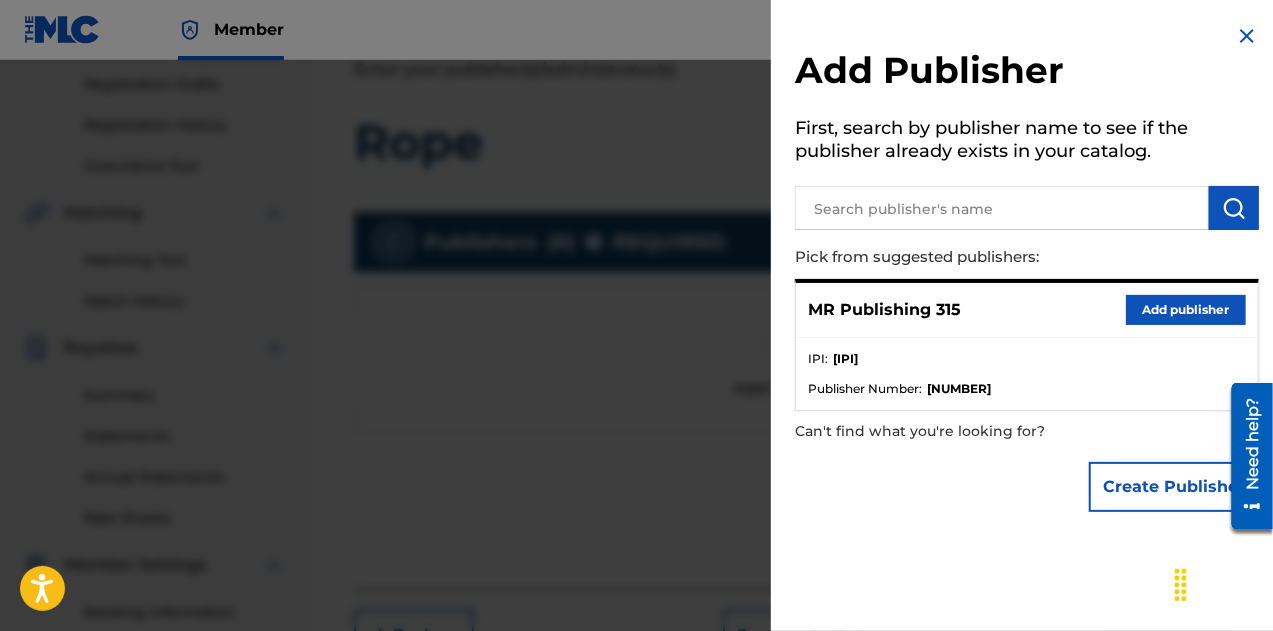 click on "Add publisher" at bounding box center [1186, 310] 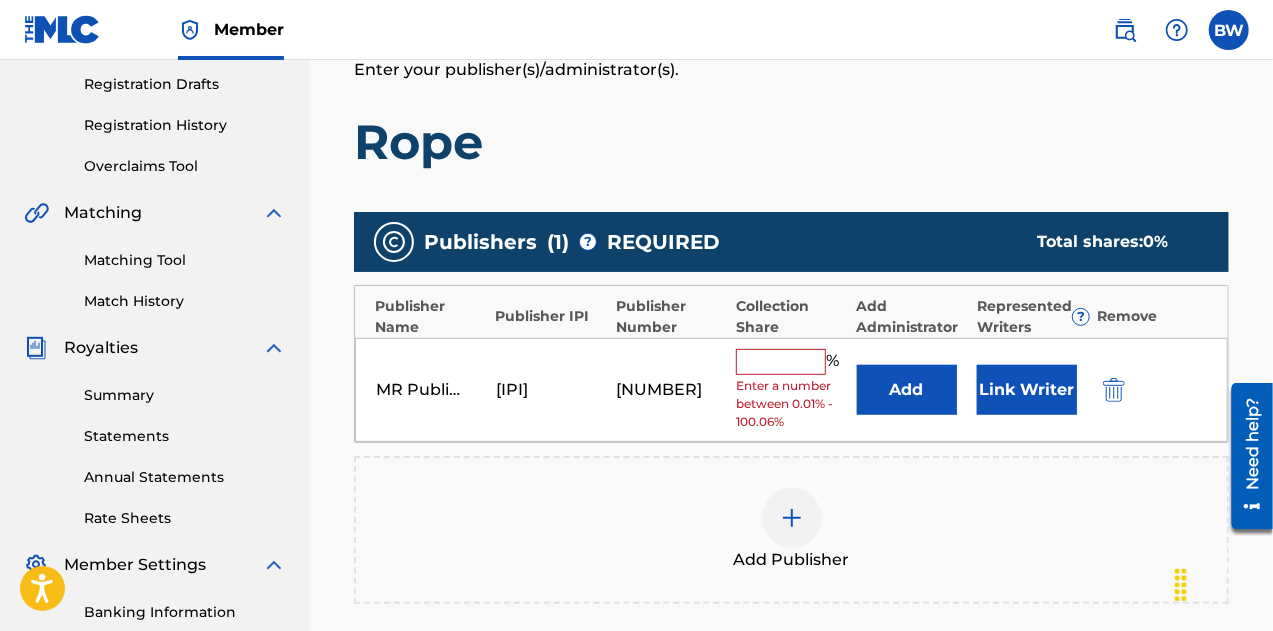 click at bounding box center (781, 362) 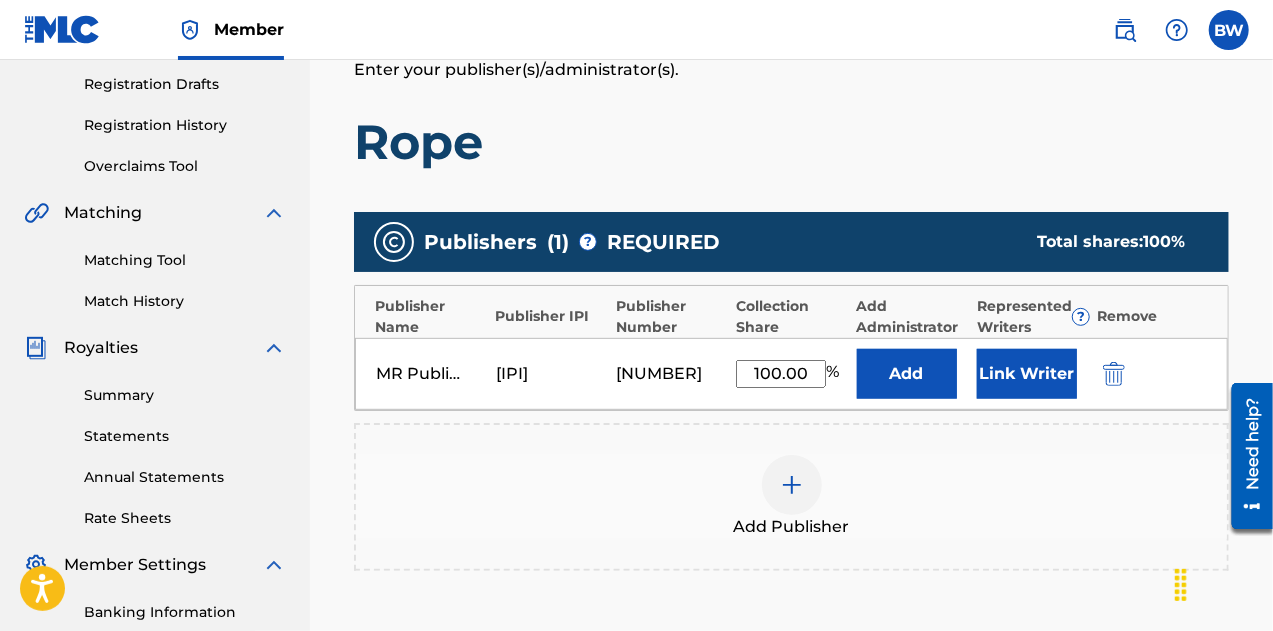 click on "Add Publisher" at bounding box center (791, 497) 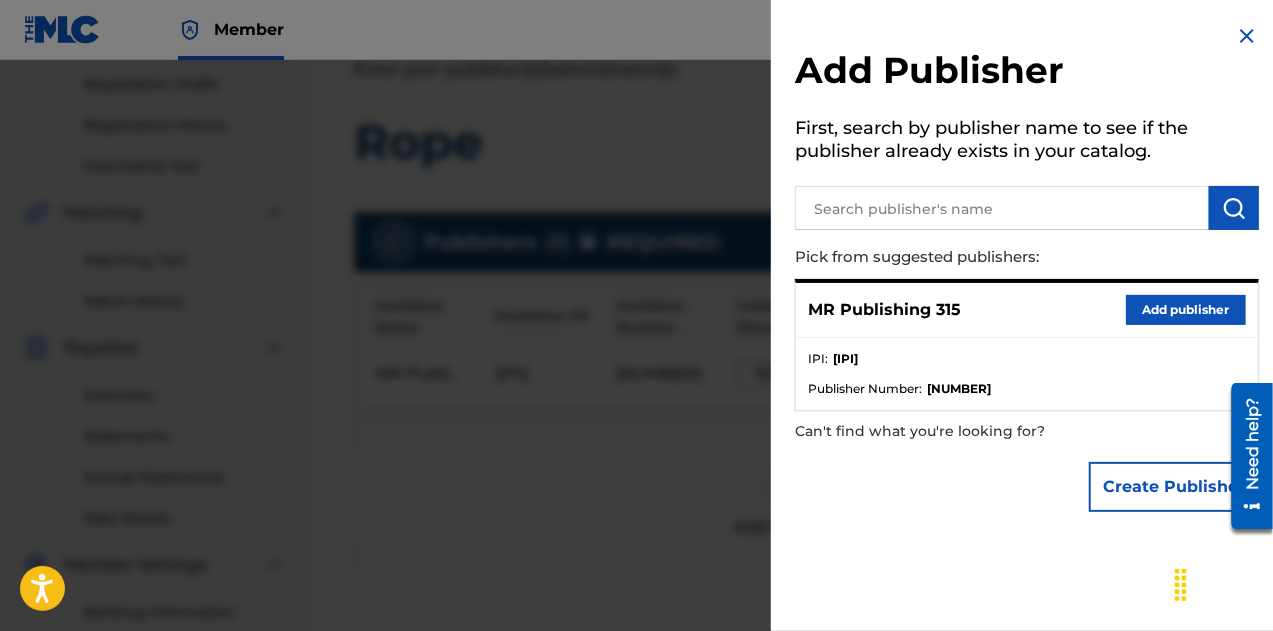 click at bounding box center [636, 375] 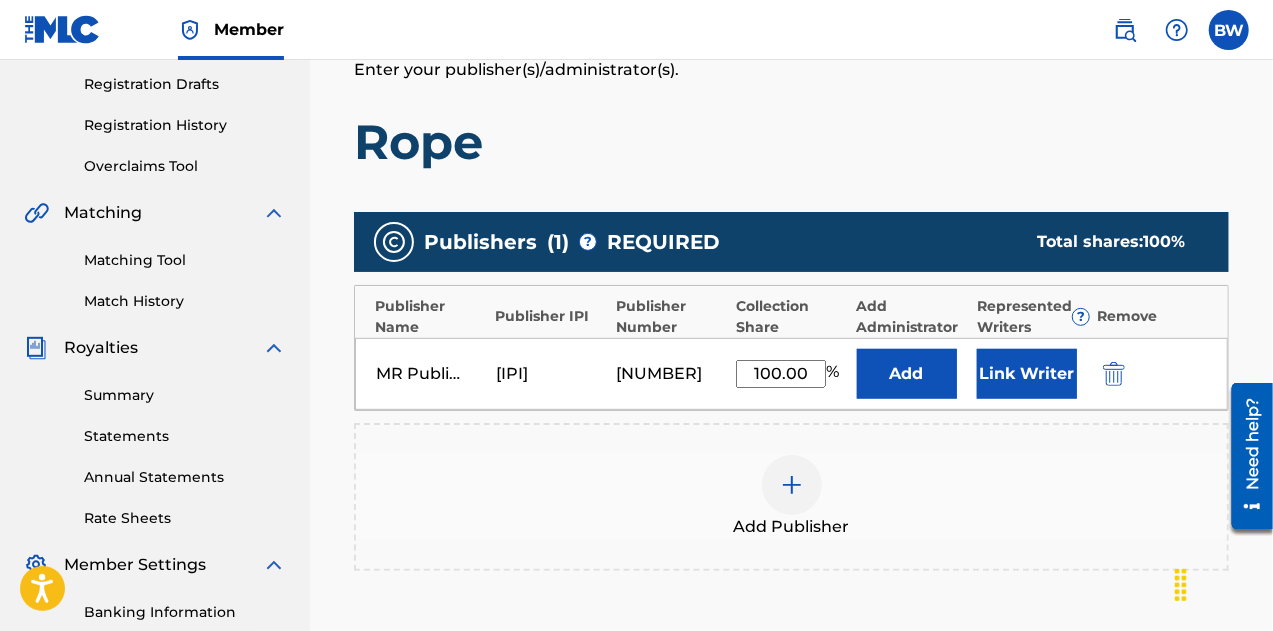 scroll, scrollTop: 592, scrollLeft: 0, axis: vertical 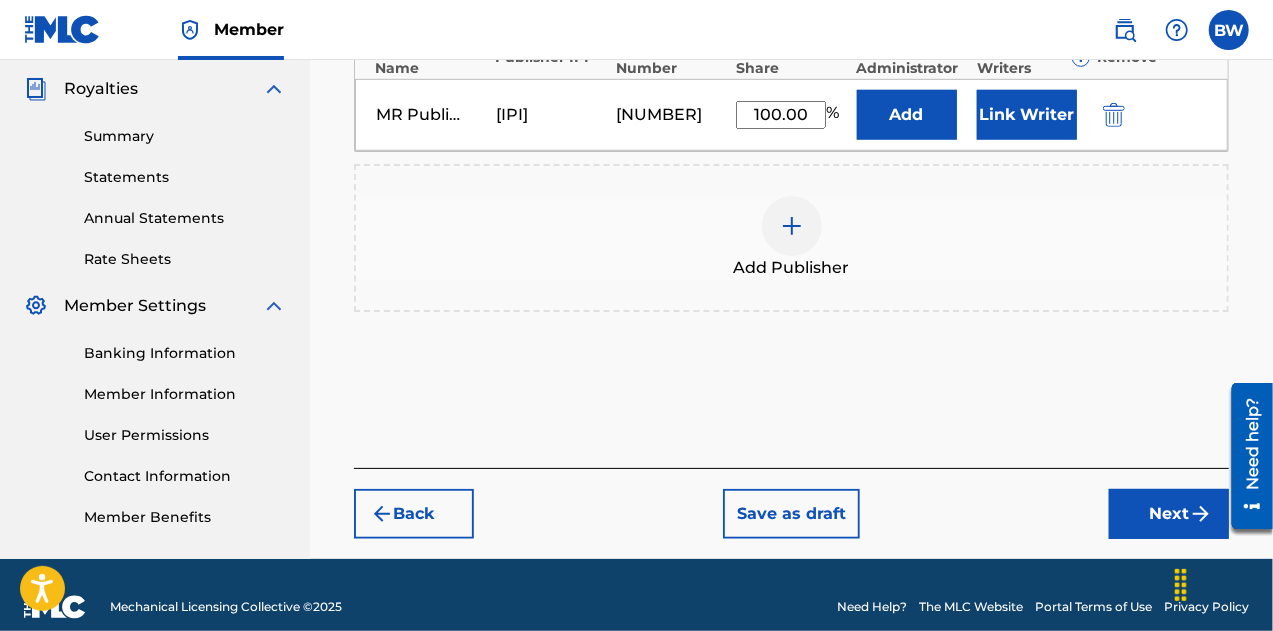 click on "Next" at bounding box center (1169, 514) 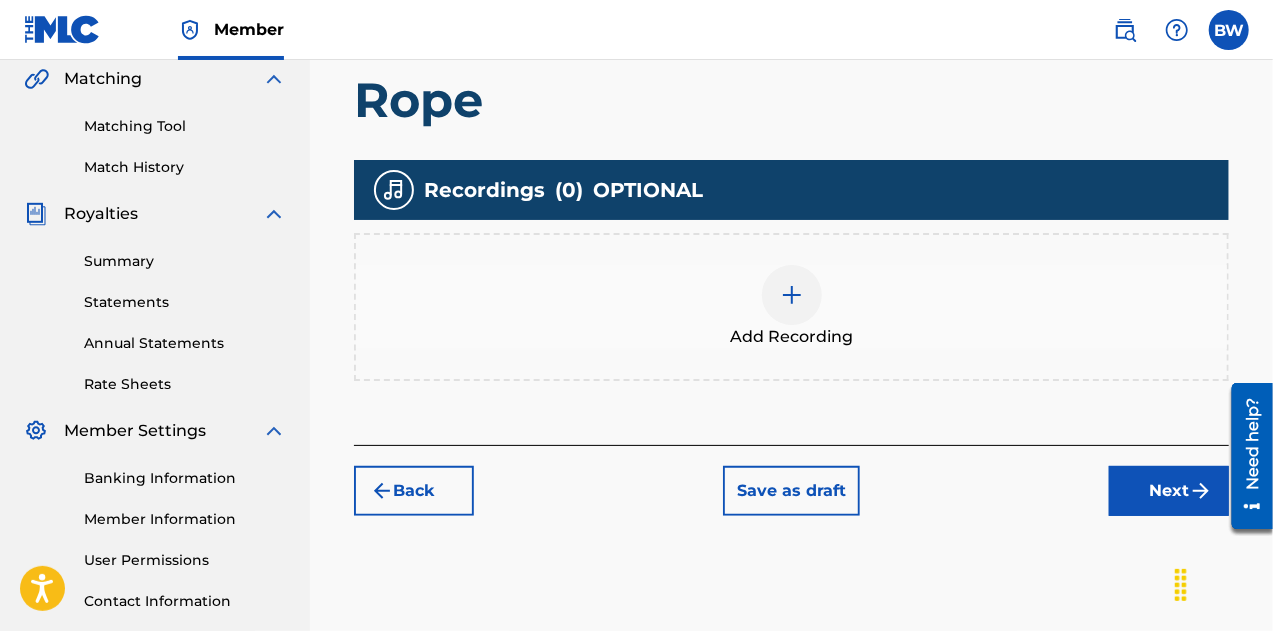 scroll, scrollTop: 468, scrollLeft: 0, axis: vertical 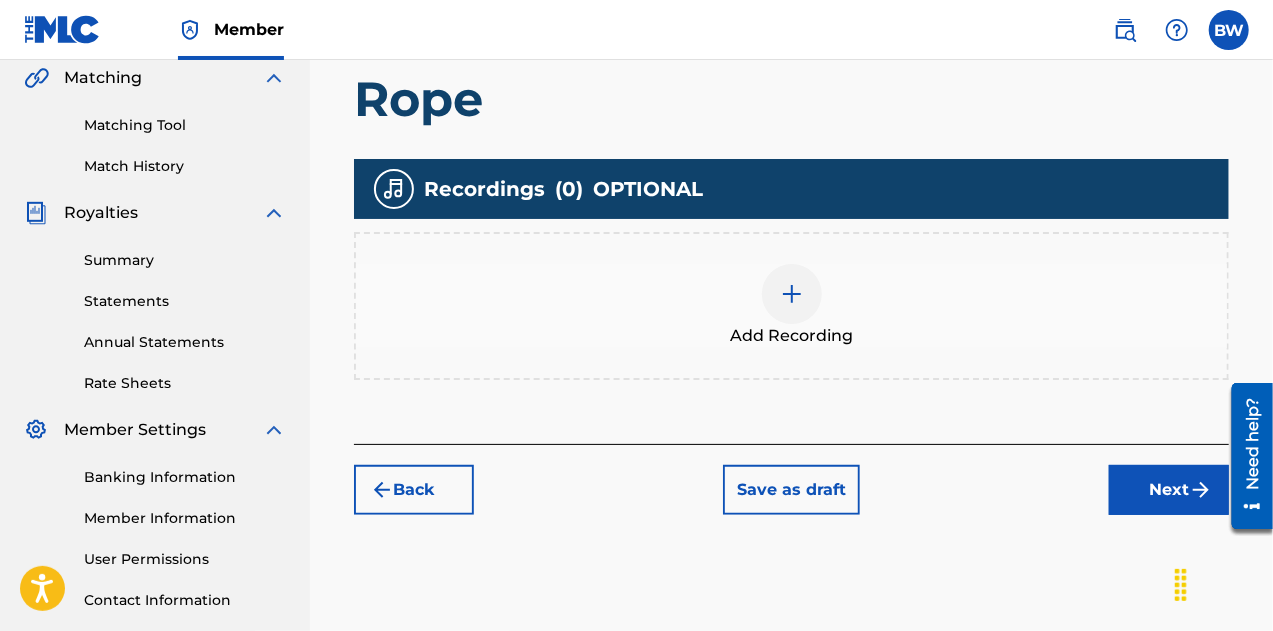click at bounding box center [792, 294] 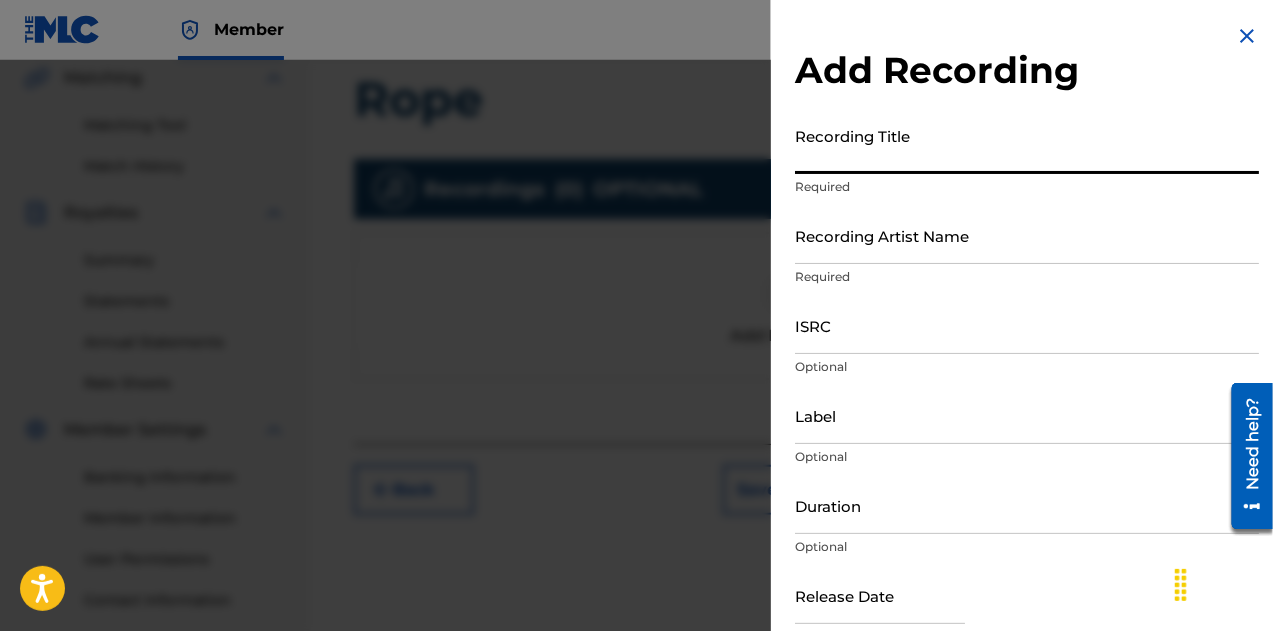 click on "Recording Title" at bounding box center [1027, 145] 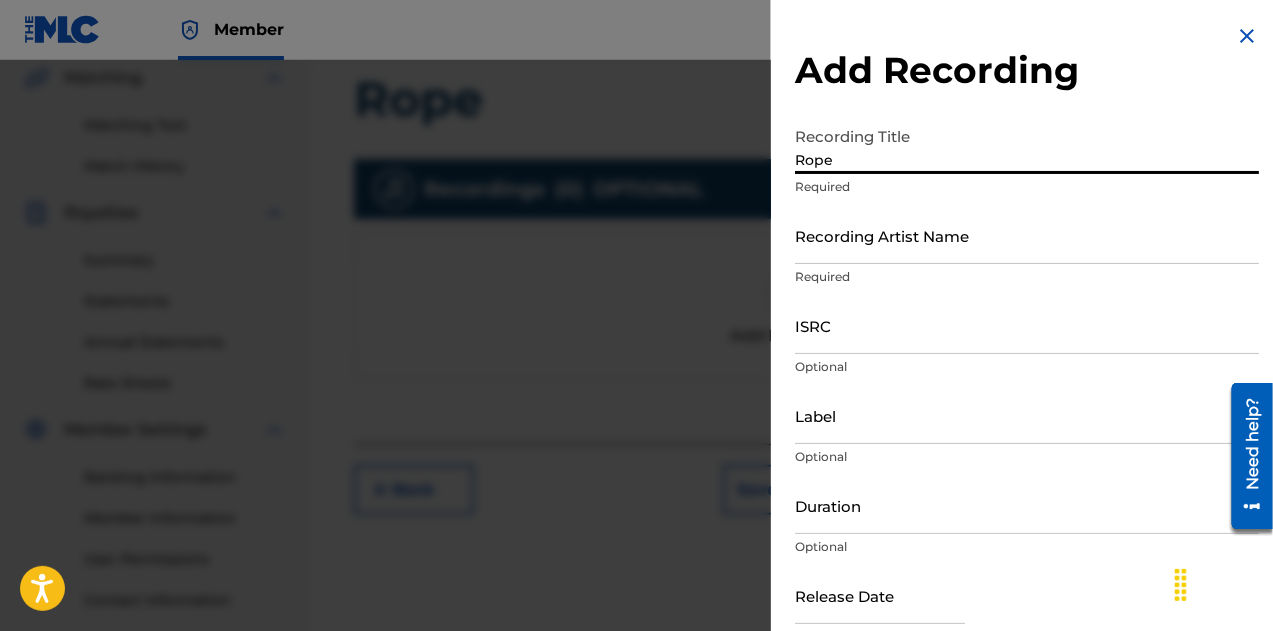 click on "Recording Artist Name" at bounding box center (1027, 235) 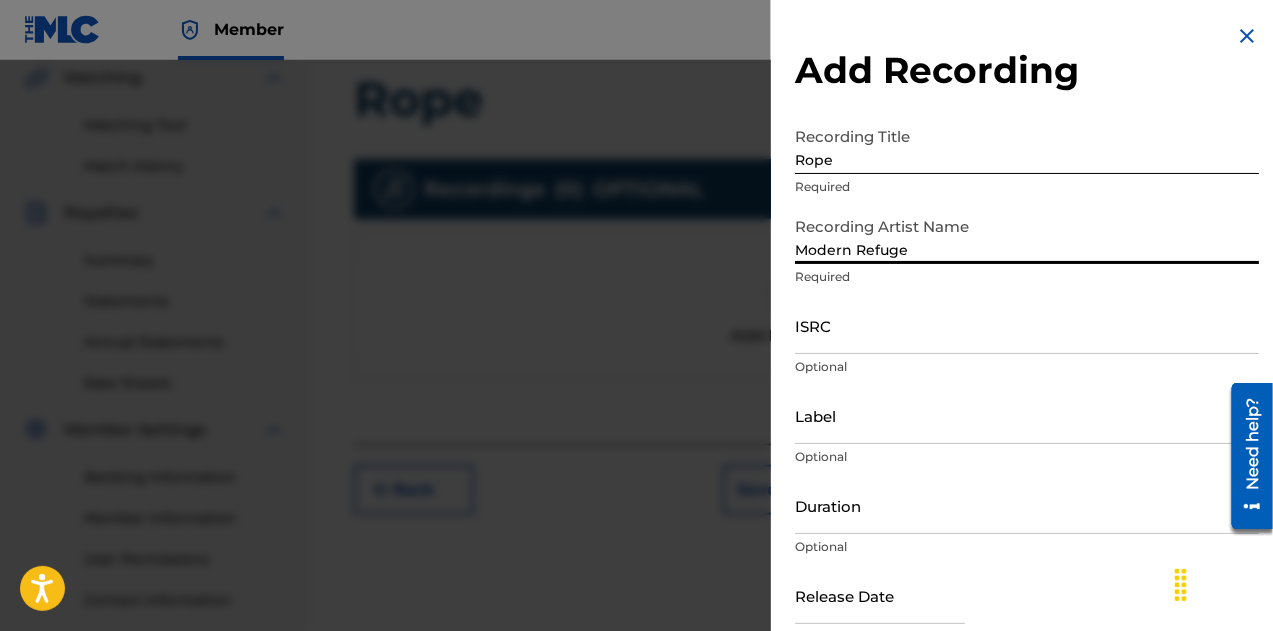 click on "ISRC" at bounding box center [1027, 325] 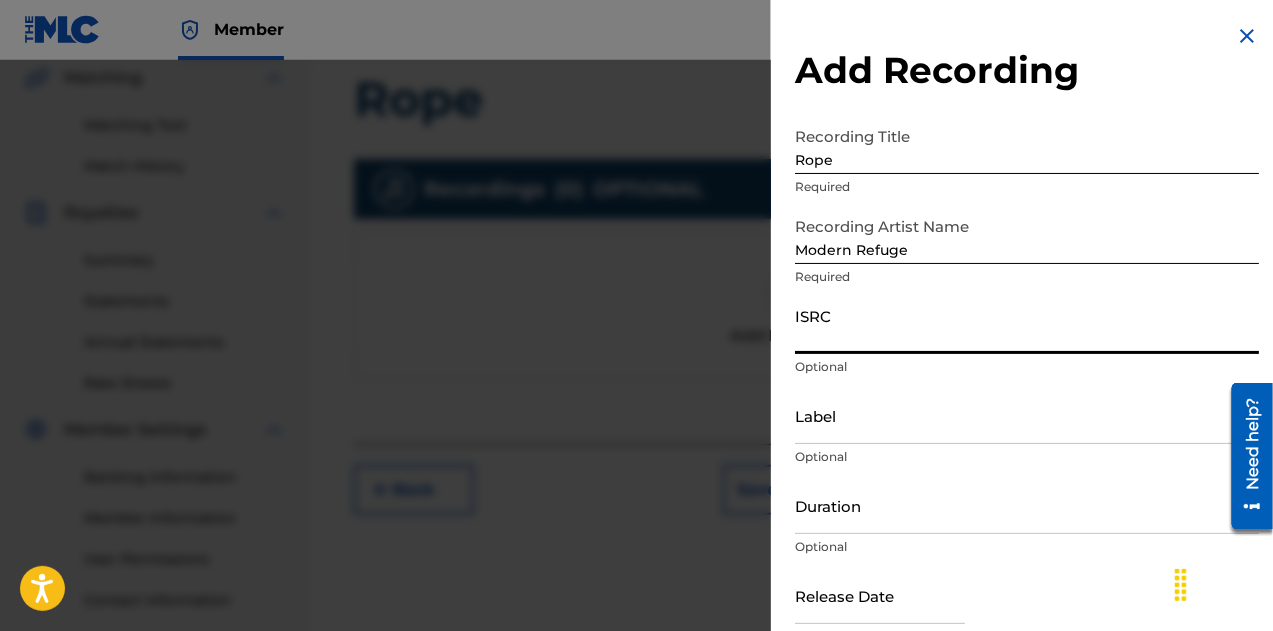 paste on "QMEU[NUMBER]" 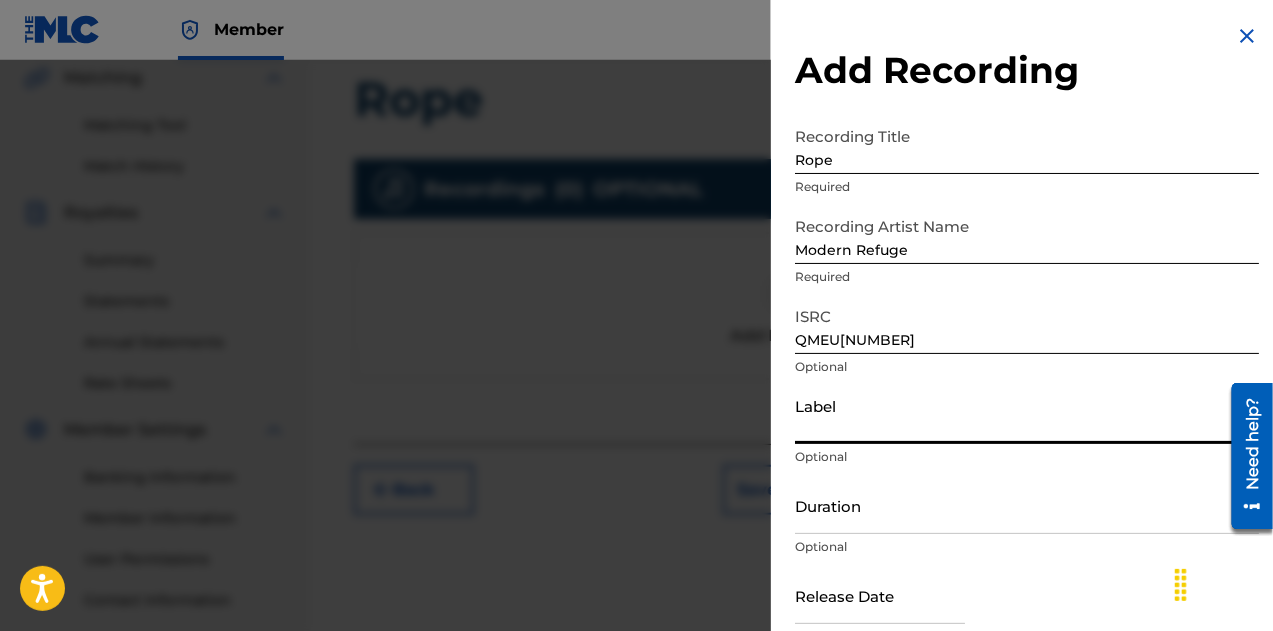 click on "Label" at bounding box center [1027, 415] 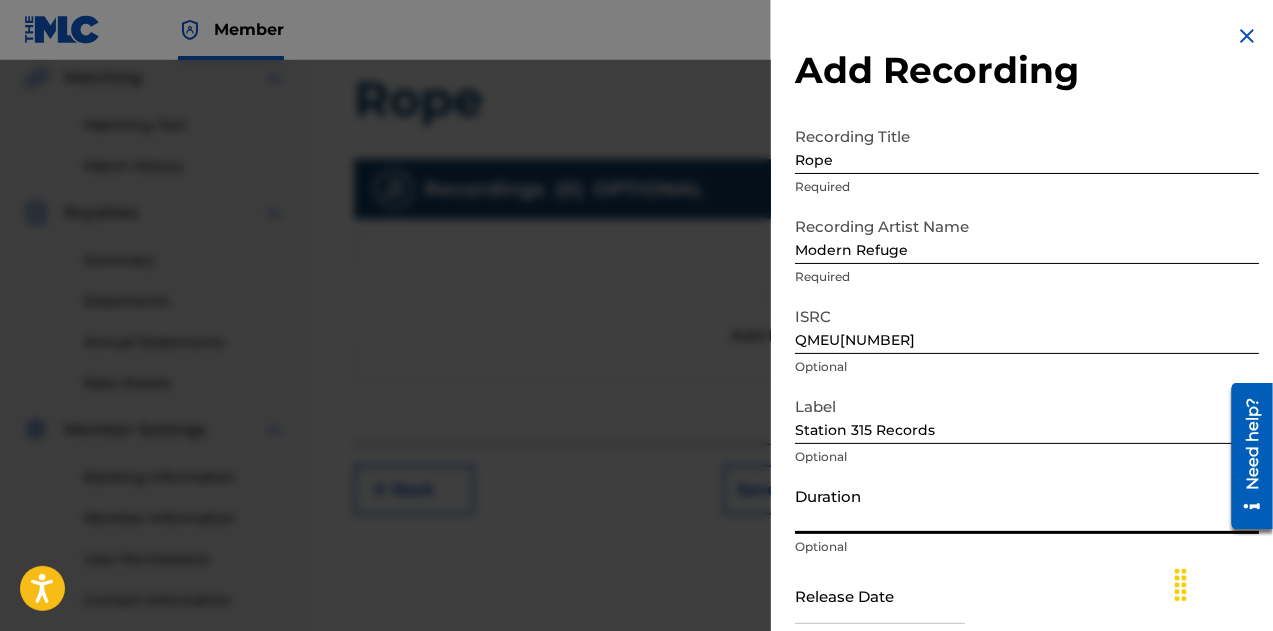 click on "Duration" at bounding box center [1027, 505] 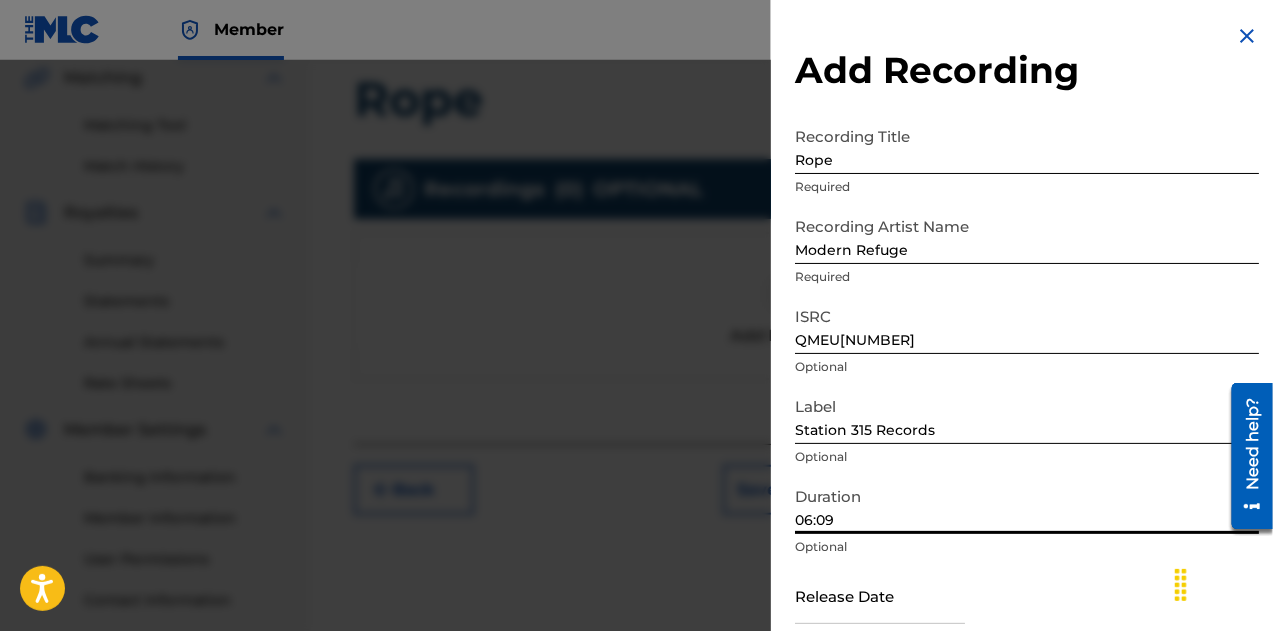 scroll, scrollTop: 100, scrollLeft: 0, axis: vertical 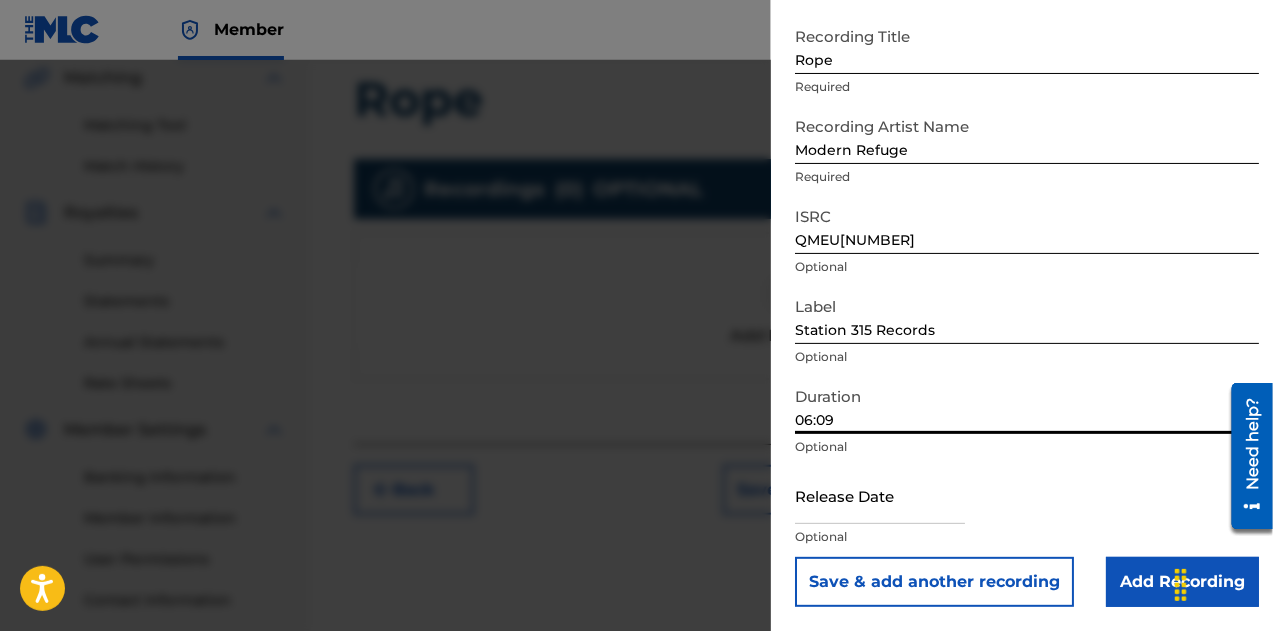 click at bounding box center [880, 495] 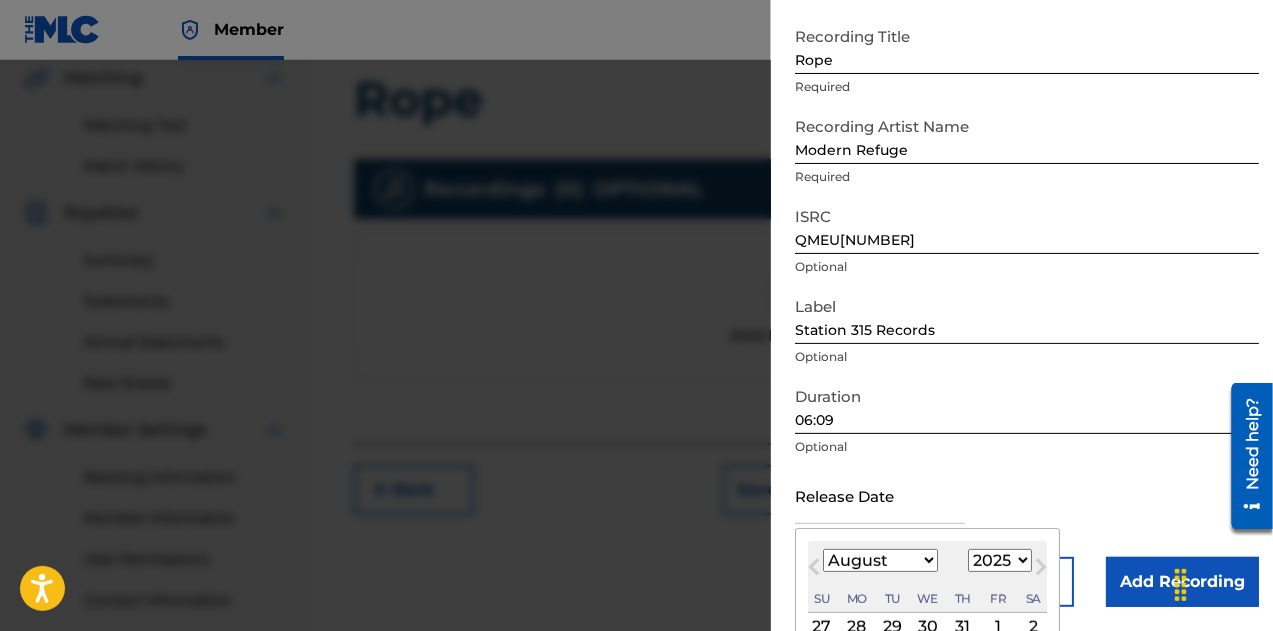 click on "1" at bounding box center [998, 627] 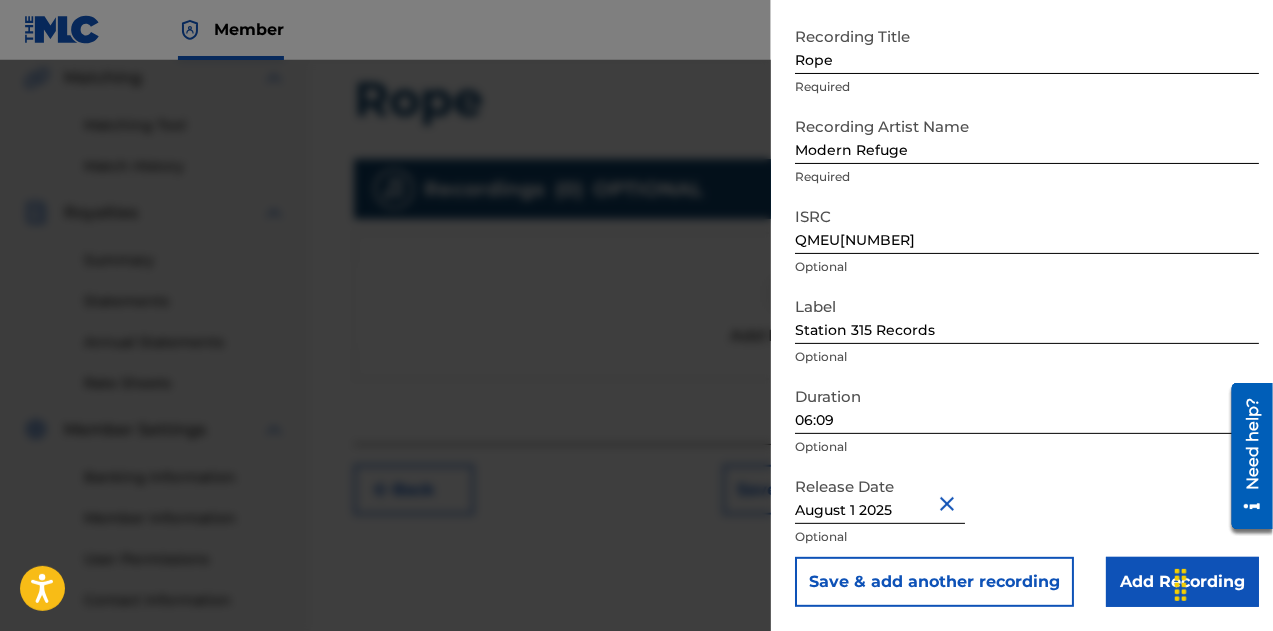 click on "Add Recording" at bounding box center (1182, 582) 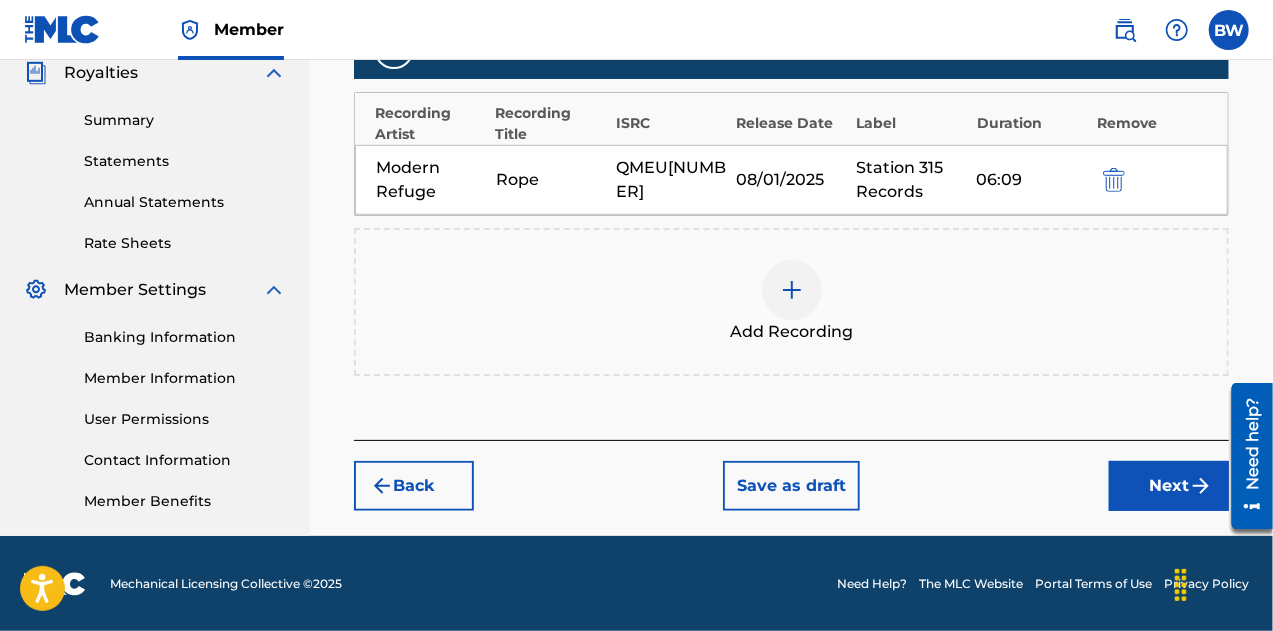 click on "Next" at bounding box center [1169, 486] 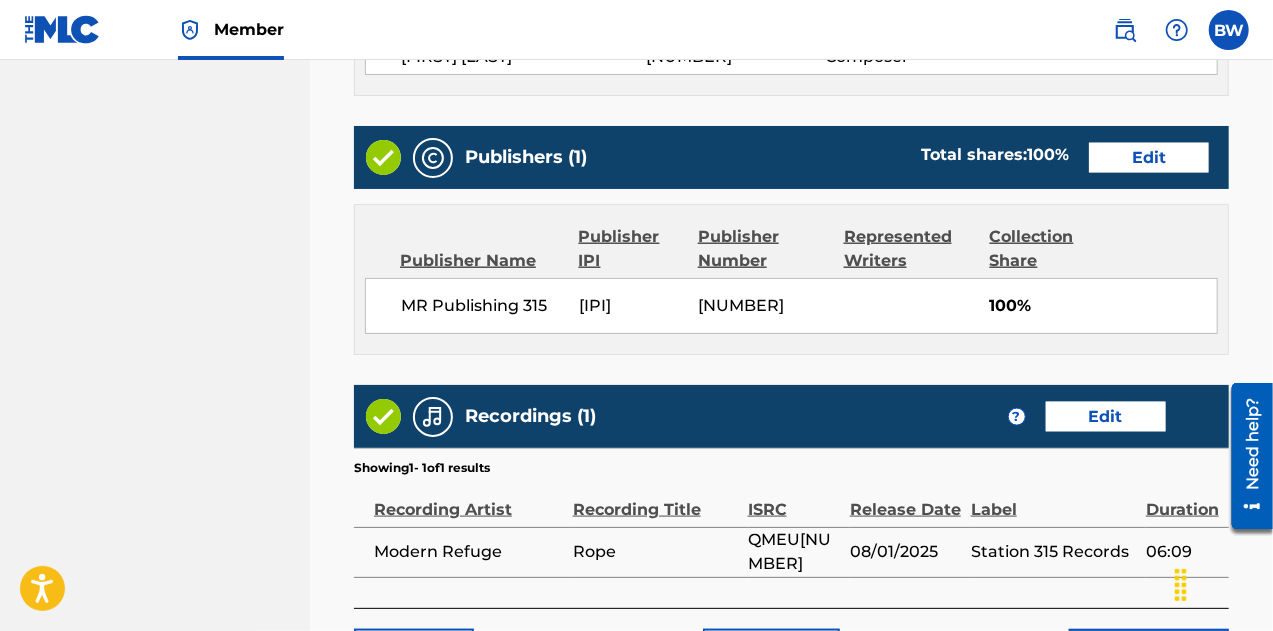 scroll, scrollTop: 1221, scrollLeft: 0, axis: vertical 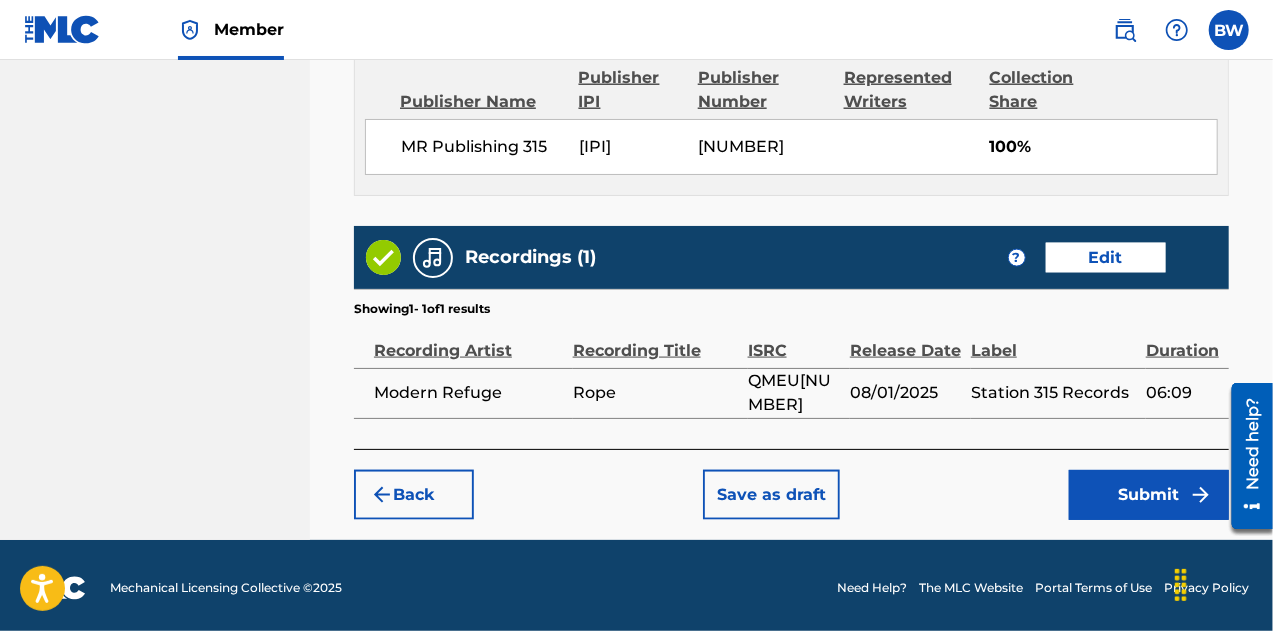 click on "Submit" at bounding box center (1149, 495) 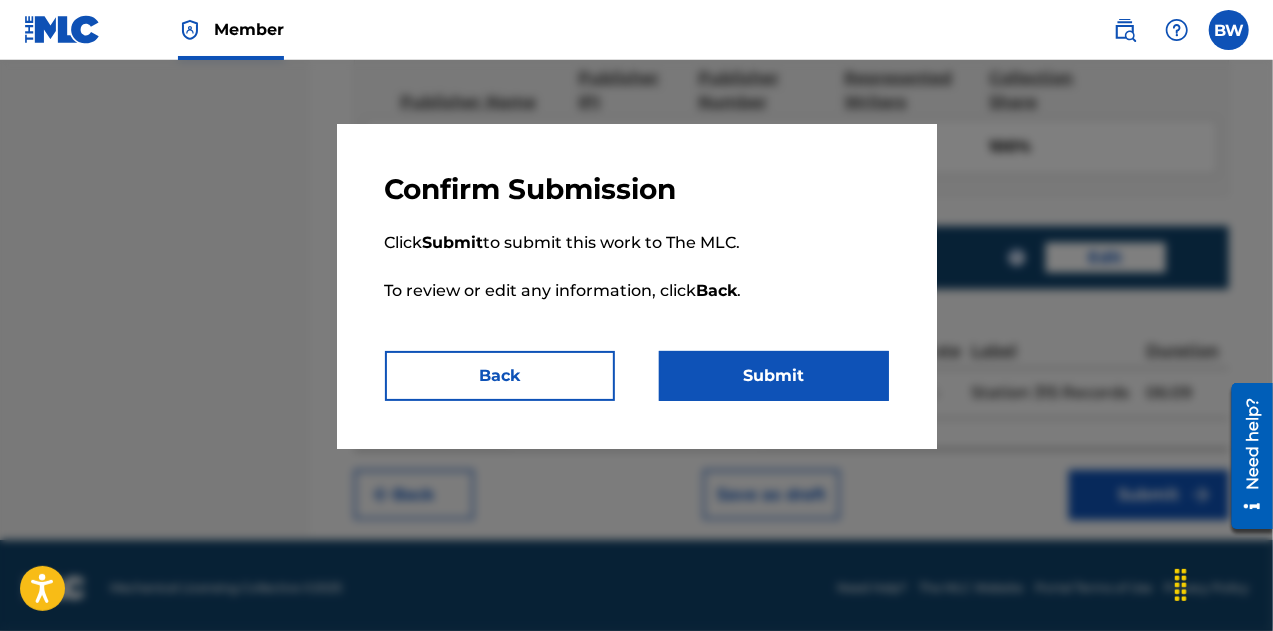 click on "Submit" at bounding box center (774, 376) 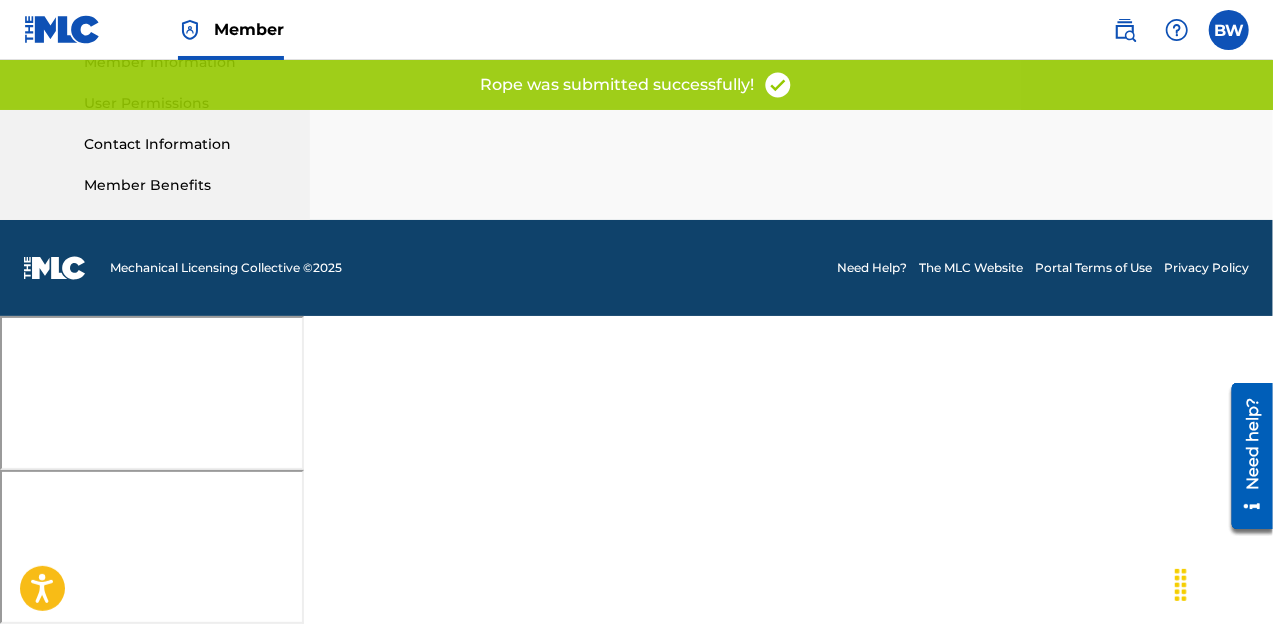 scroll, scrollTop: 0, scrollLeft: 0, axis: both 